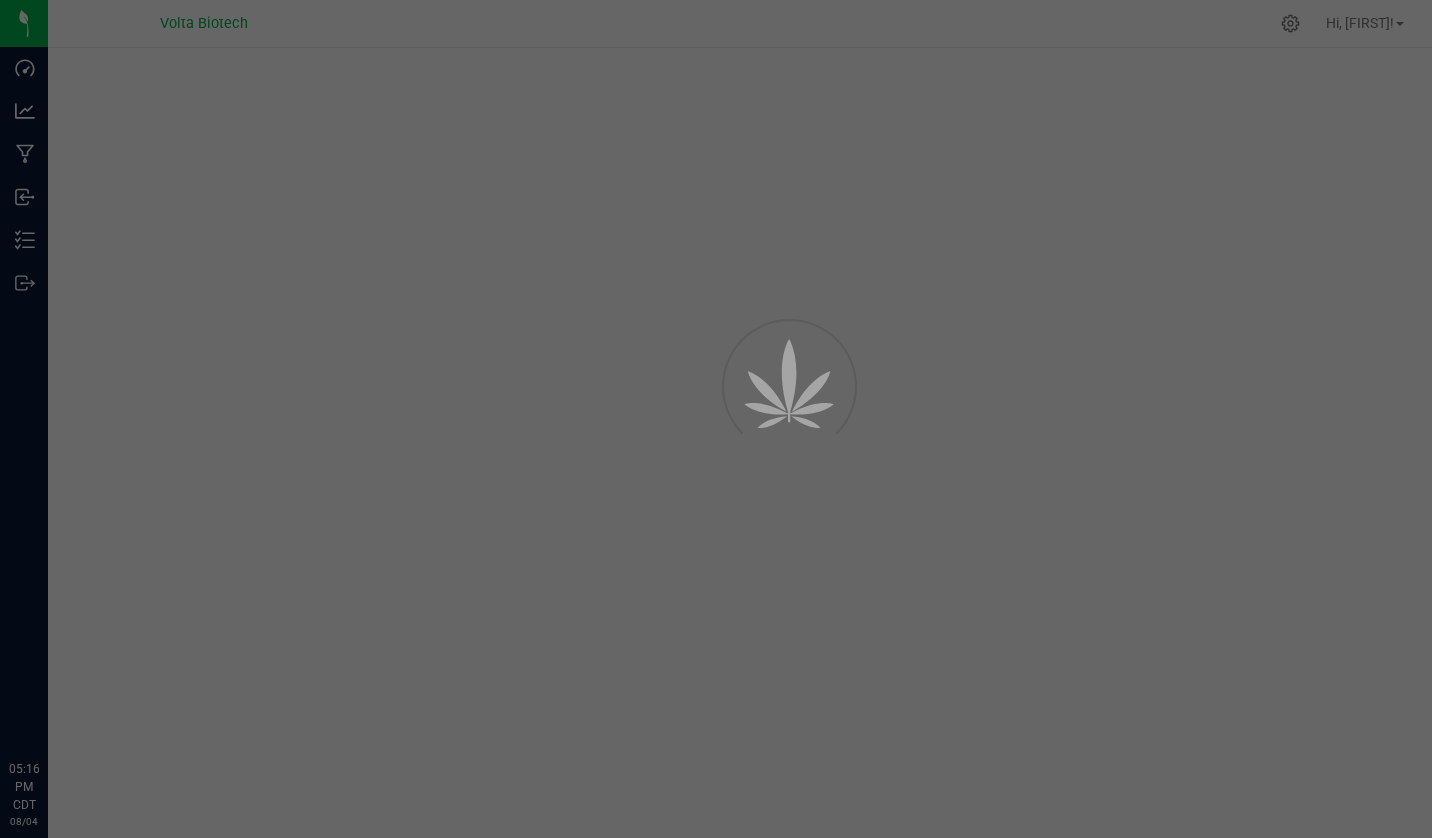 scroll, scrollTop: 0, scrollLeft: 0, axis: both 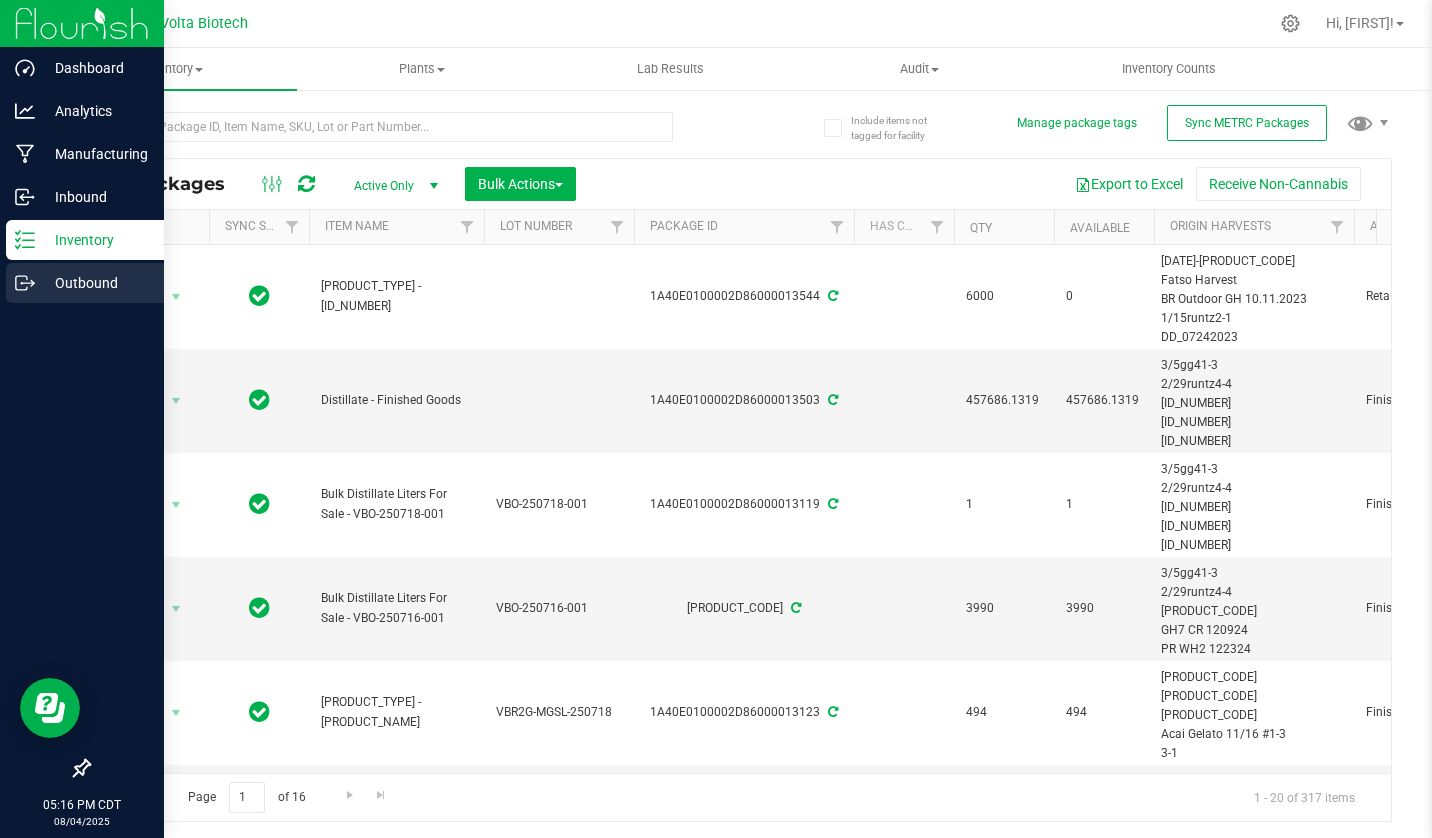 click 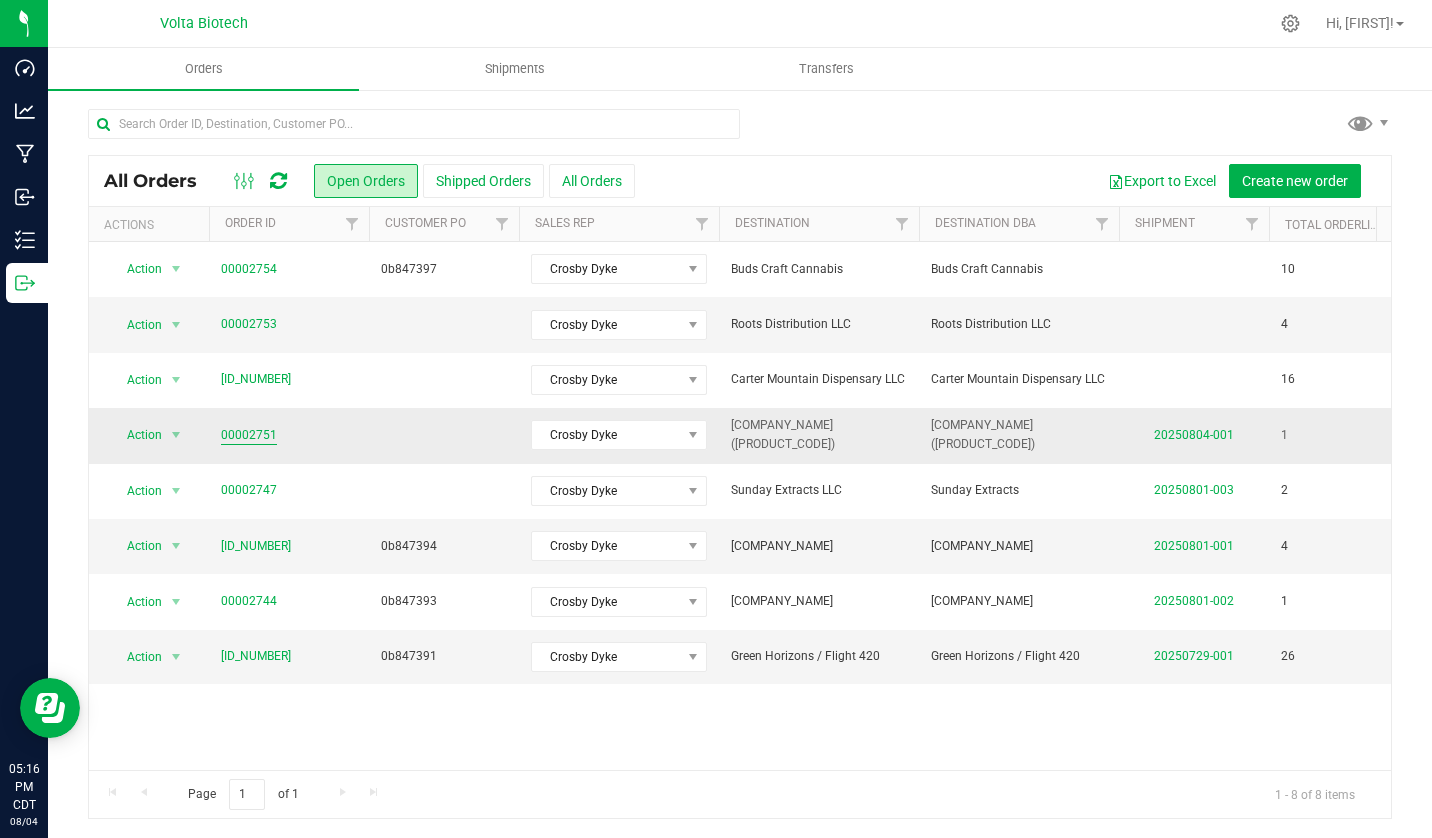click on "00002751" at bounding box center [249, 435] 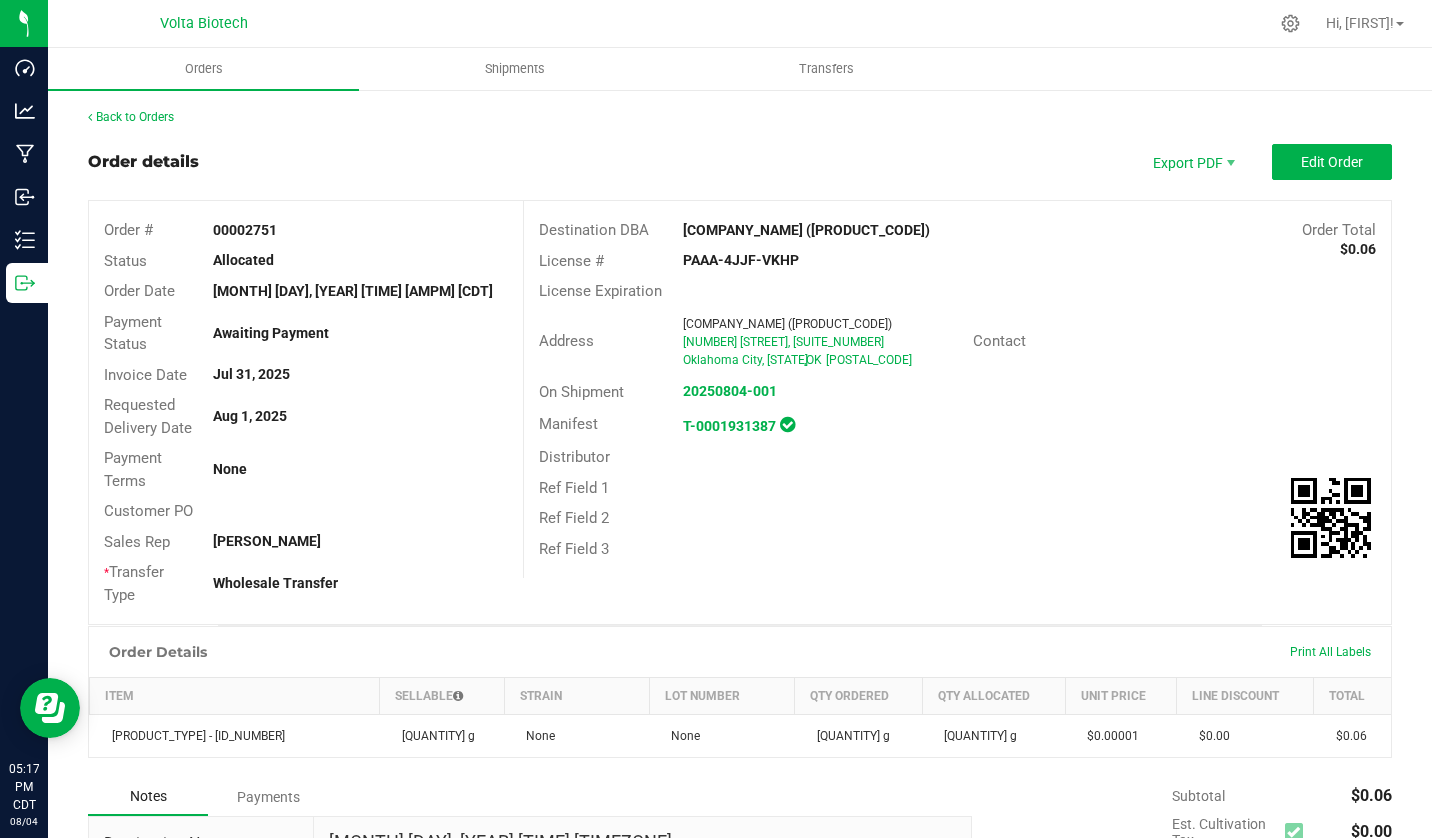 click on "00002751" at bounding box center (245, 230) 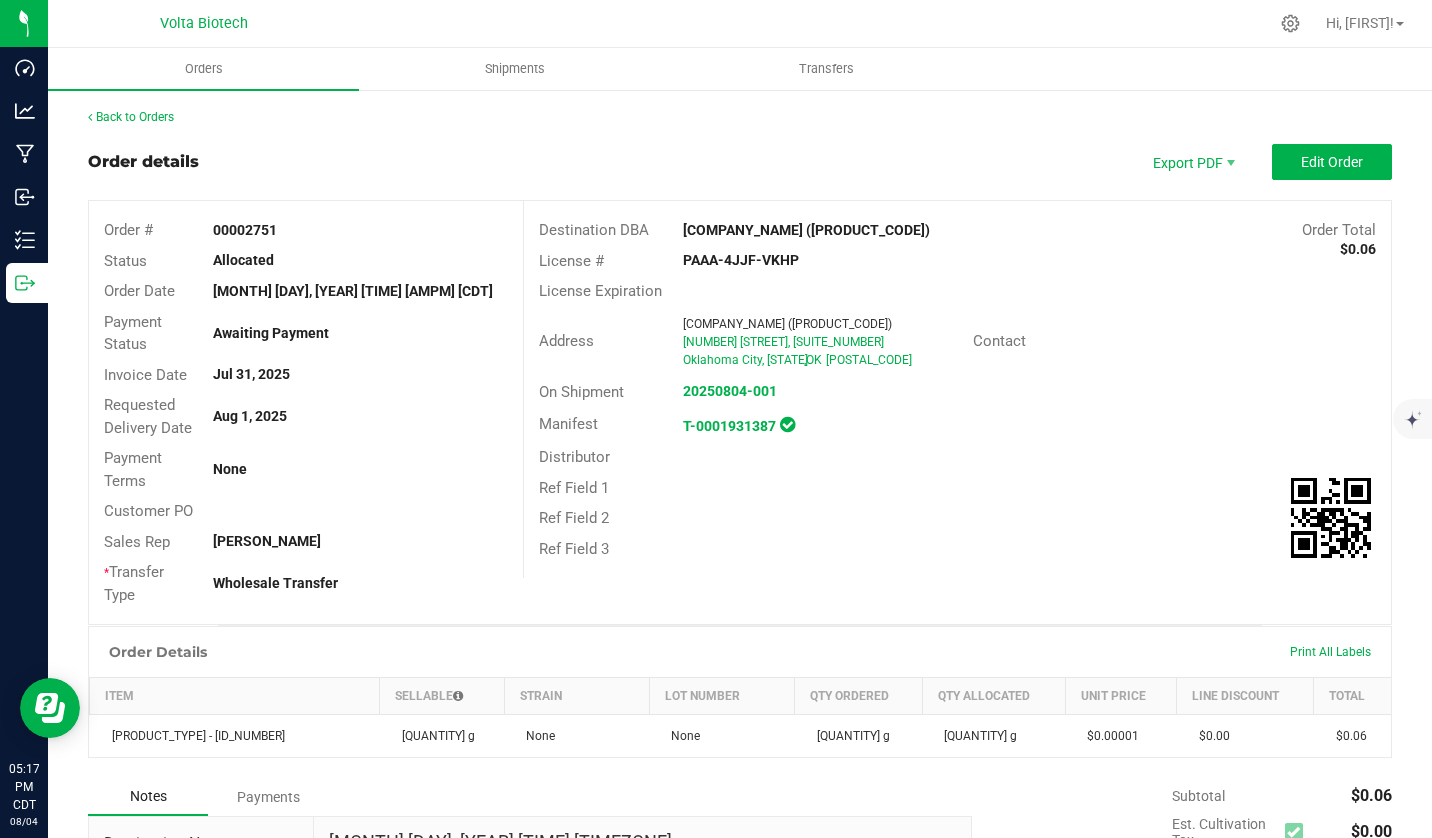drag, startPoint x: 784, startPoint y: 256, endPoint x: 675, endPoint y: 256, distance: 109 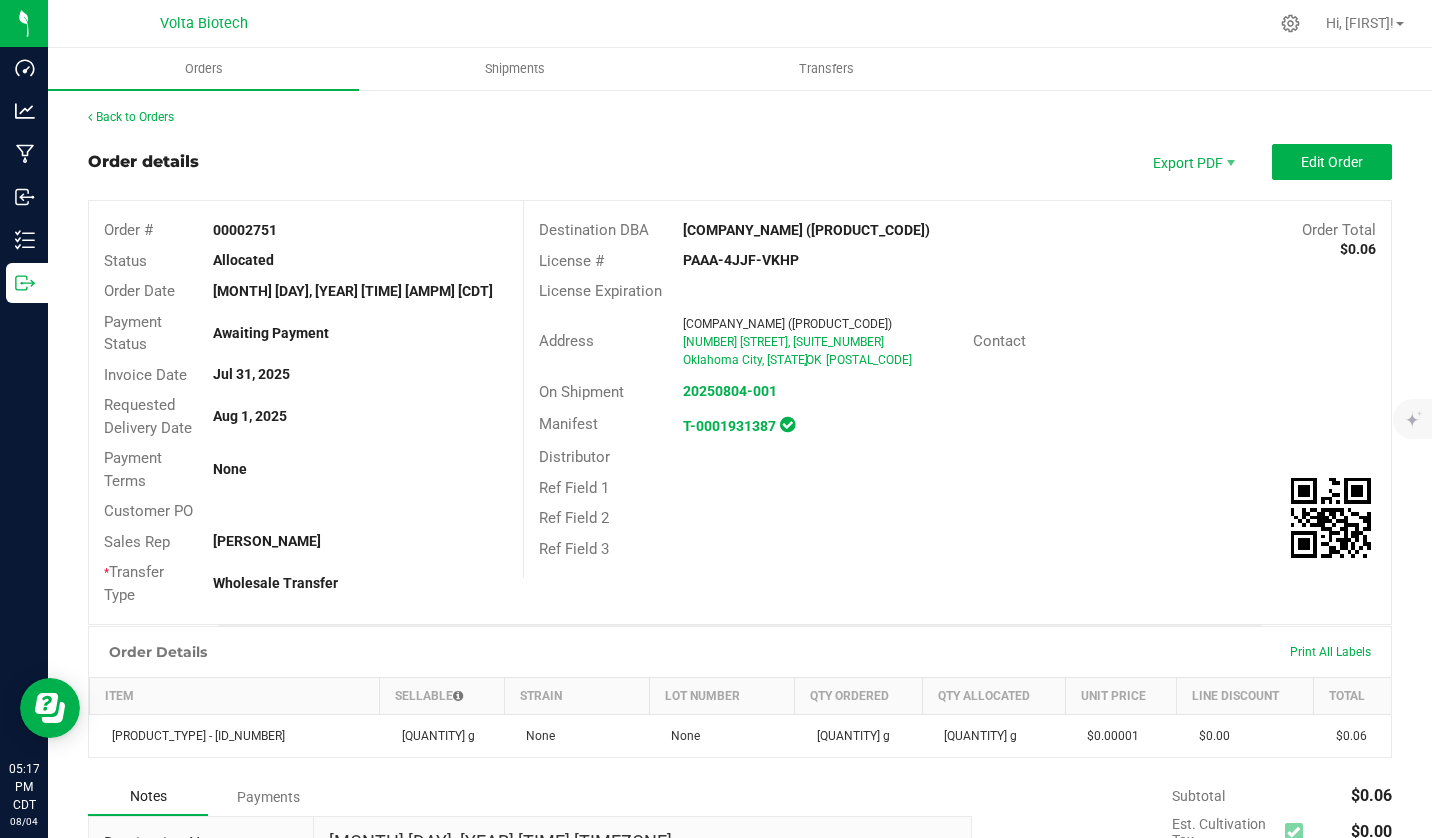 click on "PAAA-4JJF-VKHP" at bounding box center [812, 260] 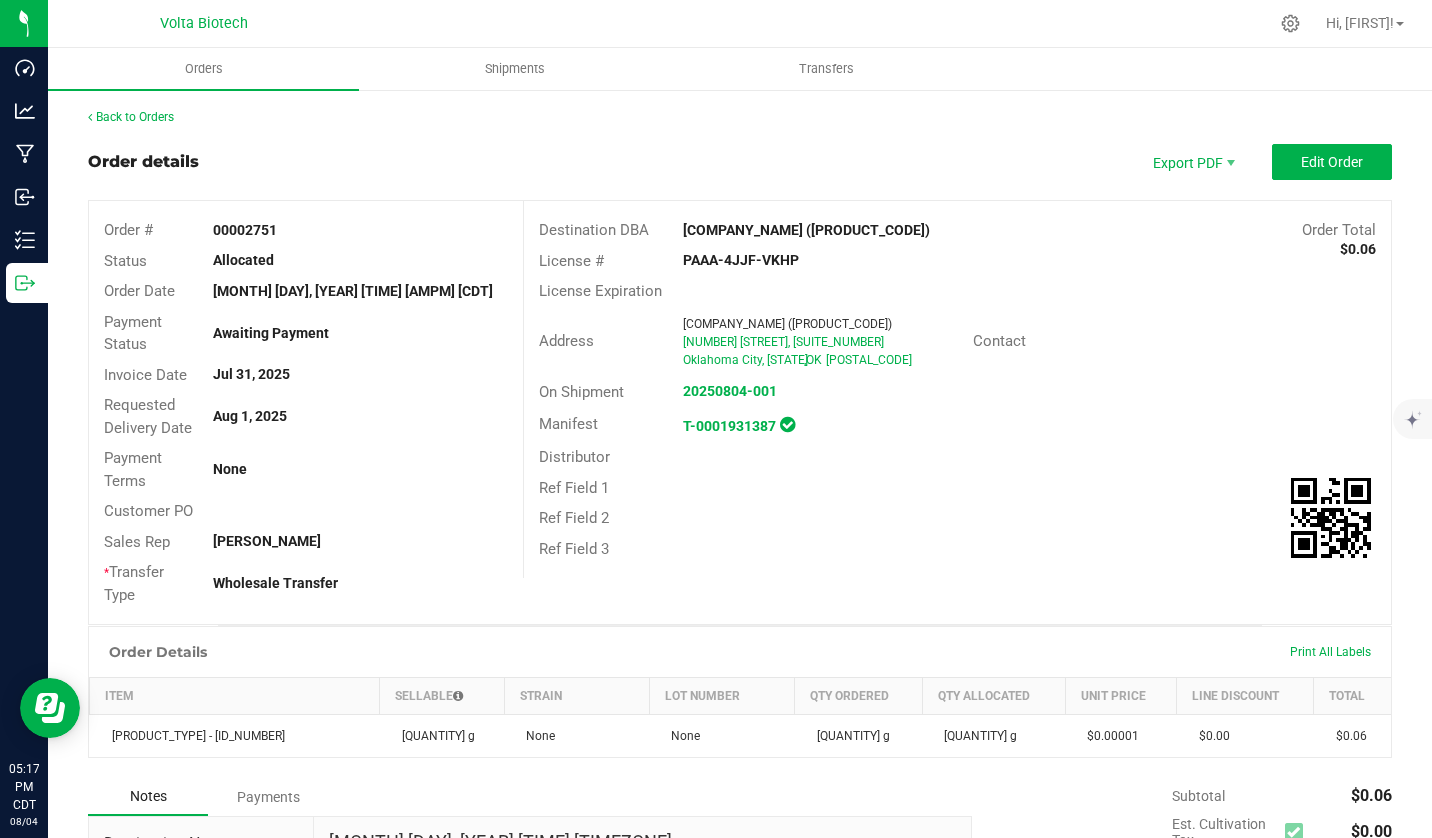 copy on "PAAA-4JJF-VKHP" 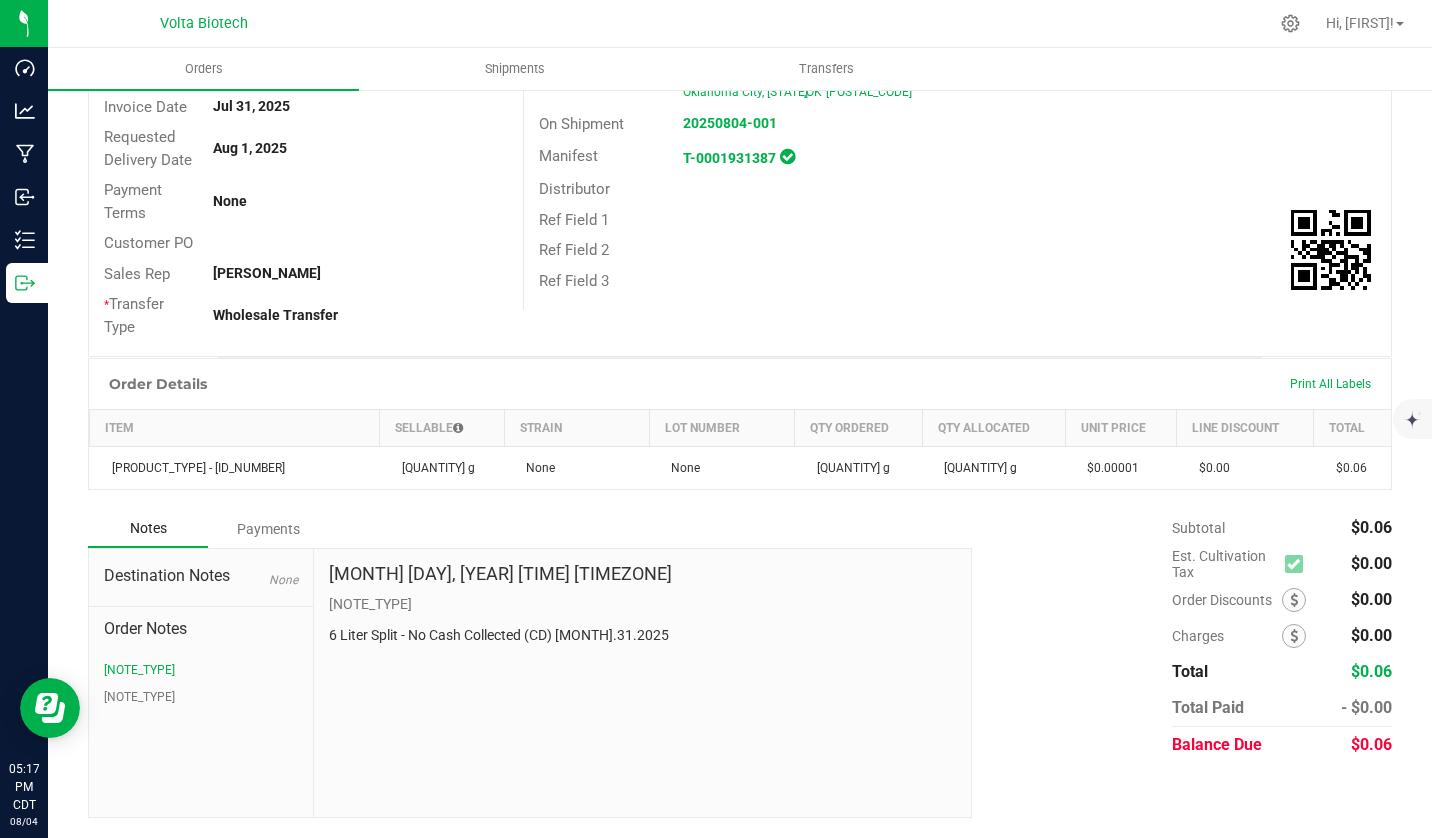 scroll, scrollTop: 0, scrollLeft: 0, axis: both 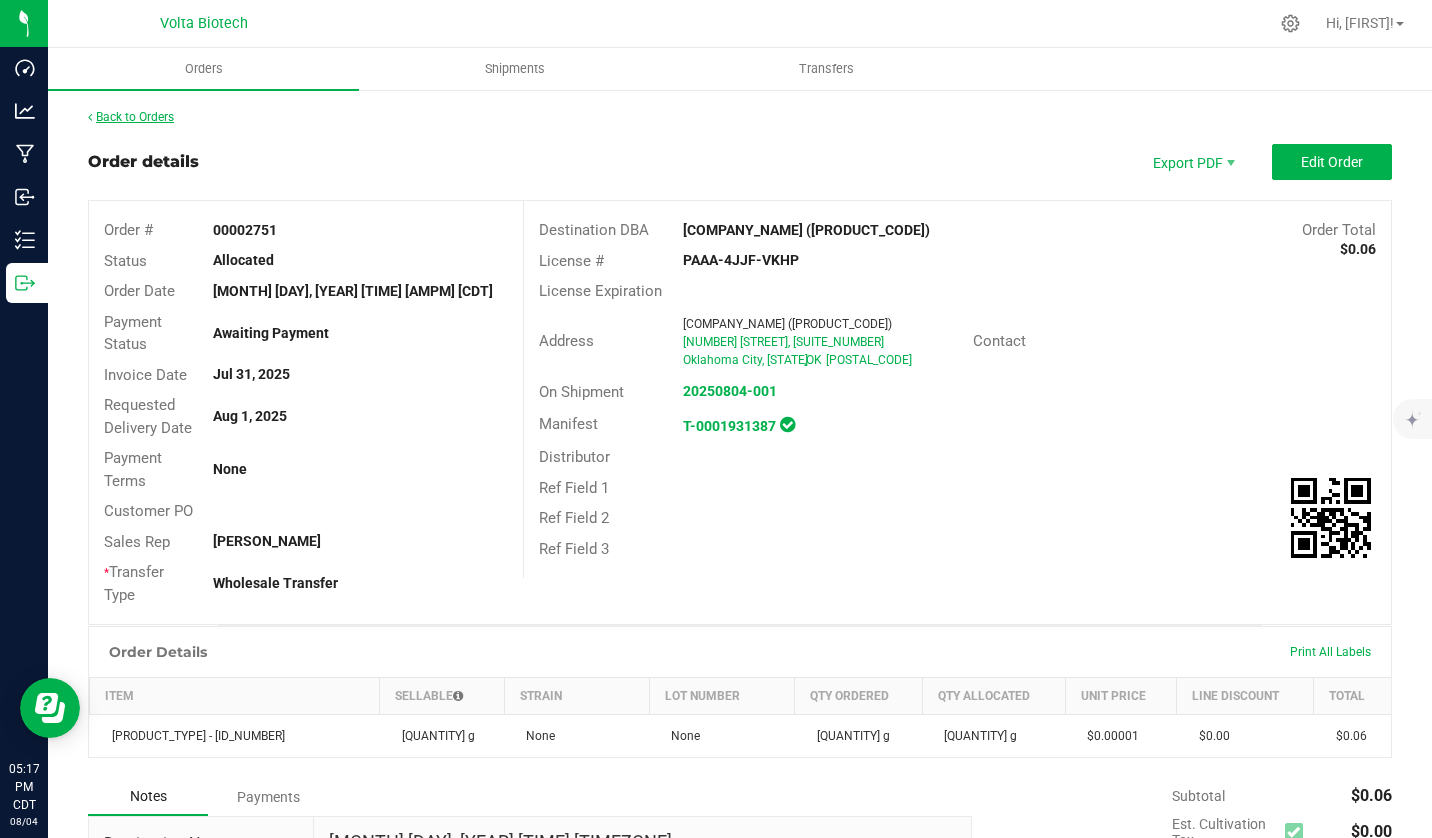 click on "Back to Orders" at bounding box center (131, 117) 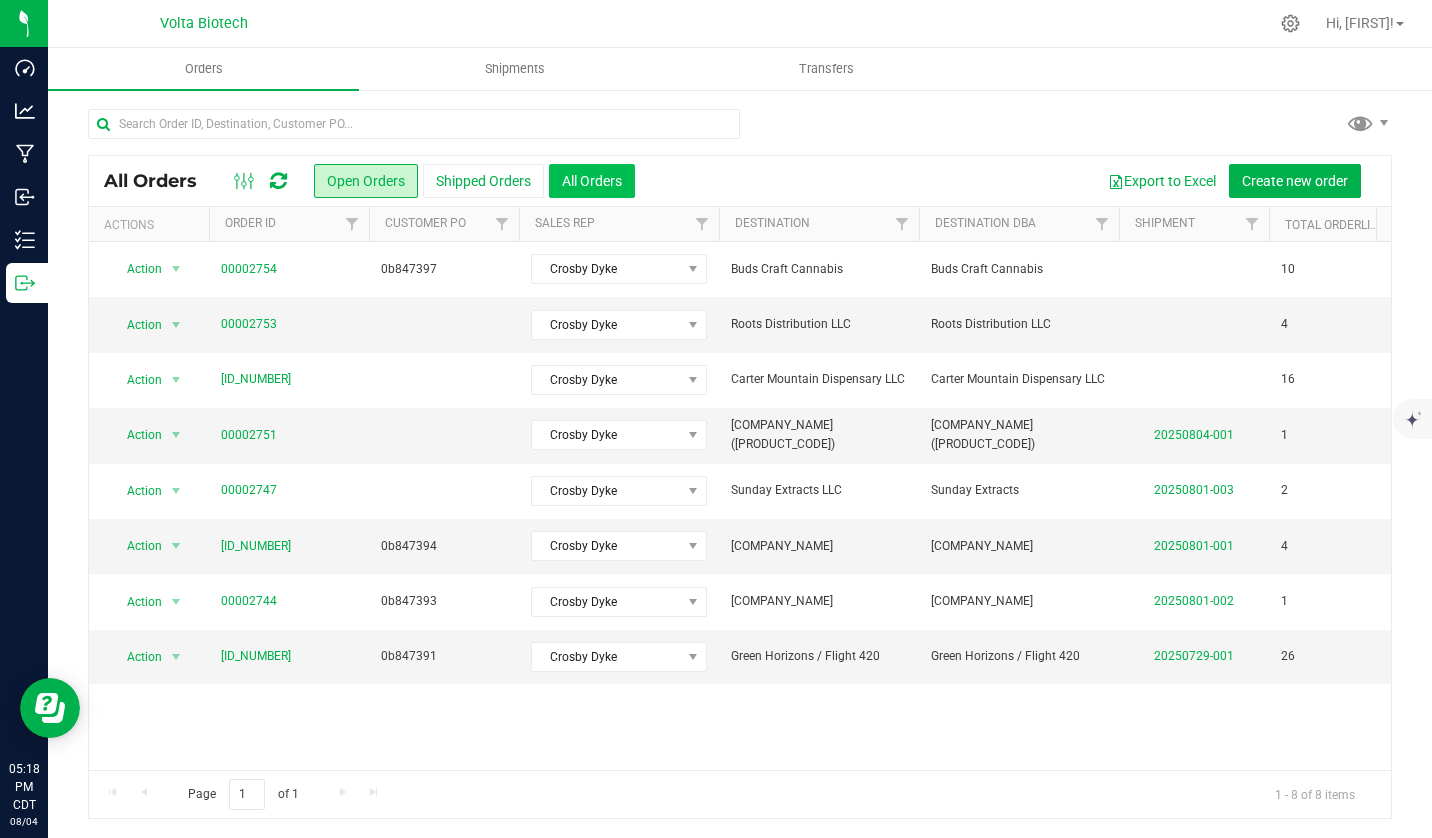 click on "All Orders" at bounding box center (592, 181) 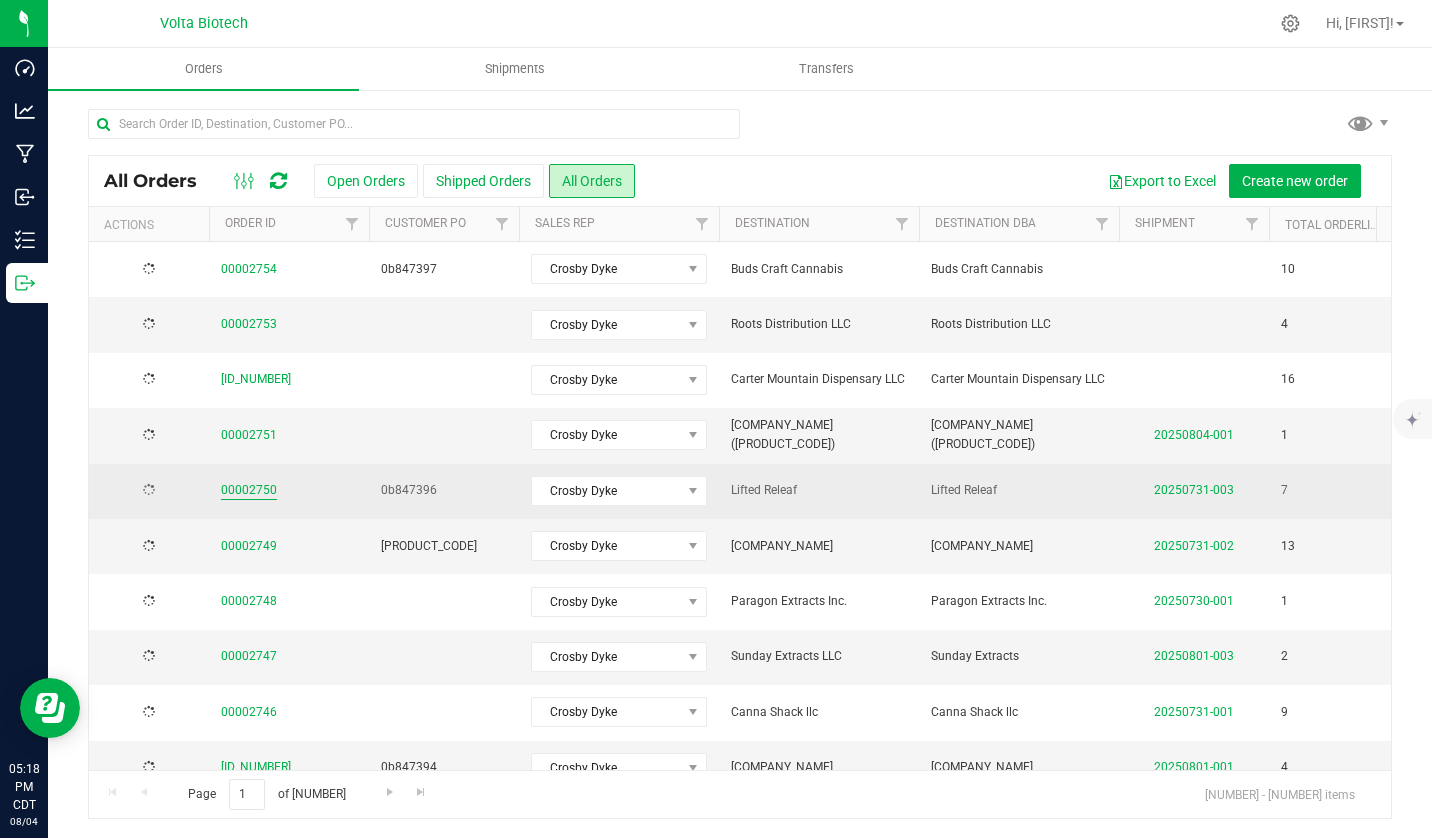 click on "00002750" at bounding box center (249, 490) 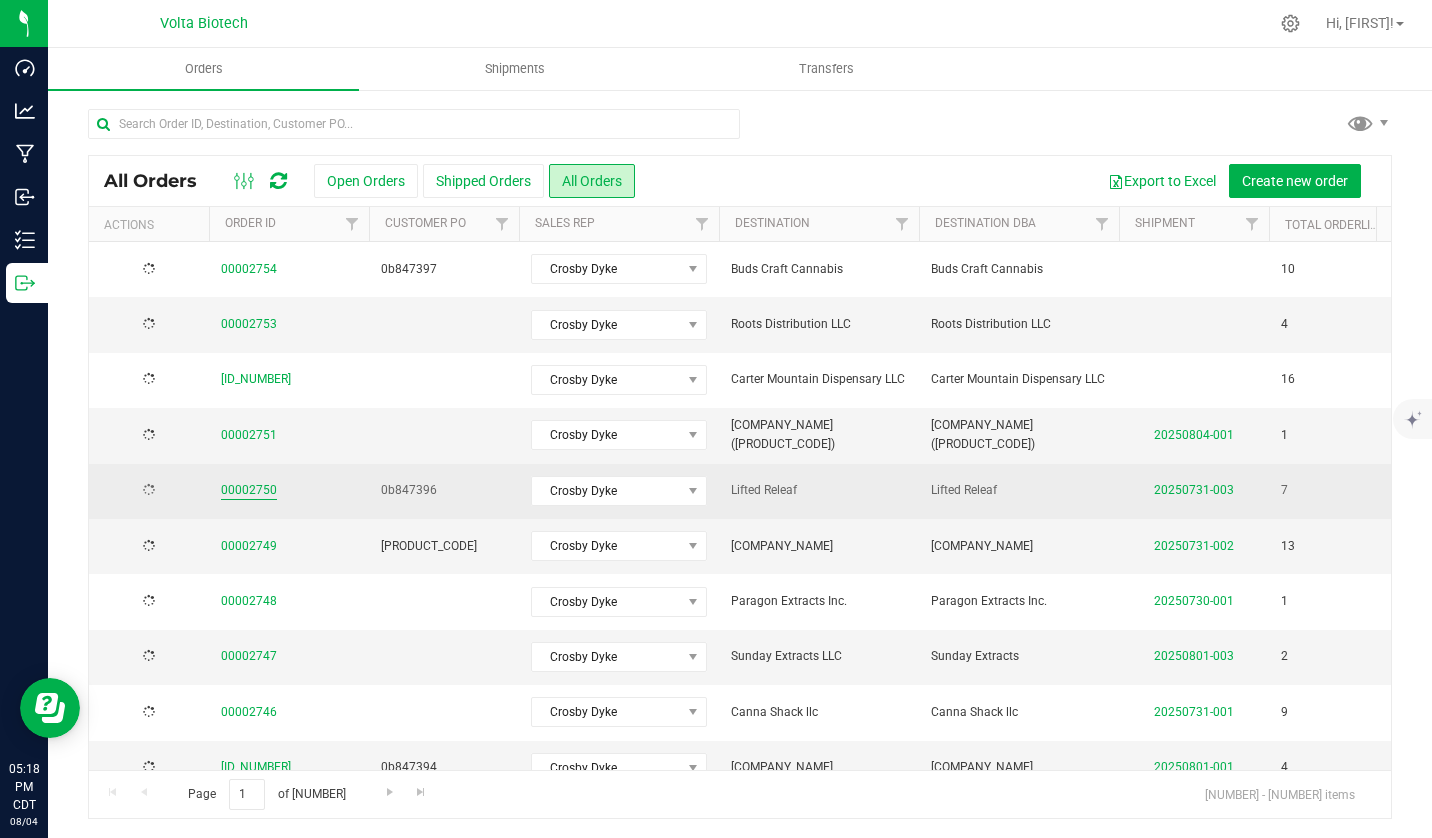 click on "00002750" at bounding box center (249, 490) 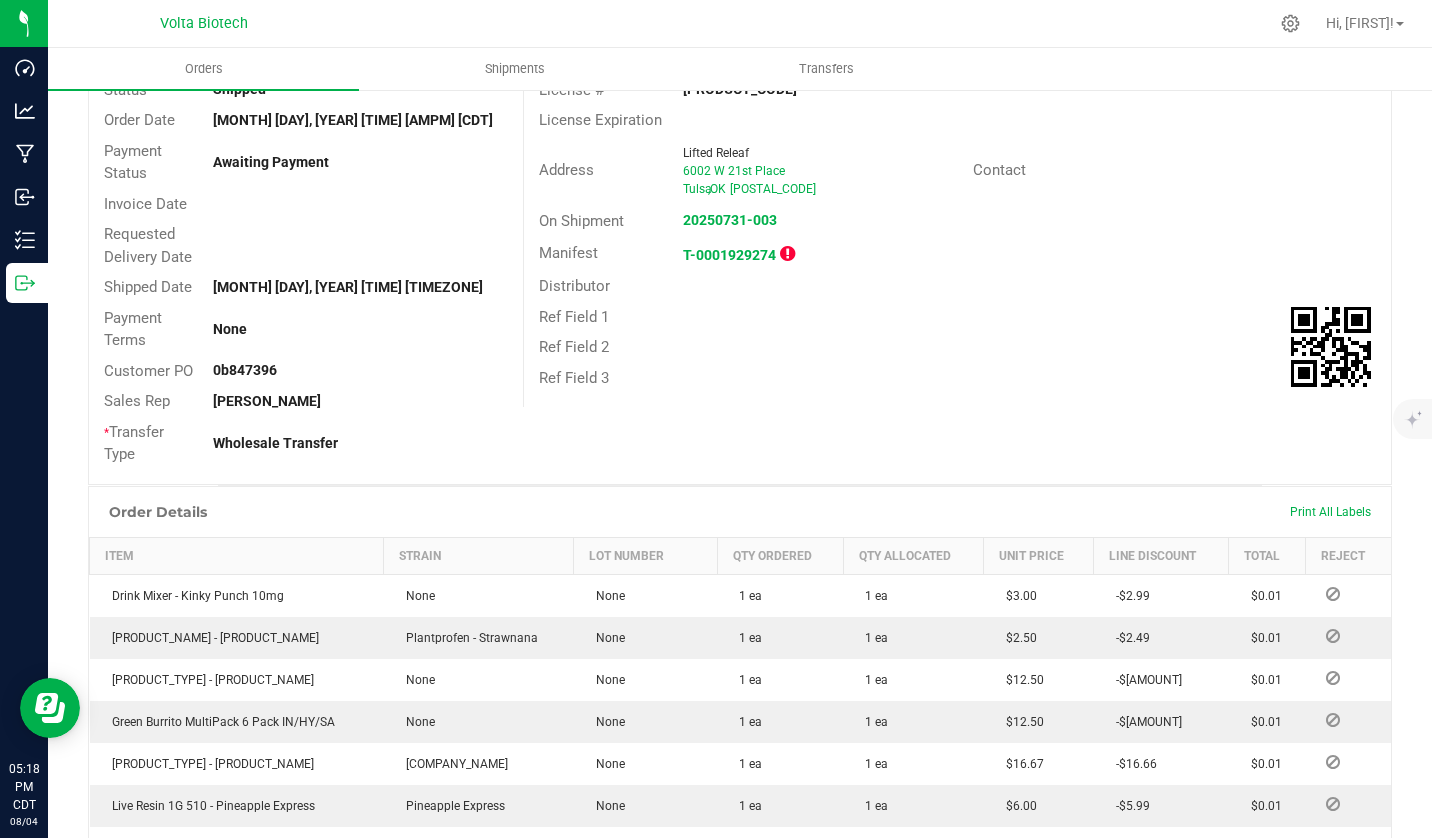 scroll, scrollTop: 0, scrollLeft: 0, axis: both 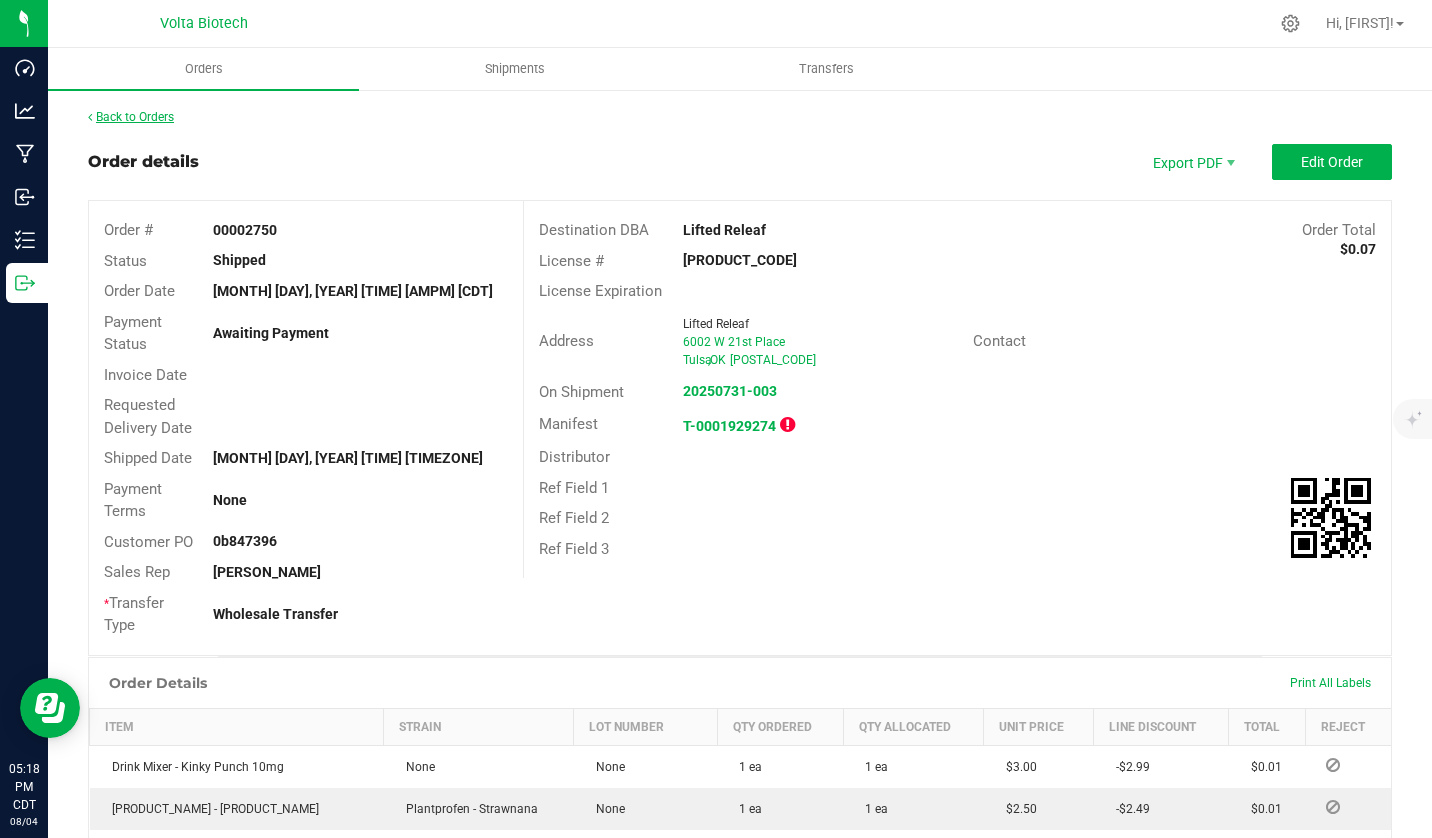 click on "Back to Orders" at bounding box center [131, 117] 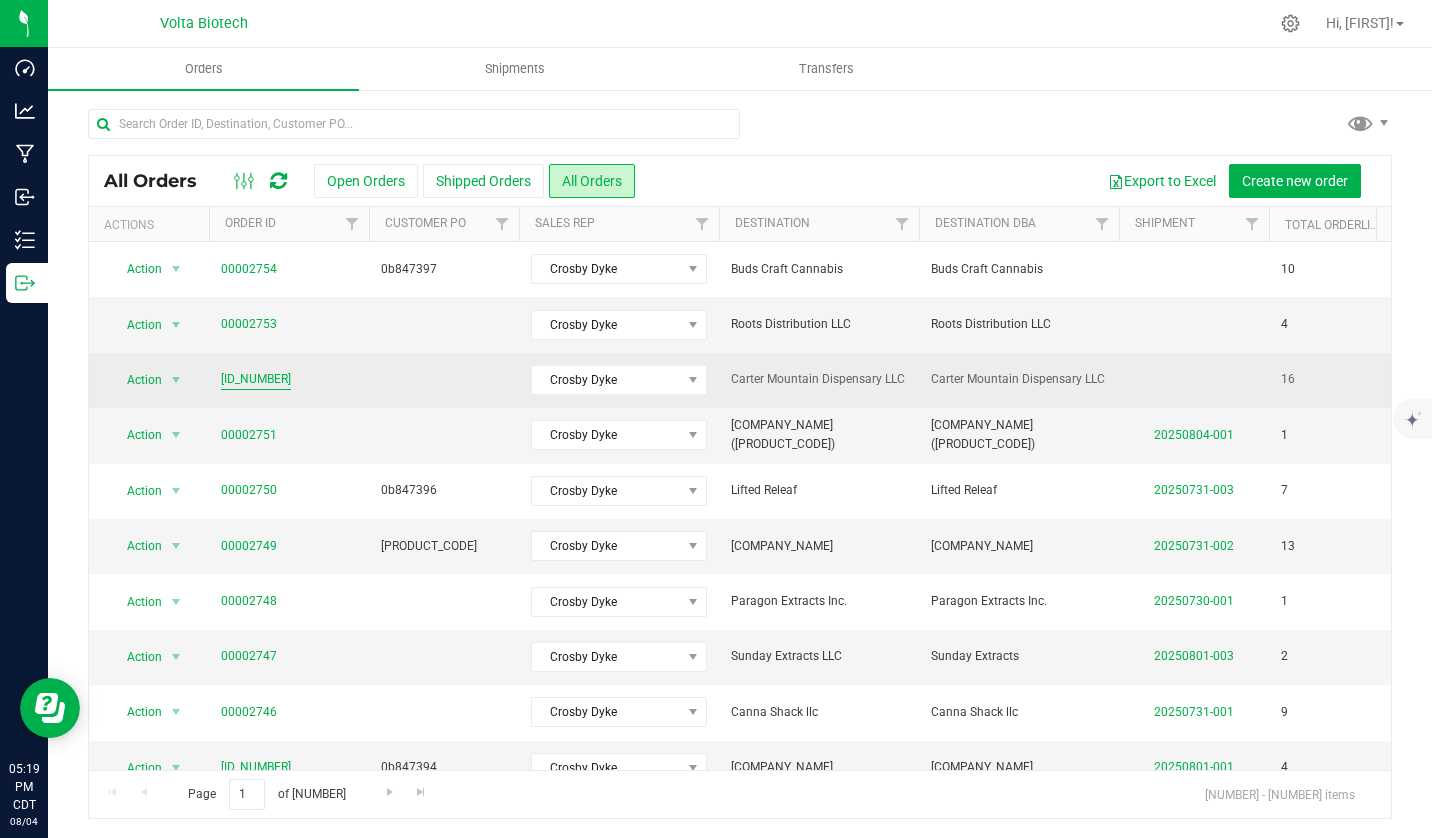click on "[ID_NUMBER]" at bounding box center [256, 379] 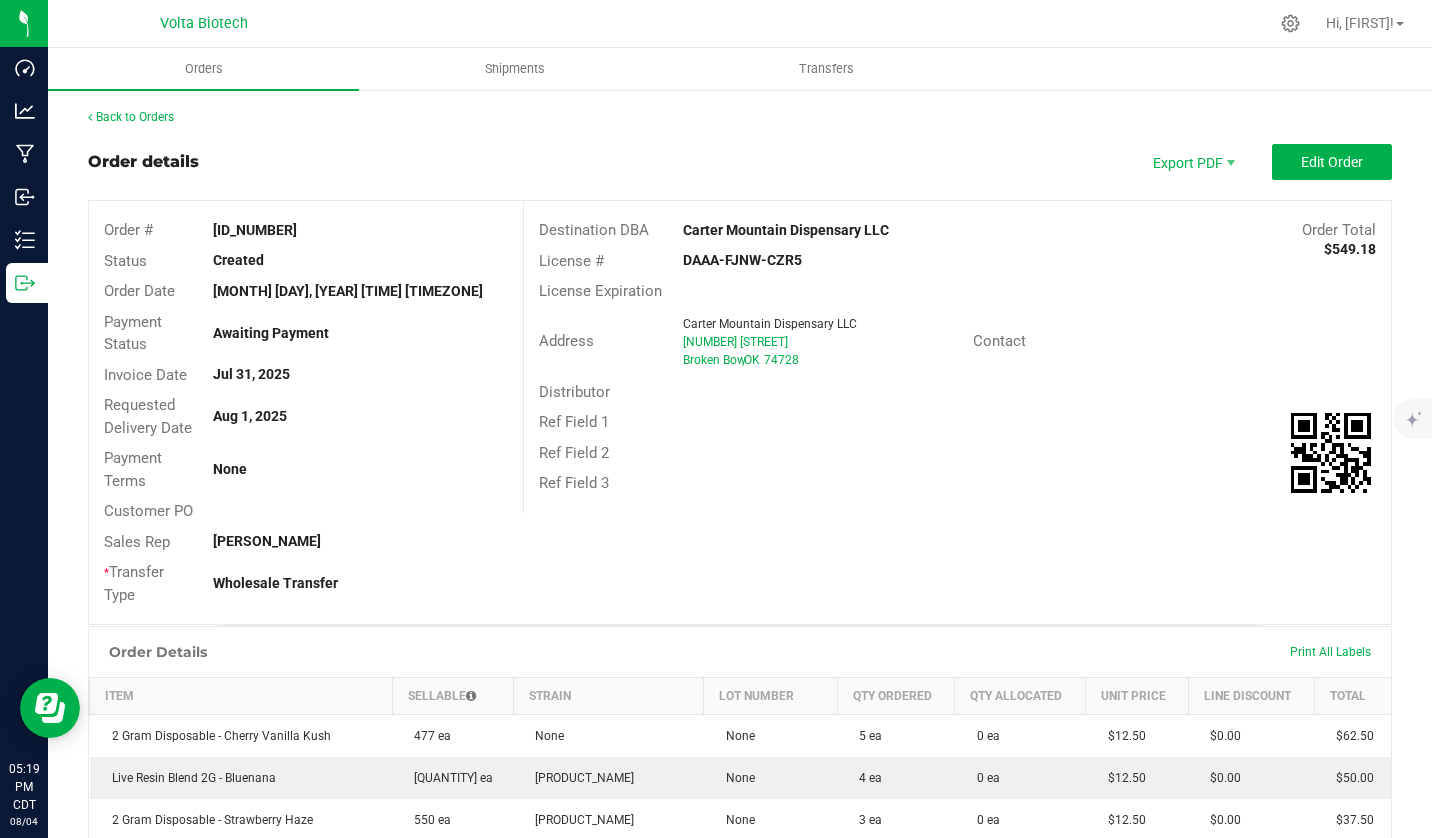 click on "[ID_NUMBER]" at bounding box center (255, 230) 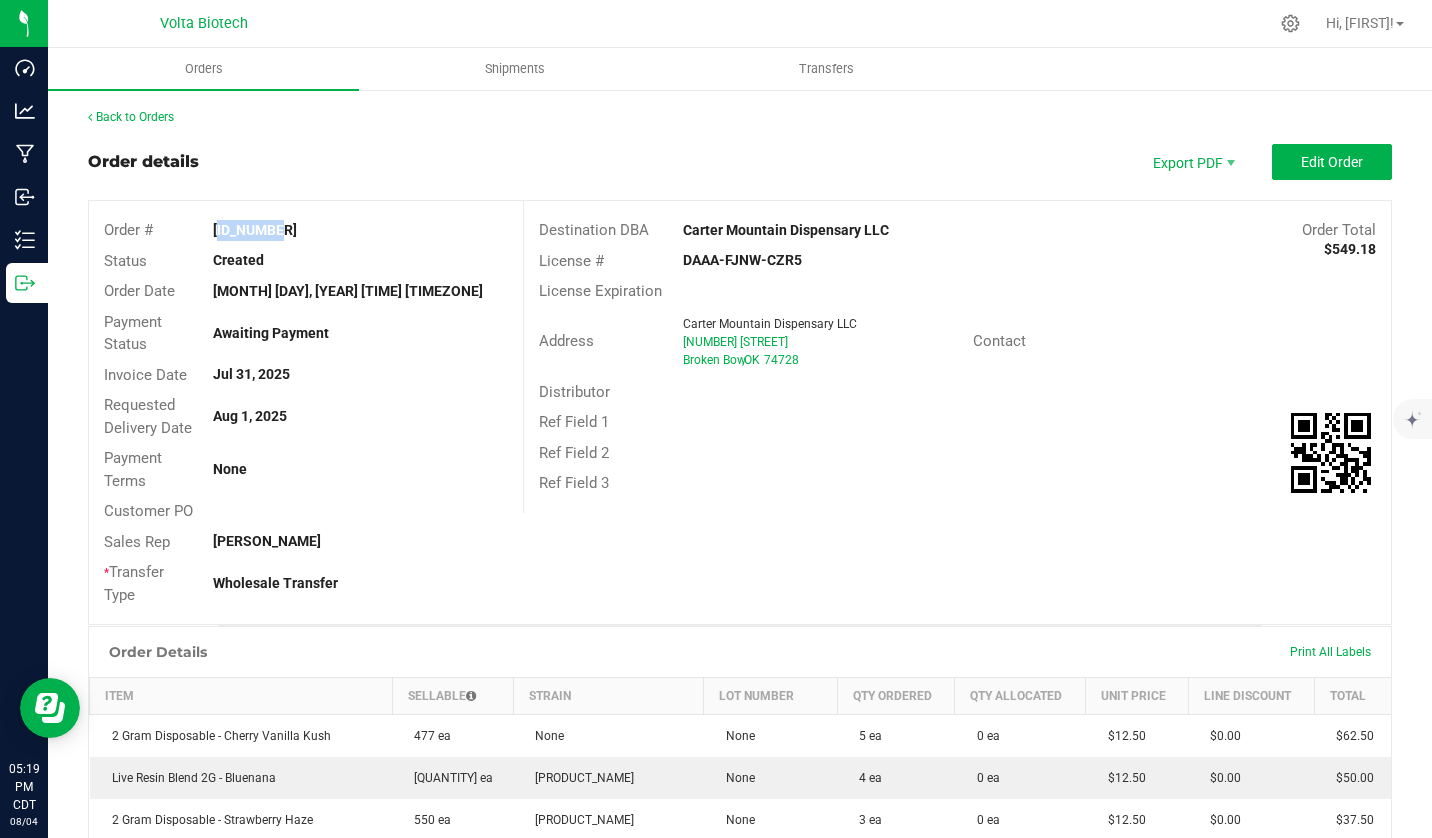 click on "[ID_NUMBER]" at bounding box center (255, 230) 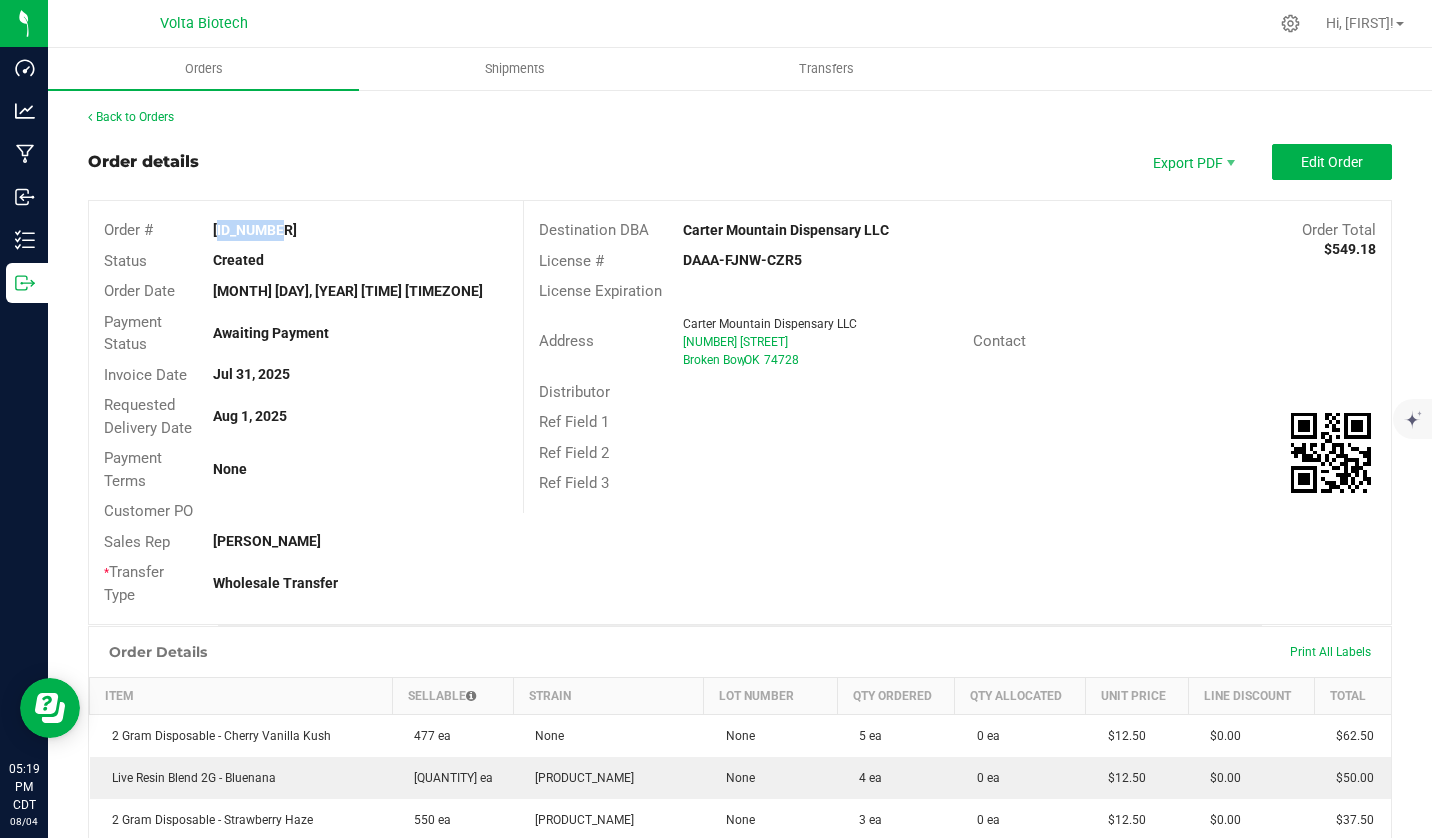 copy on "[ID_NUMBER]" 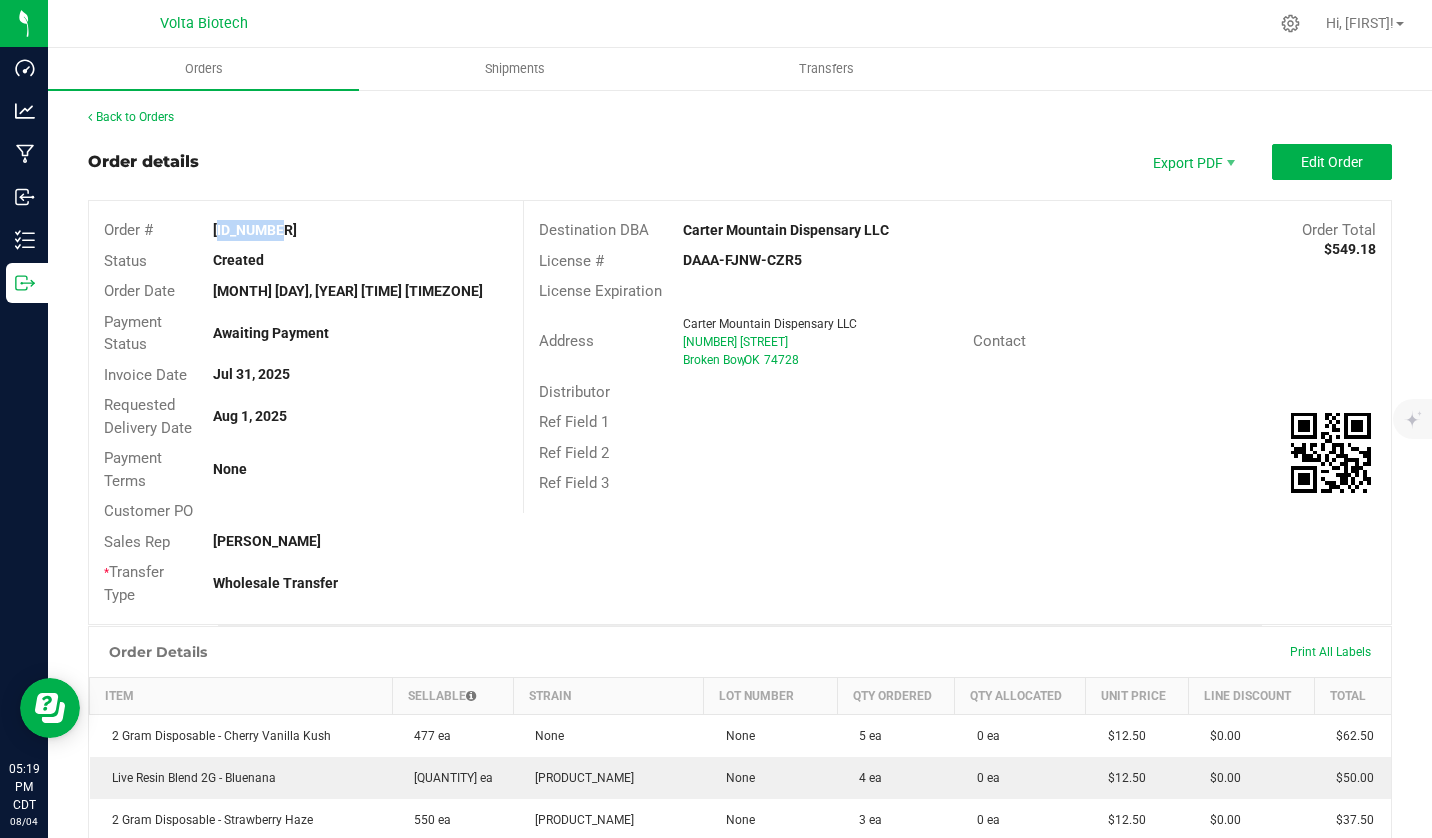 drag, startPoint x: 785, startPoint y: 260, endPoint x: 674, endPoint y: 266, distance: 111.16204 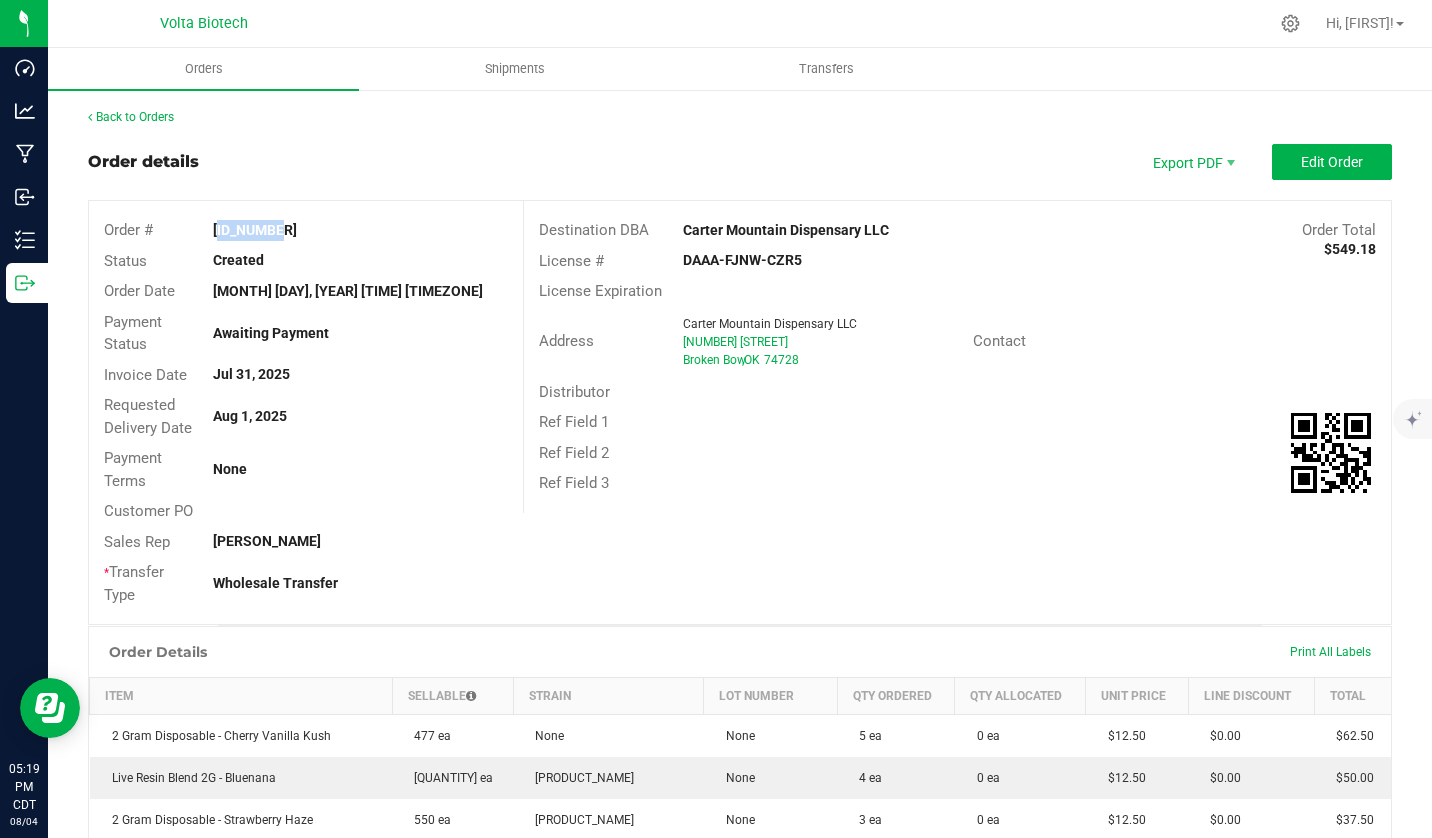 click on "DAAA-FJNW-CZR5" at bounding box center [812, 260] 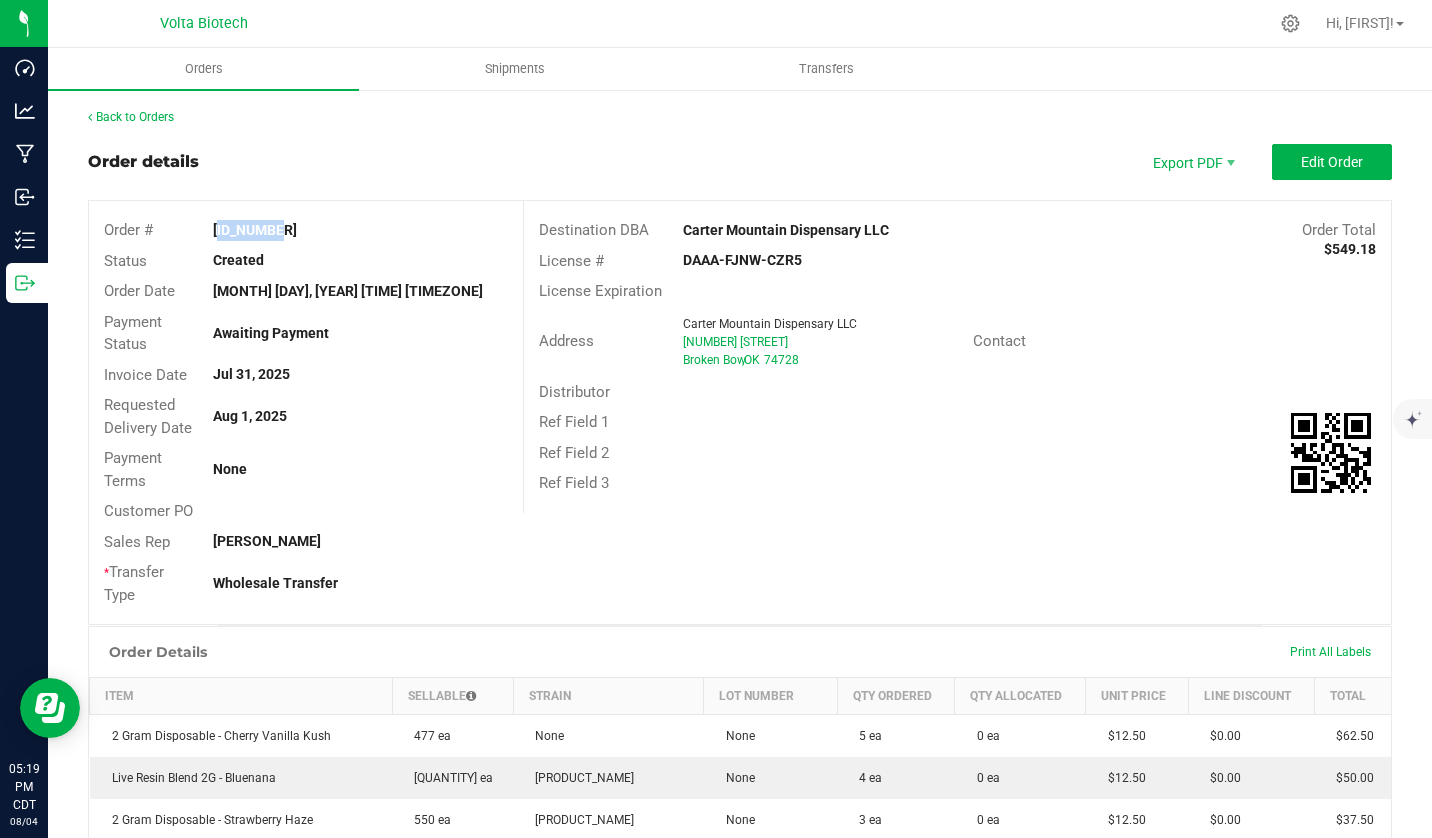 copy on "DAAA-FJNW-CZR5" 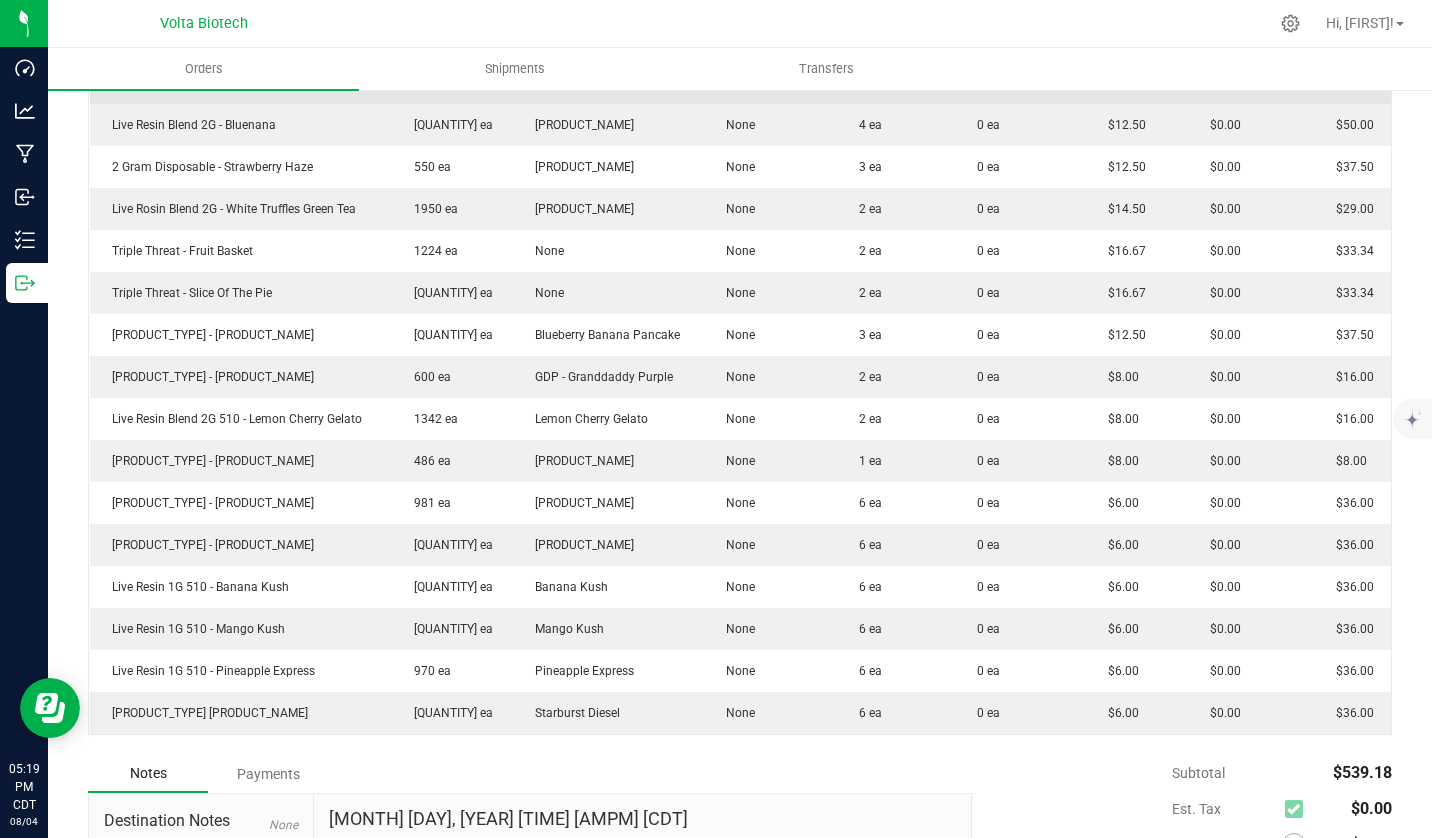 scroll, scrollTop: 600, scrollLeft: 0, axis: vertical 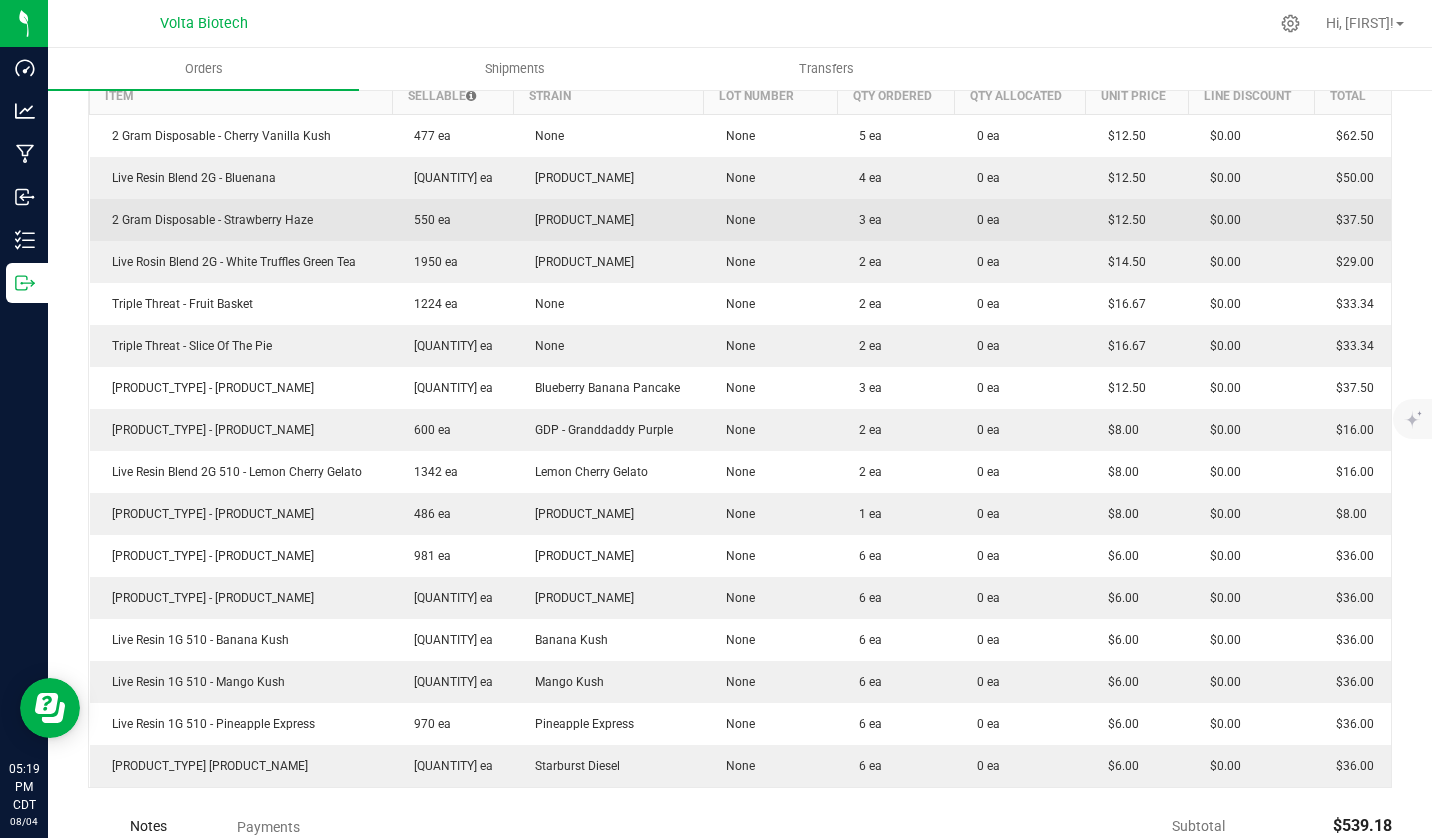 drag, startPoint x: 107, startPoint y: 130, endPoint x: 927, endPoint y: 214, distance: 824.2912 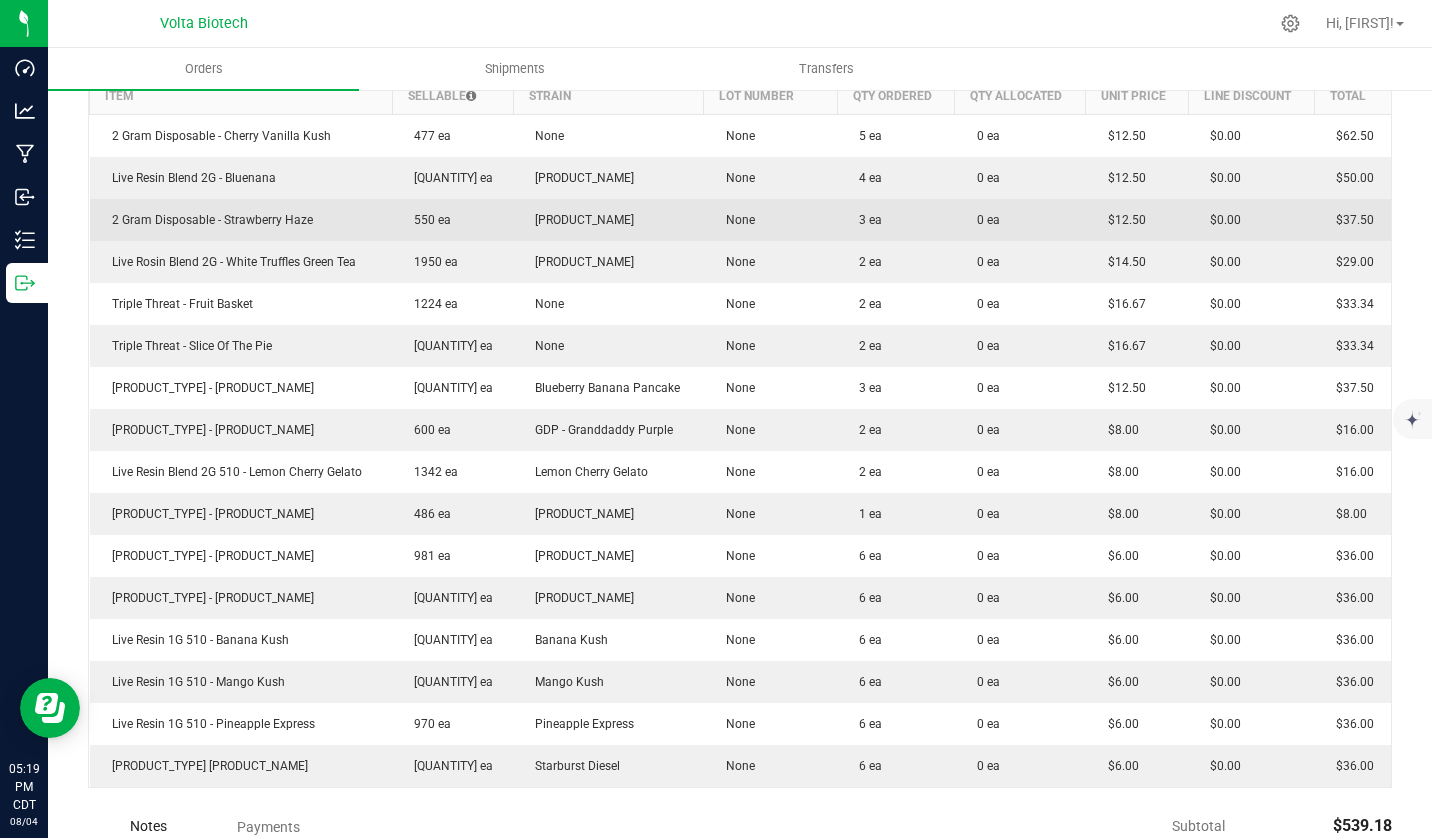 click on "2 Gram Disposable - Cherry Vanilla Kush   477 ea   None   None   5 ea   0 ea   $12.50   $0.00   $62.50   Live Resin Blend 2G - Bluenana   811 ea   Bluenana   None   4 ea   0 ea   $12.50   $0.00   $50.00   2 Gram Disposable - Strawberry Haze   550 ea   Strawberry Haze   None   3 ea   0 ea   $12.50   $0.00   $37.50   Live Rosin Blend 2G - White Truffles Green Tea   1950 ea   White Truffles Green Tea   None   2 ea   0 ea   $14.50   $0.00   $29.00   Triple Threat - Fruit Basket   1224 ea   None   None   2 ea   0 ea   $16.67   $0.00   $33.34   Triple Threat - Slice Of The Pie   1292 ea   None   None   2 ea   0 ea   $16.67   $0.00   $33.34   2 Gram 510 - Blueberry Banana Pancake   1387 ea   Blueberry Banana Pancake   None   3 ea   0 ea   $12.50   $0.00   $37.50   2 Gram 510 - Granddaddy Purple   600 ea   GDP - Granddaddy Purple   None   2 ea   0 ea   $8.00   $0.00   $16.00   Live Resin Blend 2G 510 - Lemon Cherry Gelato   1342 ea   Lemon Cherry Gelato   None   2 ea   0 ea   $8.00   $0.00   $16.00   486 ea   None" at bounding box center [741, 451] 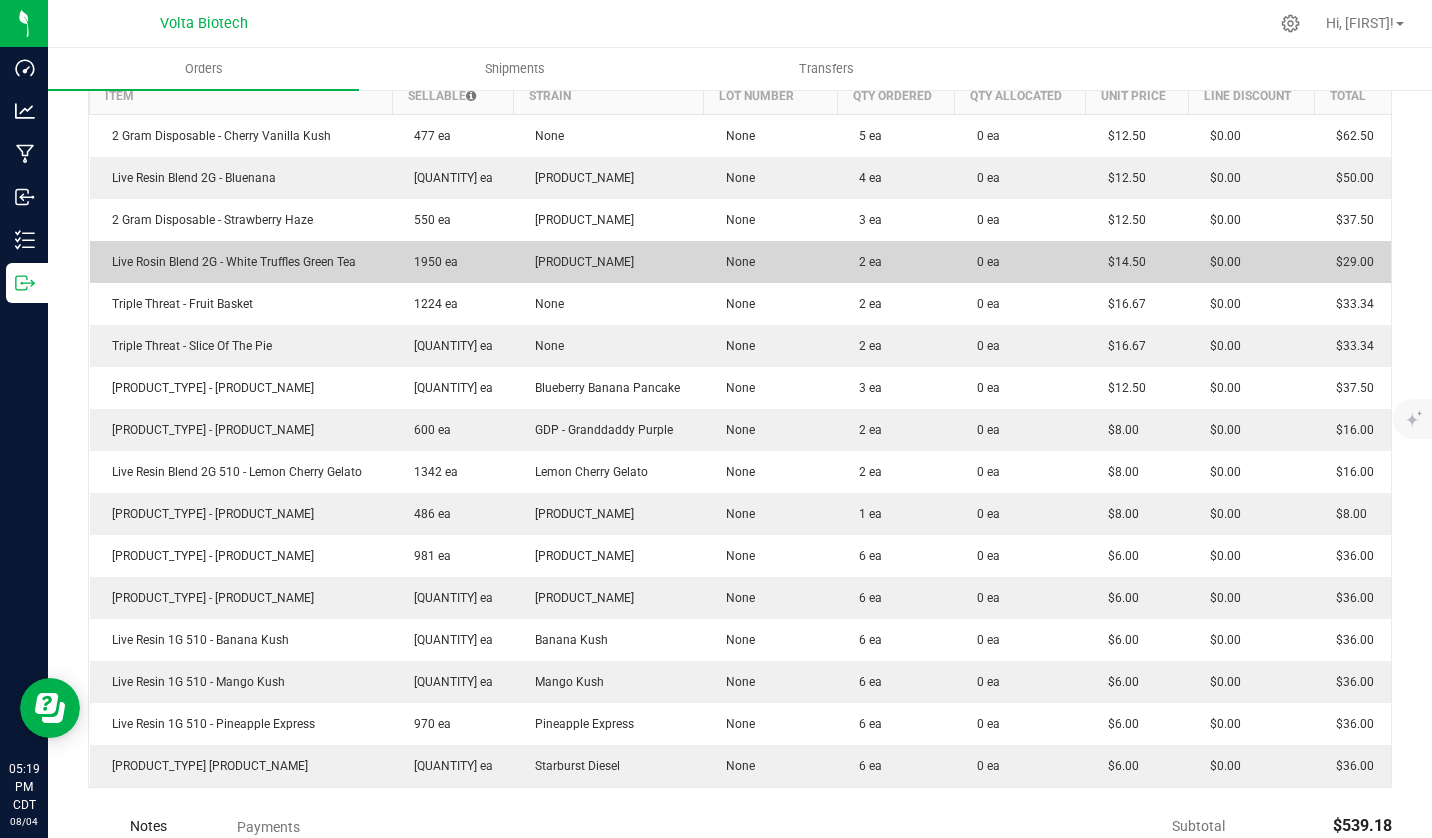 drag, startPoint x: 110, startPoint y: 262, endPoint x: 1065, endPoint y: 275, distance: 955.0885 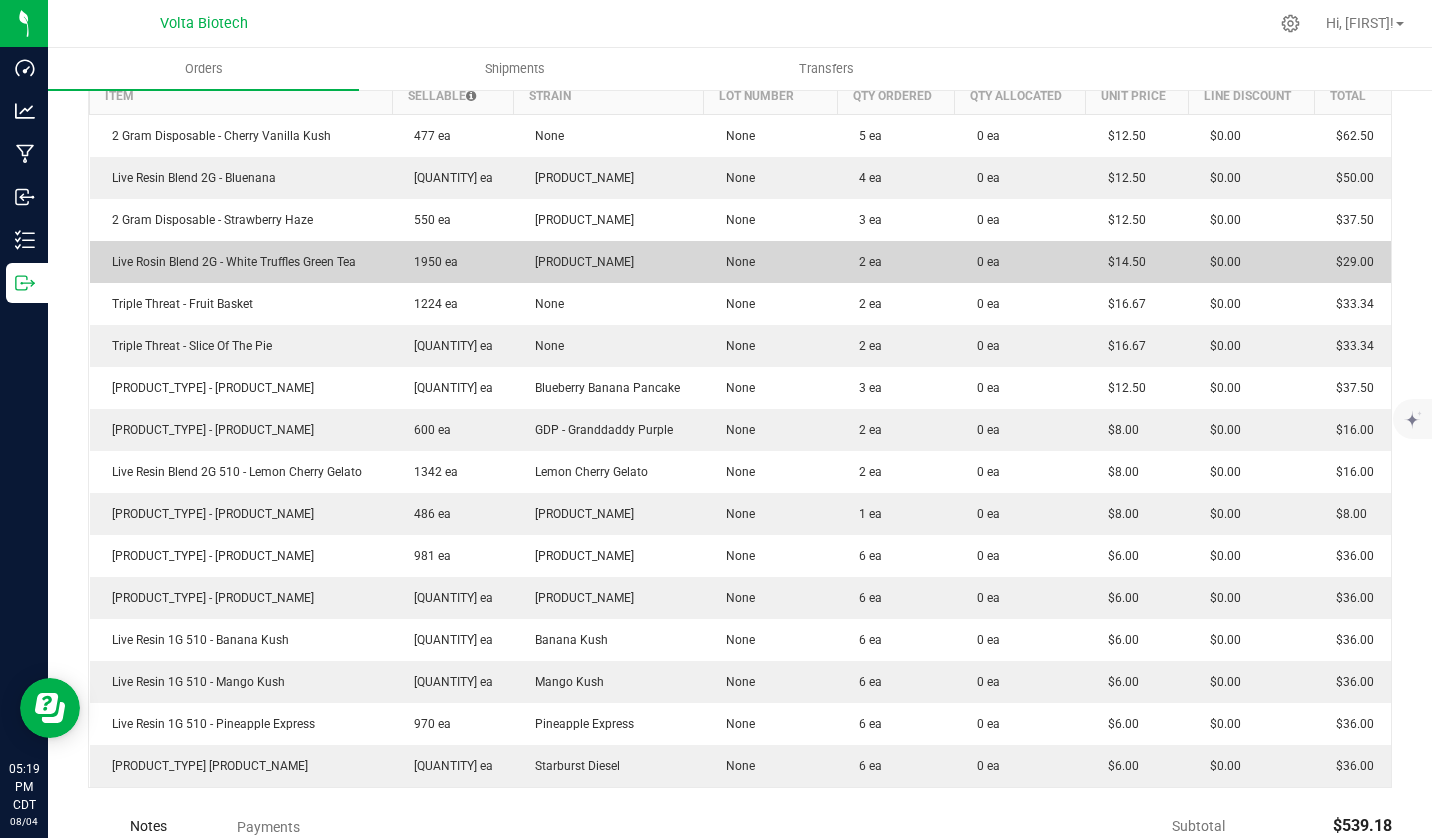 click on "Live Rosin Blend 2G - White Truffles Green Tea   1950 ea   White Truffles Green Tea   None   2 ea   0 ea   $14.50   $0.00   $29.00" at bounding box center (741, 262) 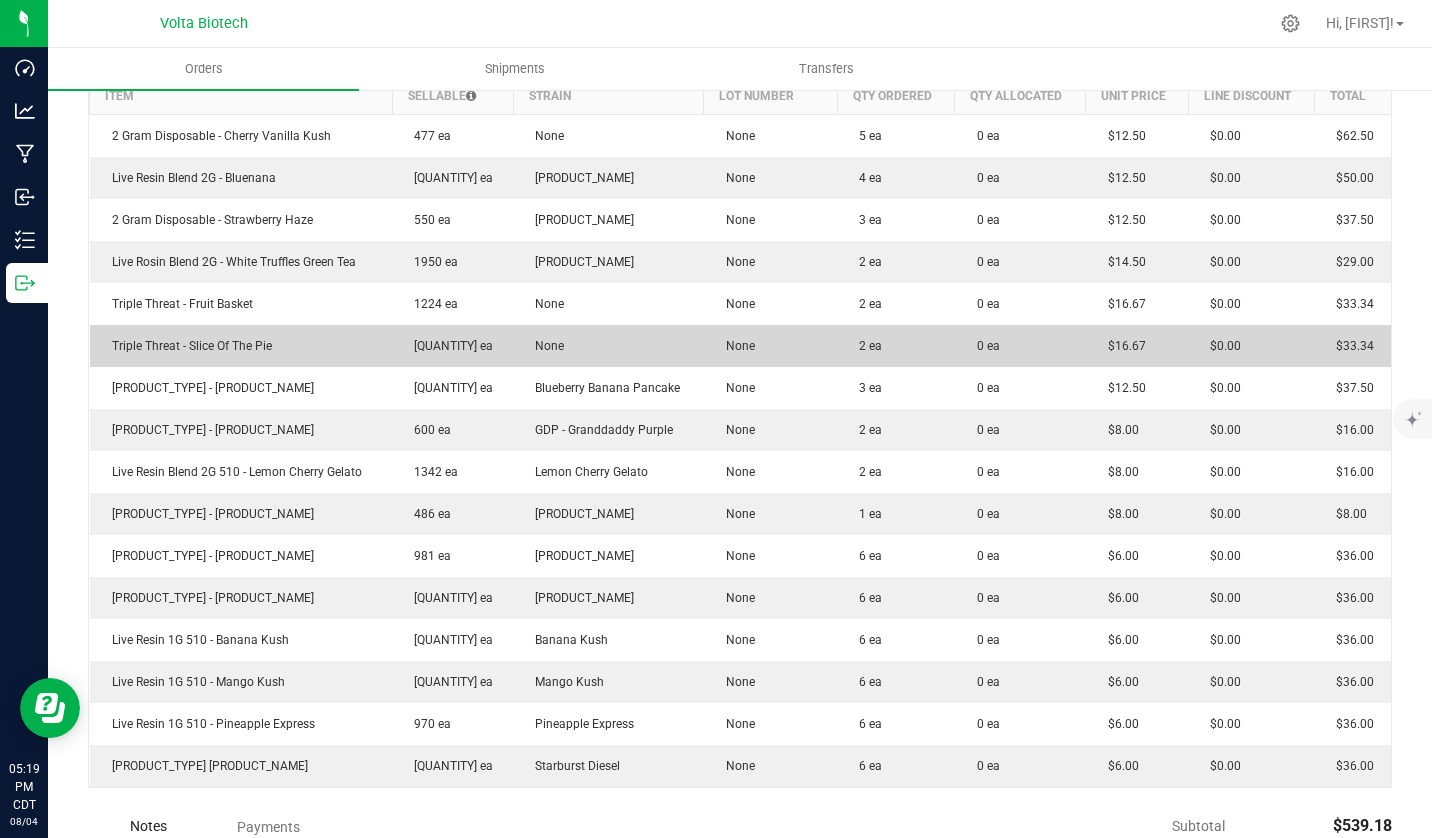 drag, startPoint x: 110, startPoint y: 304, endPoint x: 1143, endPoint y: 346, distance: 1033.8535 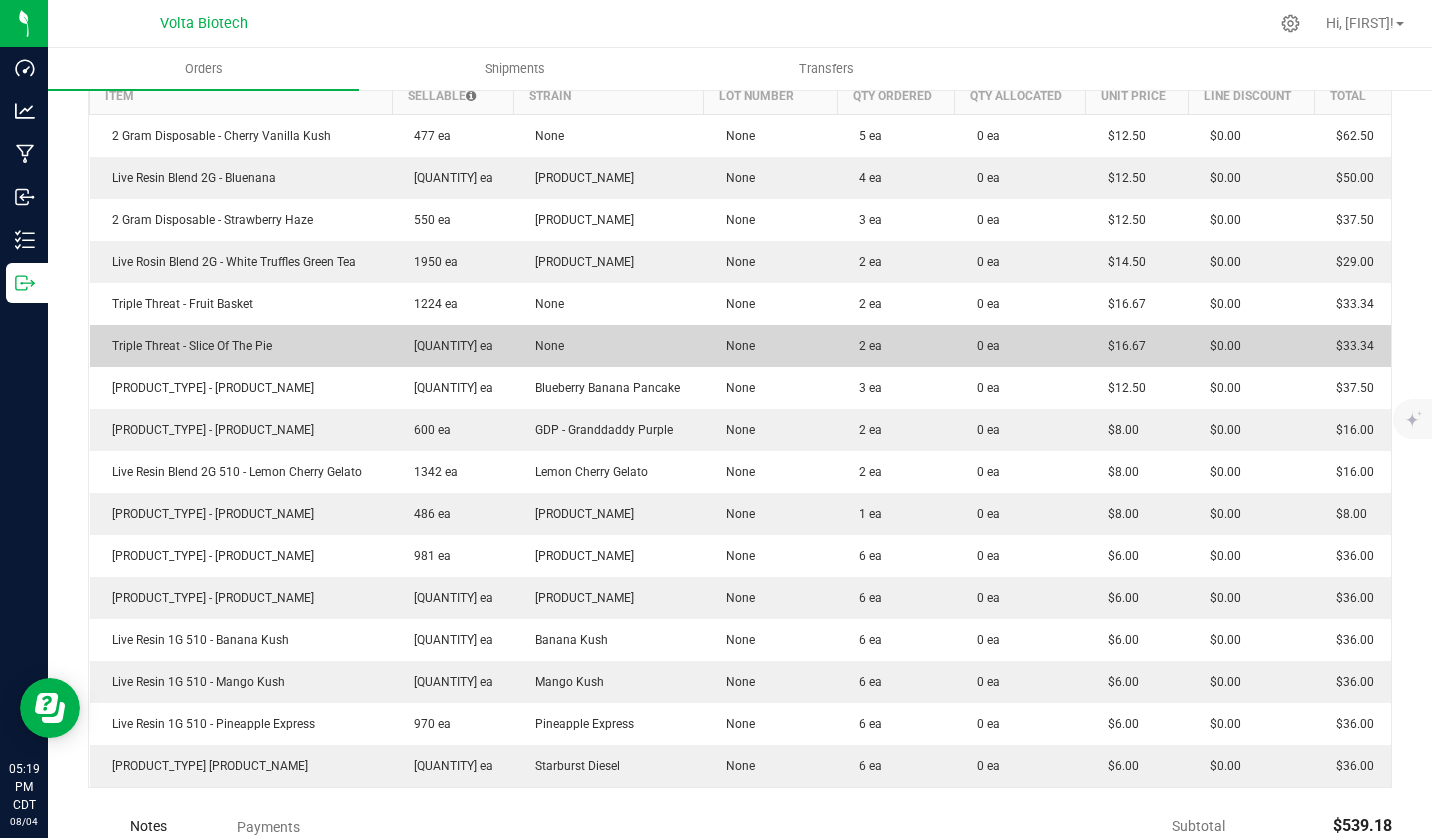 click on "2 Gram Disposable - Cherry Vanilla Kush   477 ea   None   None   5 ea   0 ea   $12.50   $0.00   $62.50   Live Resin Blend 2G - Bluenana   811 ea   Bluenana   None   4 ea   0 ea   $12.50   $0.00   $50.00   2 Gram Disposable - Strawberry Haze   550 ea   Strawberry Haze   None   3 ea   0 ea   $12.50   $0.00   $37.50   Live Rosin Blend 2G - White Truffles Green Tea   1950 ea   White Truffles Green Tea   None   2 ea   0 ea   $14.50   $0.00   $29.00   Triple Threat - Fruit Basket   1224 ea   None   None   2 ea   0 ea   $16.67   $0.00   $33.34   Triple Threat - Slice Of The Pie   1292 ea   None   None   2 ea   0 ea   $16.67   $0.00   $33.34   2 Gram 510 - Blueberry Banana Pancake   1387 ea   Blueberry Banana Pancake   None   3 ea   0 ea   $12.50   $0.00   $37.50   2 Gram 510 - Granddaddy Purple   600 ea   GDP - Granddaddy Purple   None   2 ea   0 ea   $8.00   $0.00   $16.00   Live Resin Blend 2G 510 - Lemon Cherry Gelato   1342 ea   Lemon Cherry Gelato   None   2 ea   0 ea   $8.00   $0.00   $16.00   486 ea   None" at bounding box center [741, 451] 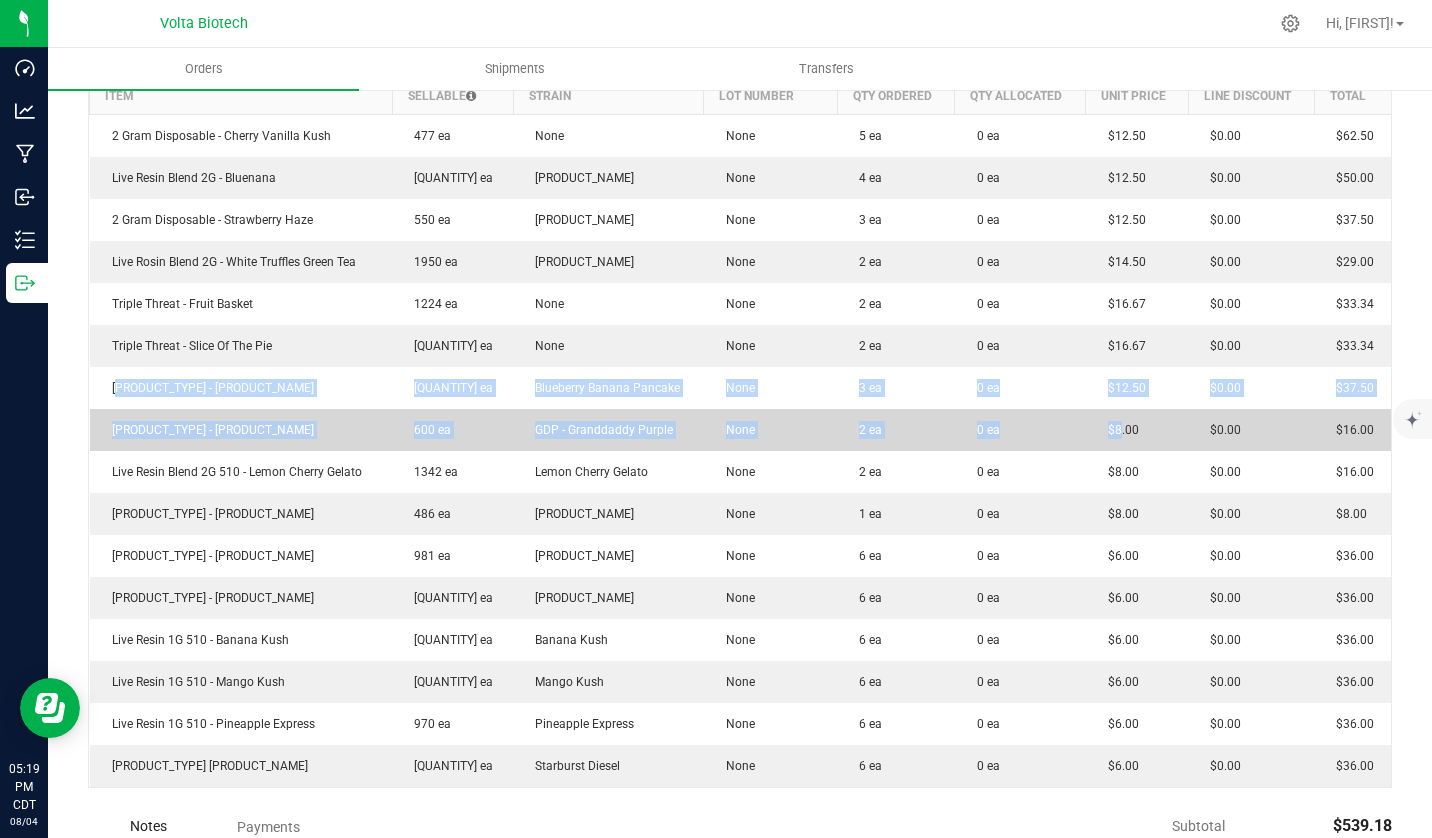 drag, startPoint x: 109, startPoint y: 386, endPoint x: 1101, endPoint y: 429, distance: 992.9315 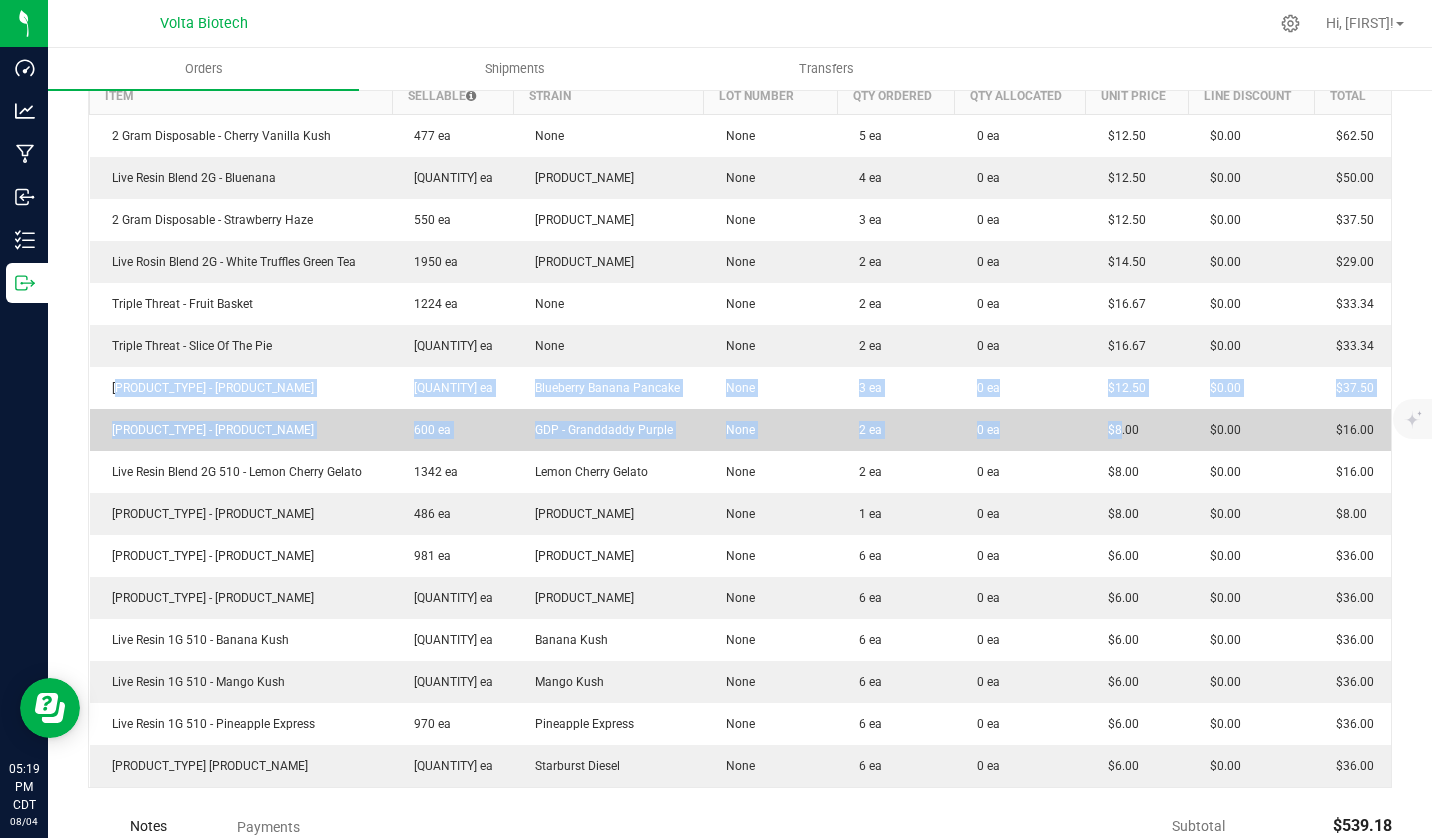 click on "2 Gram Disposable - Cherry Vanilla Kush   477 ea   None   None   5 ea   0 ea   $12.50   $0.00   $62.50   Live Resin Blend 2G - Bluenana   811 ea   Bluenana   None   4 ea   0 ea   $12.50   $0.00   $50.00   2 Gram Disposable - Strawberry Haze   550 ea   Strawberry Haze   None   3 ea   0 ea   $12.50   $0.00   $37.50   Live Rosin Blend 2G - White Truffles Green Tea   1950 ea   White Truffles Green Tea   None   2 ea   0 ea   $14.50   $0.00   $29.00   Triple Threat - Fruit Basket   1224 ea   None   None   2 ea   0 ea   $16.67   $0.00   $33.34   Triple Threat - Slice Of The Pie   1292 ea   None   None   2 ea   0 ea   $16.67   $0.00   $33.34   2 Gram 510 - Blueberry Banana Pancake   1387 ea   Blueberry Banana Pancake   None   3 ea   0 ea   $12.50   $0.00   $37.50   2 Gram 510 - Granddaddy Purple   600 ea   GDP - Granddaddy Purple   None   2 ea   0 ea   $8.00   $0.00   $16.00   Live Resin Blend 2G 510 - Lemon Cherry Gelato   1342 ea   Lemon Cherry Gelato   None   2 ea   0 ea   $8.00   $0.00   $16.00   486 ea   None" at bounding box center [741, 451] 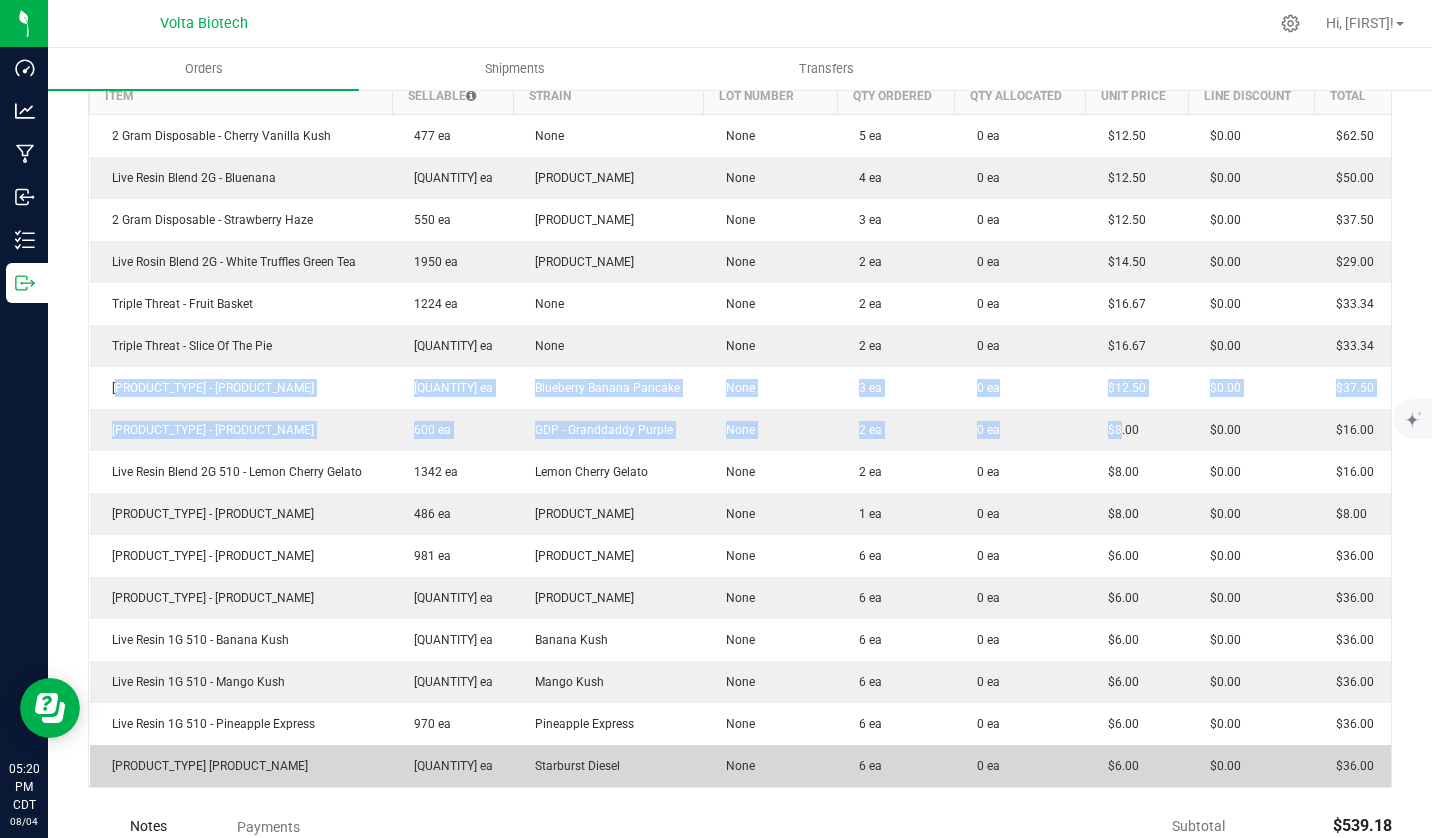 drag, startPoint x: 109, startPoint y: 469, endPoint x: 895, endPoint y: 775, distance: 843.4643 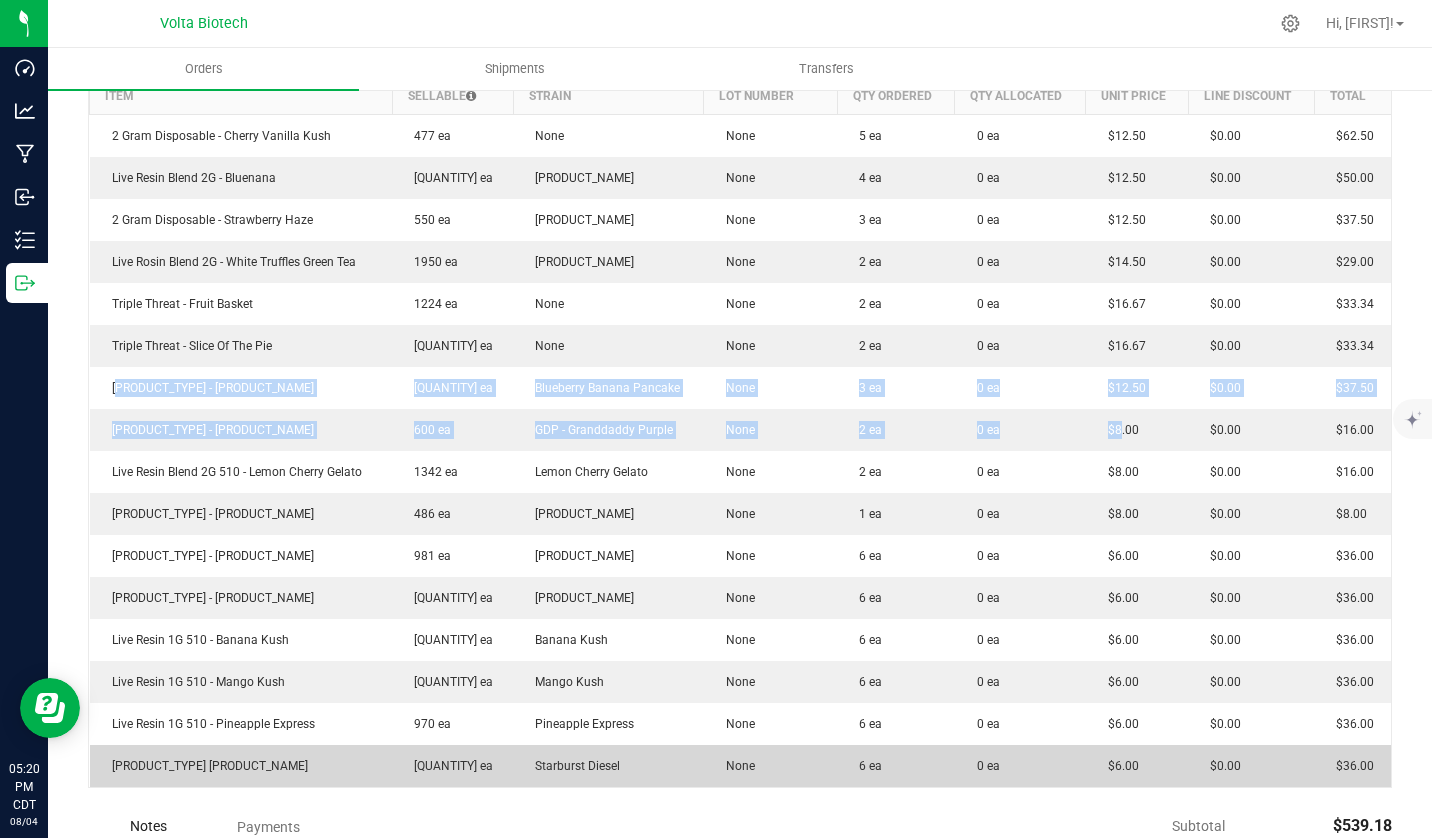 click on "2 Gram Disposable - Cherry Vanilla Kush   477 ea   None   None   5 ea   0 ea   $12.50   $0.00   $62.50   Live Resin Blend 2G - Bluenana   811 ea   Bluenana   None   4 ea   0 ea   $12.50   $0.00   $50.00   2 Gram Disposable - Strawberry Haze   550 ea   Strawberry Haze   None   3 ea   0 ea   $12.50   $0.00   $37.50   Live Rosin Blend 2G - White Truffles Green Tea   1950 ea   White Truffles Green Tea   None   2 ea   0 ea   $14.50   $0.00   $29.00   Triple Threat - Fruit Basket   1224 ea   None   None   2 ea   0 ea   $16.67   $0.00   $33.34   Triple Threat - Slice Of The Pie   1292 ea   None   None   2 ea   0 ea   $16.67   $0.00   $33.34   2 Gram 510 - Blueberry Banana Pancake   1387 ea   Blueberry Banana Pancake   None   3 ea   0 ea   $12.50   $0.00   $37.50   2 Gram 510 - Granddaddy Purple   600 ea   GDP - Granddaddy Purple   None   2 ea   0 ea   $8.00   $0.00   $16.00   Live Resin Blend 2G 510 - Lemon Cherry Gelato   1342 ea   Lemon Cherry Gelato   None   2 ea   0 ea   $8.00   $0.00   $16.00   486 ea   None" at bounding box center (741, 451) 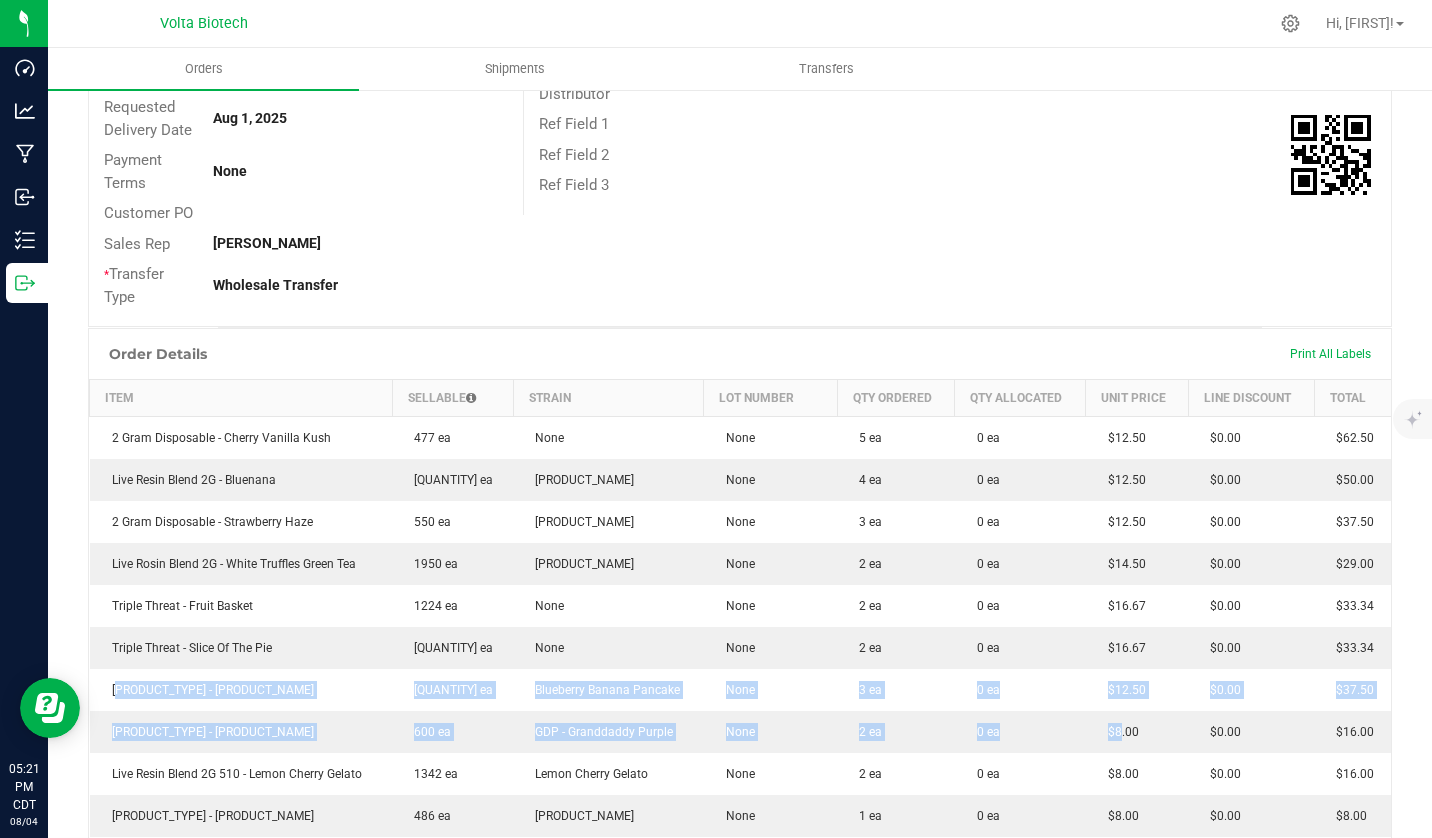 scroll, scrollTop: 0, scrollLeft: 0, axis: both 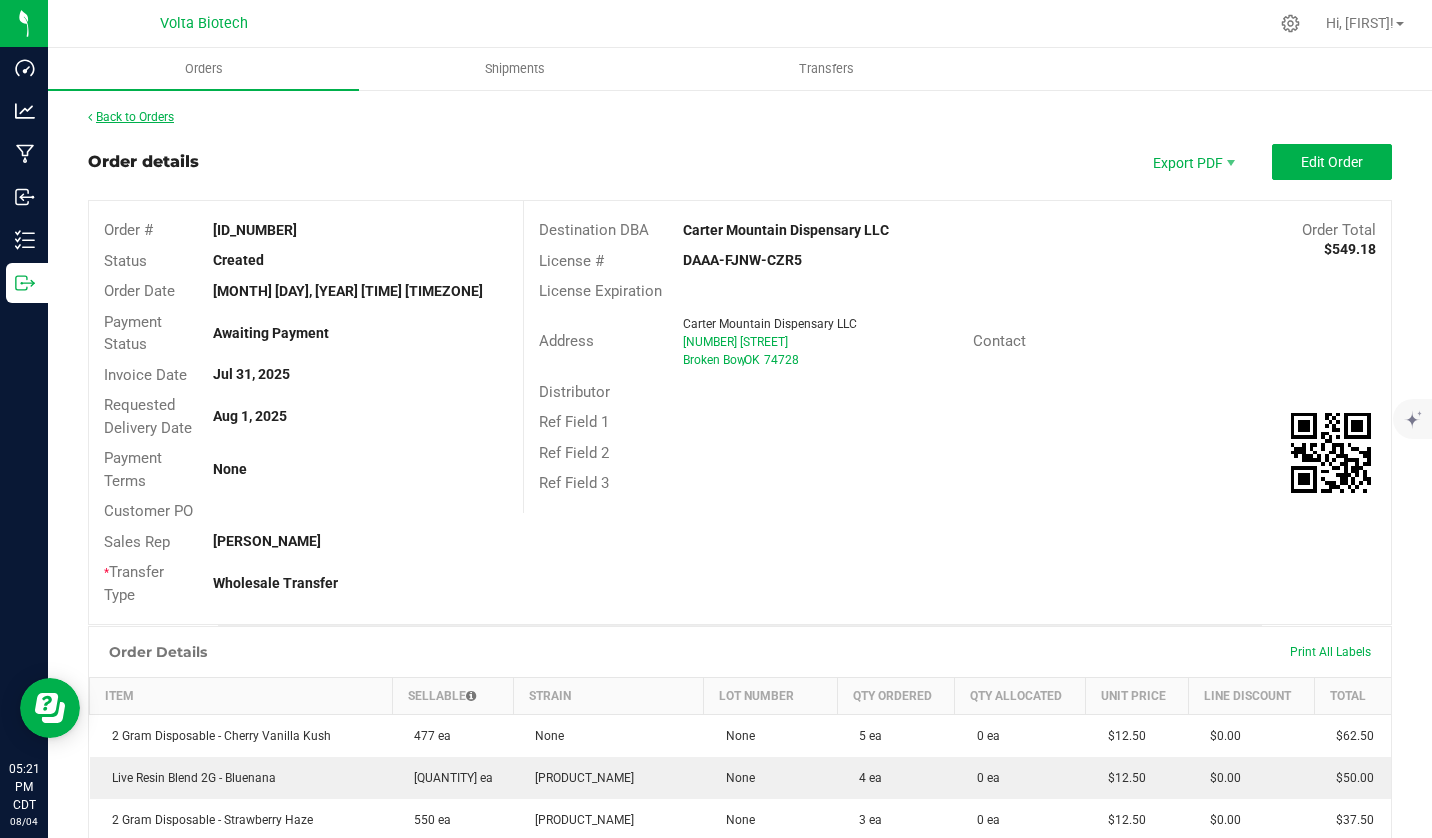 click on "Back to Orders" at bounding box center (131, 117) 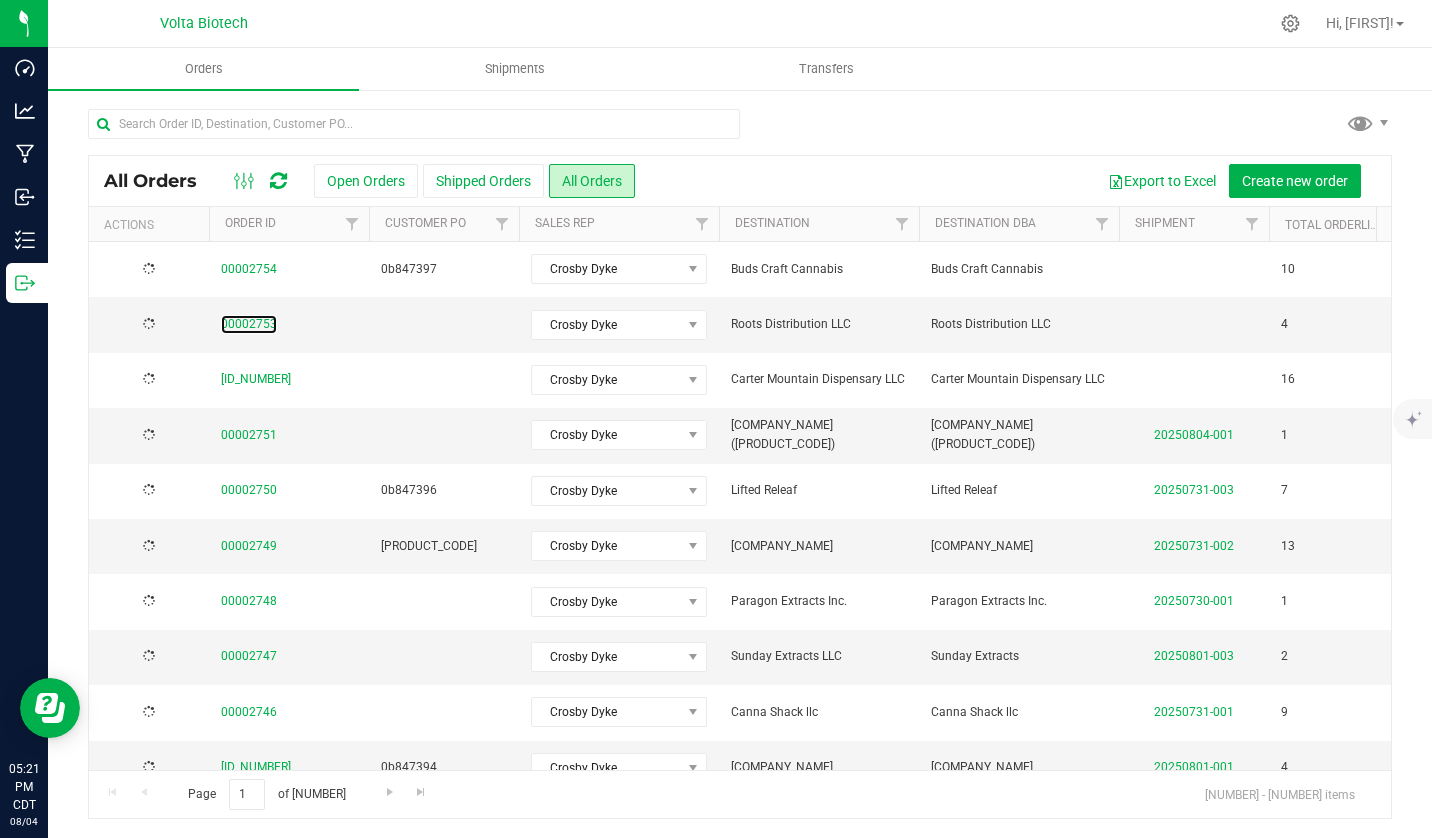 click on "00002753" at bounding box center [249, 324] 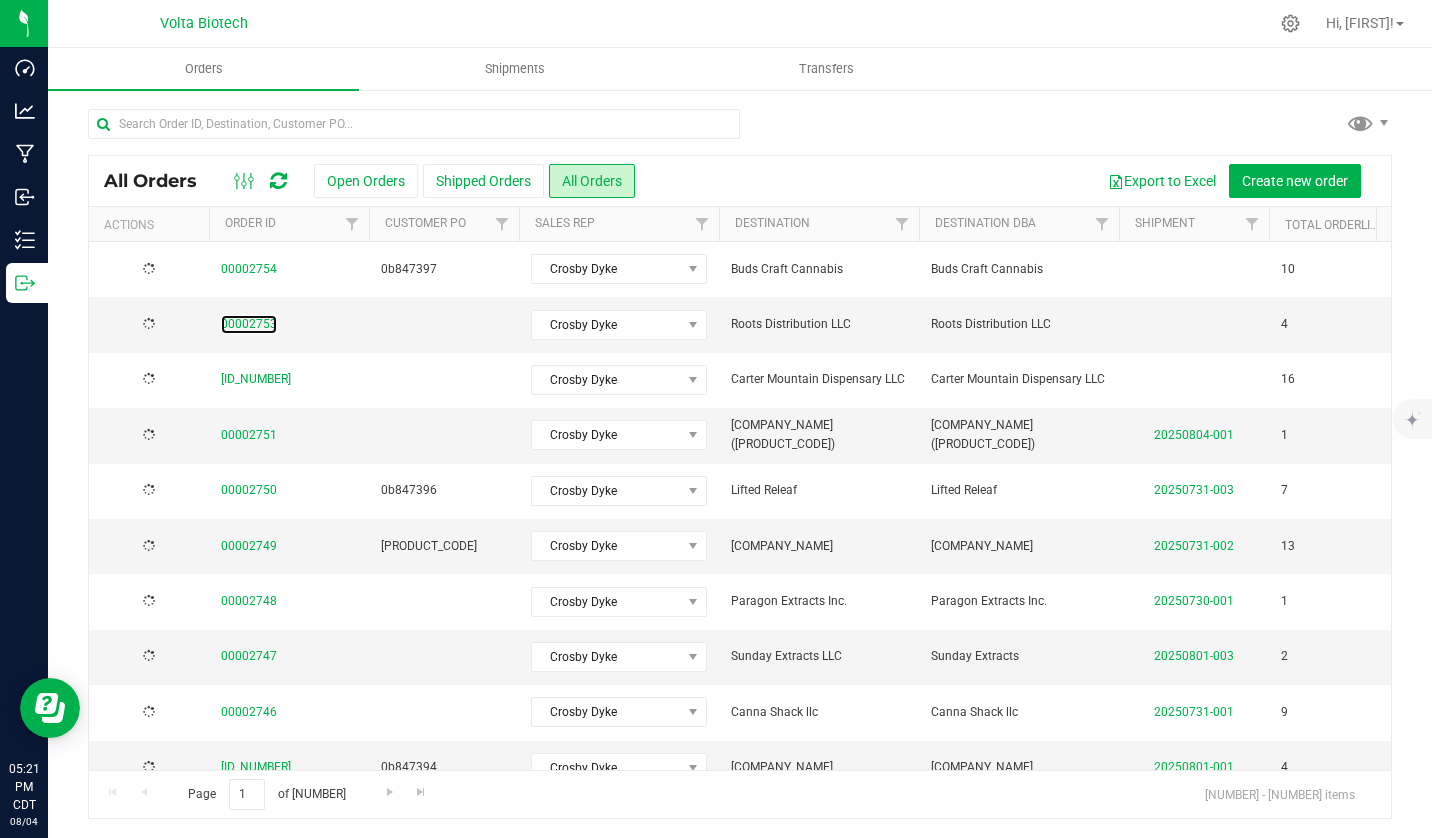 click on "00002753" at bounding box center [249, 324] 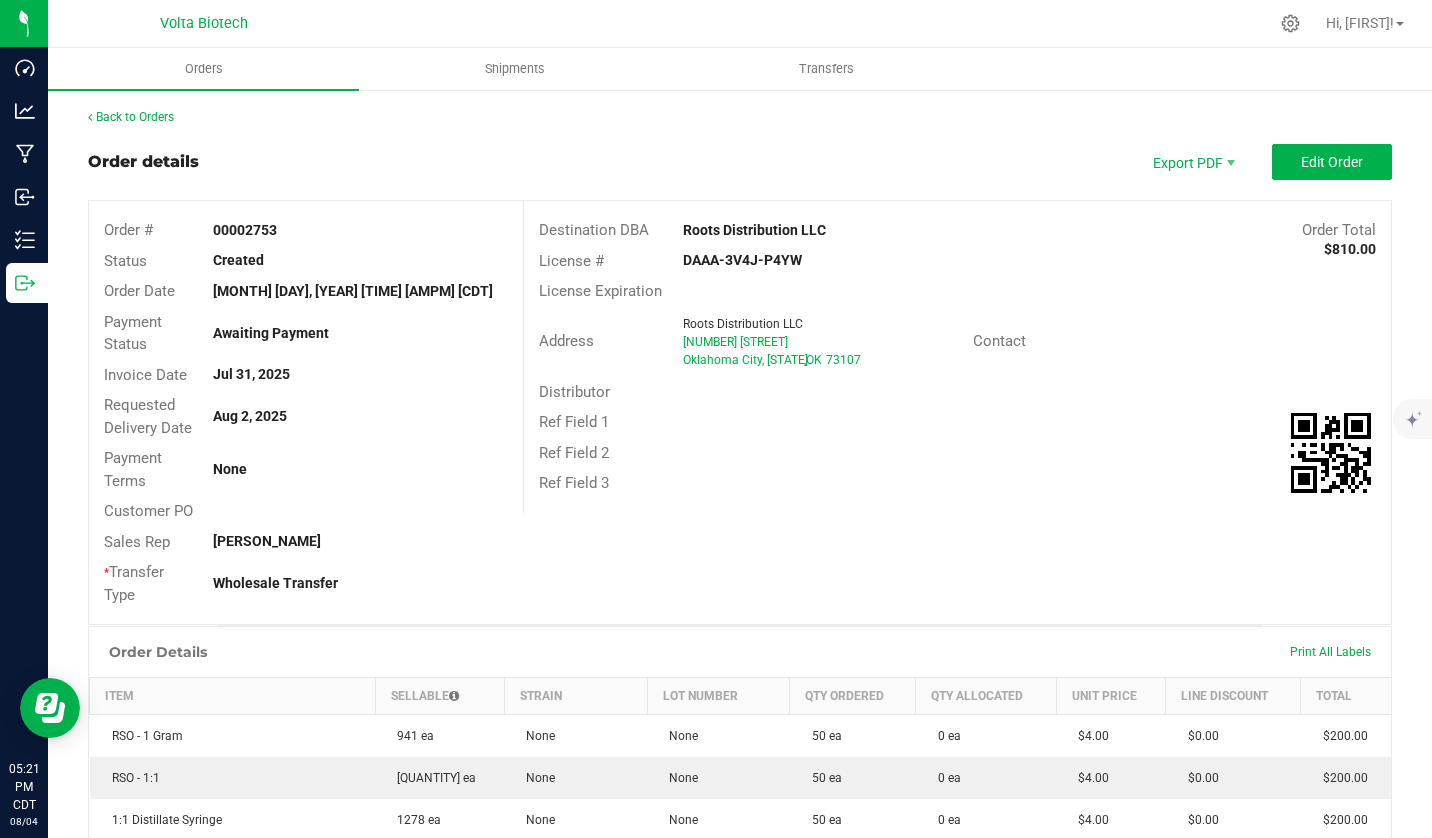 click on "00002753" at bounding box center (245, 230) 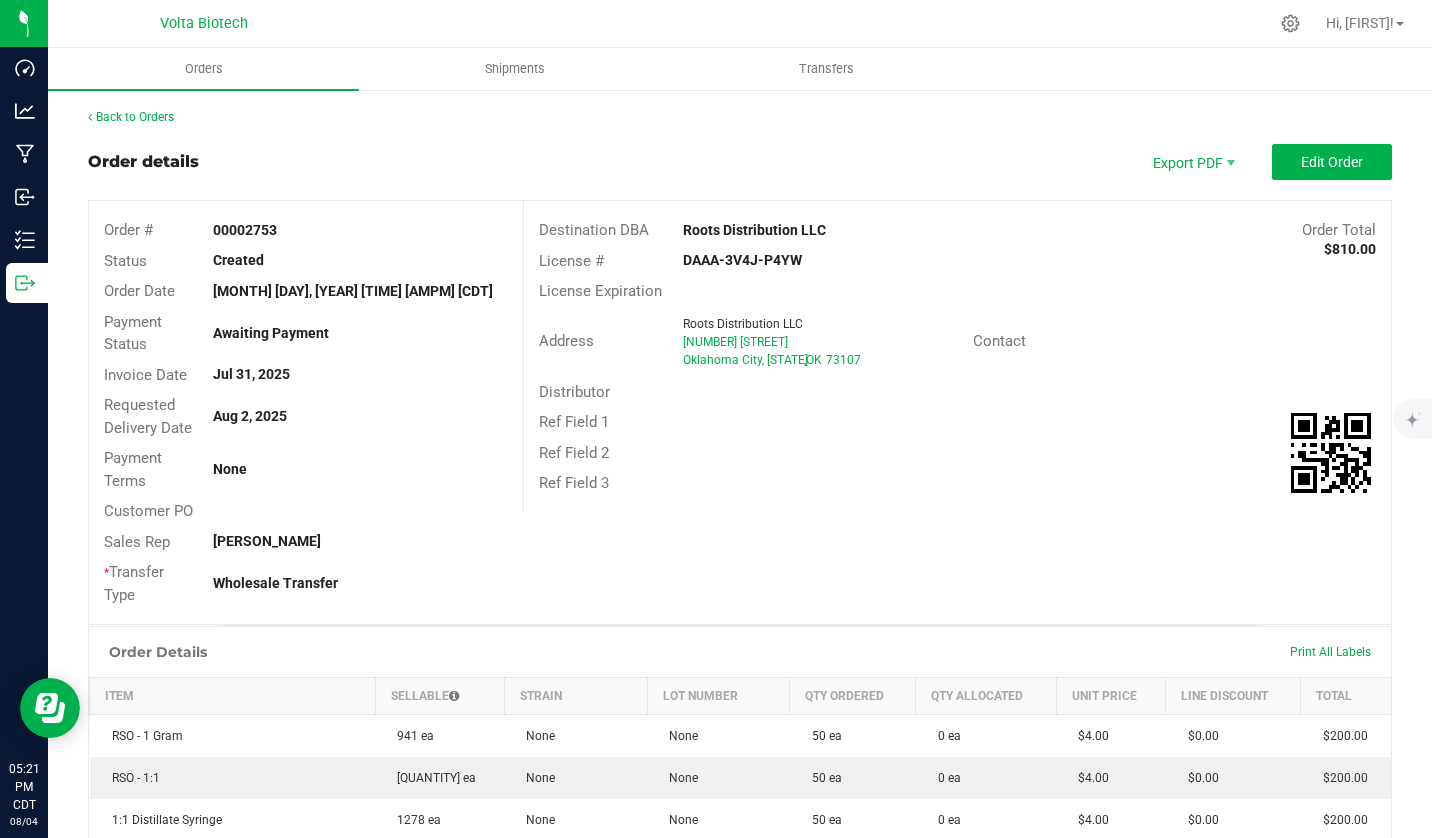 click on "00002753" at bounding box center [245, 230] 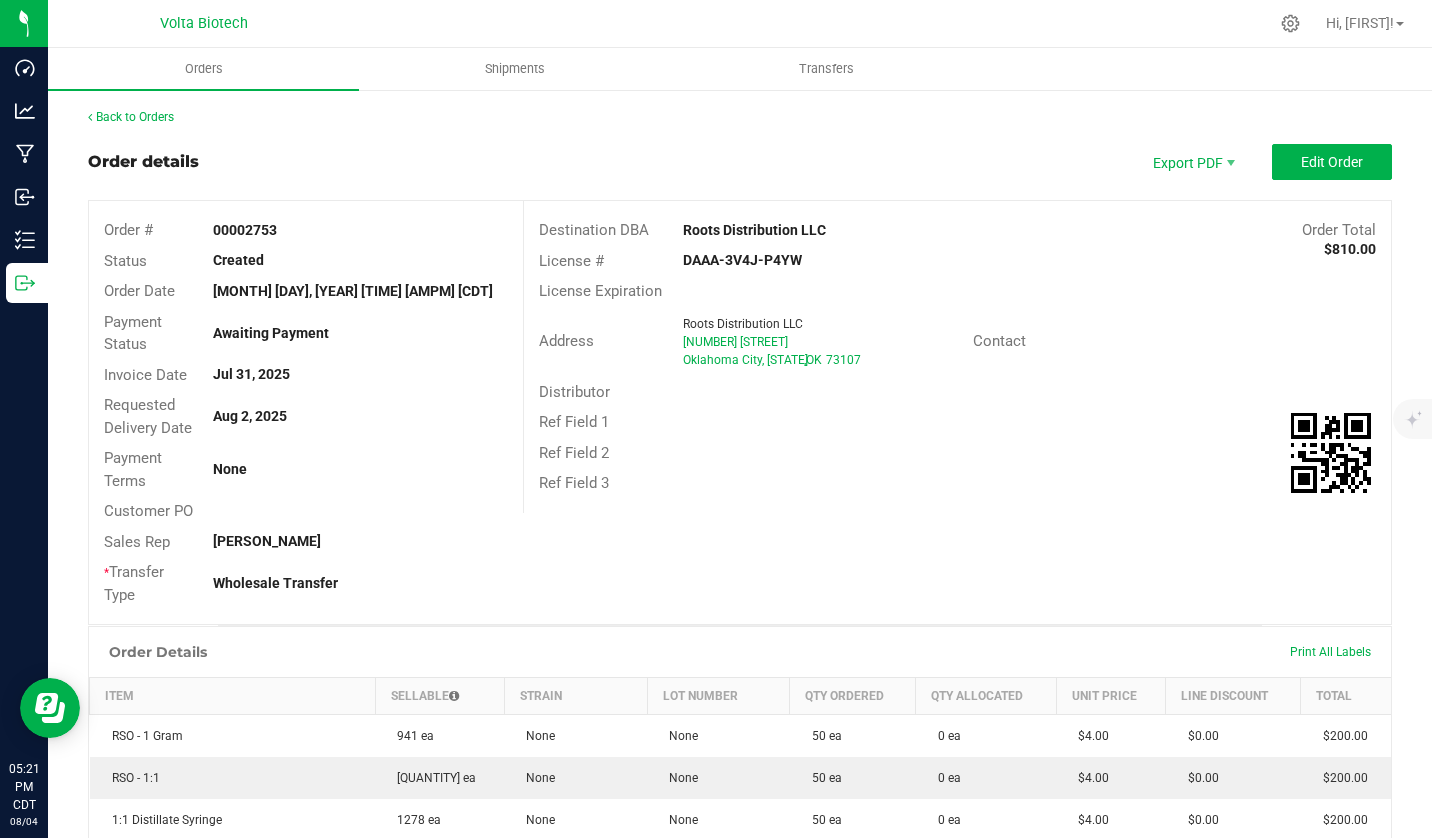 copy on "00002753" 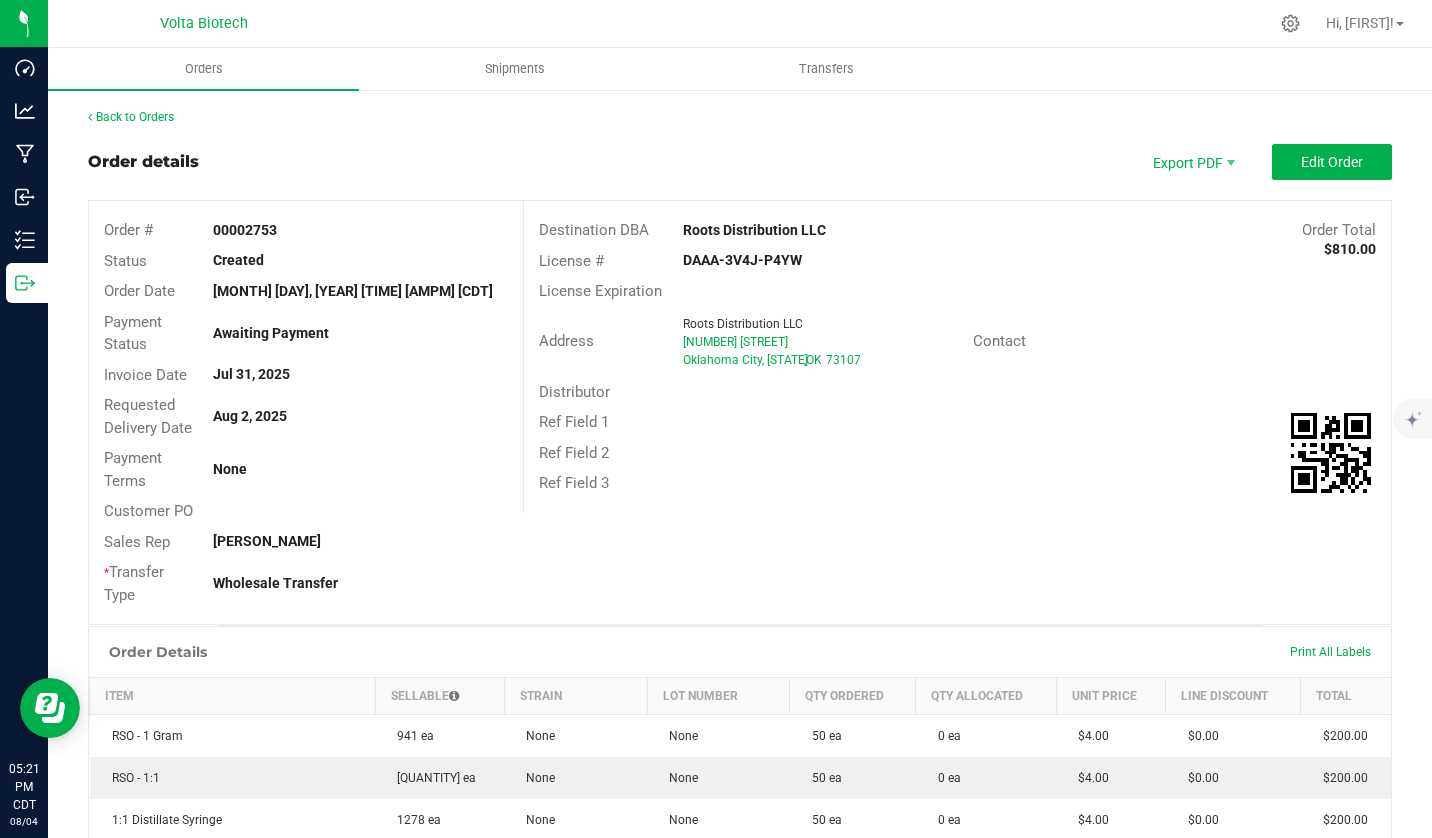 drag, startPoint x: 812, startPoint y: 250, endPoint x: 672, endPoint y: 251, distance: 140.00357 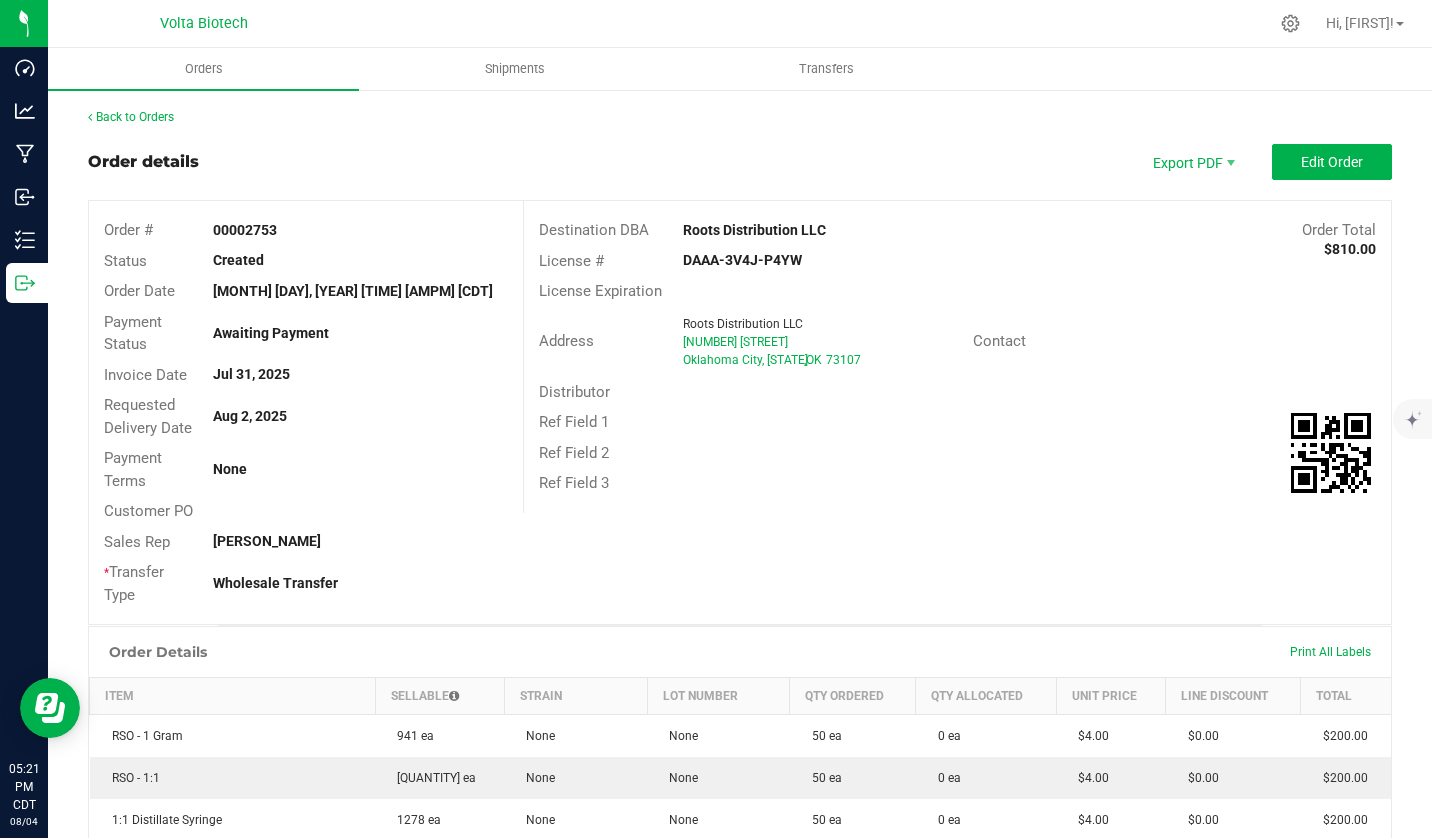 click on "DAAA-3V4J-P4YW" at bounding box center [812, 260] 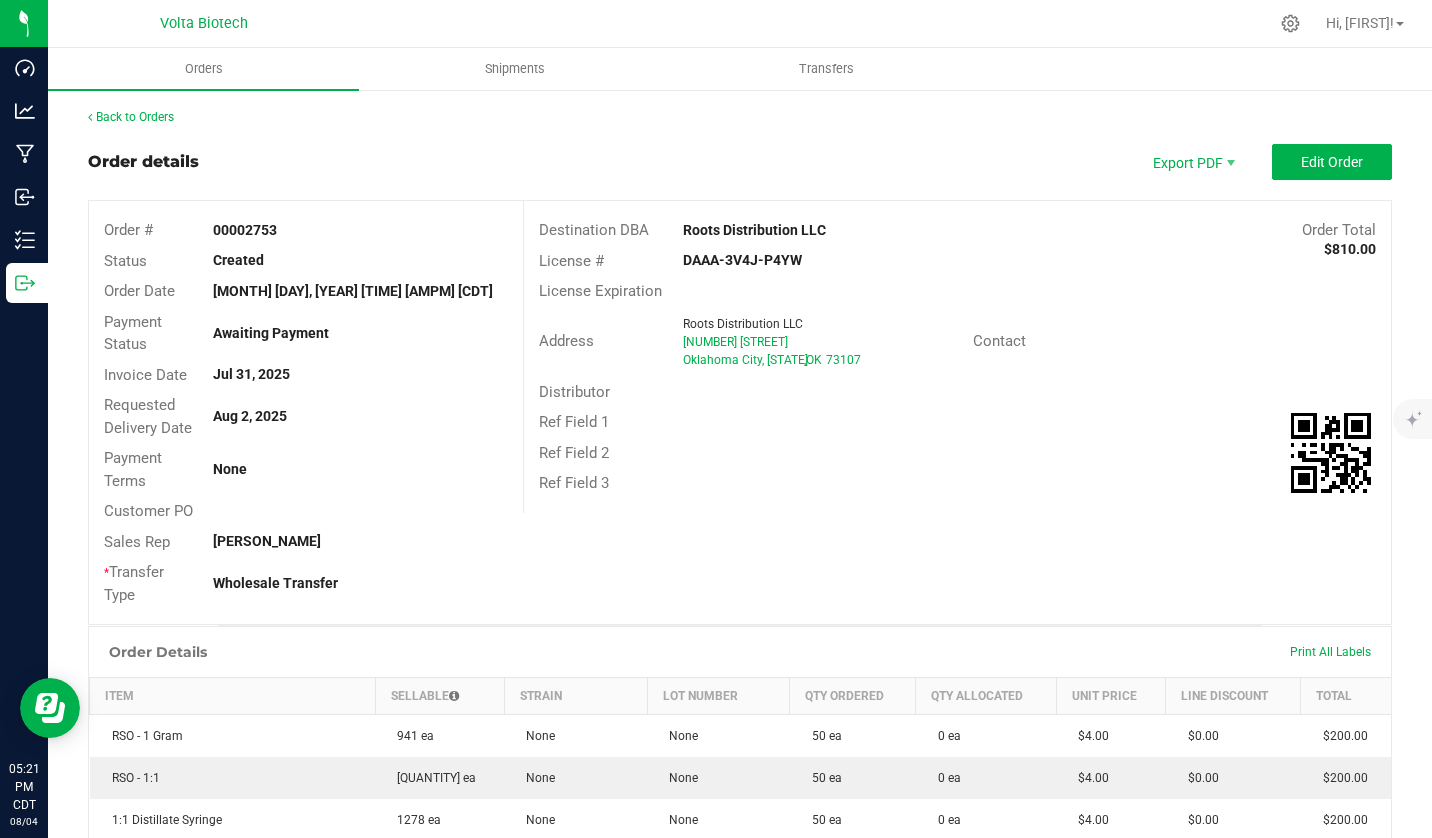 copy on "DAAA-3V4J-P4YW" 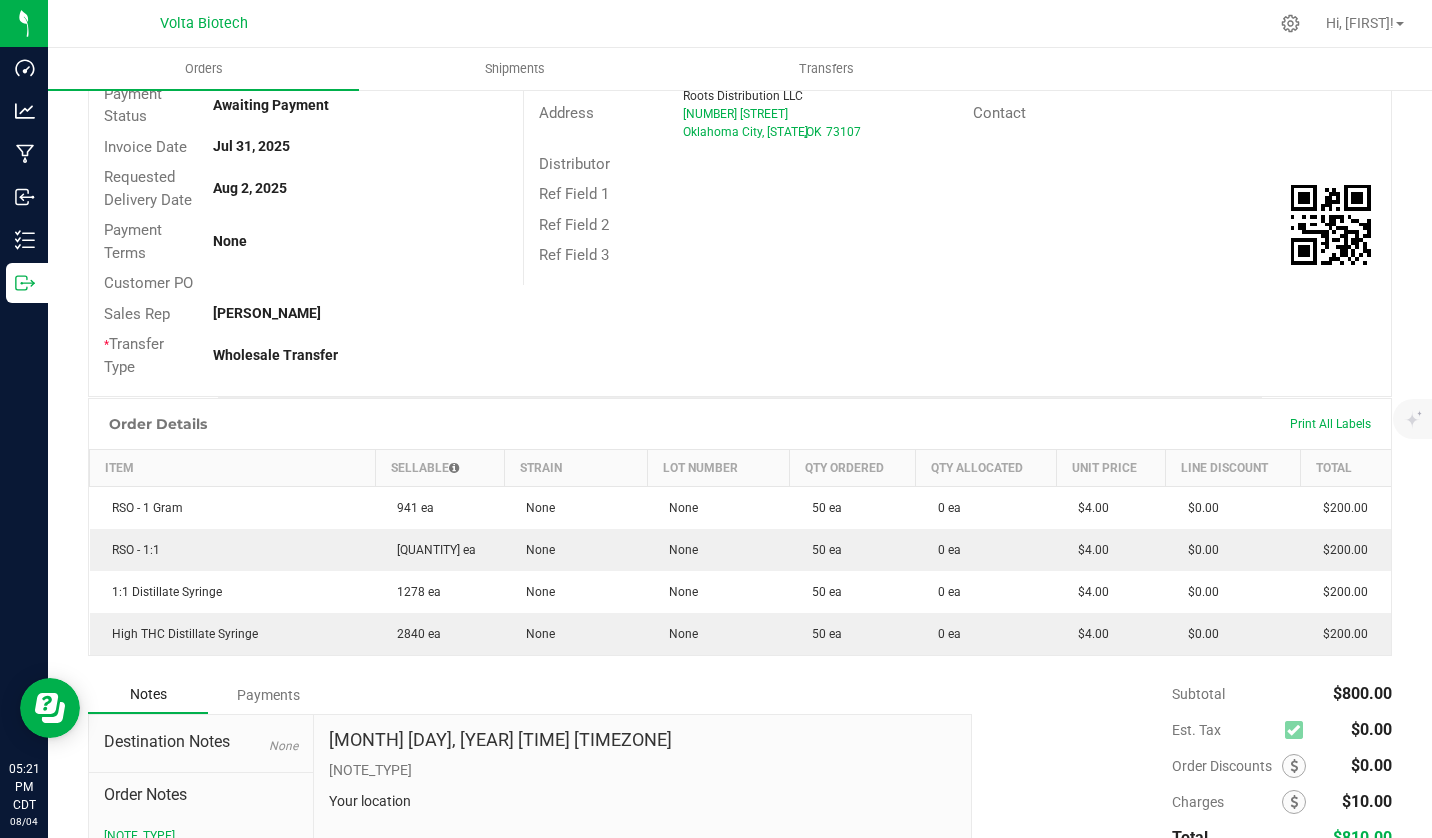scroll, scrollTop: 300, scrollLeft: 0, axis: vertical 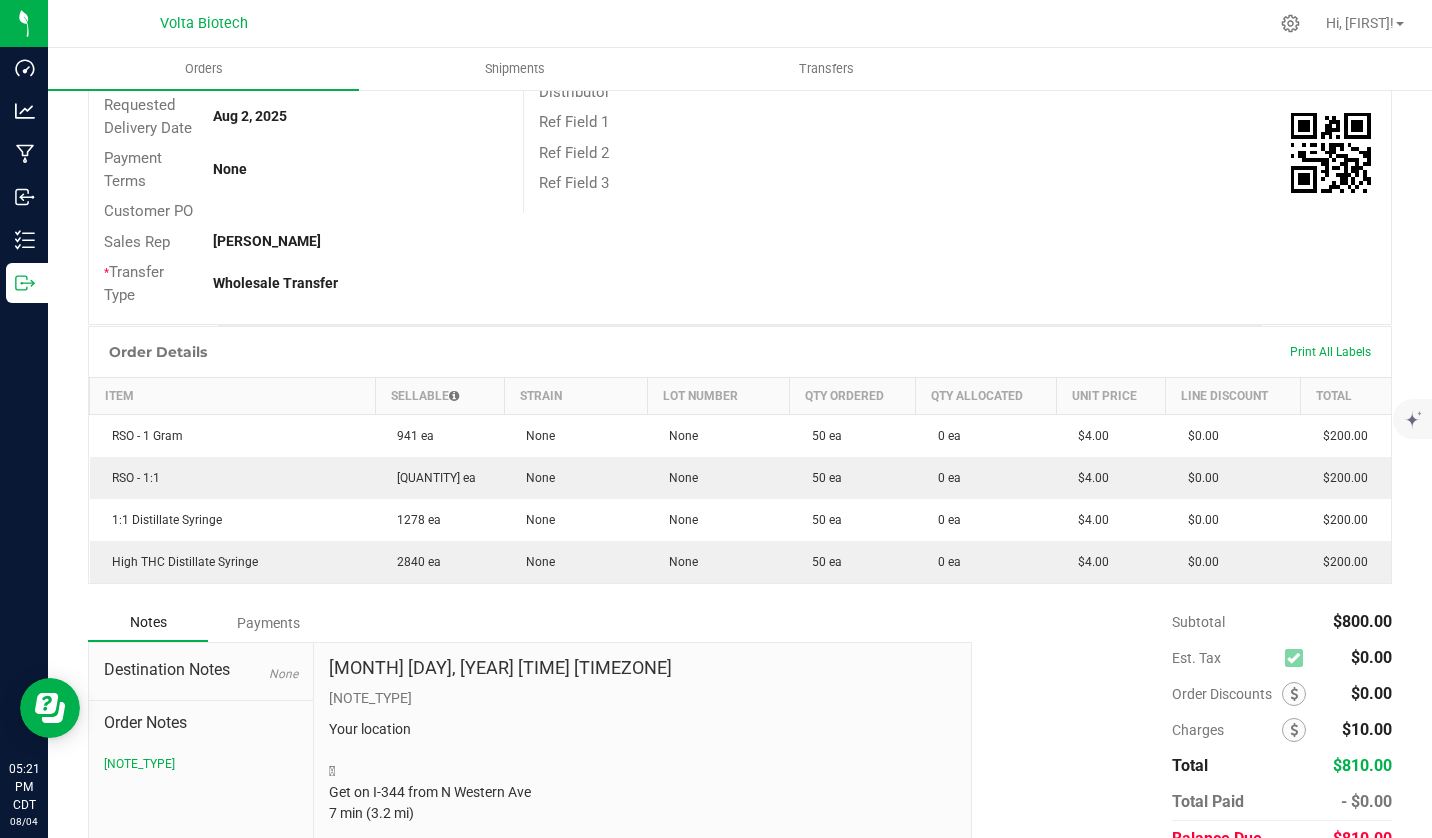 click on "Order Details Print All Labels" at bounding box center [740, 352] 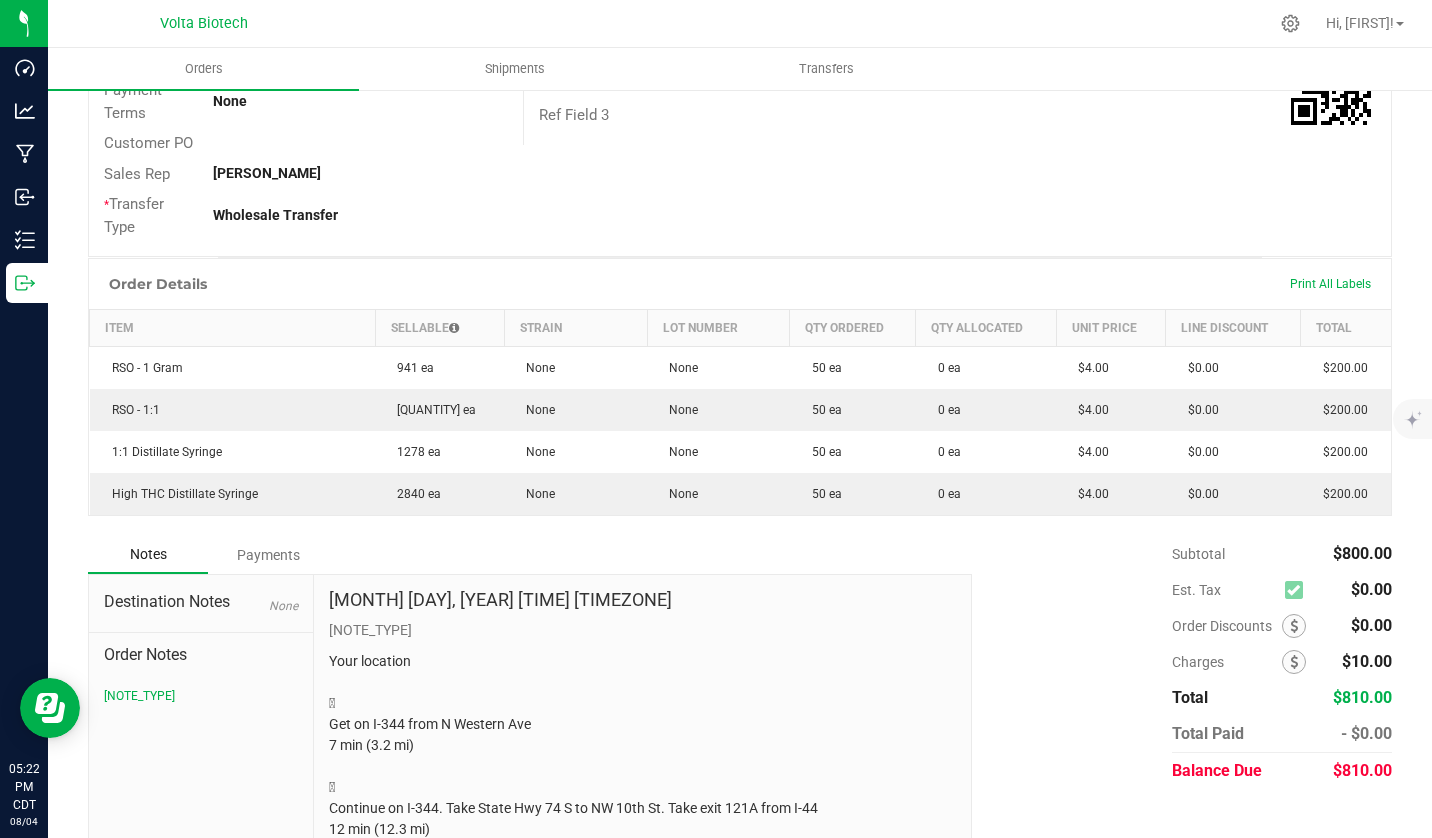 scroll, scrollTop: 0, scrollLeft: 0, axis: both 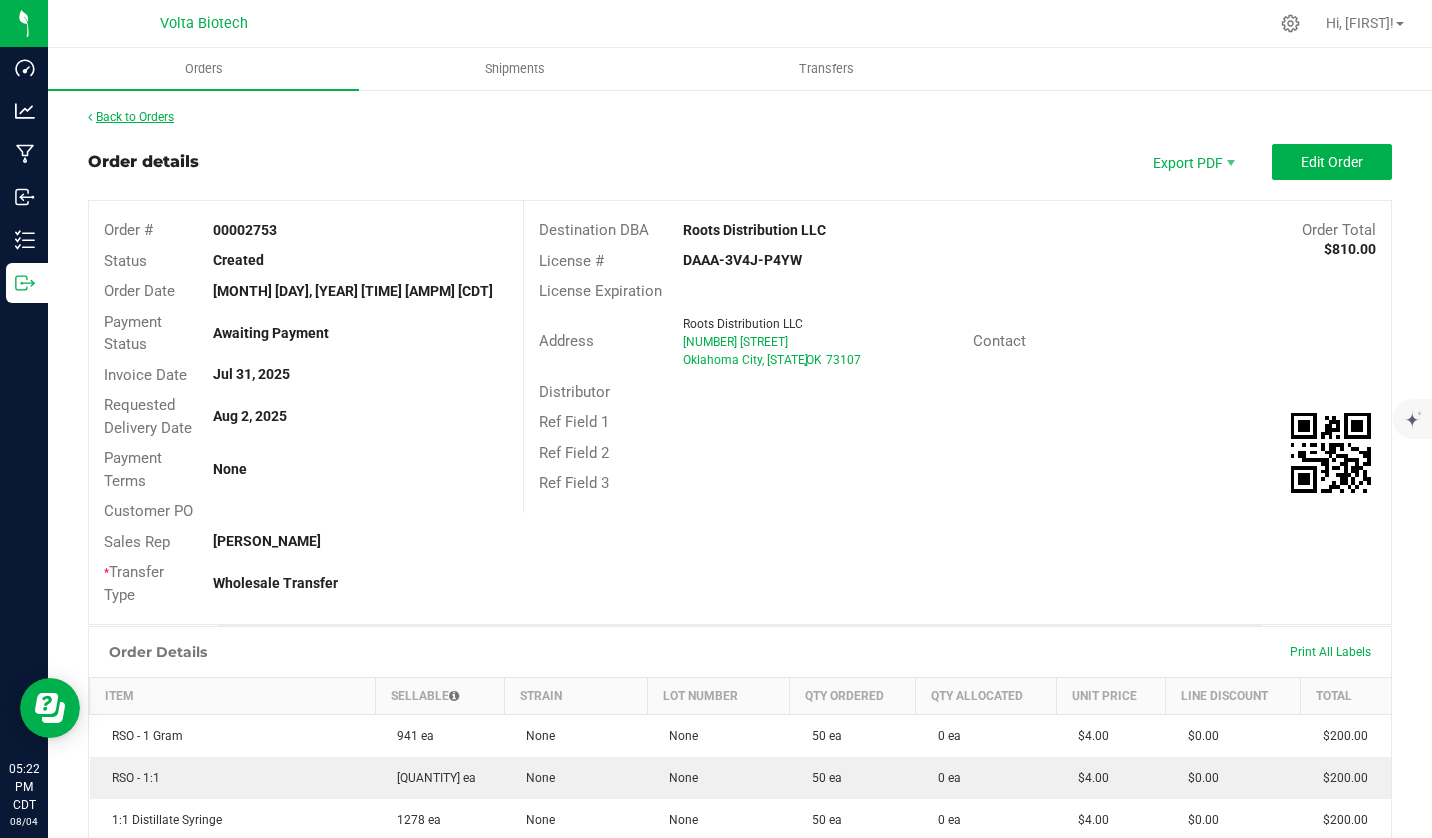 click on "Back to Orders" at bounding box center (131, 117) 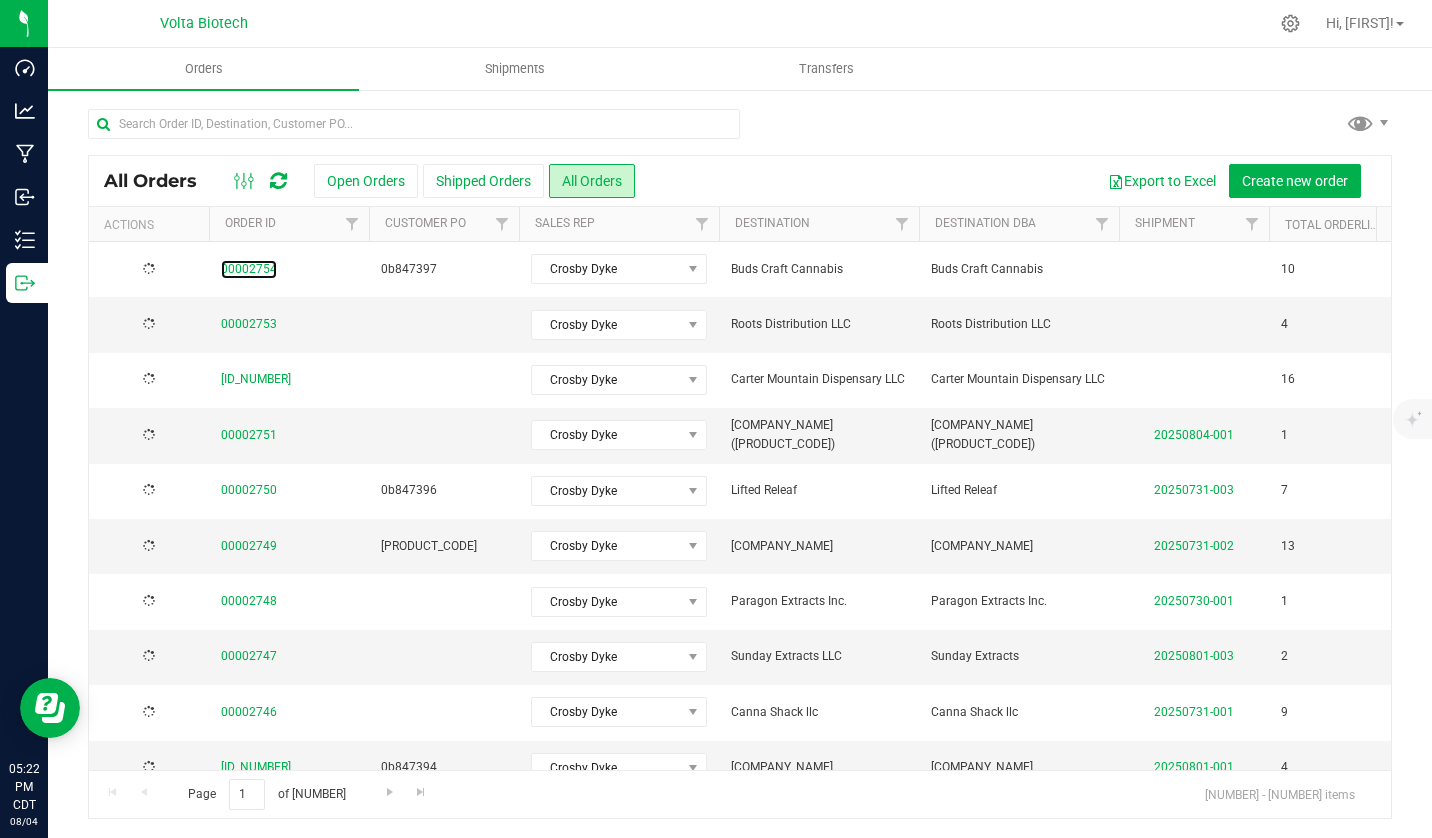 click on "00002754" at bounding box center (249, 269) 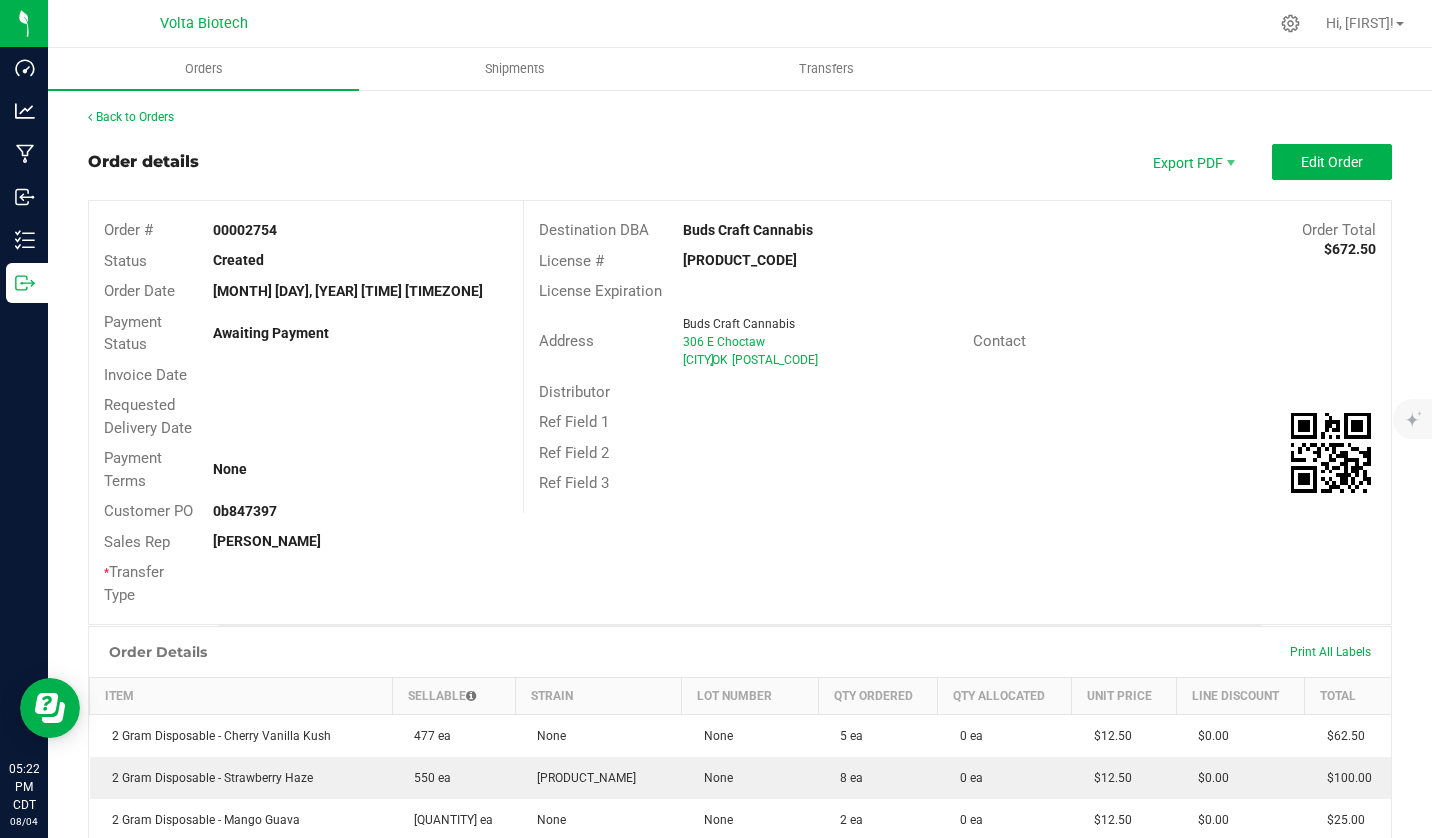 click on "00002754" at bounding box center (245, 230) 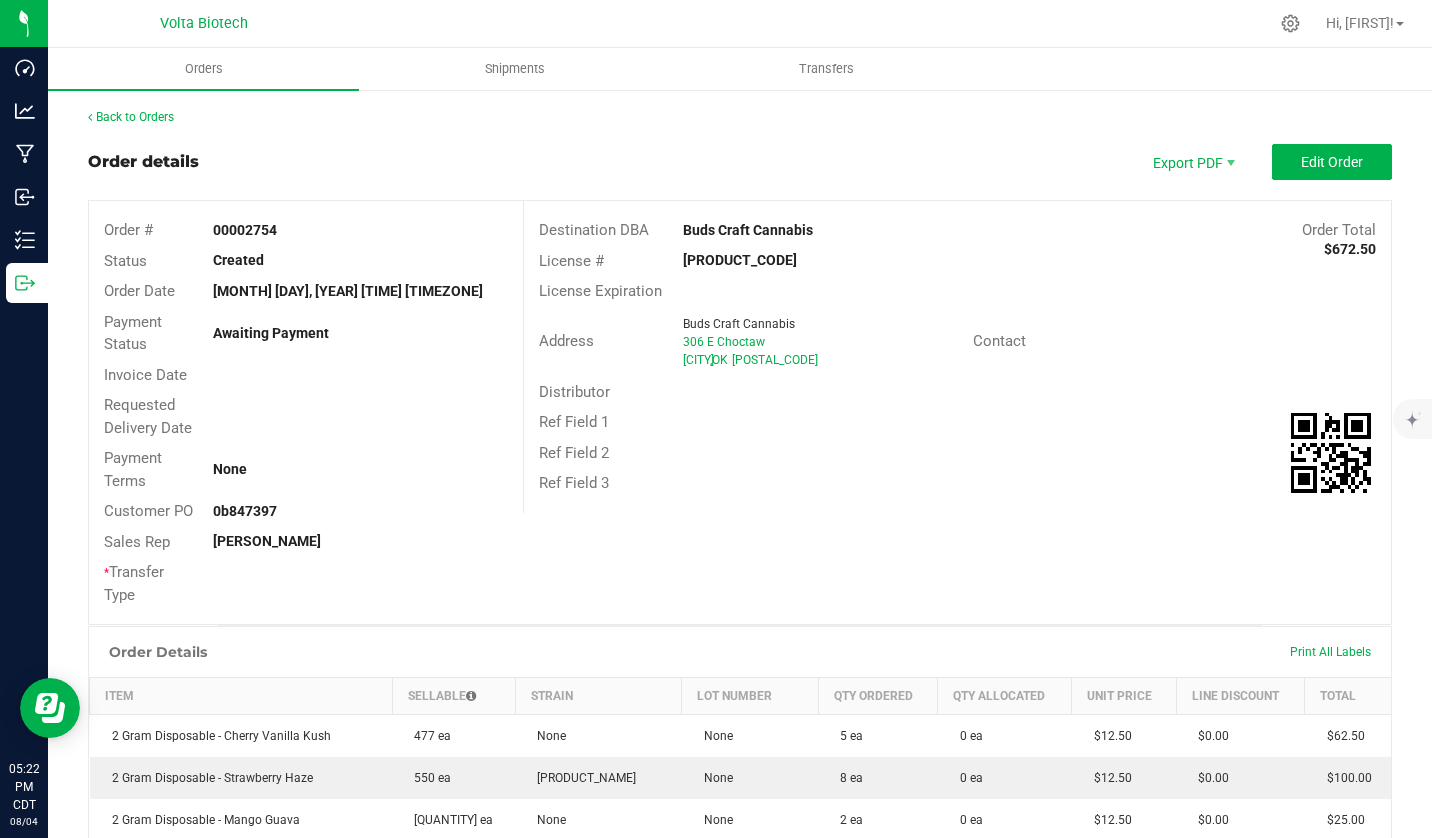 click on "00002754" at bounding box center [245, 230] 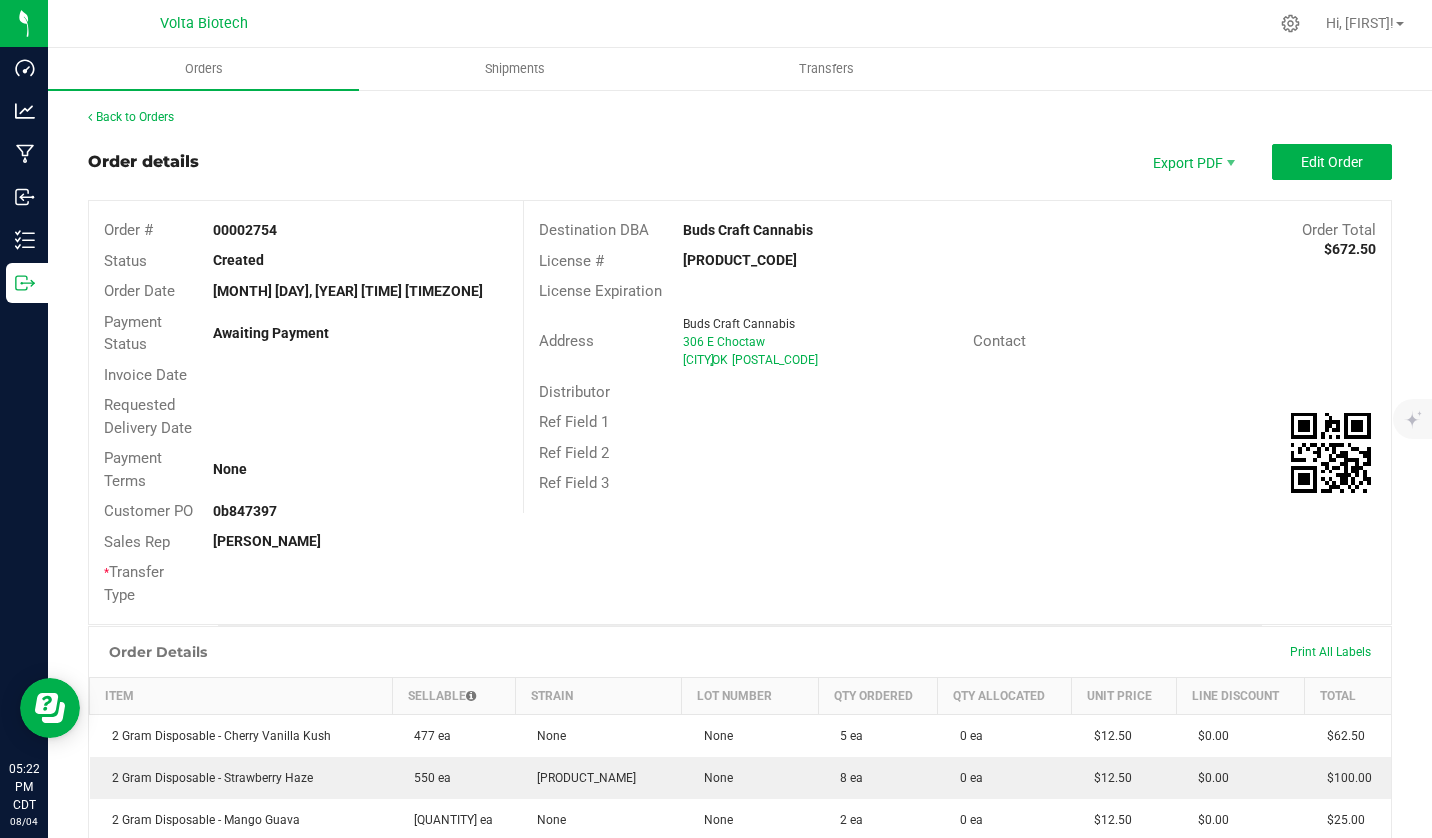 copy on "00002754" 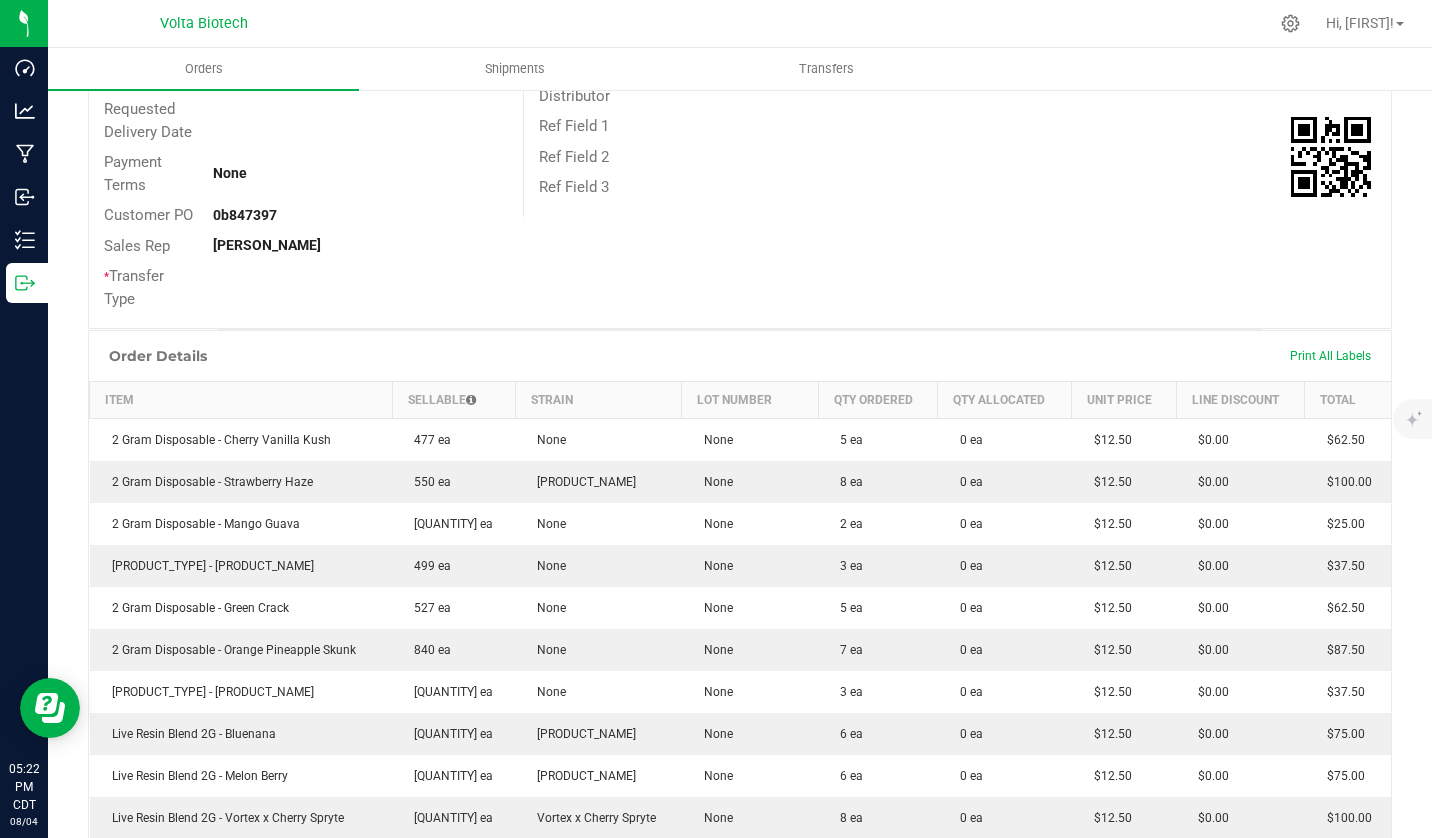 scroll, scrollTop: 0, scrollLeft: 0, axis: both 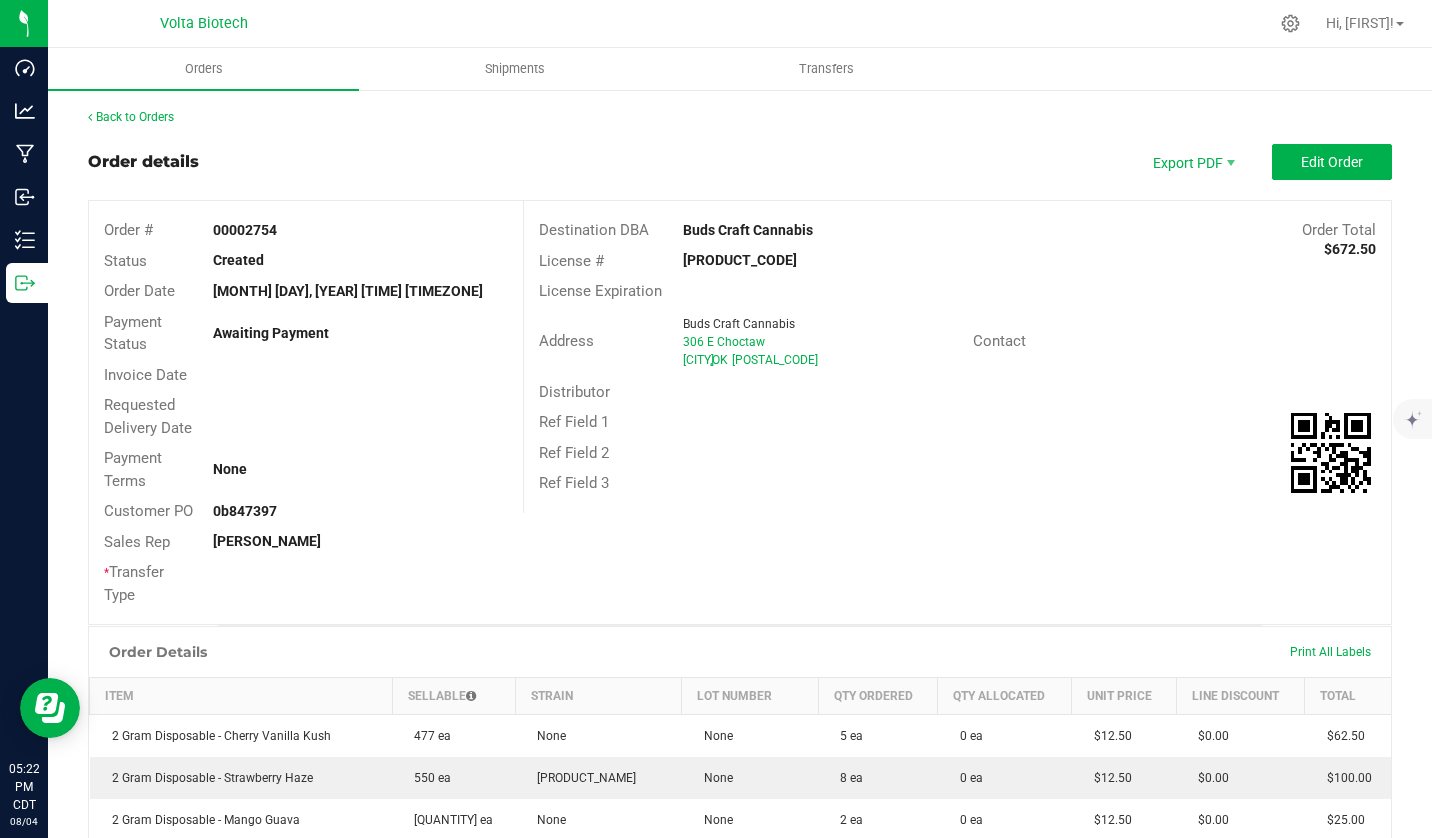 click on "[PRODUCT_CODE]" at bounding box center [740, 260] 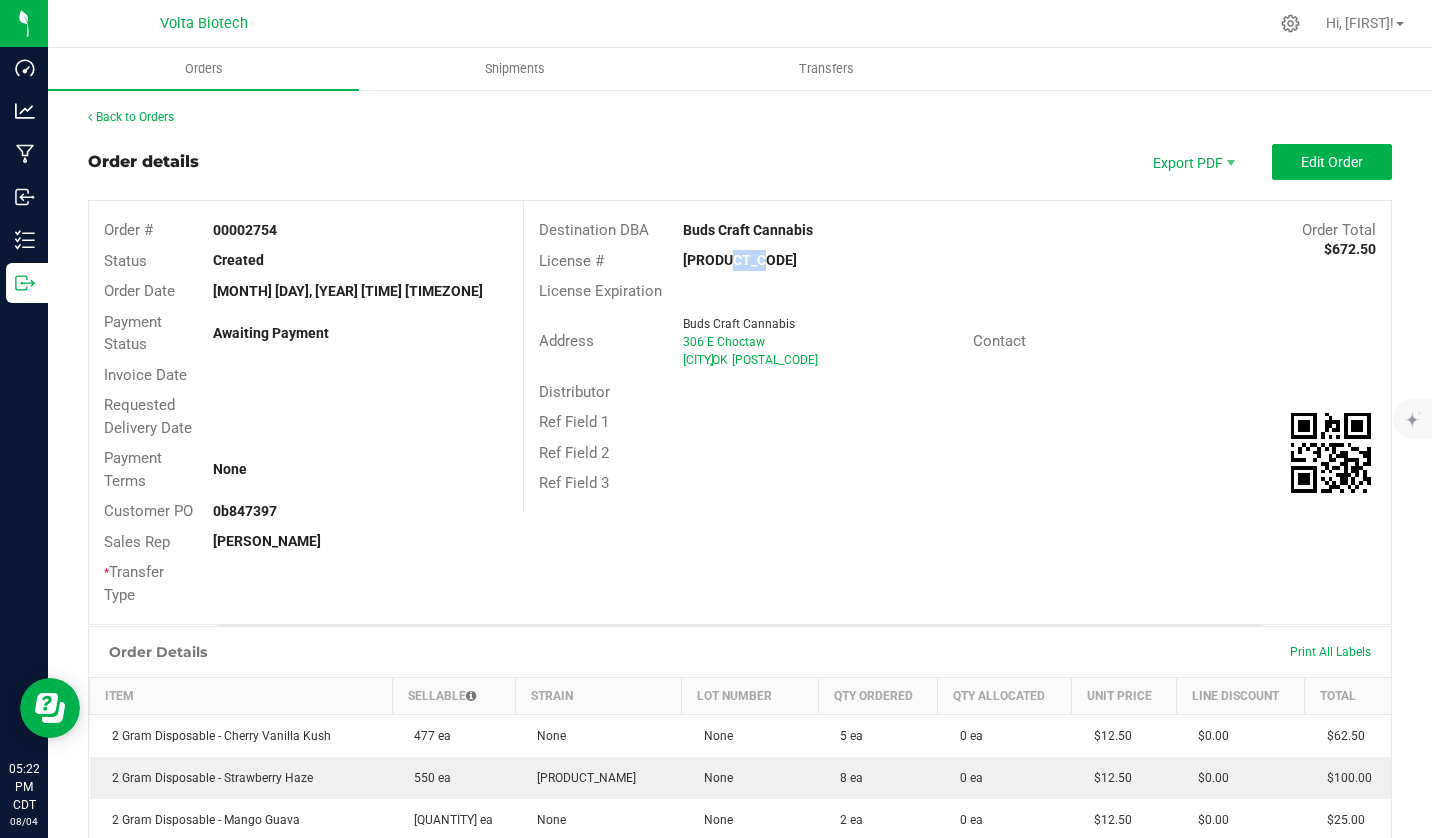 click on "[PRODUCT_CODE]" at bounding box center [740, 260] 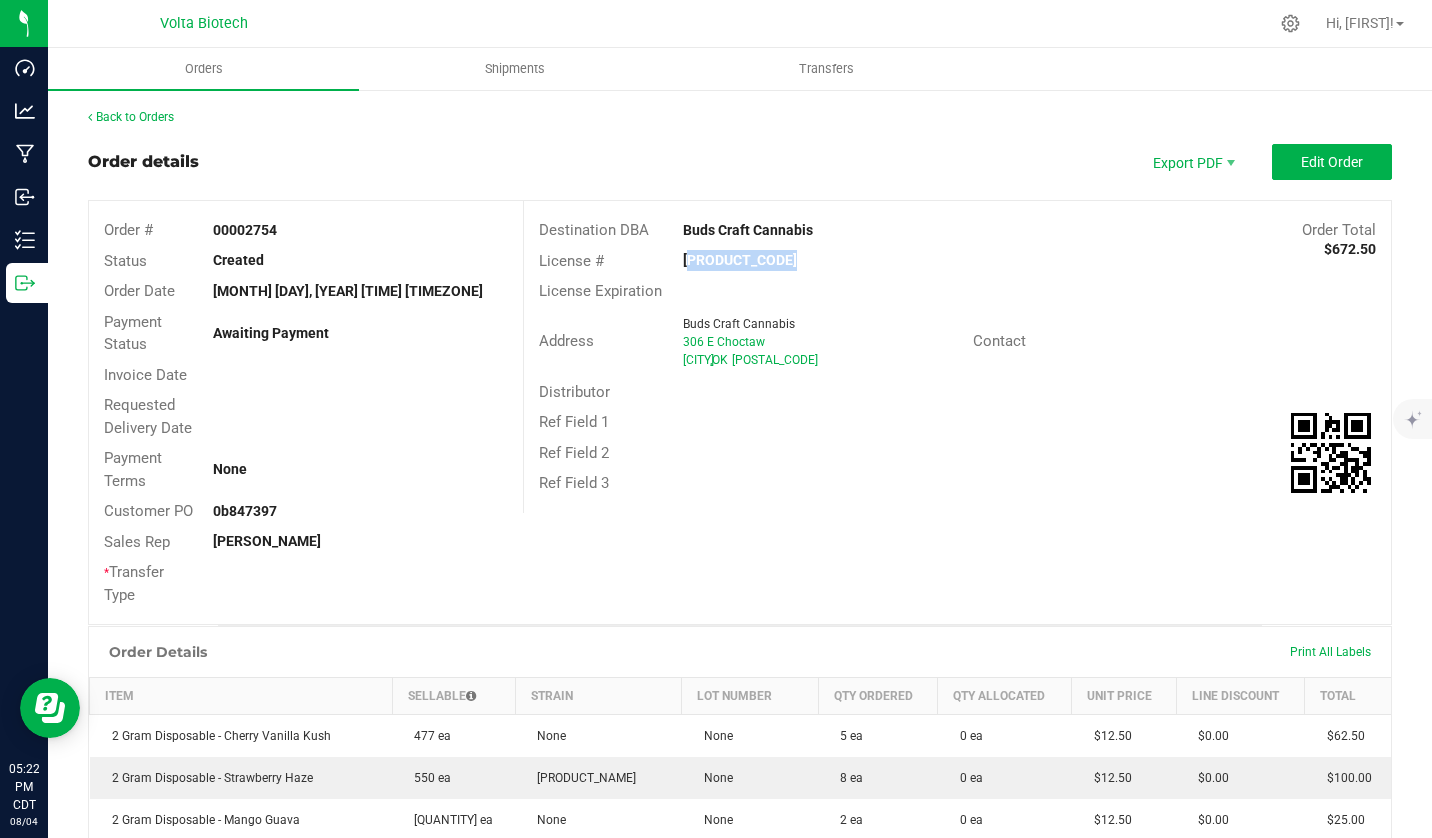 click on "[PRODUCT_CODE]" at bounding box center (740, 260) 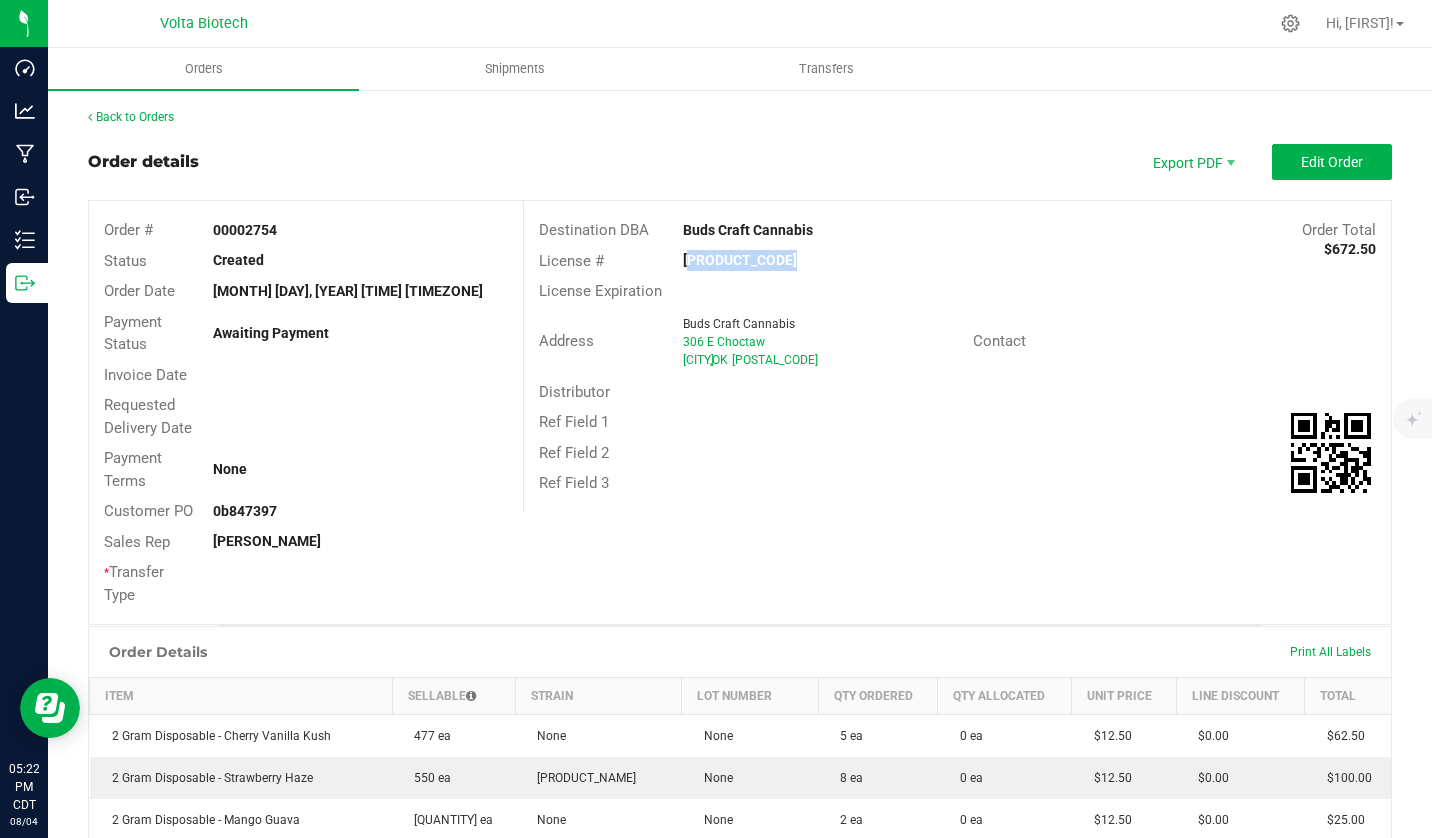copy on "[PRODUCT_CODE]" 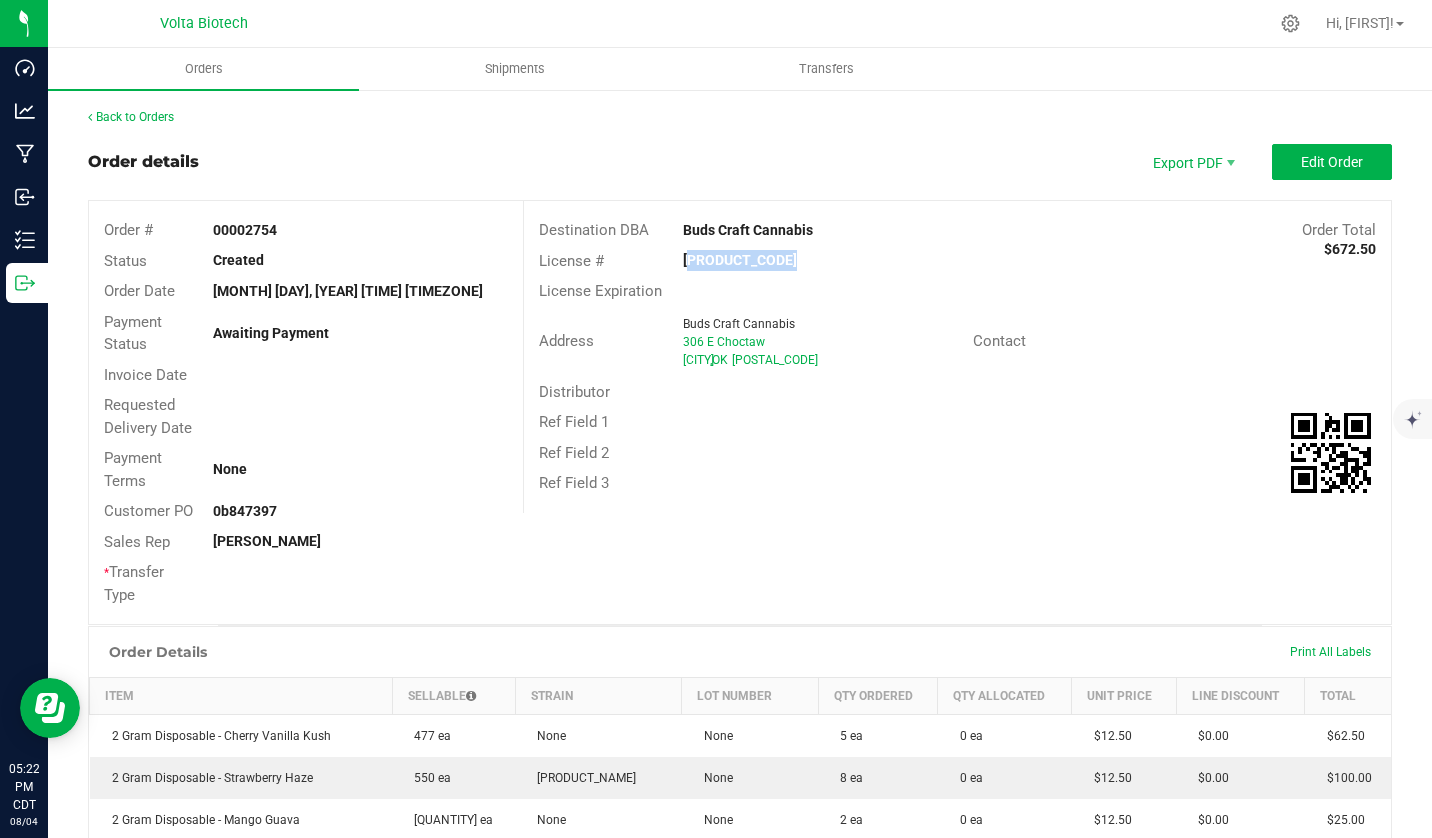 click on "0b847397" at bounding box center [361, 511] 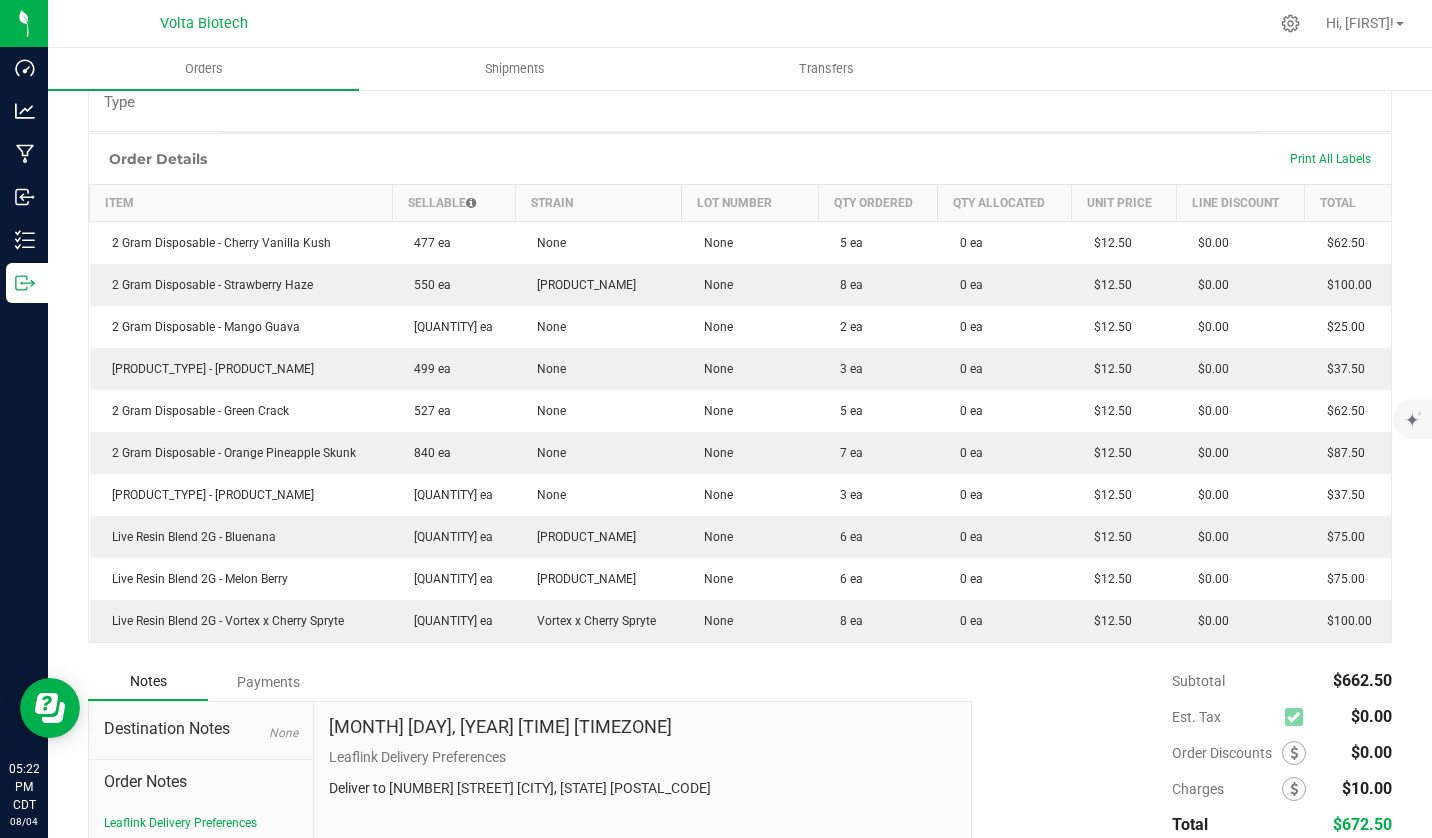 scroll, scrollTop: 500, scrollLeft: 0, axis: vertical 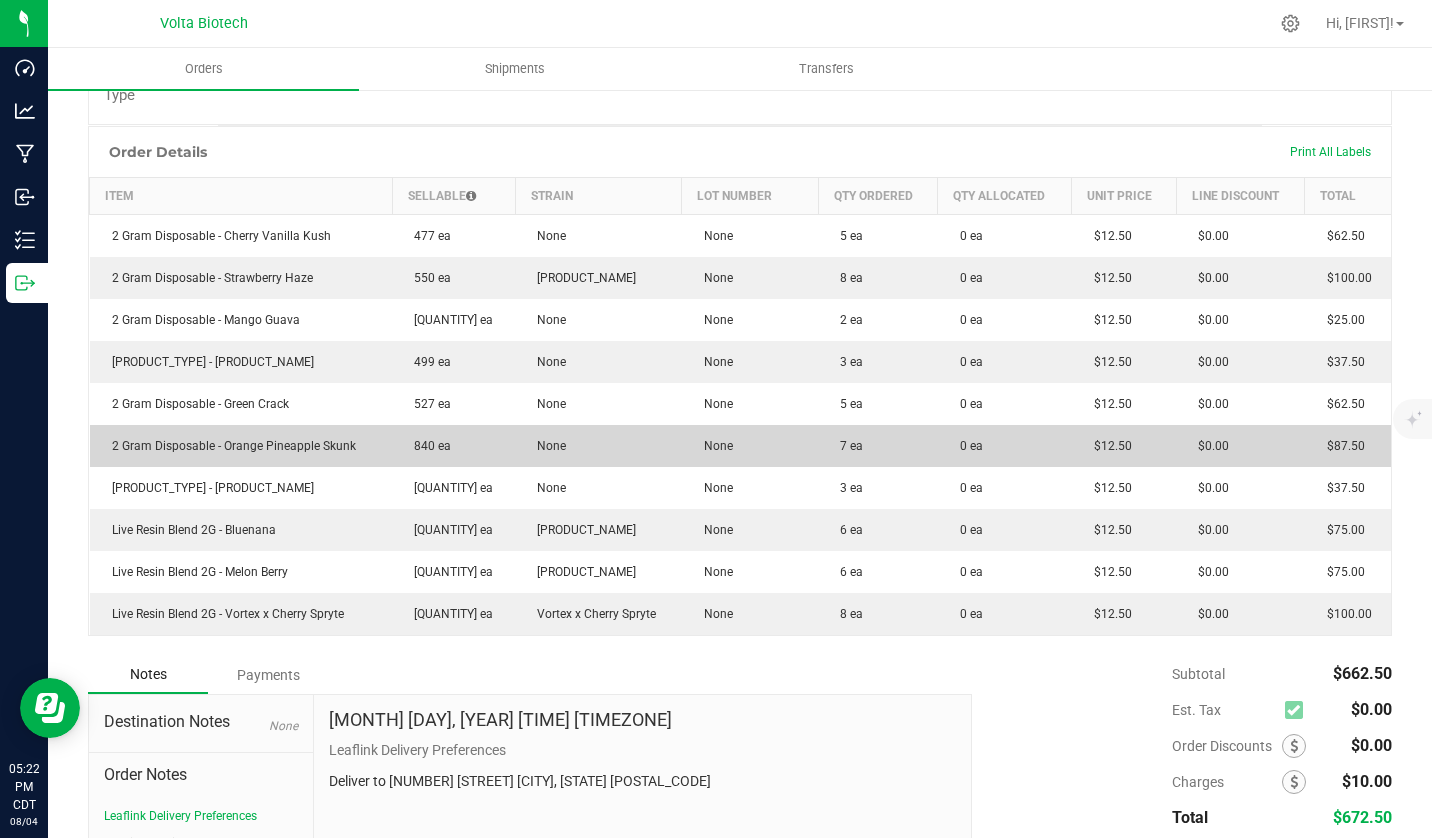 drag, startPoint x: 106, startPoint y: 233, endPoint x: 881, endPoint y: 459, distance: 807.28 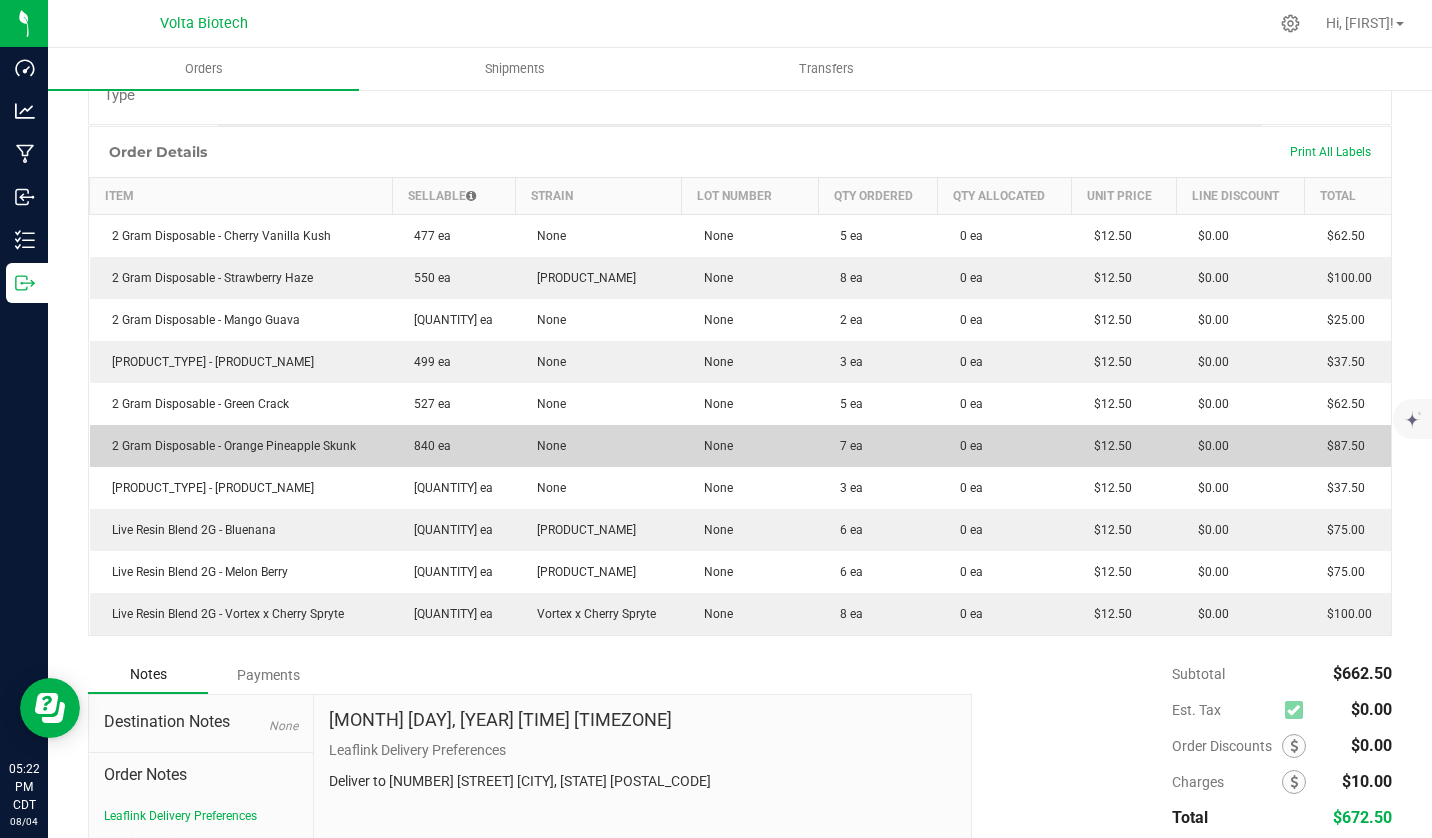 click on "2 Gram Disposable - Cherry Vanilla Kush   477 ea   None   None   5 ea   0 ea   $12.50   $0.00   $62.50   2 Gram Disposable - Strawberry Haze   550 ea   Strawberry Haze   None   8 ea   0 ea   $12.50   $0.00   $100.00   2 Gram Disposable - Mango Guava   534 ea   None   None   2 ea   0 ea   $12.50   $0.00   $25.00   2 Gram Disposable - Biscotti   499 ea   None   None   3 ea   0 ea   $12.50   $0.00   $37.50   2 Gram Disposable - Green Crack   527 ea   None   None   5 ea   0 ea   $12.50   $0.00   $62.50   2 Gram Disposable - Orange Pineapple Skunk   840 ea   None   None   7 ea   0 ea   $12.50   $0.00   $87.50   2 Gram Disposable - Watermelon Sugar High   1448 ea   None   None   3 ea   0 ea   $12.50   $0.00   $37.50   Live Resin Blend 2G - Bluenana   811 ea   Bluenana   None   6 ea   0 ea   $12.50   $0.00   $75.00   Live Resin Blend 2G - Melon Berry   929 ea   Melon Berry   None   6 ea   0 ea   $12.50   $0.00   $75.00   Live Resin Blend 2G - Vortex x Cherry Spryte   736 ea   Vortex x Cherry Spryte   None   8 ea" at bounding box center (741, 425) 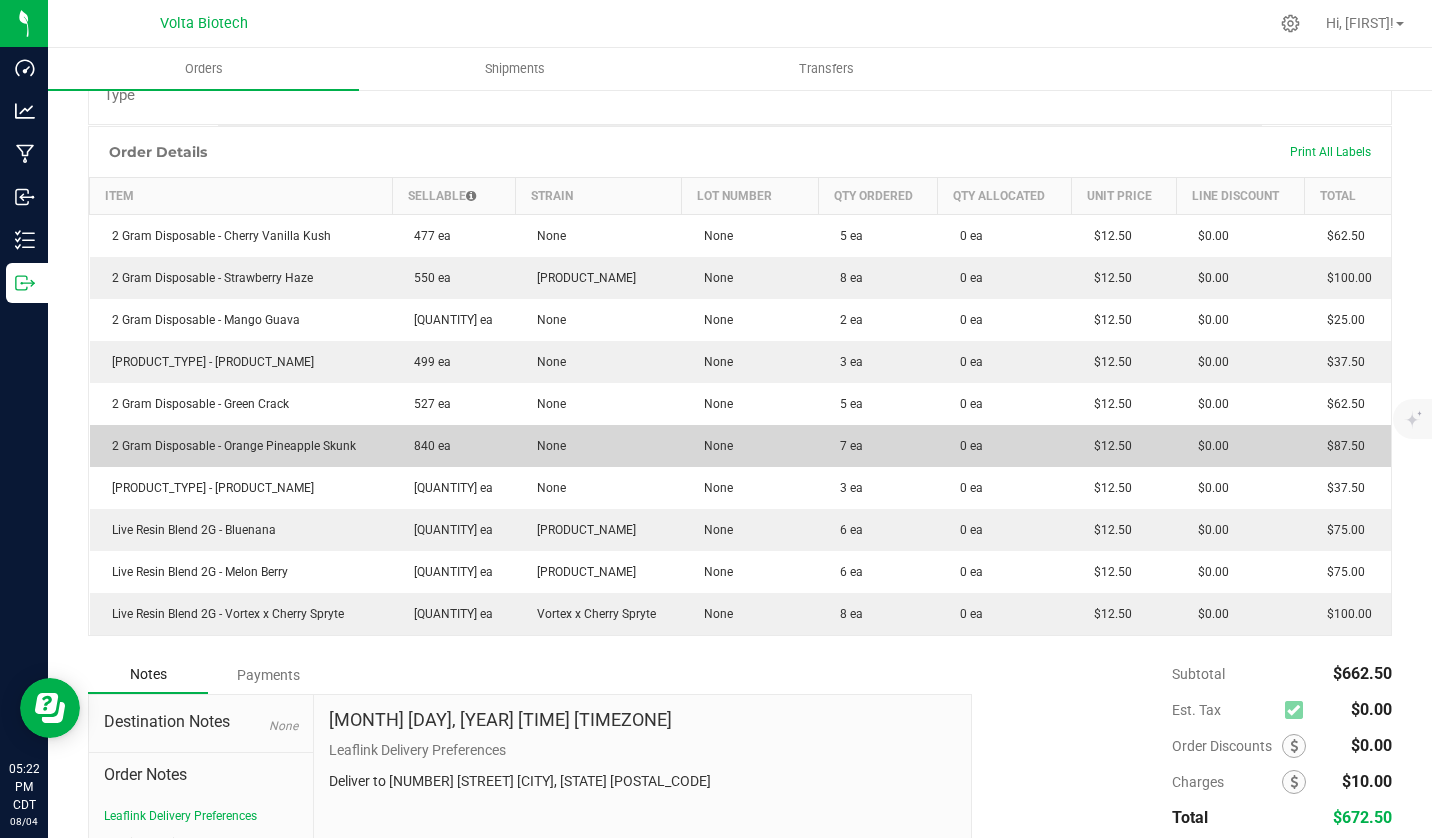 click on "7 ea" at bounding box center (878, 446) 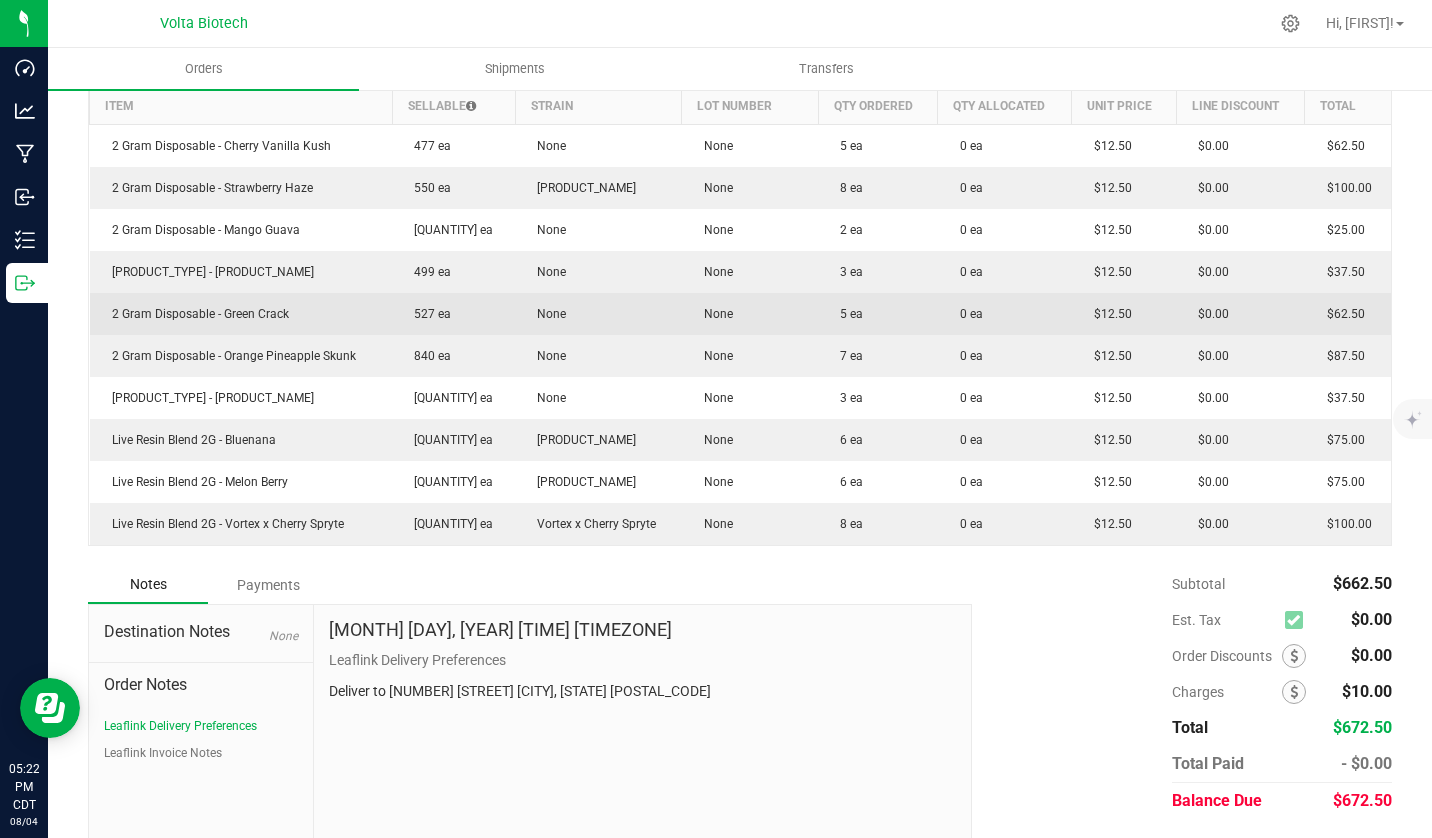 scroll, scrollTop: 546, scrollLeft: 0, axis: vertical 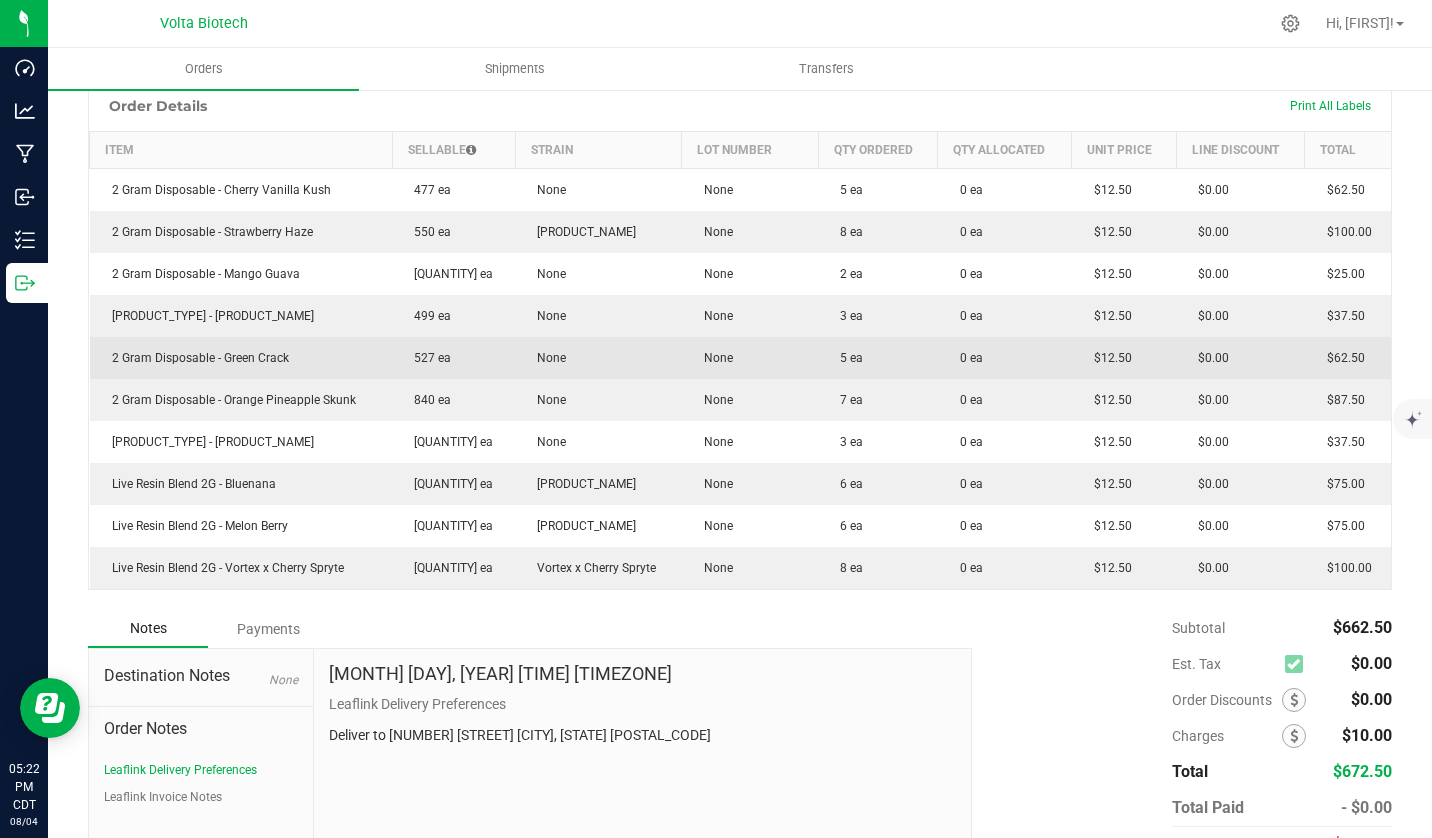 drag, startPoint x: 320, startPoint y: 366, endPoint x: 331, endPoint y: 365, distance: 11.045361 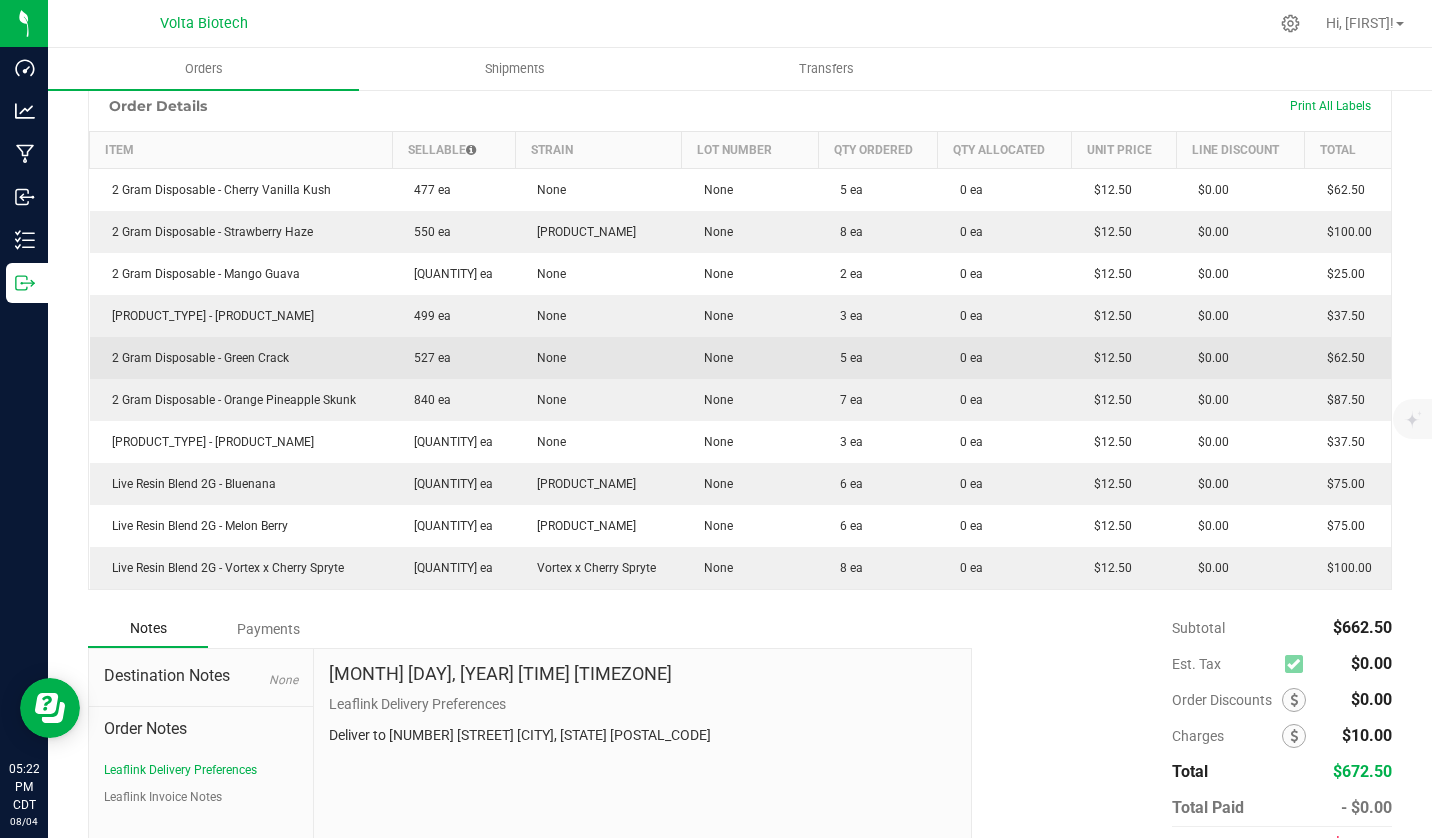 click on "2 Gram Disposable - Green Crack" at bounding box center (241, 358) 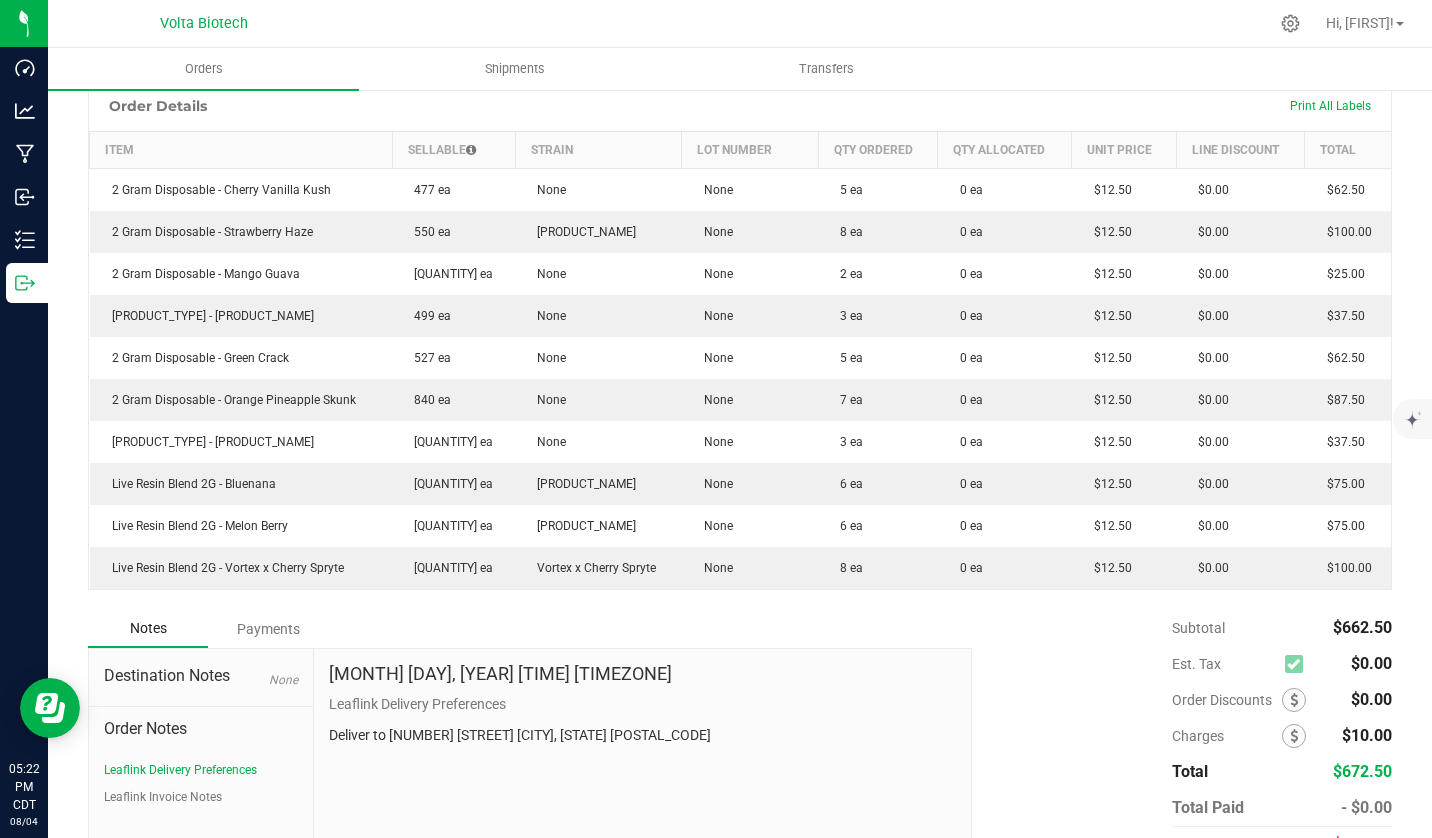 click on "Order Details Print All Labels" at bounding box center [740, 106] 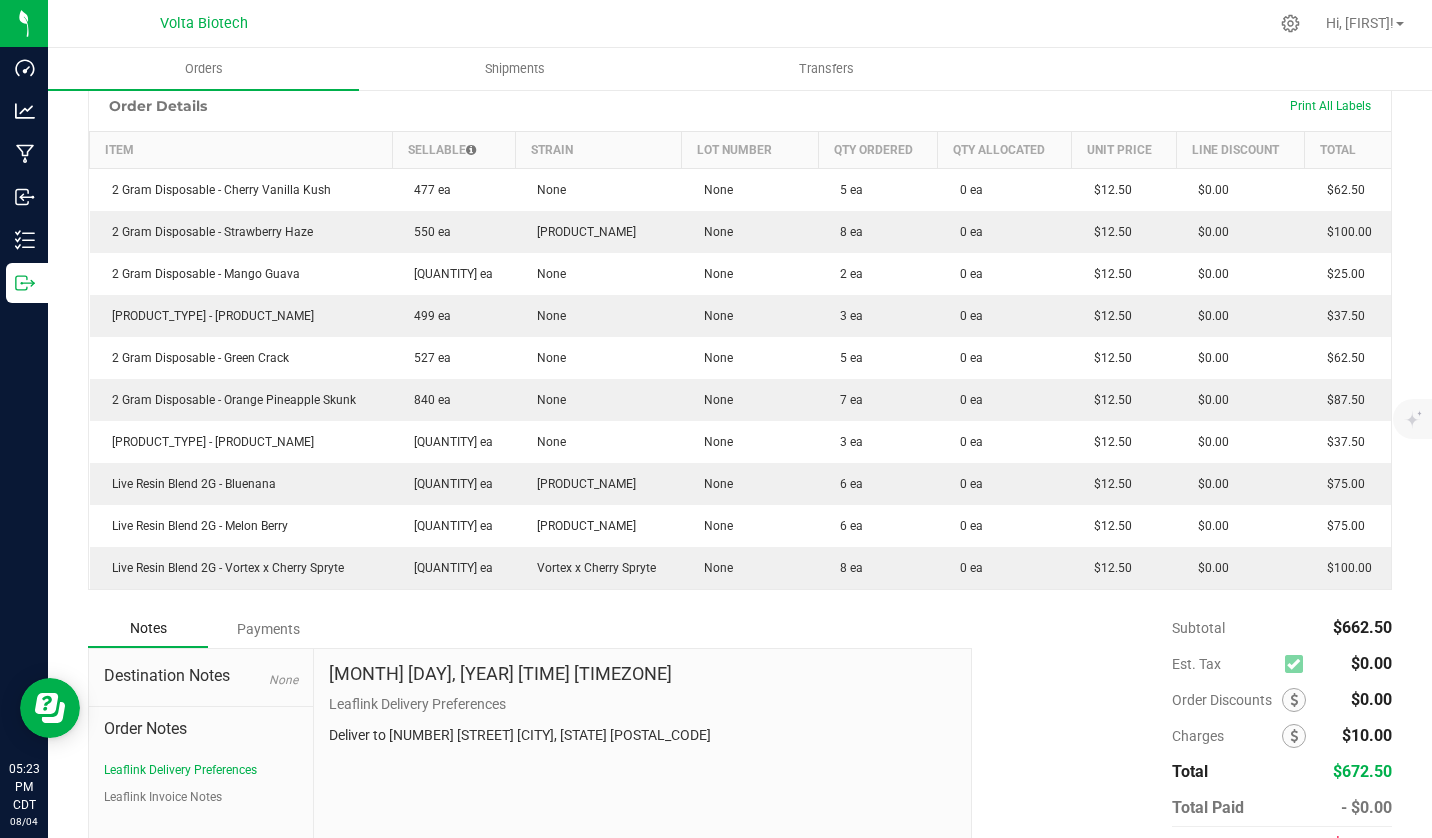 drag, startPoint x: 420, startPoint y: 612, endPoint x: 440, endPoint y: 604, distance: 21.540659 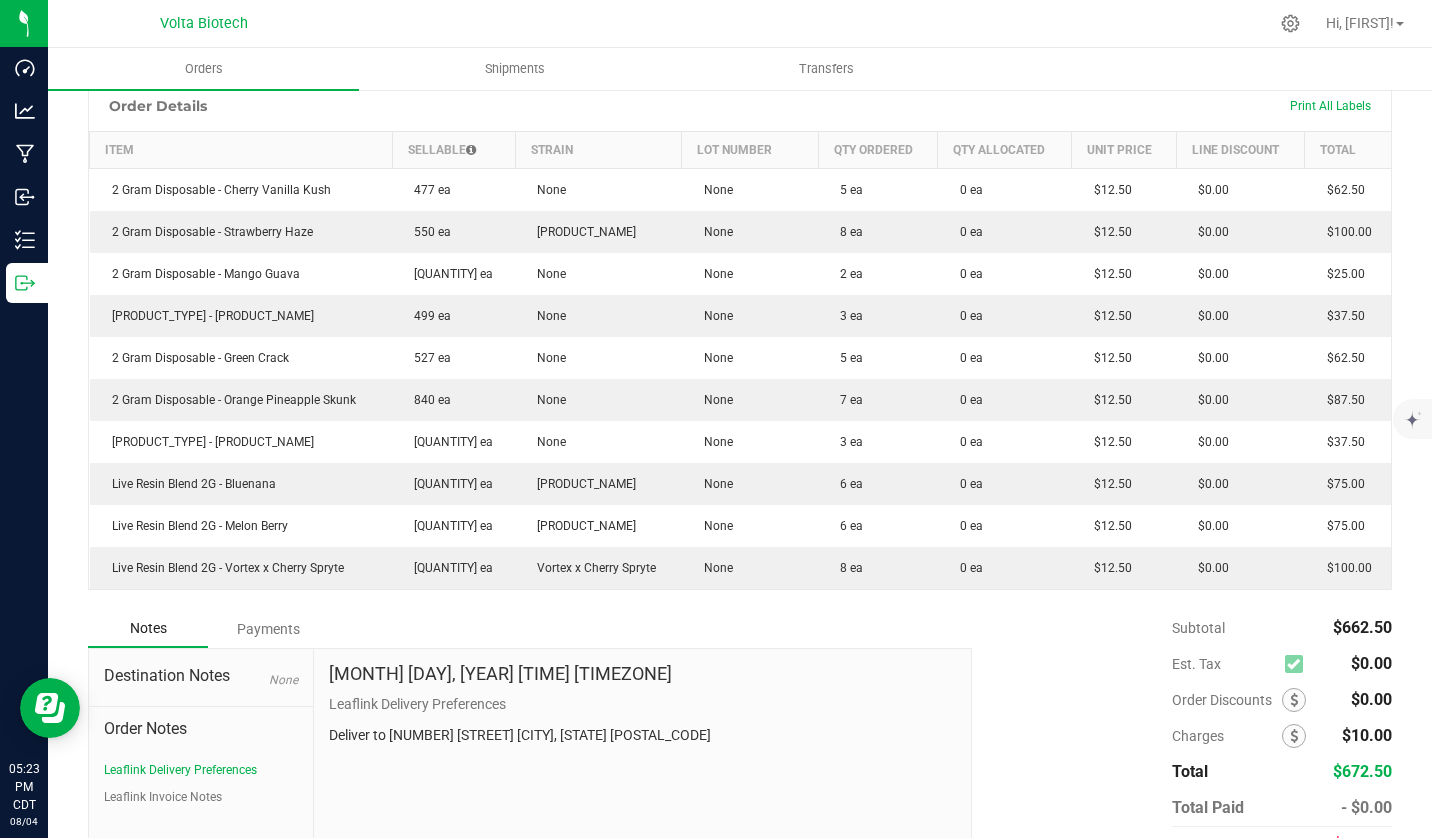 click on "Notes
Payments" at bounding box center [522, 629] 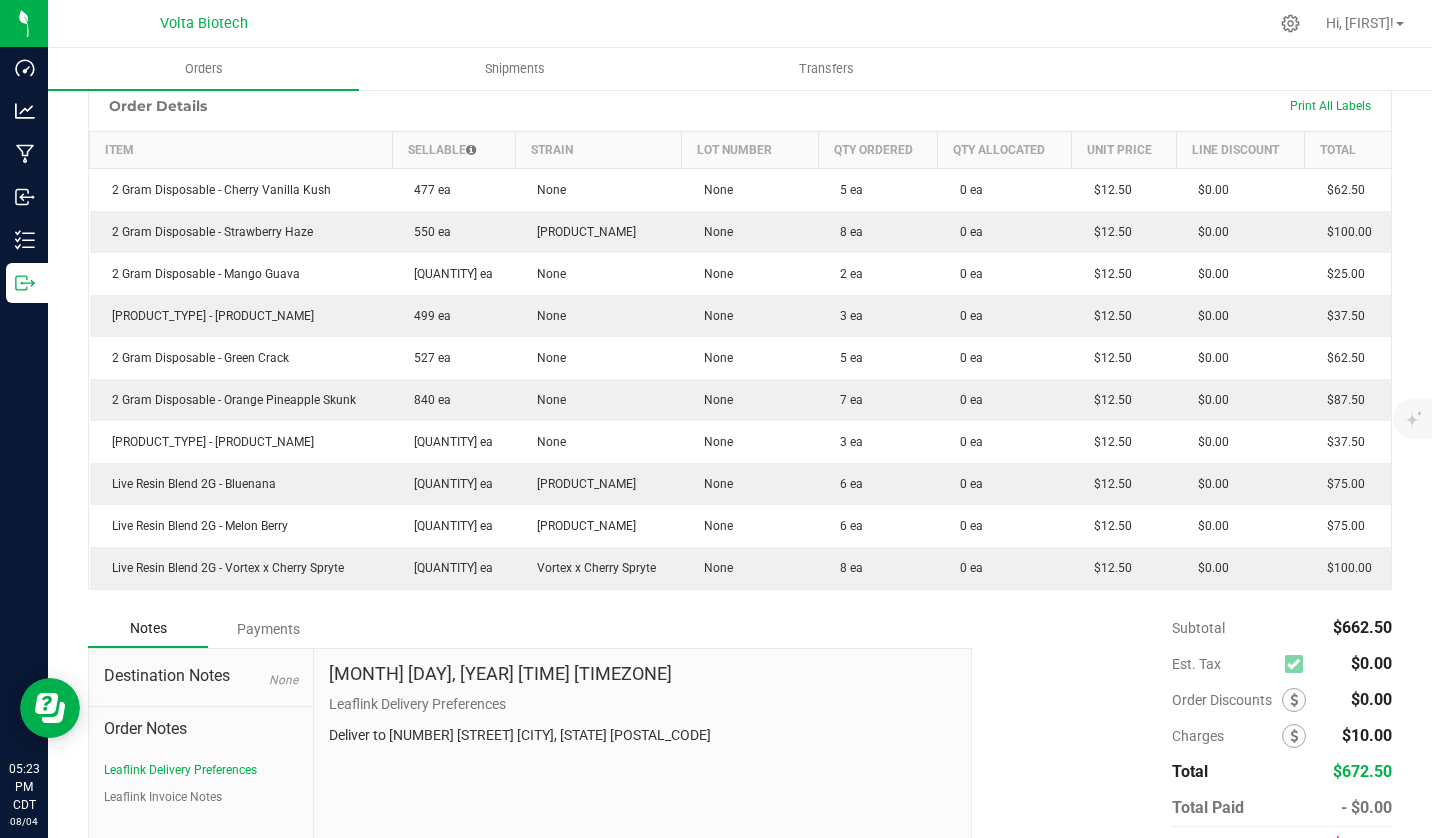 click at bounding box center [813, 23] 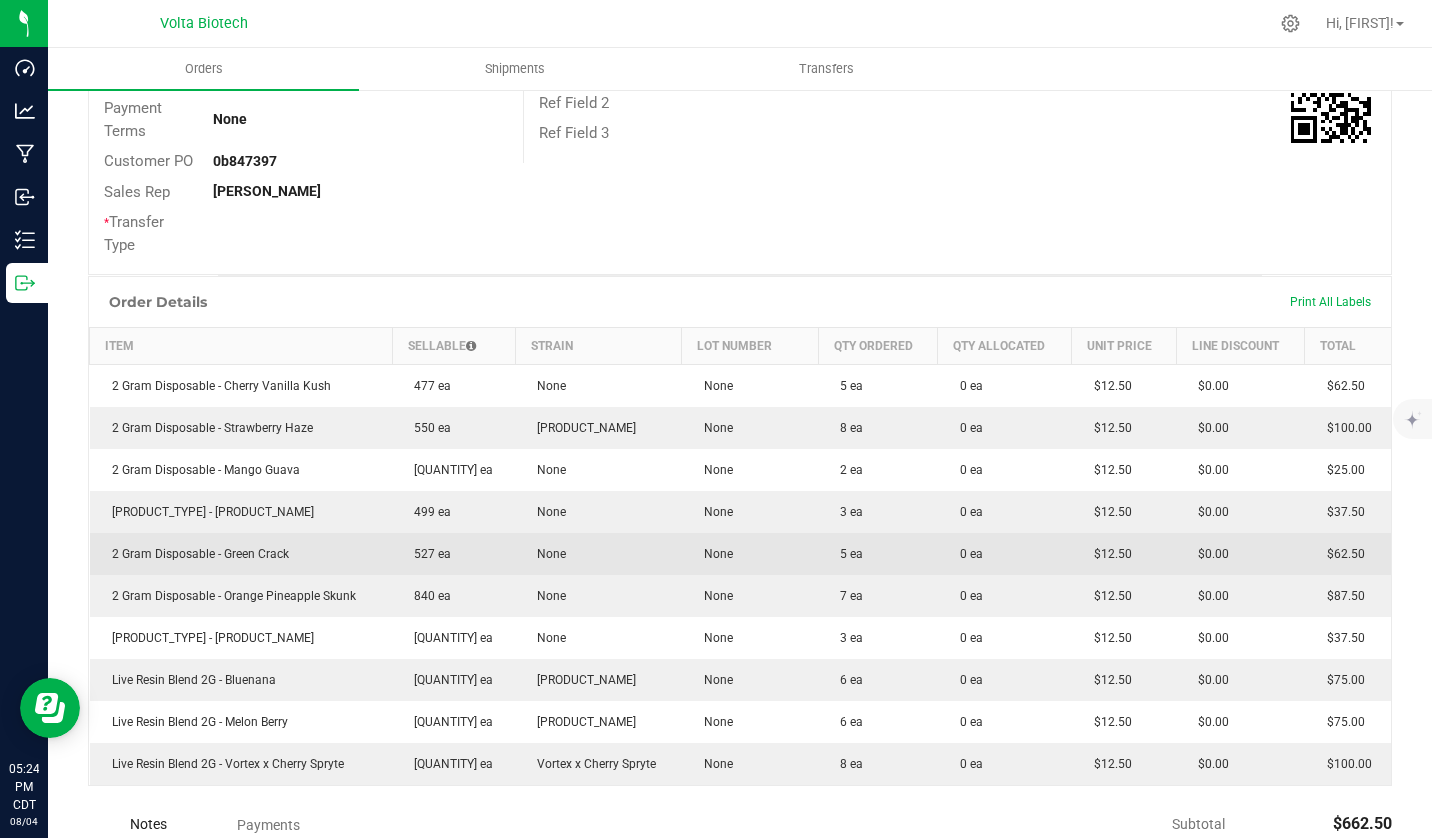 scroll, scrollTop: 0, scrollLeft: 0, axis: both 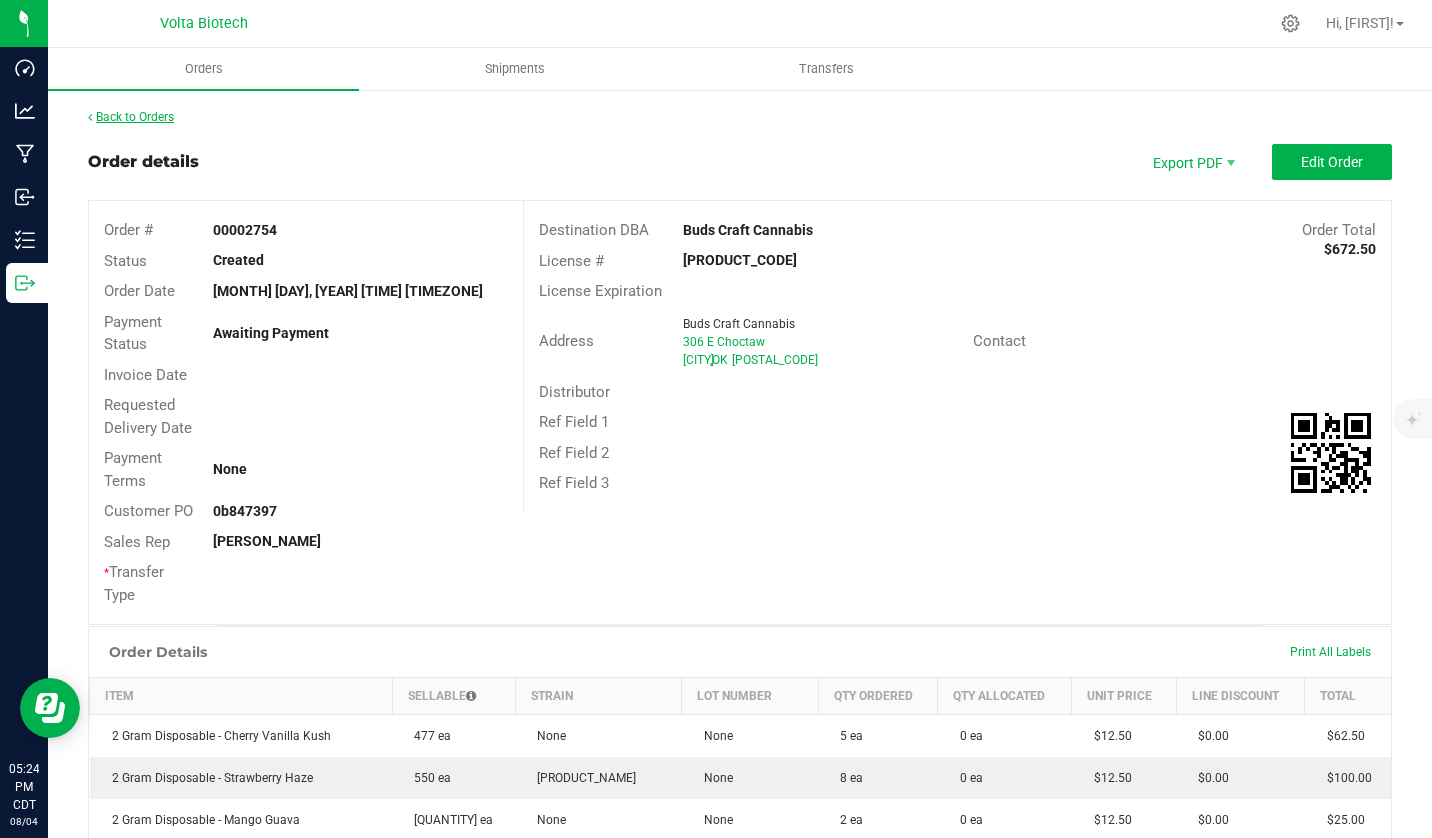 click on "Back to Orders" at bounding box center [131, 117] 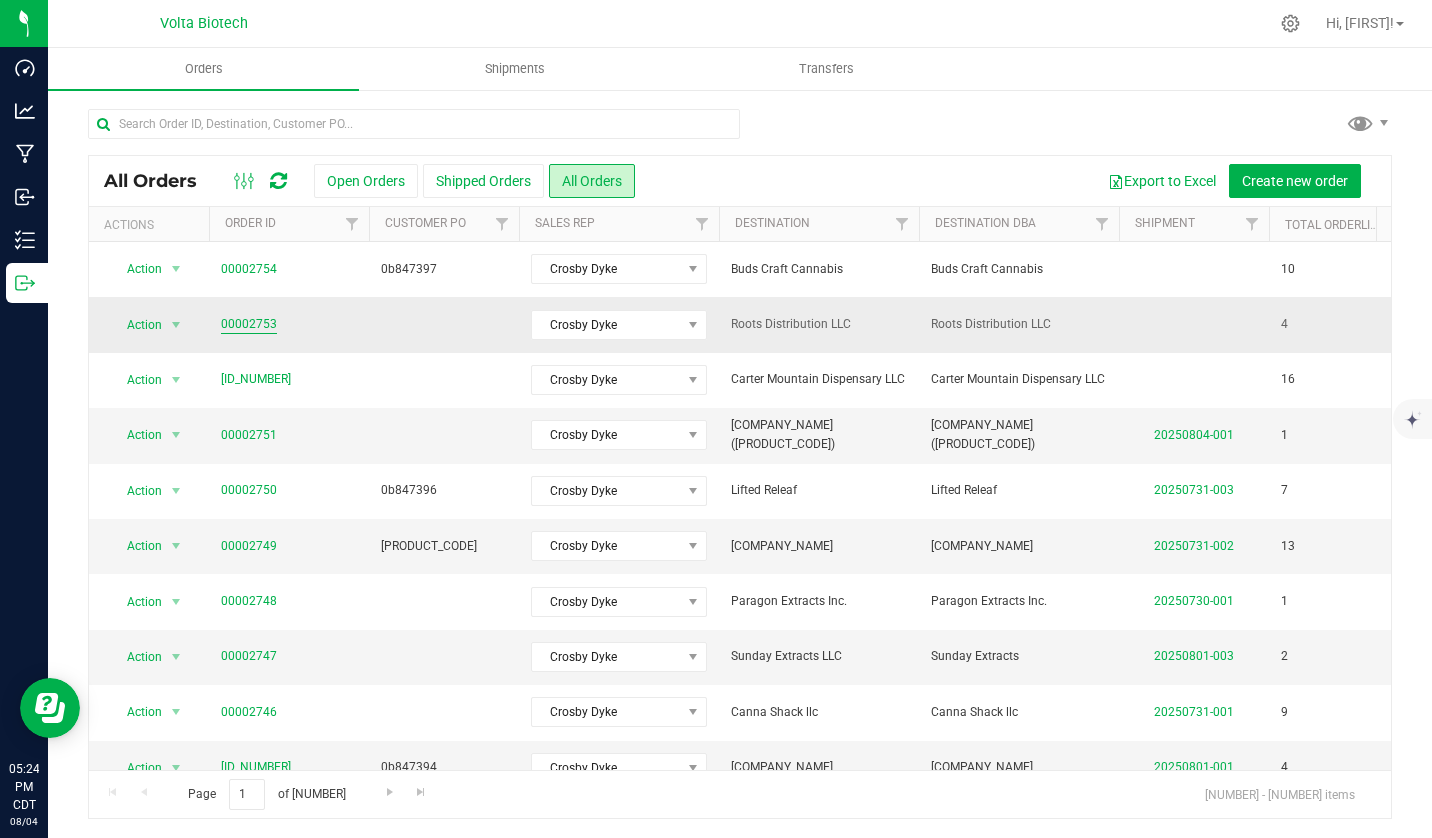 click on "00002753" at bounding box center (249, 324) 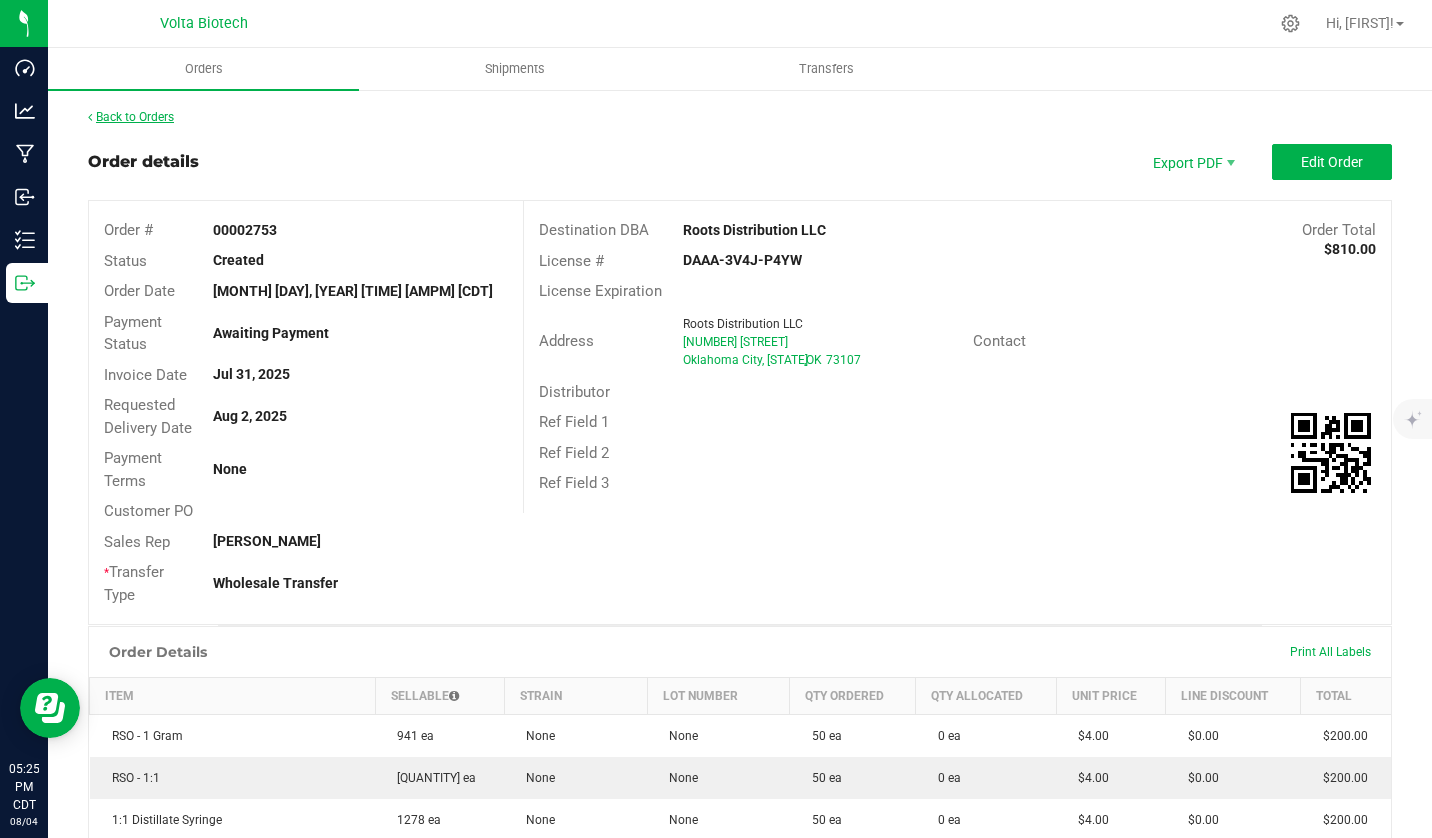 click on "Back to Orders" at bounding box center [131, 117] 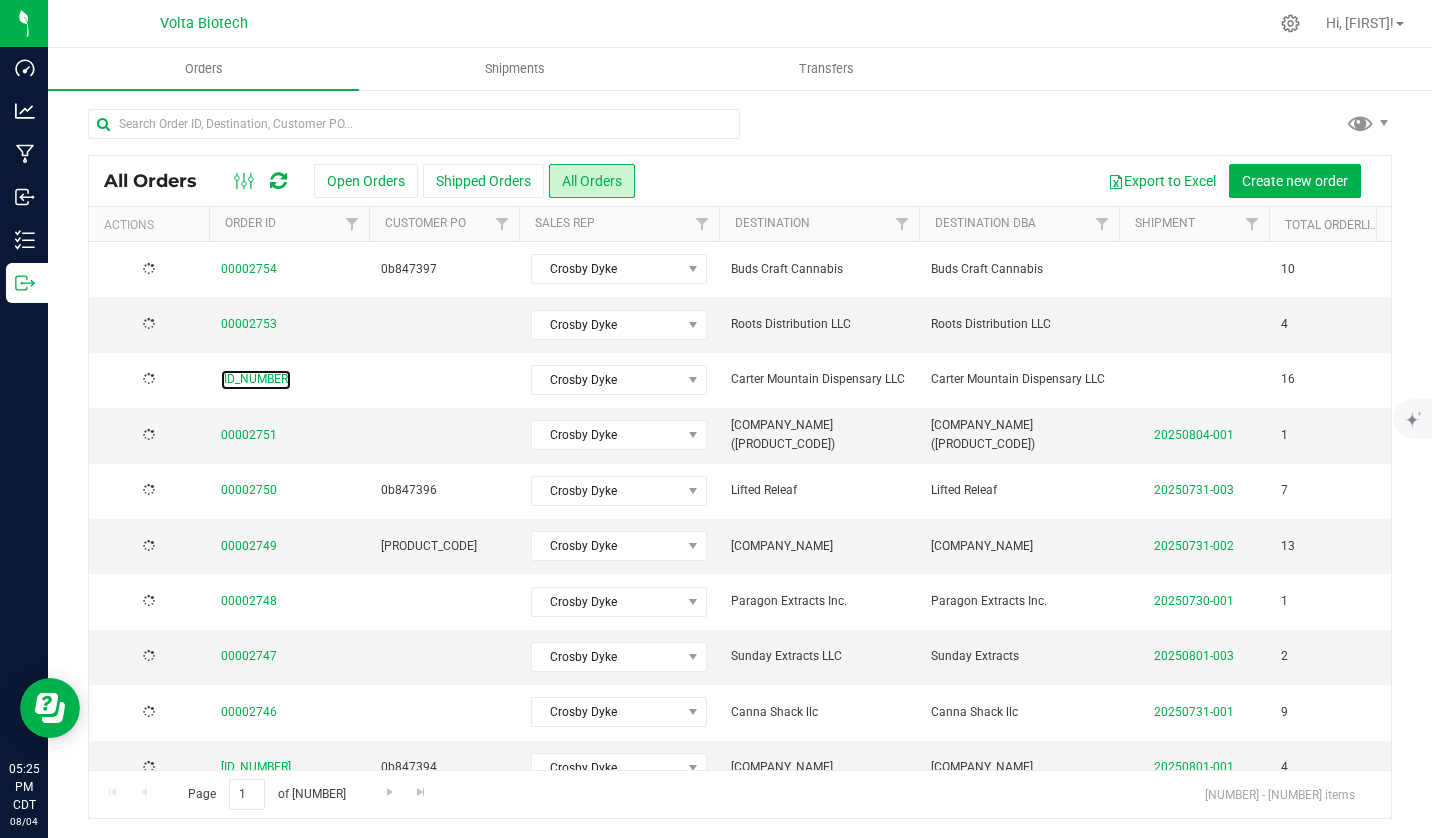 click on "[ID_NUMBER]" at bounding box center (256, 379) 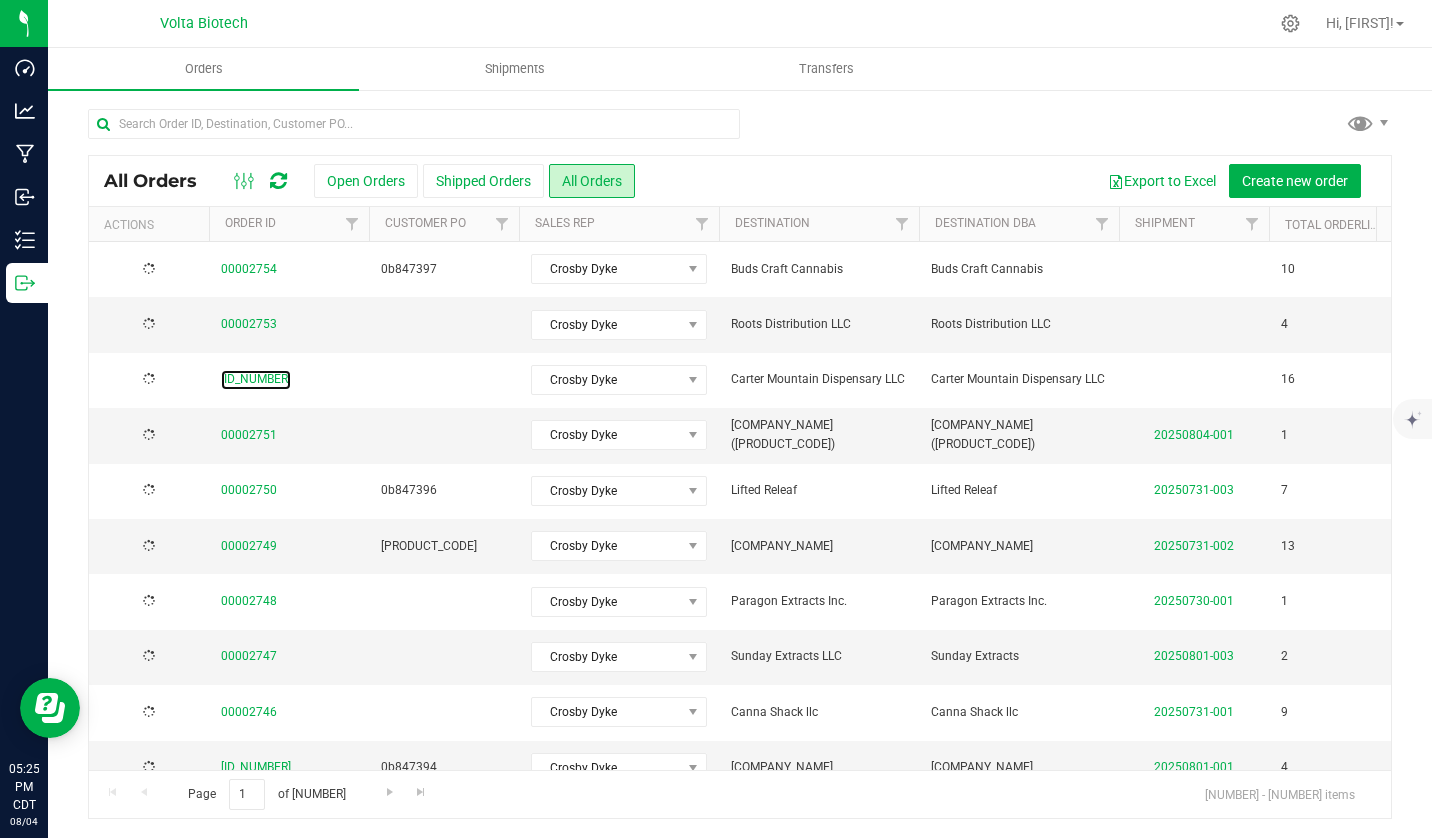 click on "[ID_NUMBER]" at bounding box center (256, 379) 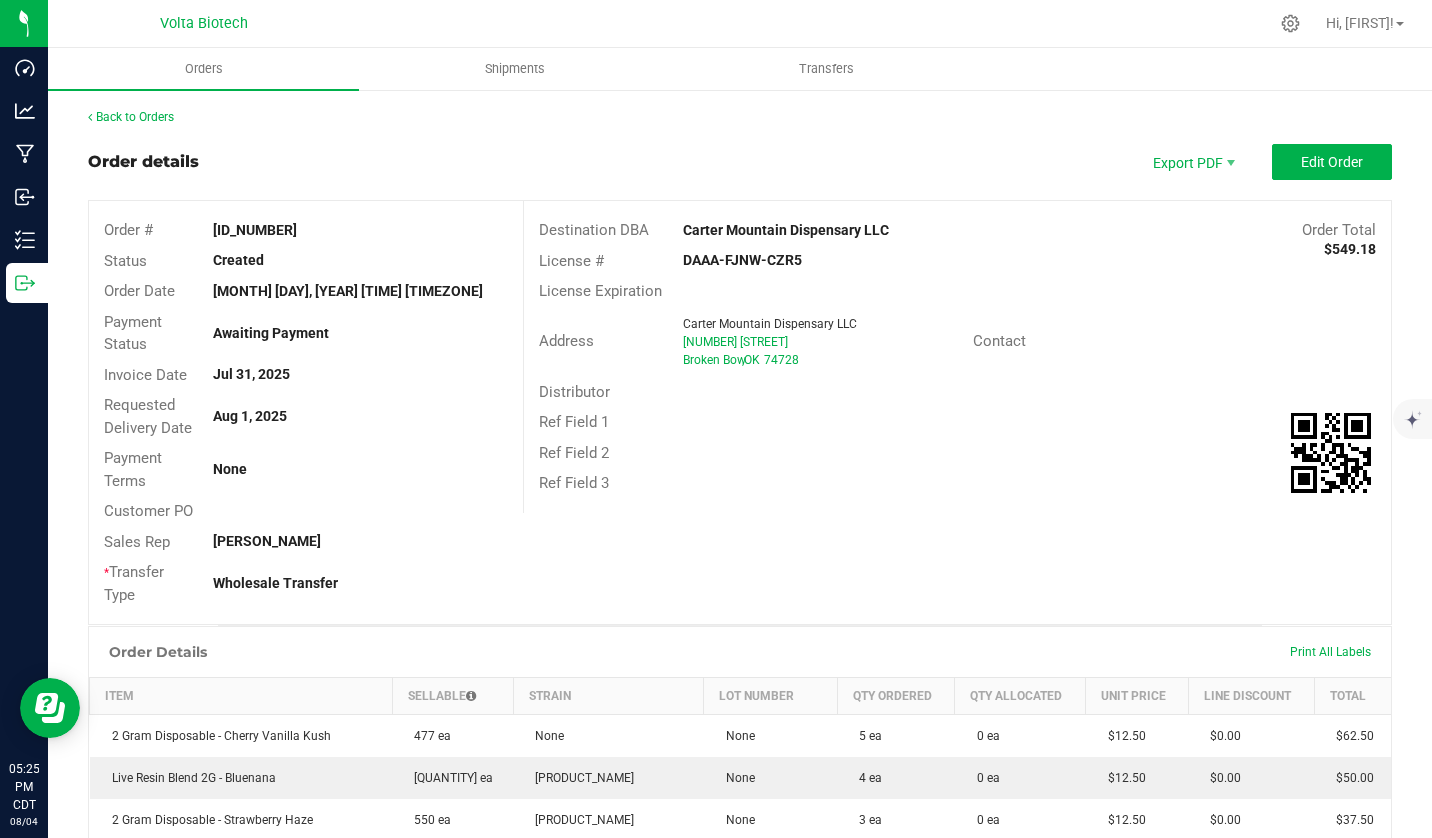 click on "Back to Orders
Order details   Export PDF   Edit Order   Order #   00002752   Status   Created   Order Date   [MONTH] 31, 2025 4:56 PM CDT   Payment Status   Awaiting Payment   Invoice Date   [MONTH] 31, 2025   Requested Delivery Date   [MONTH] 1, 2025   Payment Terms   None   Customer PO      Sales Rep   Crosby Dyke  *  Transfer Type   Wholesale Transfer   Destination DBA   Carter Mountain Dispensary LLC   Order Total   $549.18   License #   DAAA-FJNW-CZR5   License Expiration   Address  Carter Mountain Dispensary LLC [NUMBER] [STREET]. [CITY]  ,  OK [POSTAL_CODE]  Contact   Distributor      Ref Field 1      Ref Field 2      Ref Field 3
Order Details Print All Labels Item  Sellable  Strain  Lot Number  Qty Ordered Qty Allocated Unit Price Line Discount Total  2 Gram Disposable - Cherry Vanilla Kush   477 ea   None   None   5 ea   0 ea" at bounding box center [740, 912] 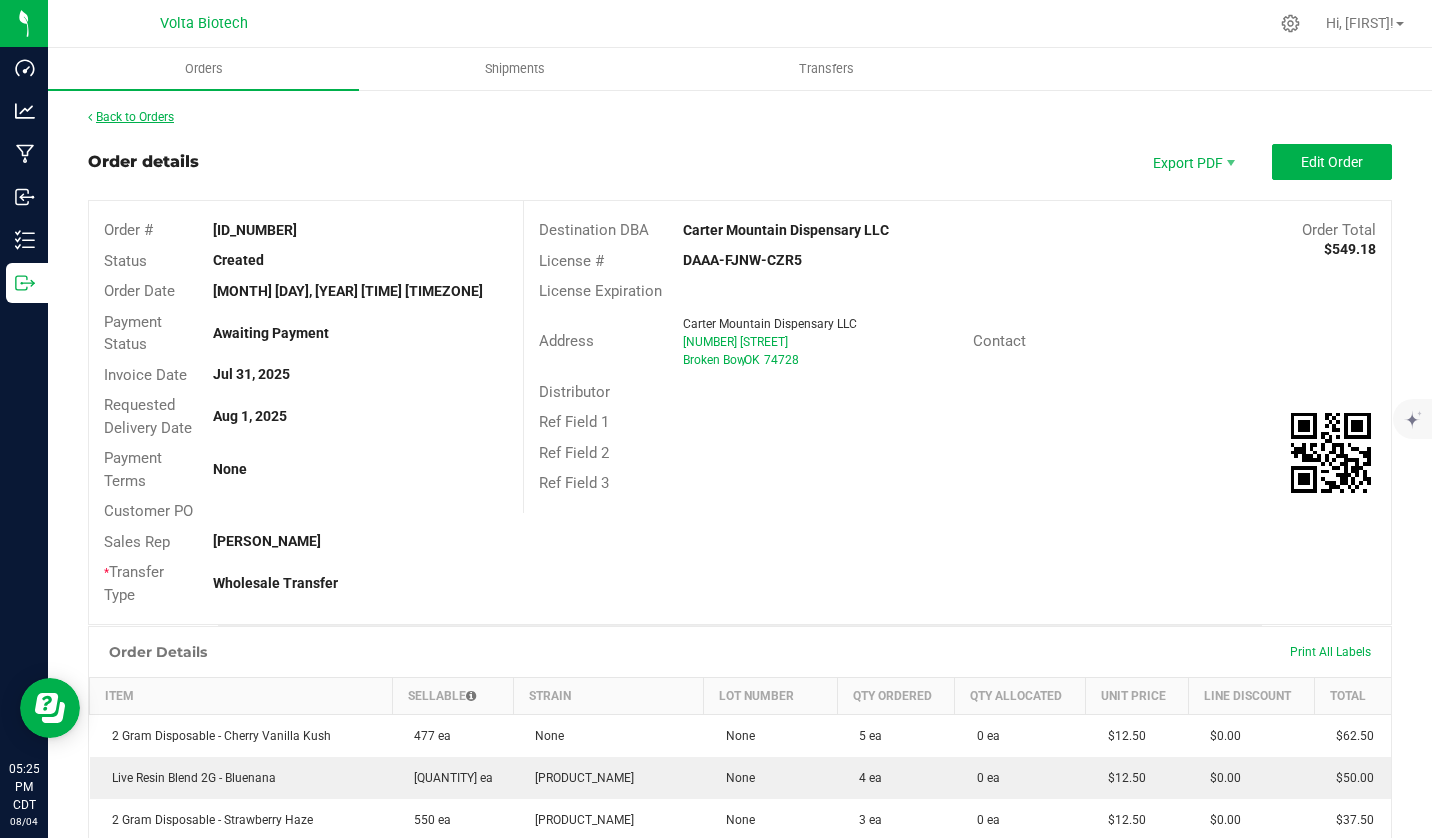 click on "Back to Orders" at bounding box center (131, 117) 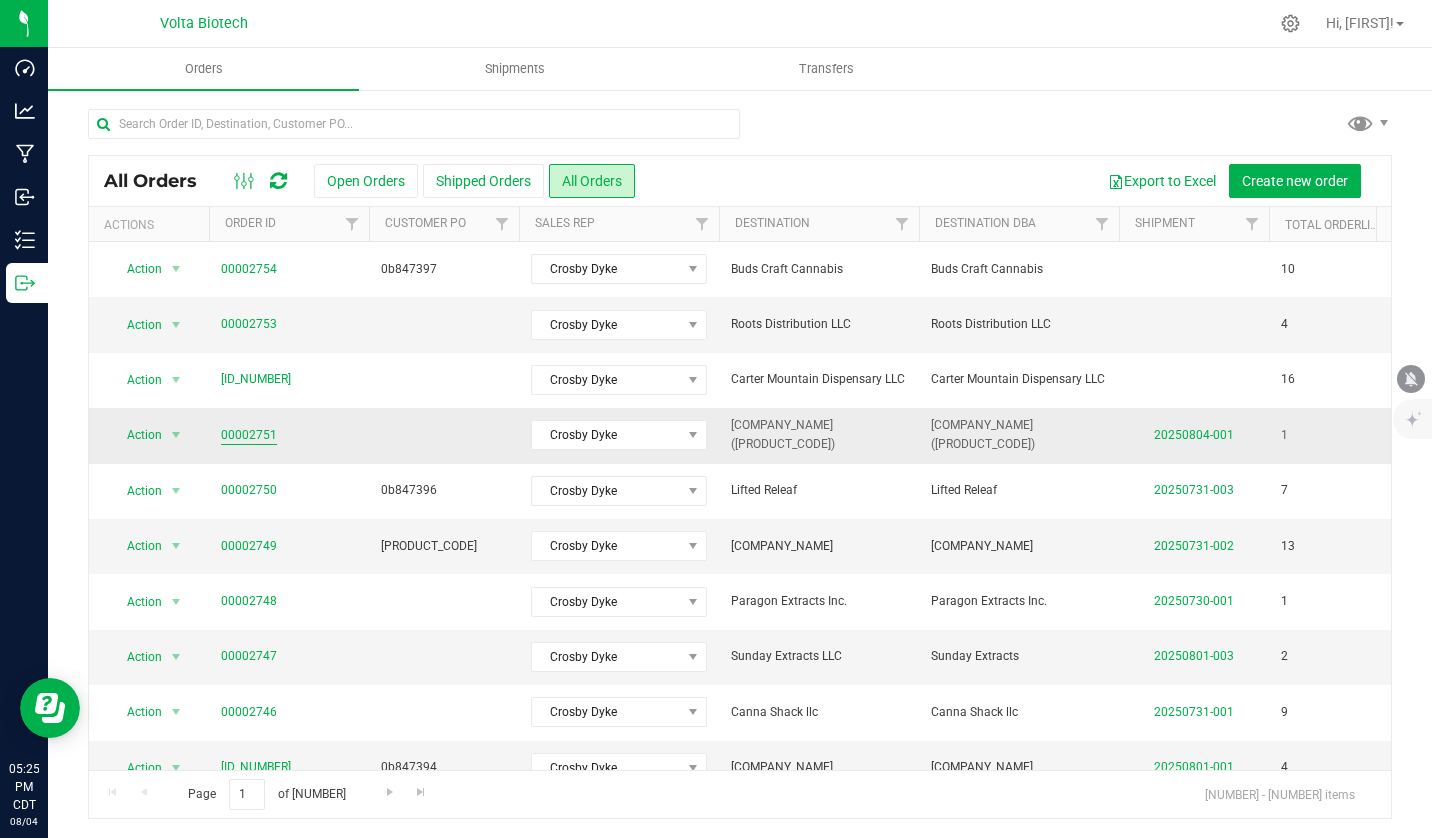 click on "00002751" at bounding box center (249, 435) 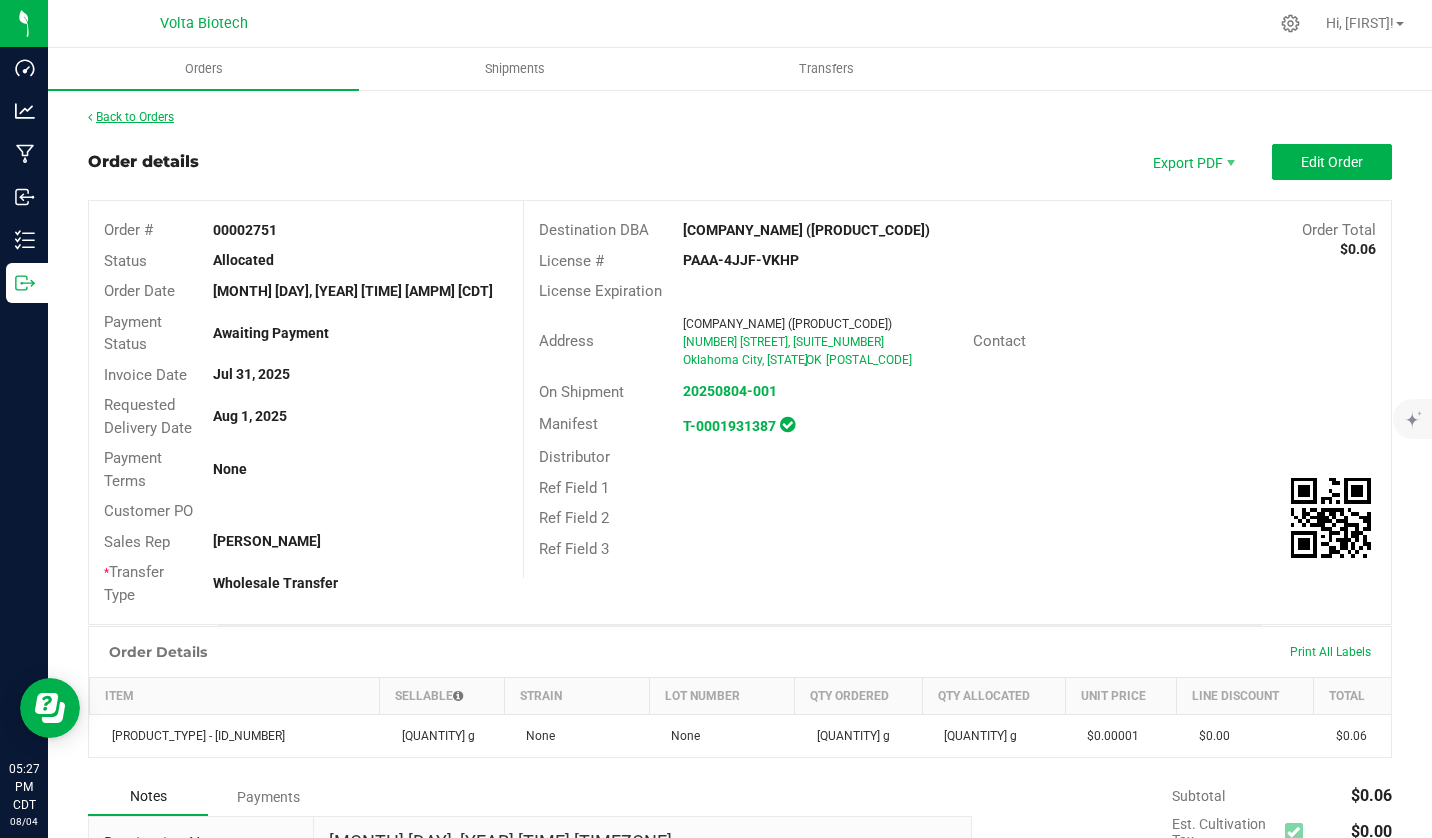 click on "Back to Orders" at bounding box center (131, 117) 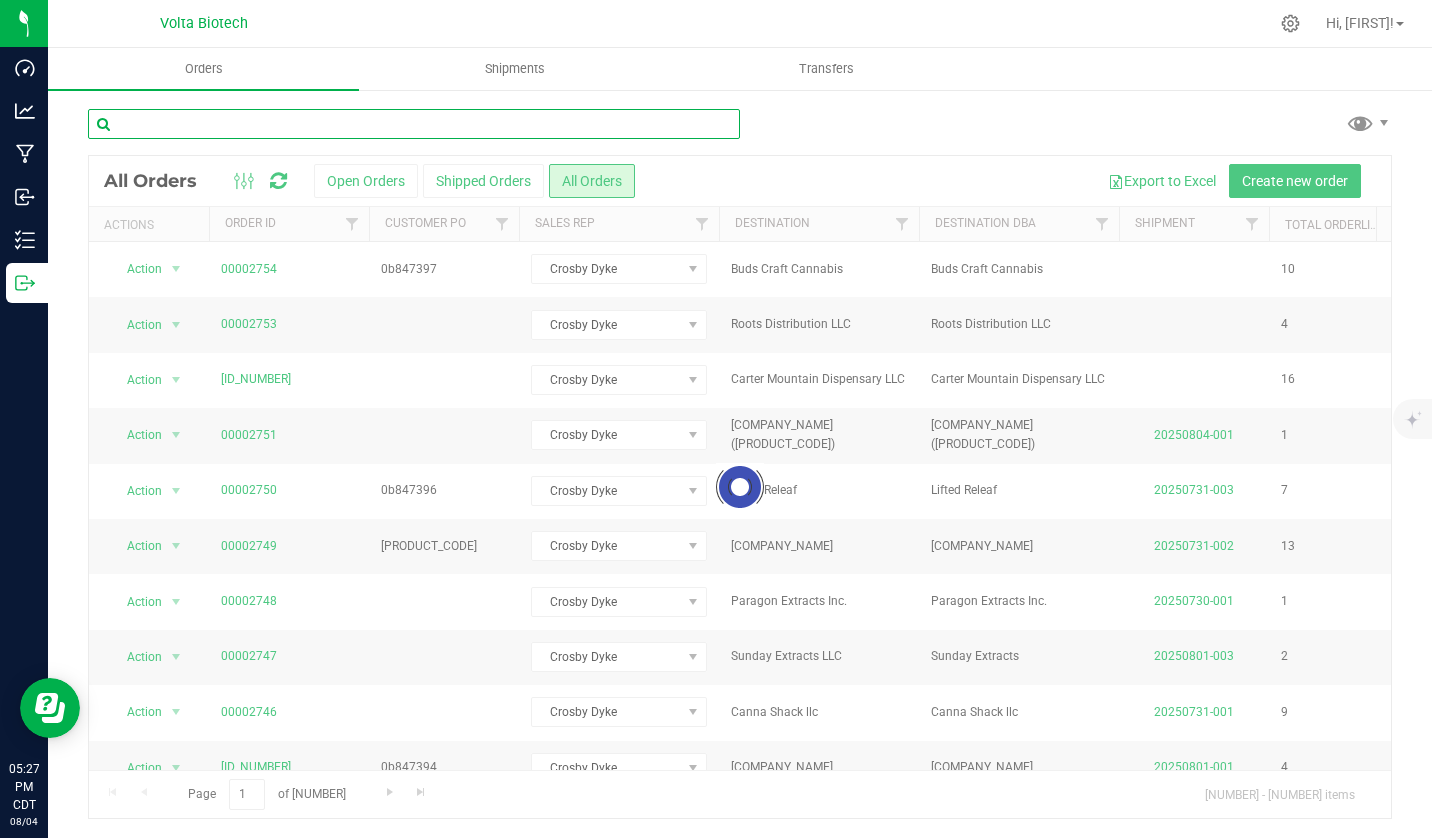 click at bounding box center [414, 124] 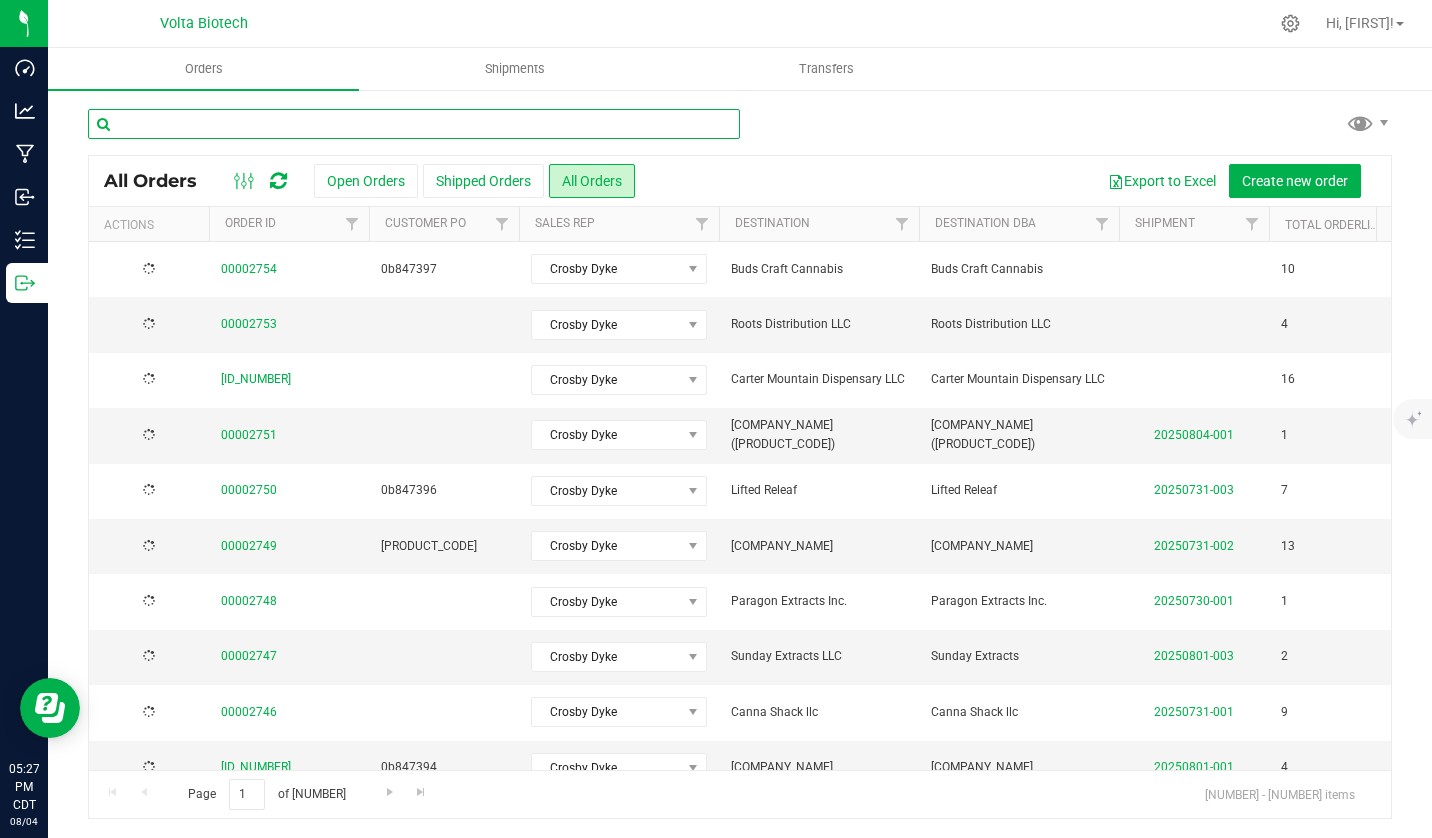 click at bounding box center [414, 124] 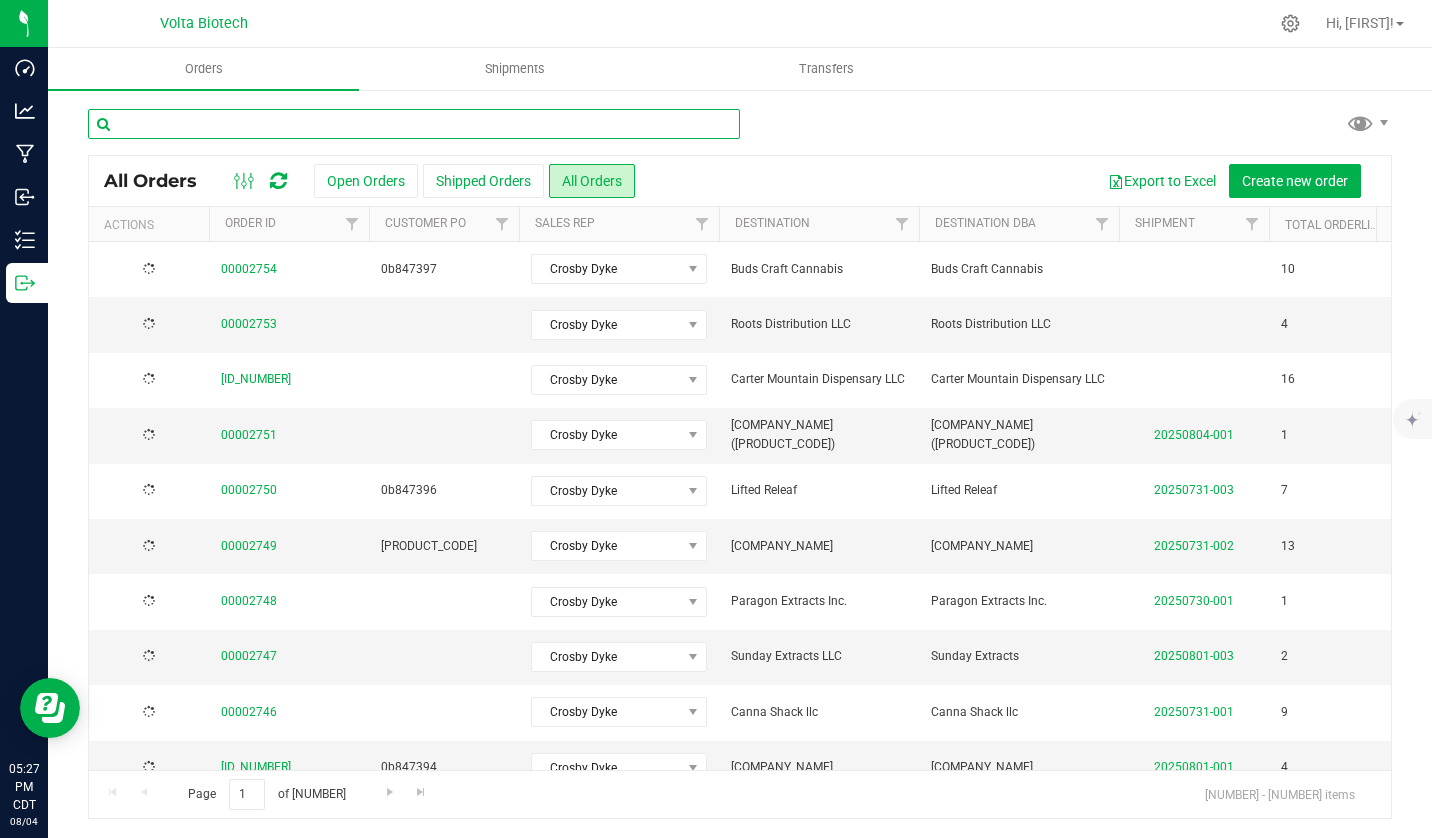 click at bounding box center [414, 124] 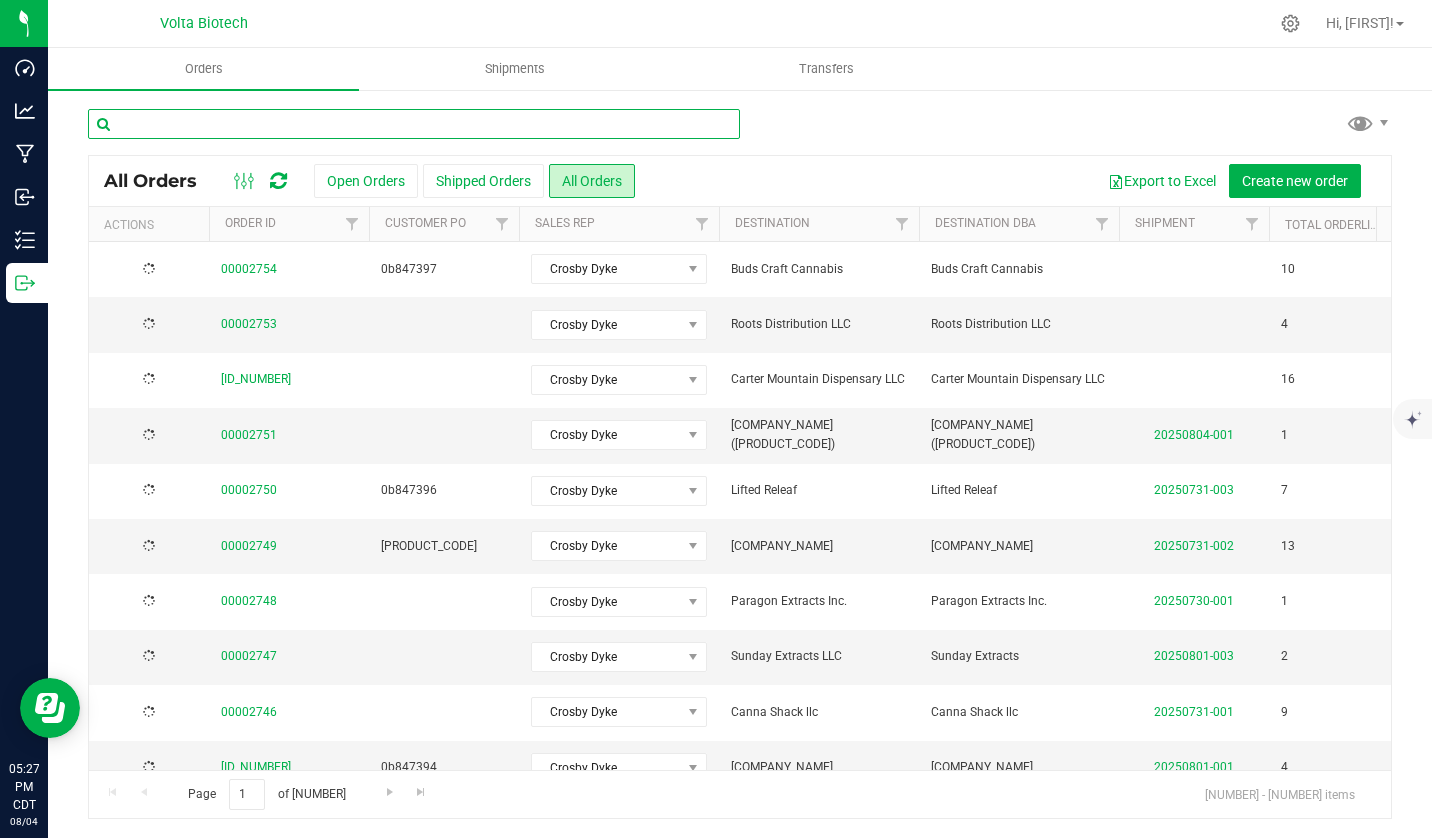 paste on "00002750" 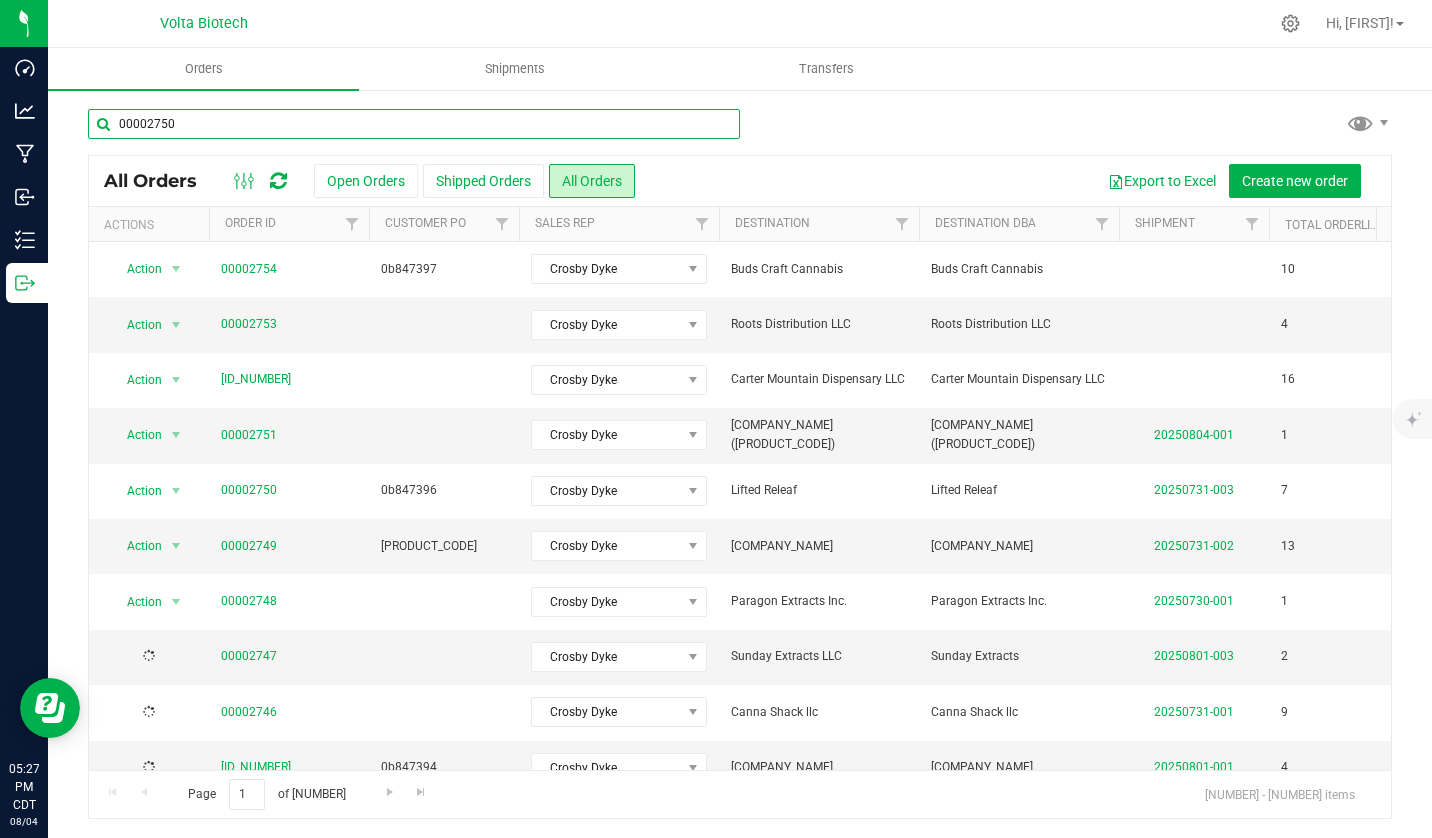 type on "00002750" 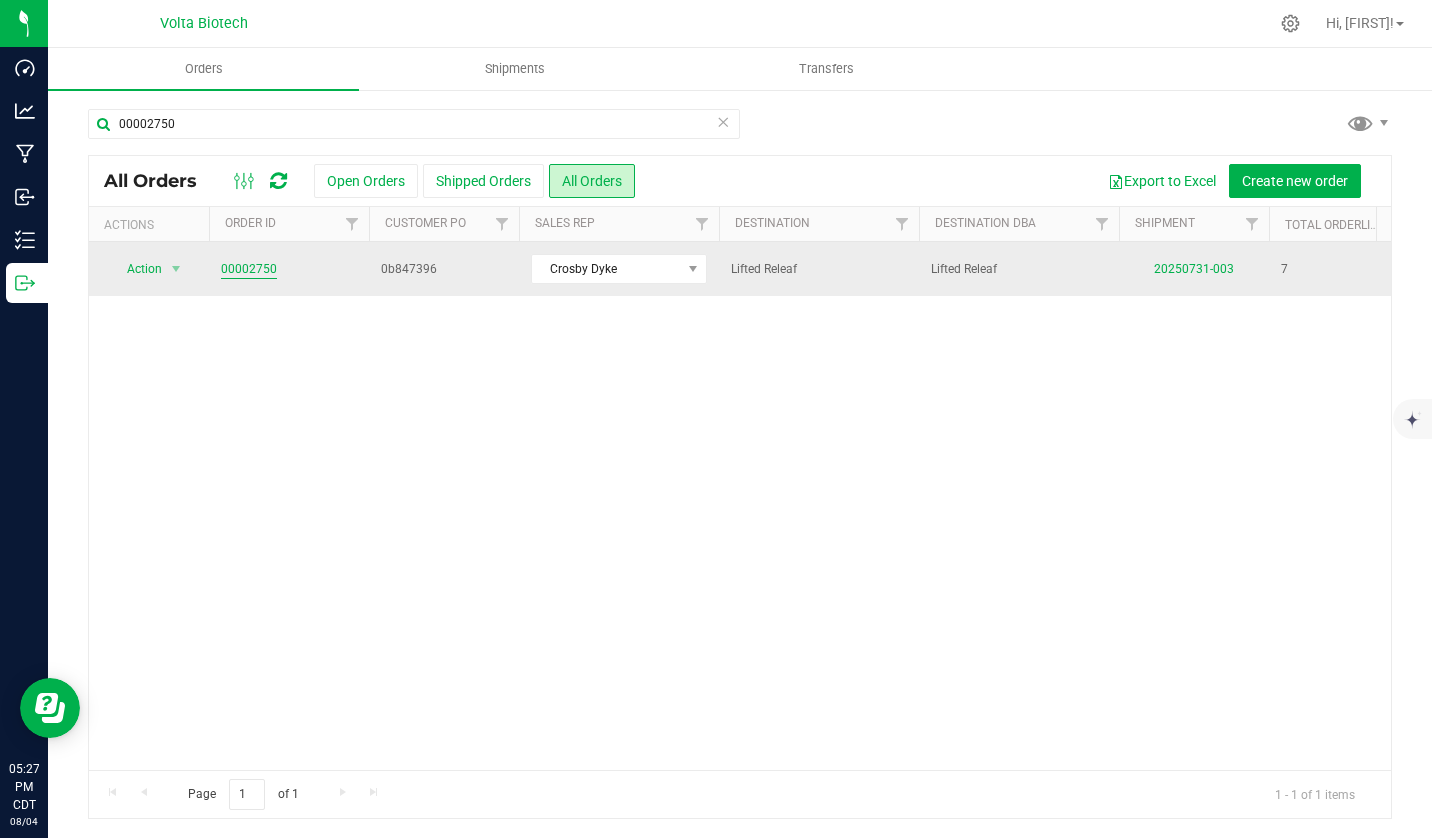 click on "00002750" at bounding box center (249, 269) 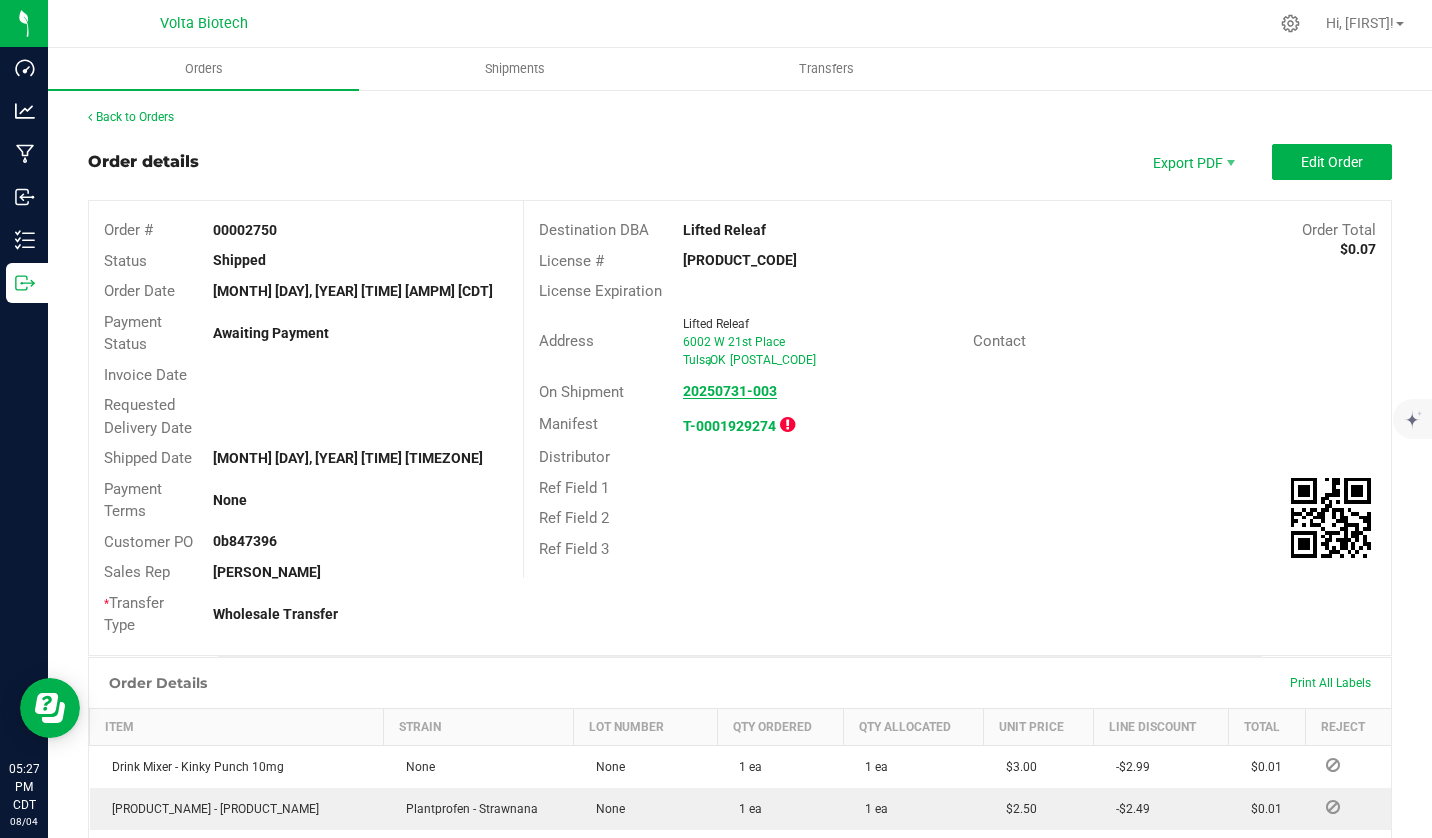click on "20250731-003" at bounding box center (730, 391) 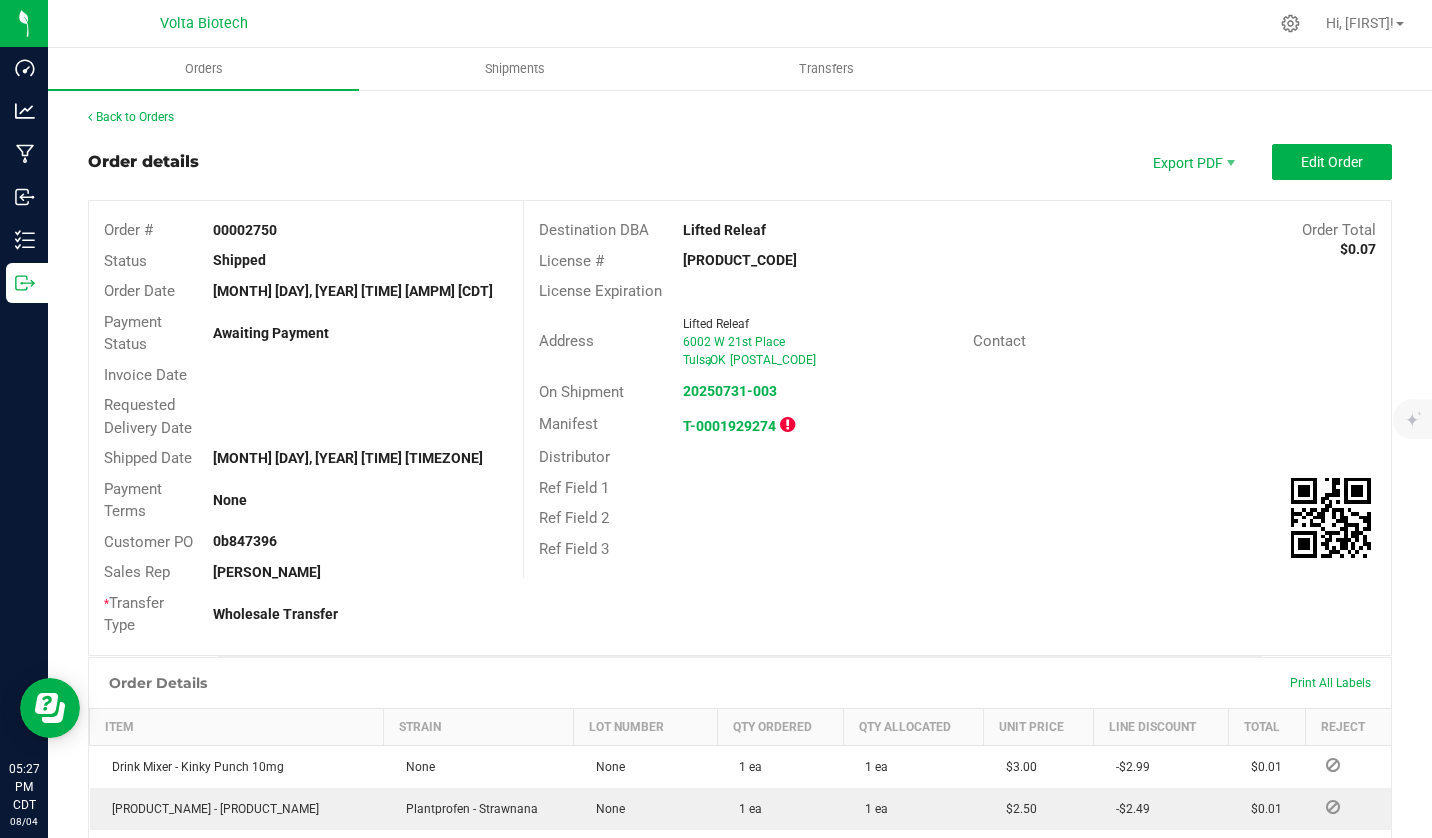 click at bounding box center [0, 0] 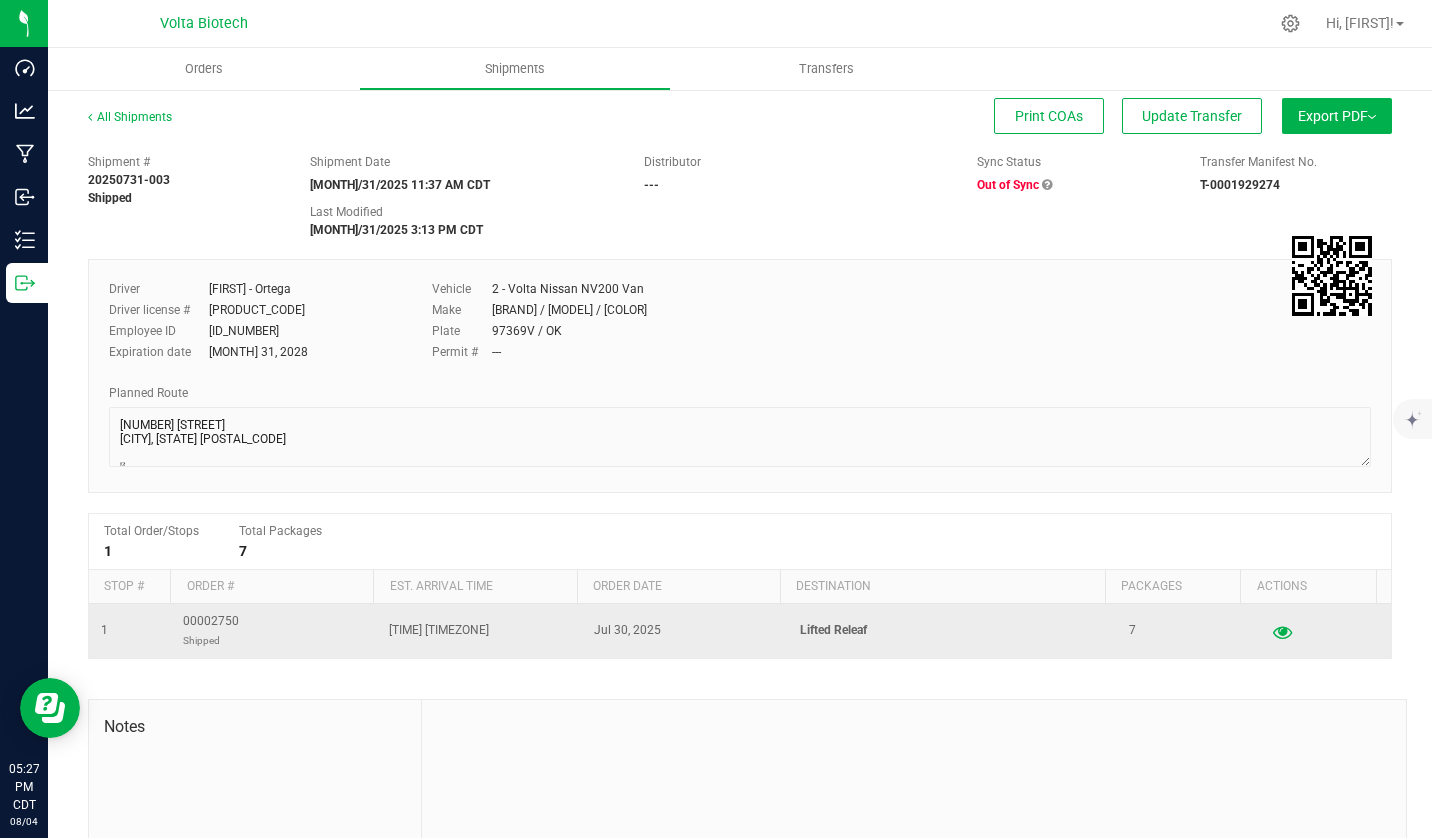 click at bounding box center [1282, 631] 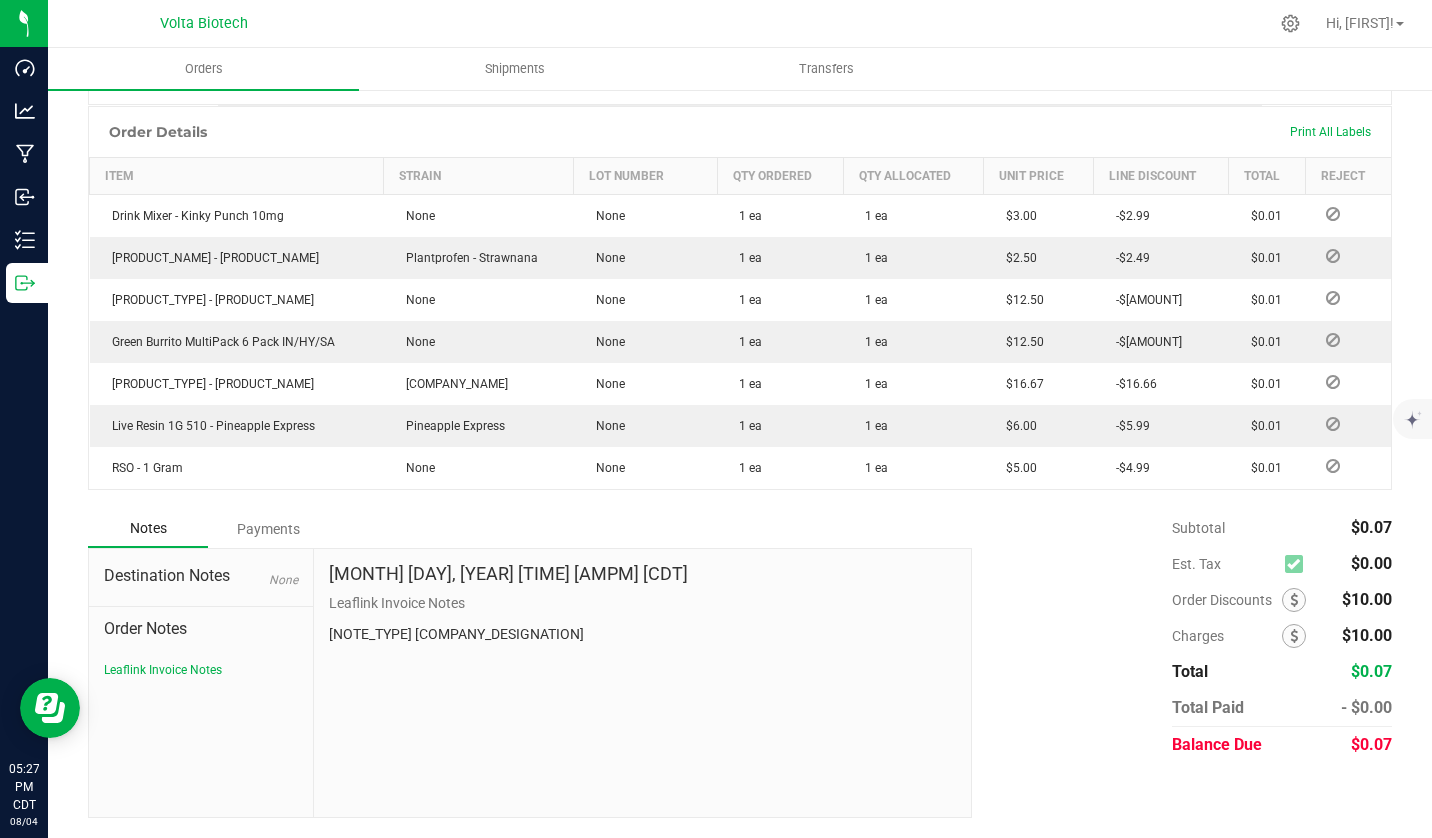 click on "Payments" at bounding box center [268, 529] 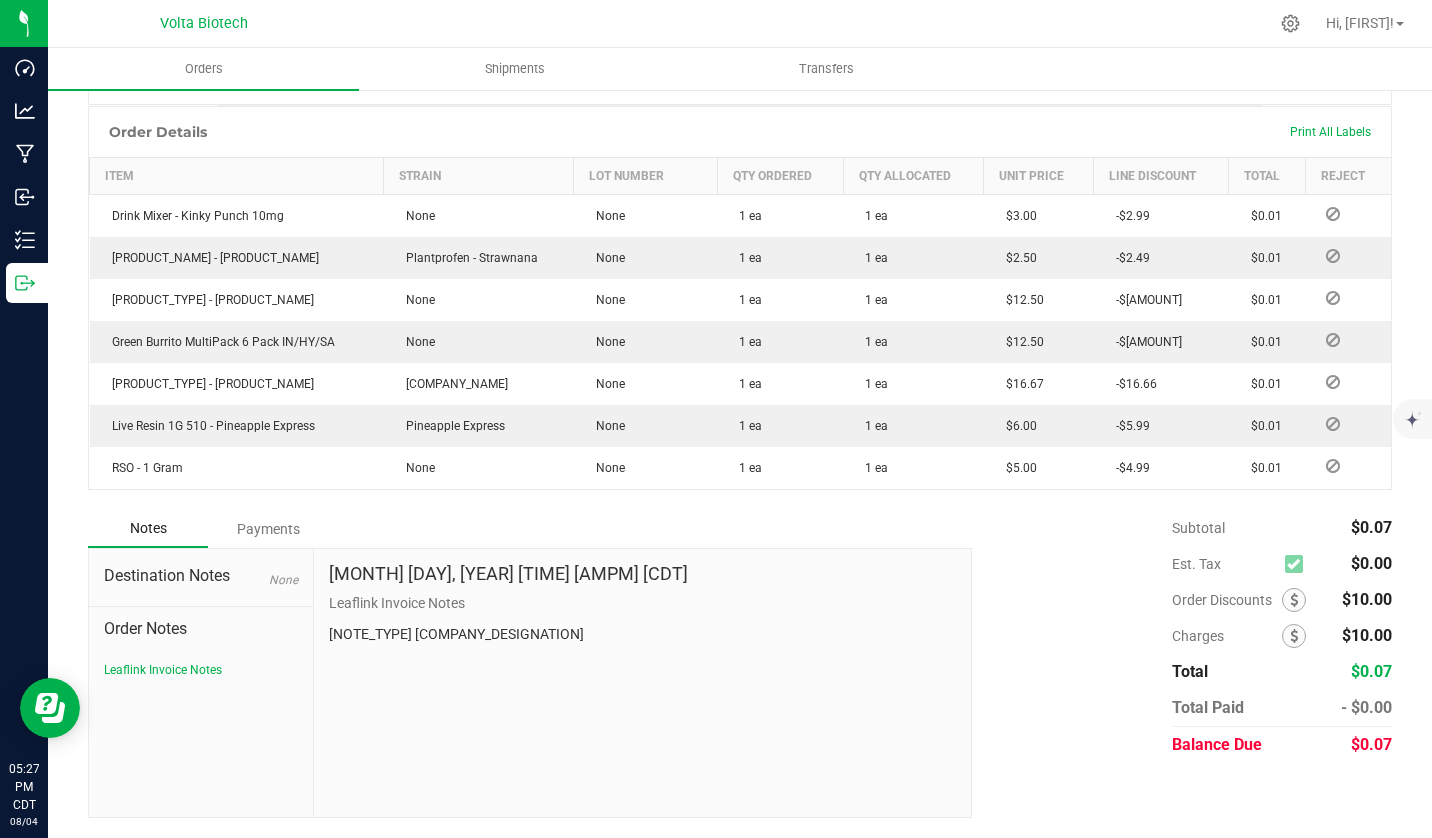 scroll, scrollTop: 496, scrollLeft: 0, axis: vertical 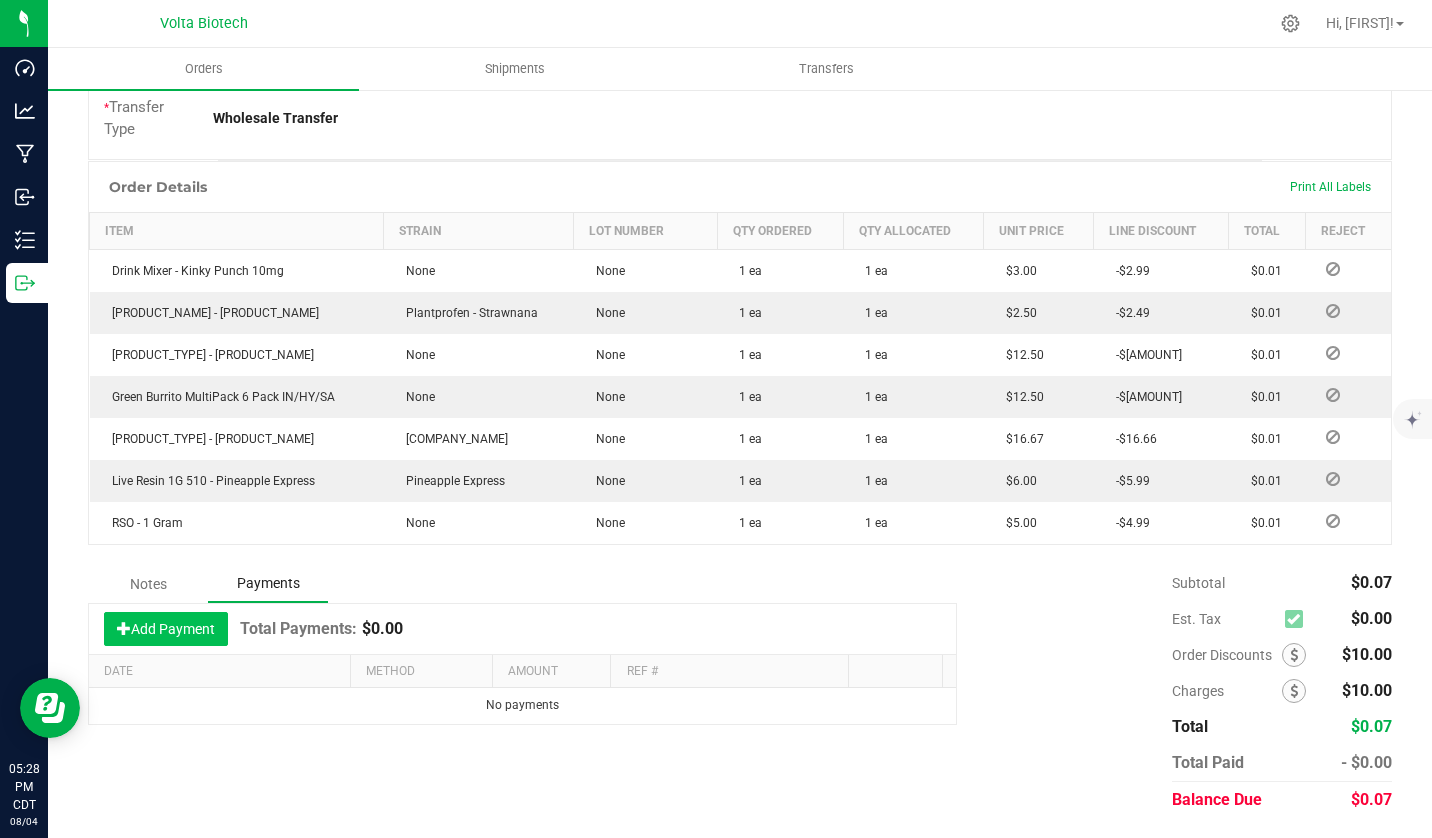 click on "Add Payment" at bounding box center (166, 629) 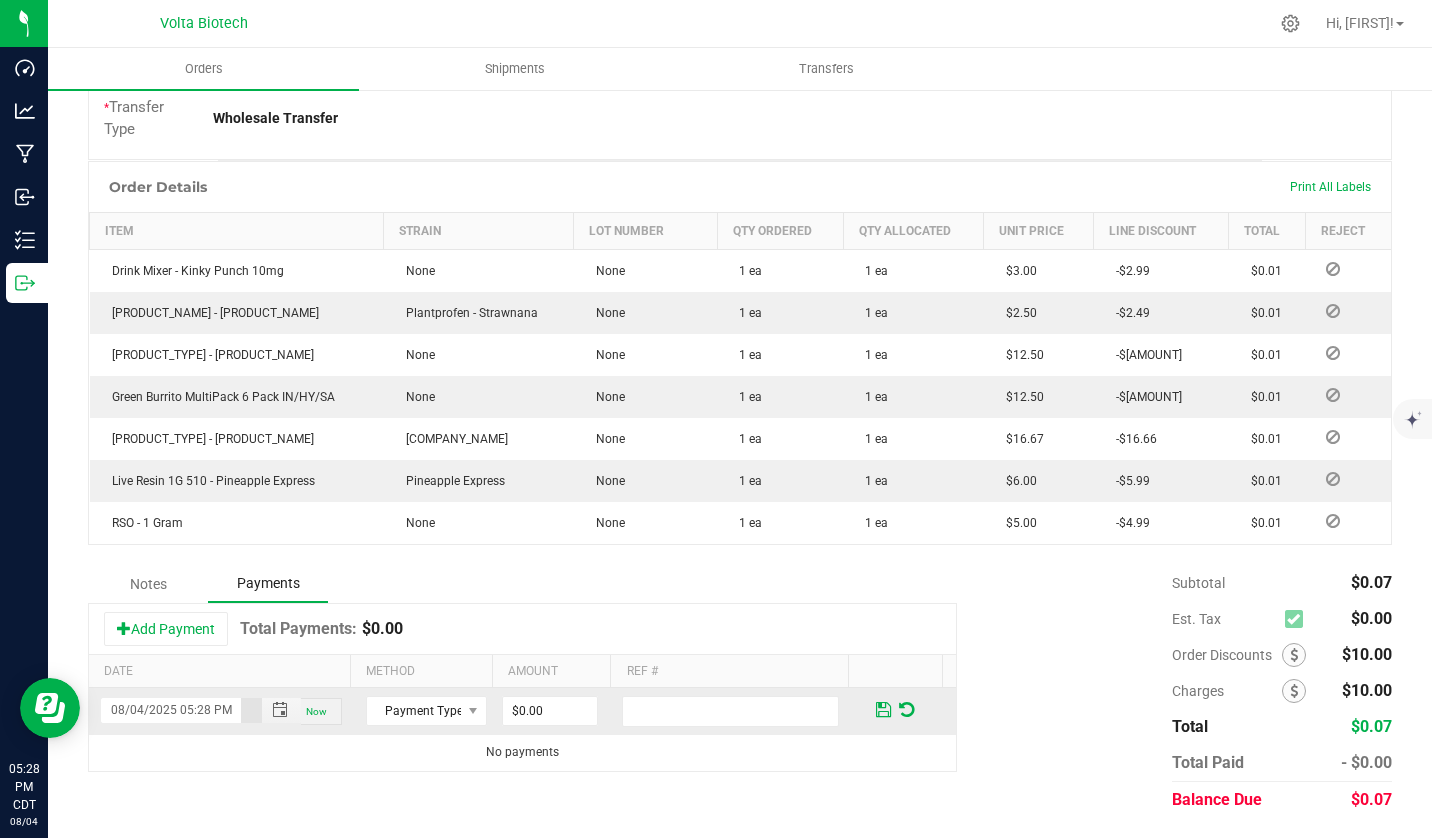 scroll, scrollTop: 0, scrollLeft: 3, axis: horizontal 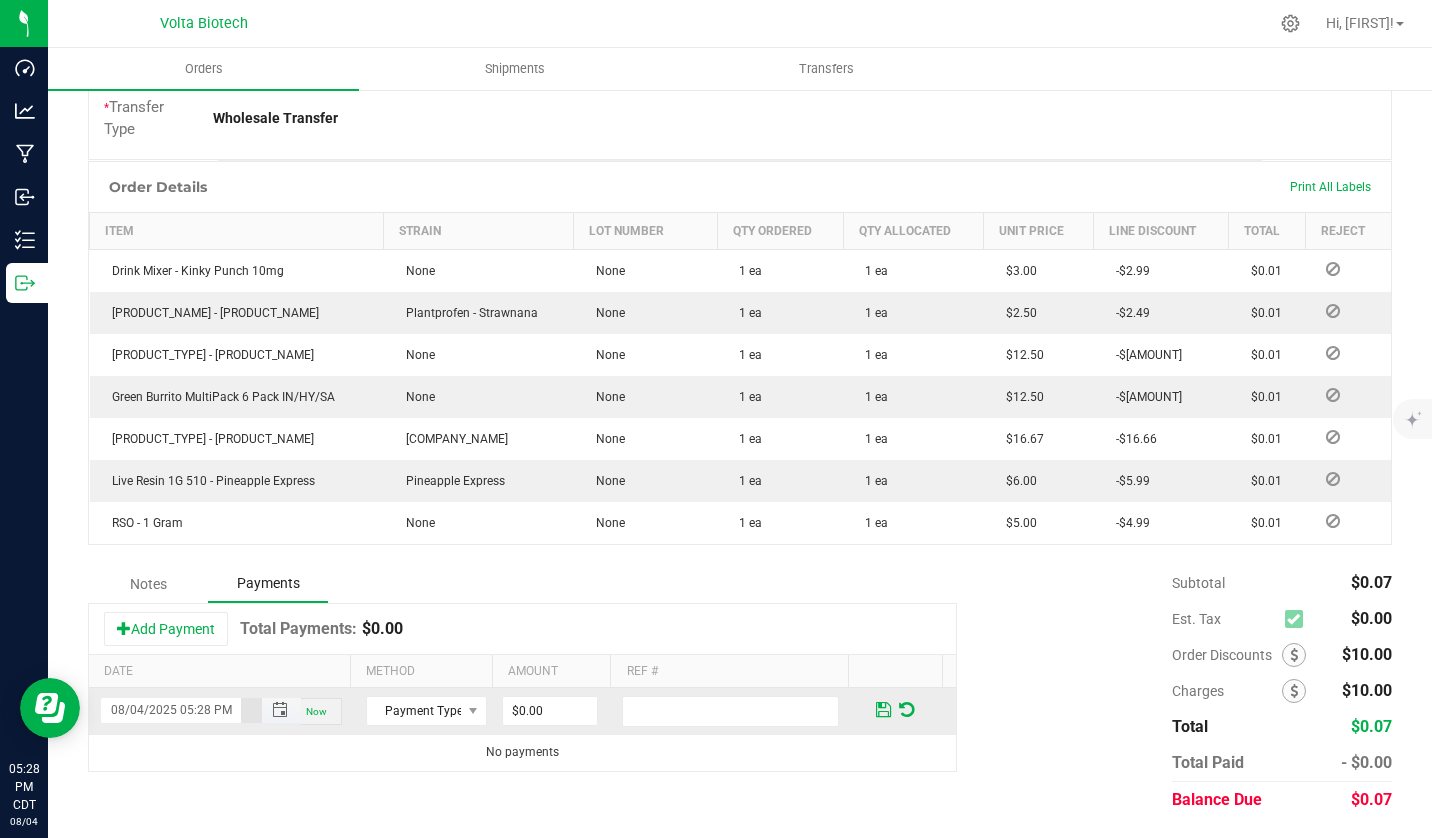 click on "08/04/2025 05:28 PM" at bounding box center (171, 710) 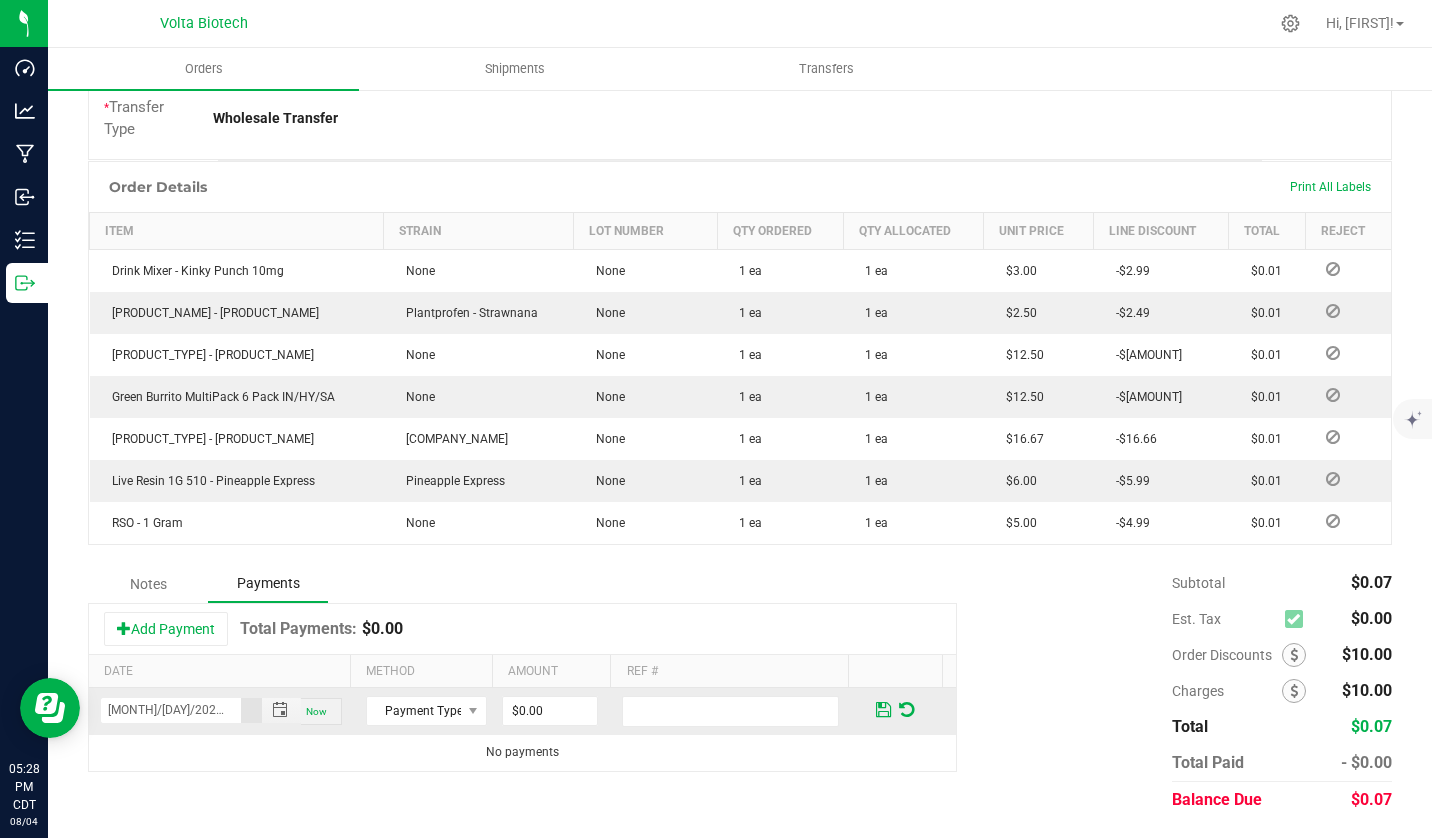 scroll, scrollTop: 0, scrollLeft: 0, axis: both 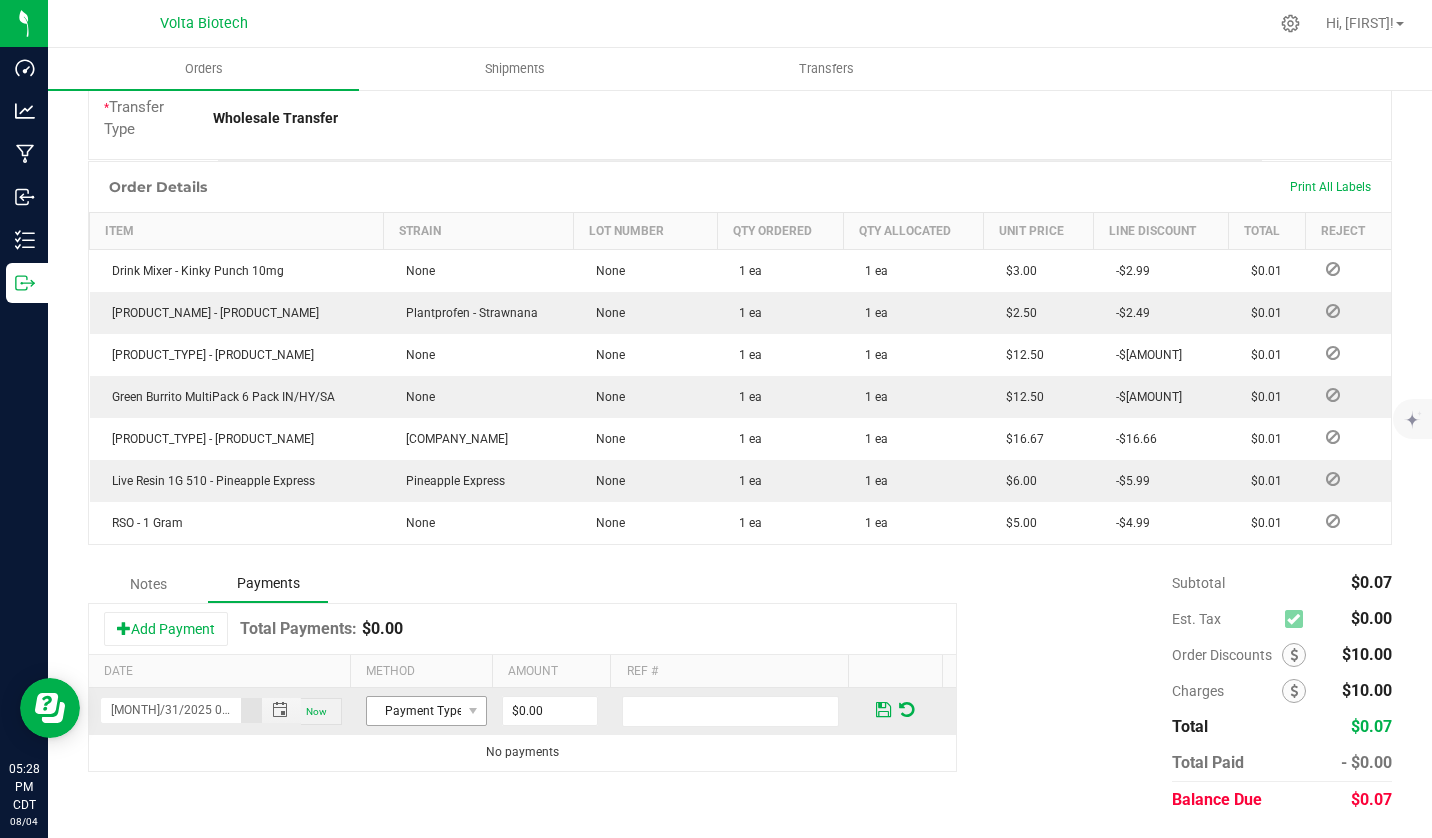 type on "[MONTH]/31/2025 05:28 PM" 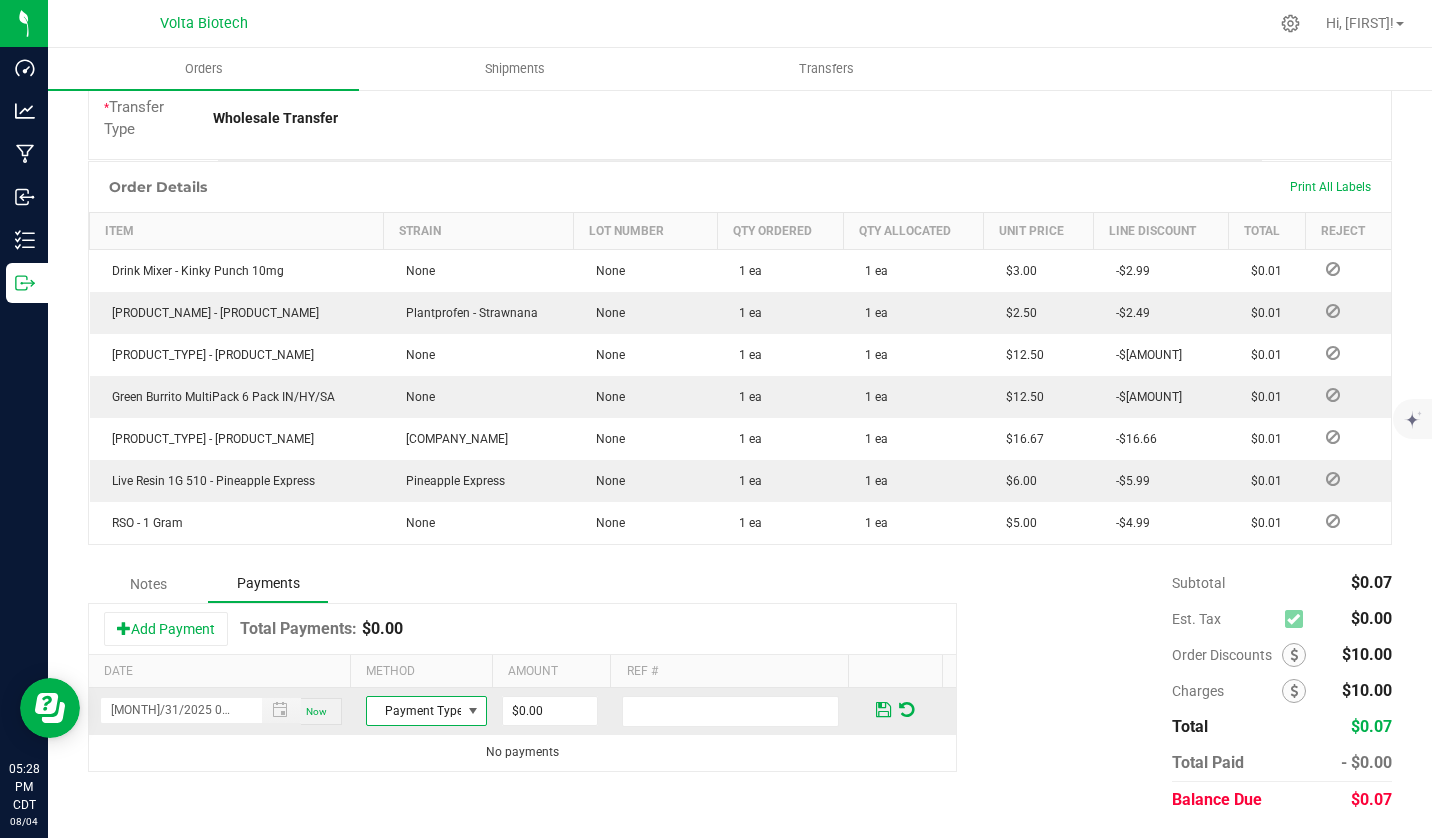 click on "Payment Type" at bounding box center (414, 711) 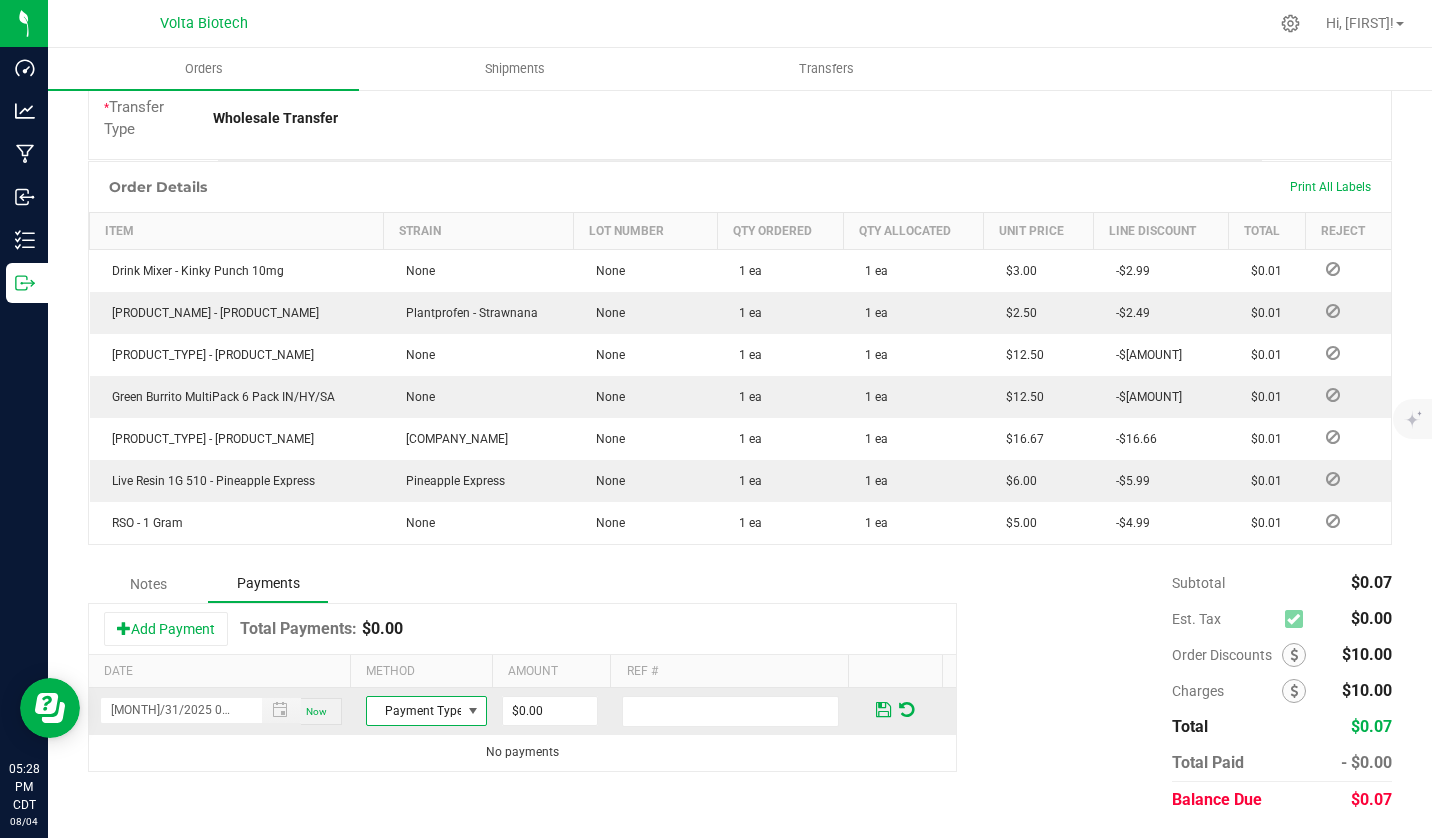 click on "Payment Type" at bounding box center (414, 711) 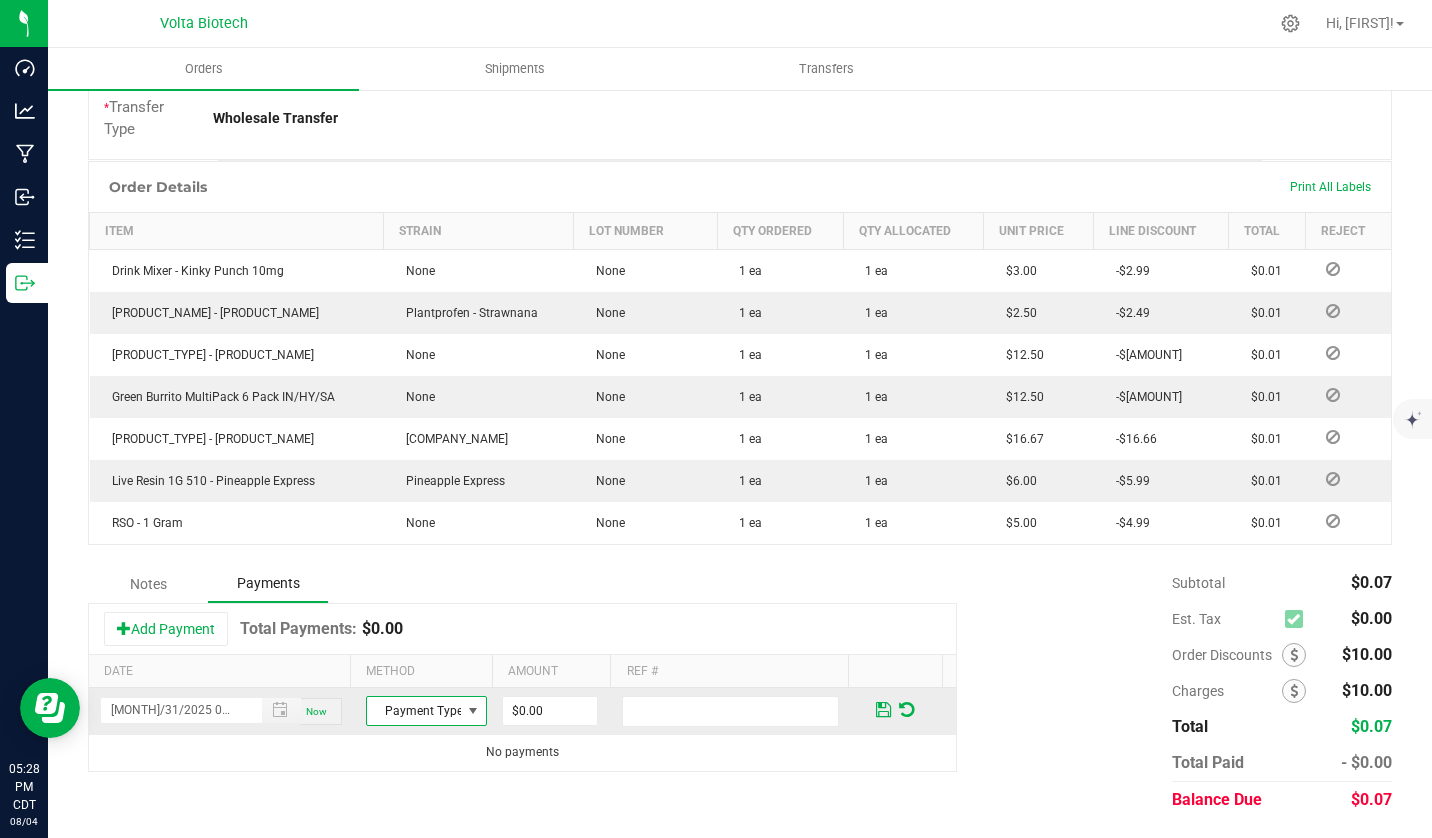 click at bounding box center [472, 711] 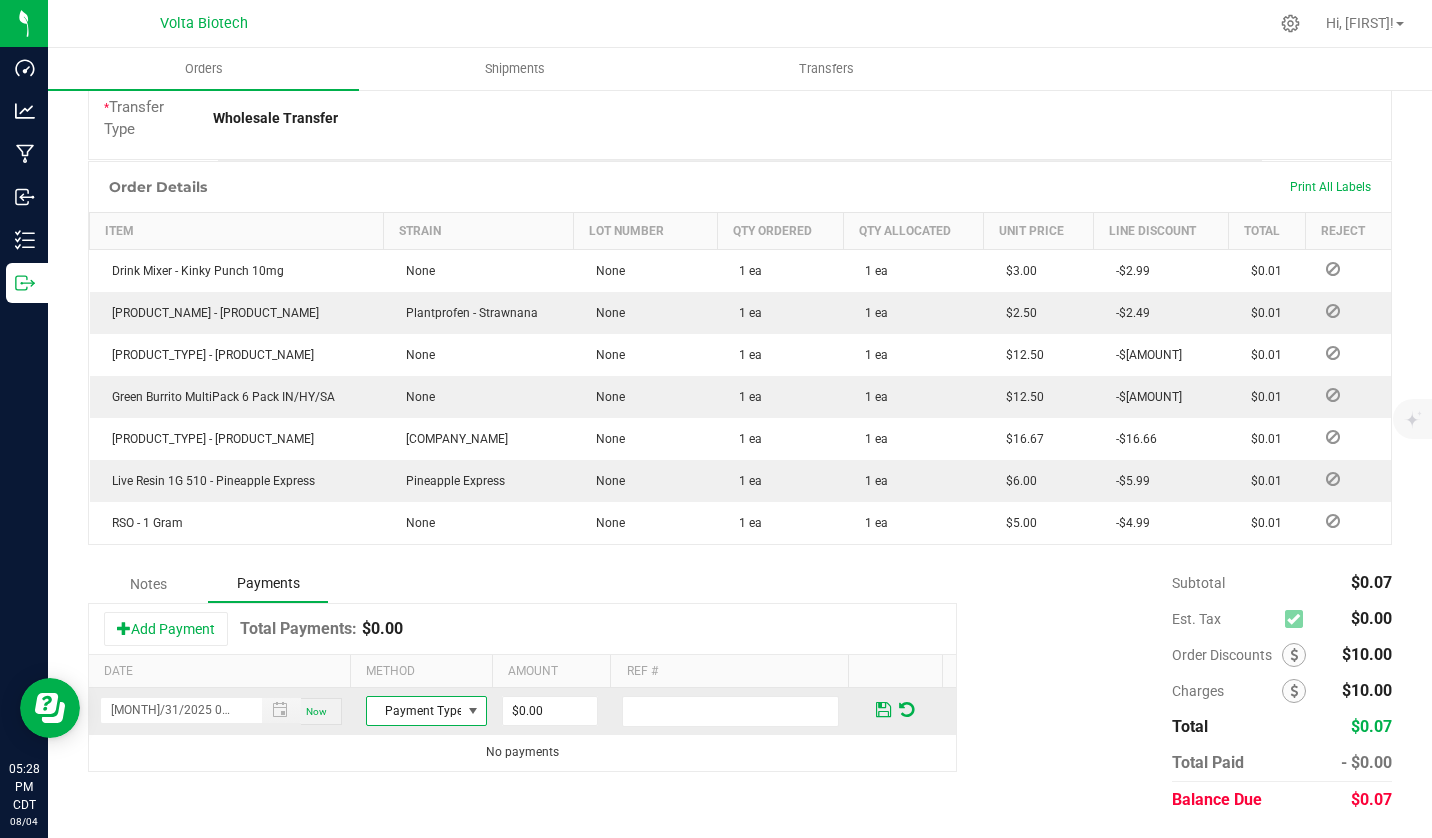 click at bounding box center [472, 711] 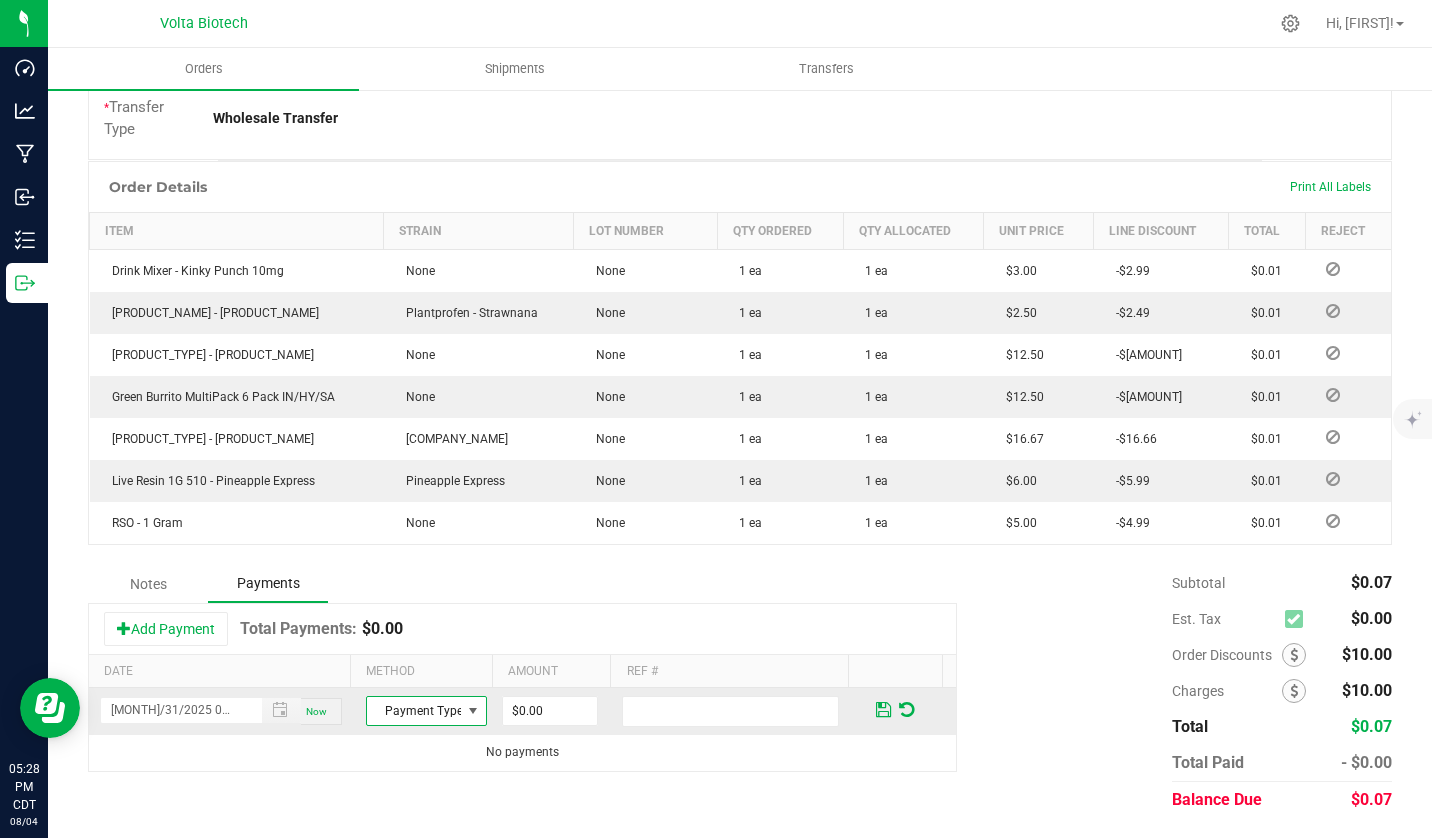 click on "Payment Type" at bounding box center [414, 711] 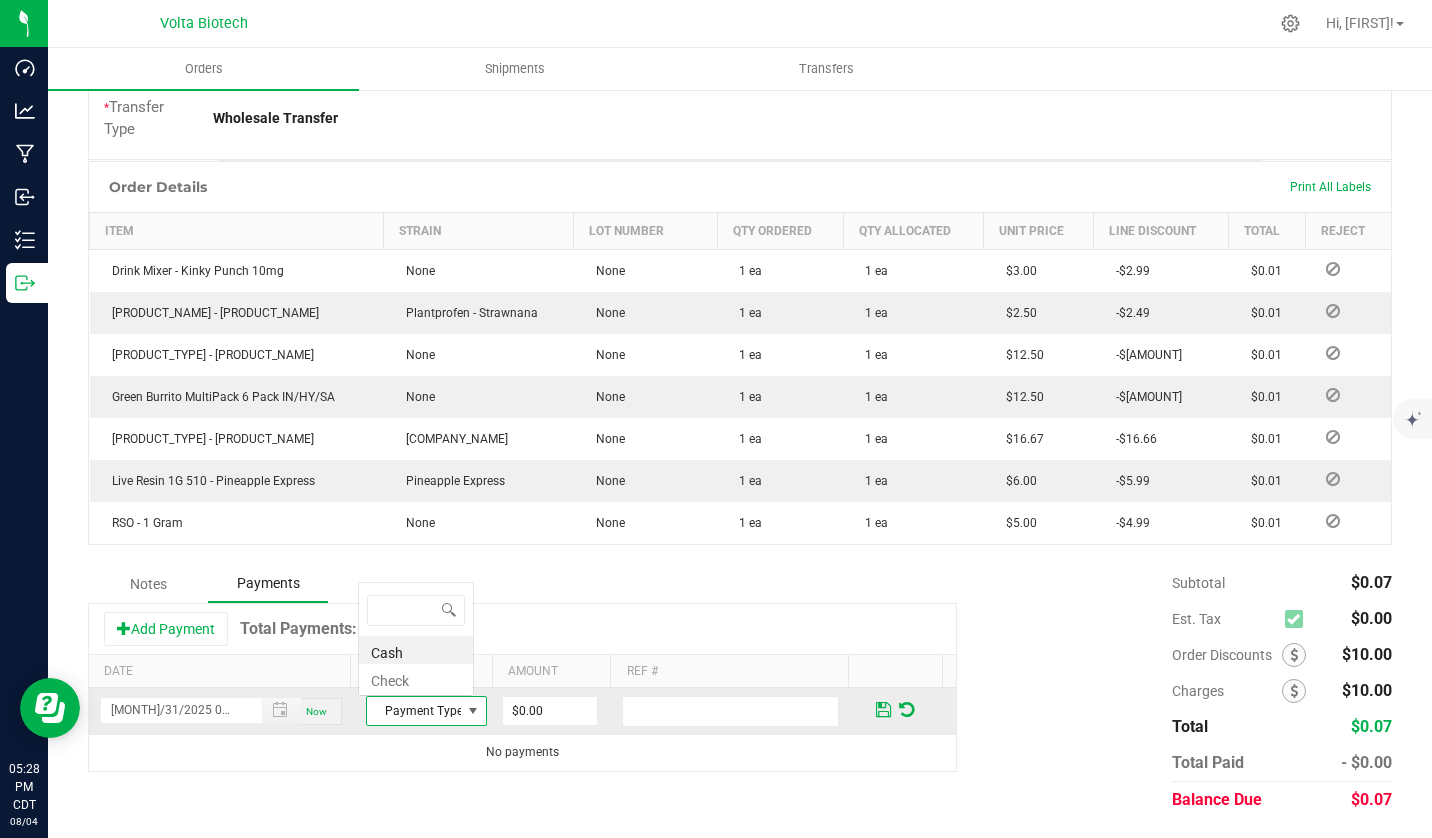 scroll, scrollTop: 0, scrollLeft: 0, axis: both 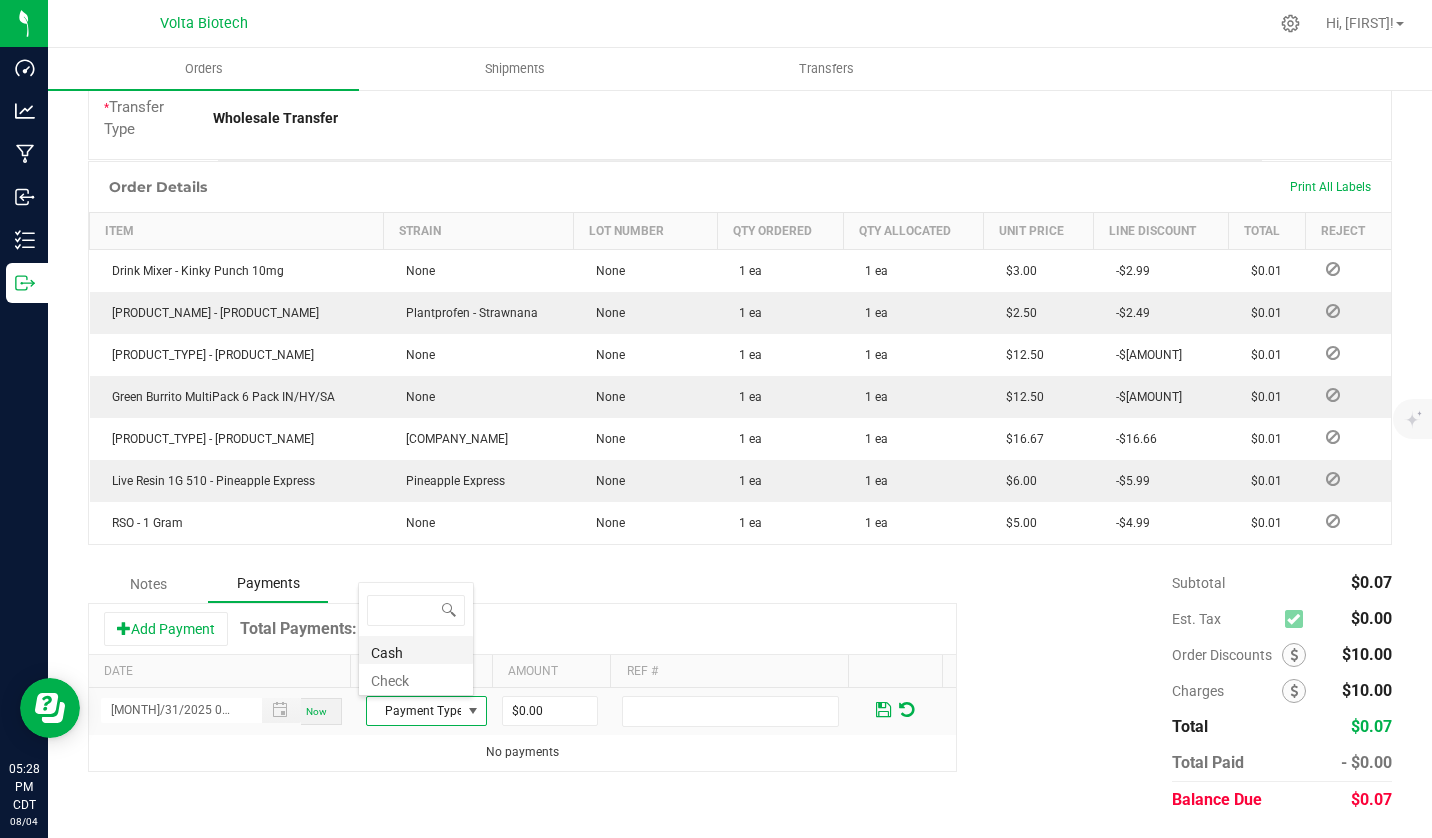 click on "Cash" at bounding box center (416, 650) 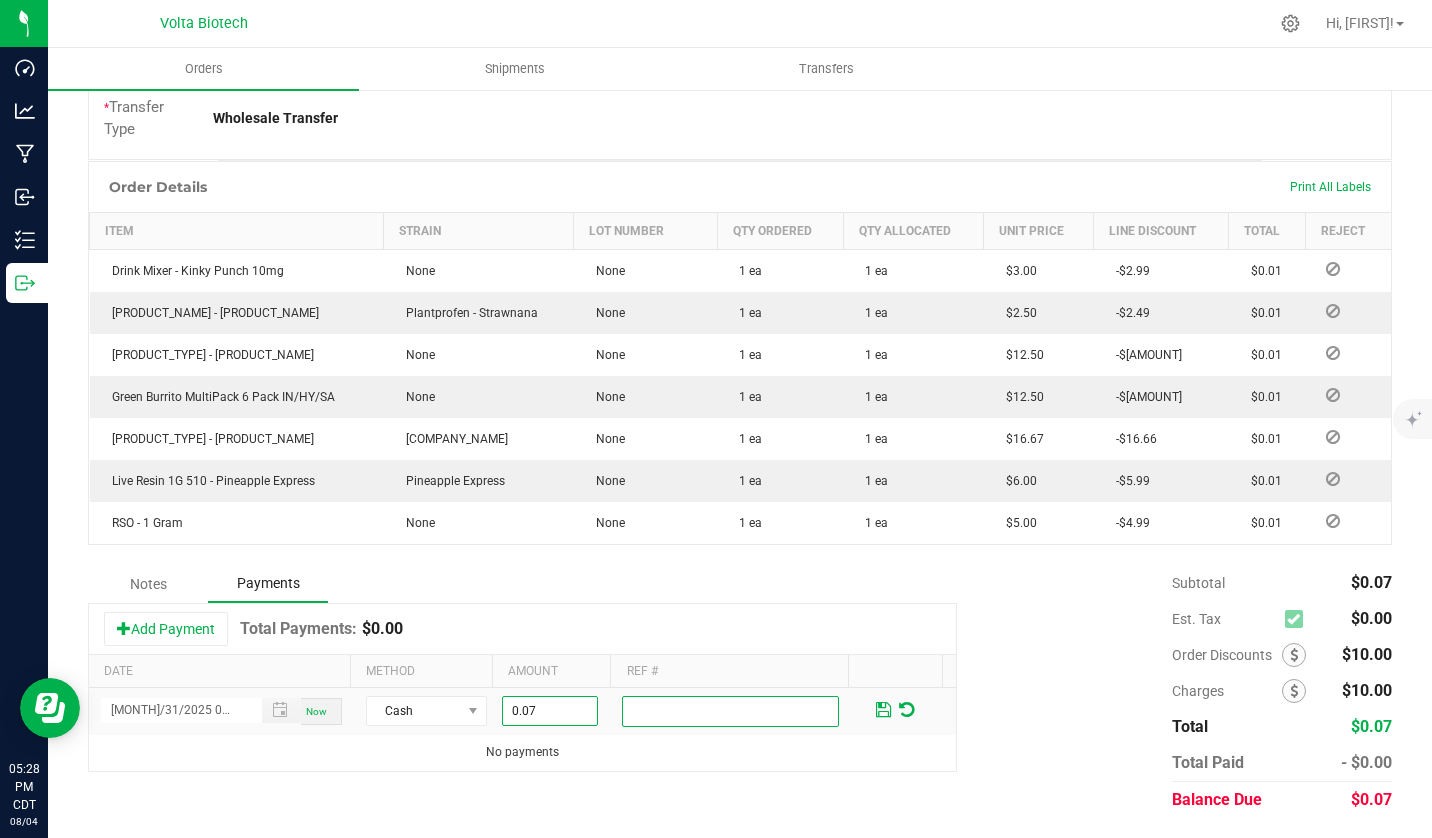 type on "$0.07" 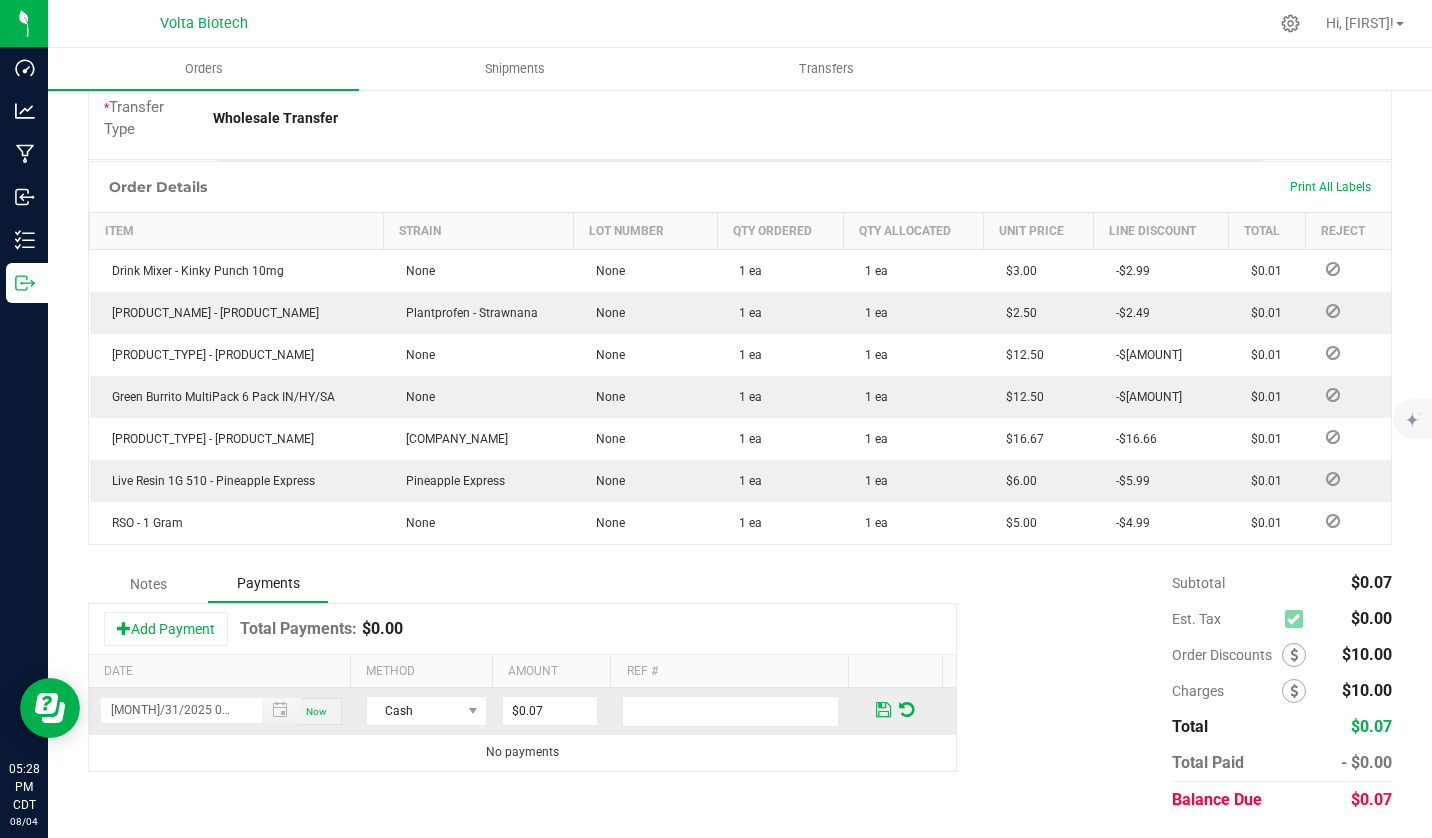 click at bounding box center [883, 710] 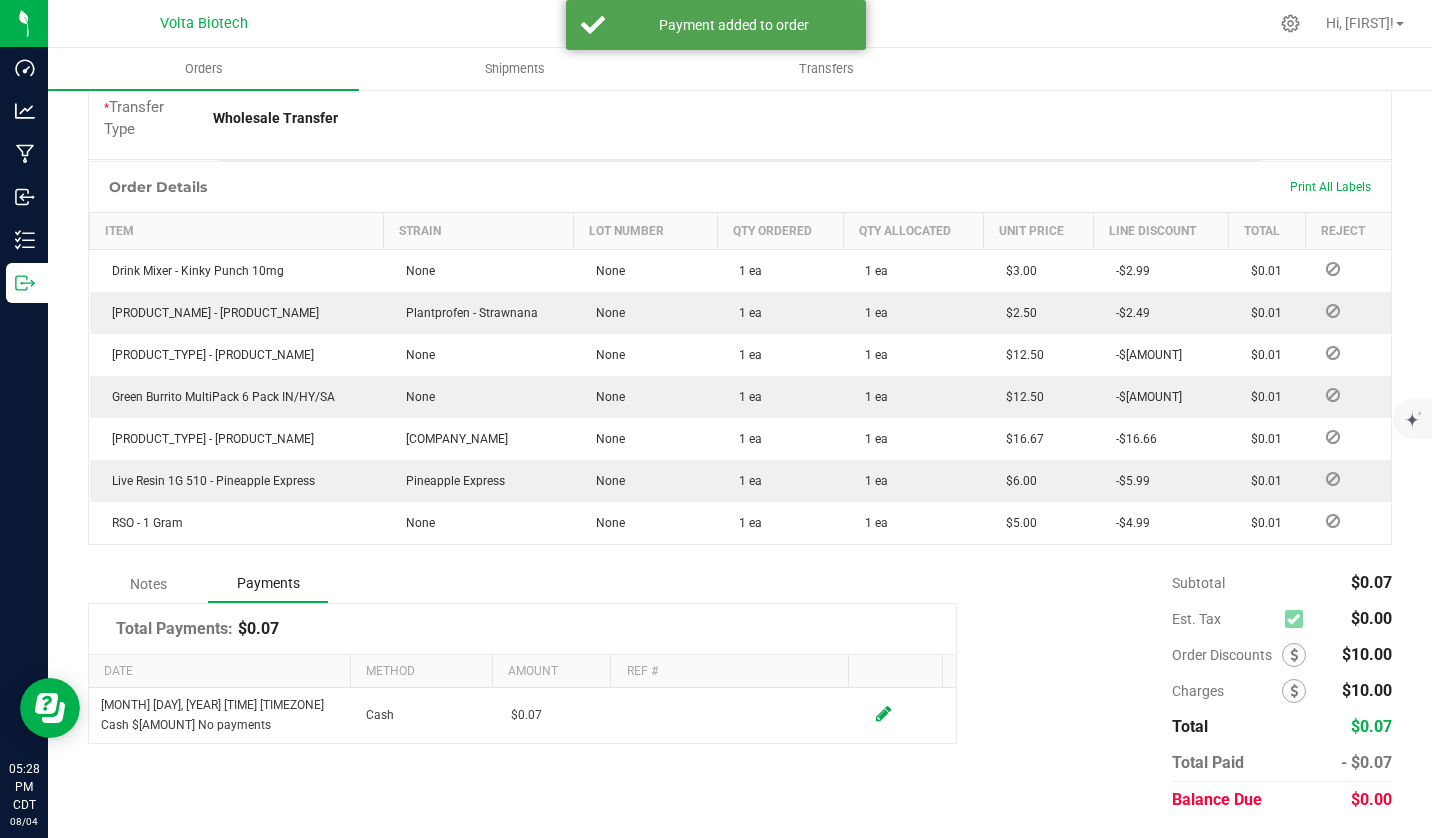scroll, scrollTop: 0, scrollLeft: 0, axis: both 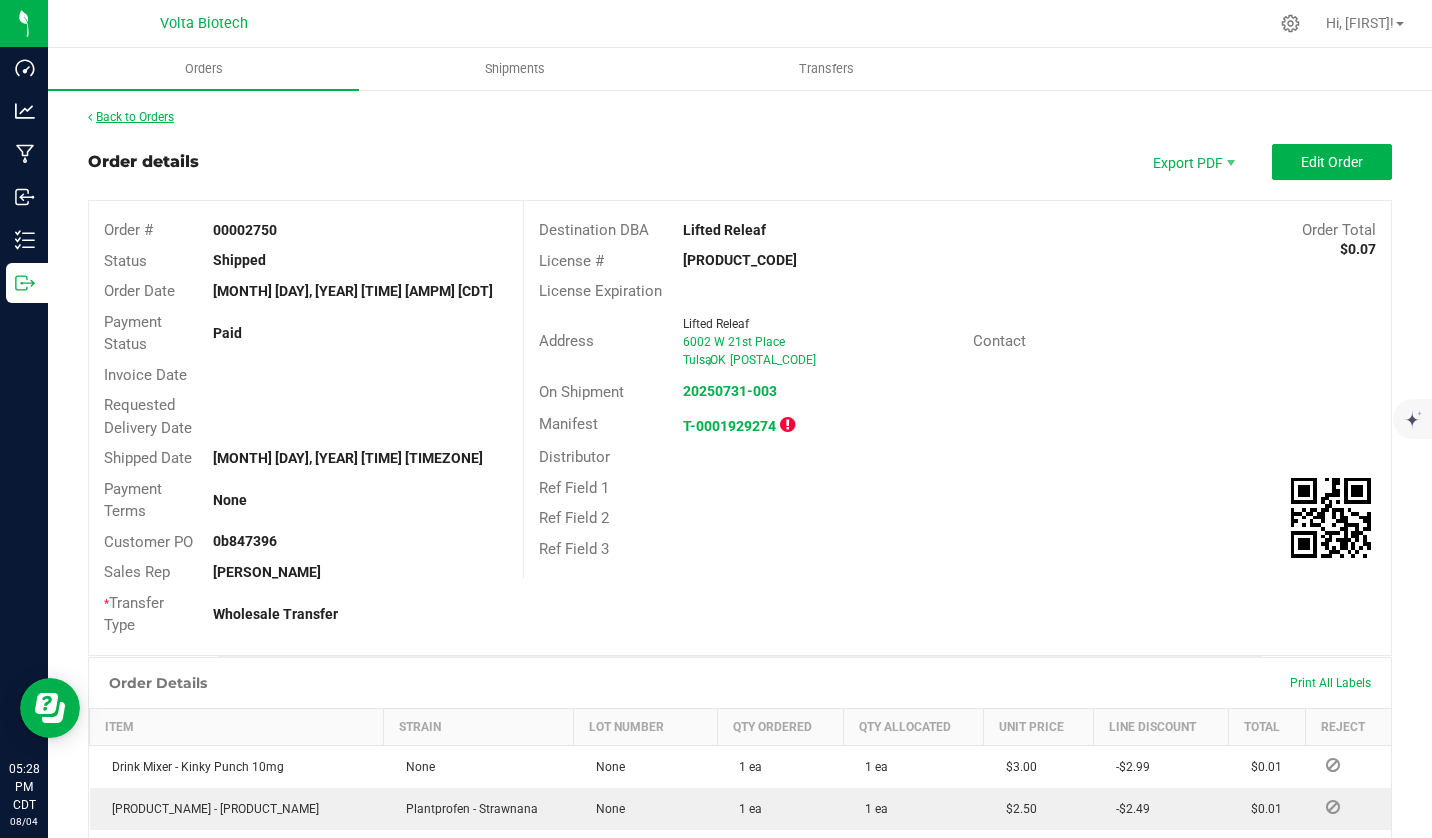 click on "Back to Orders" at bounding box center [131, 117] 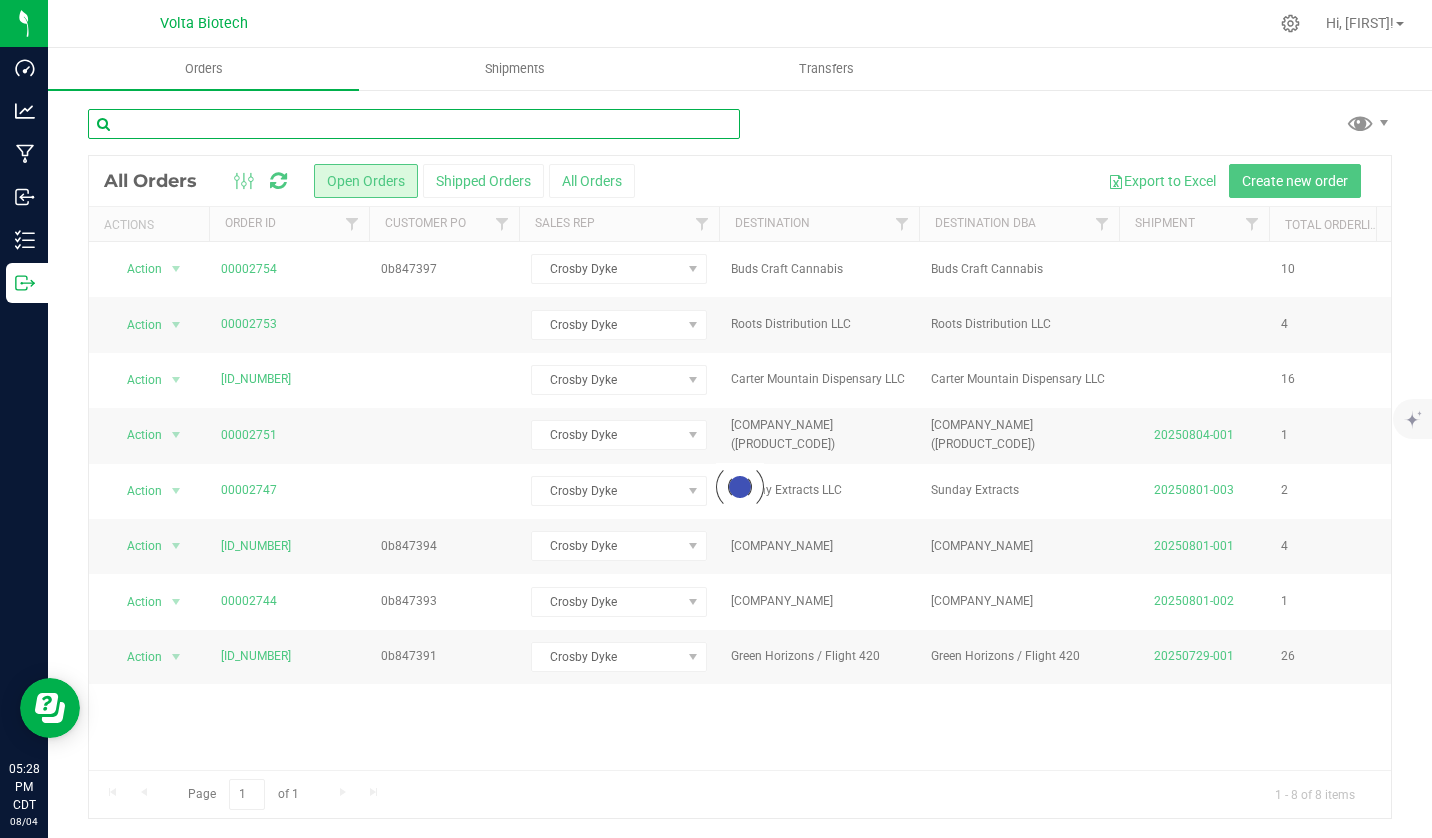 click at bounding box center (414, 124) 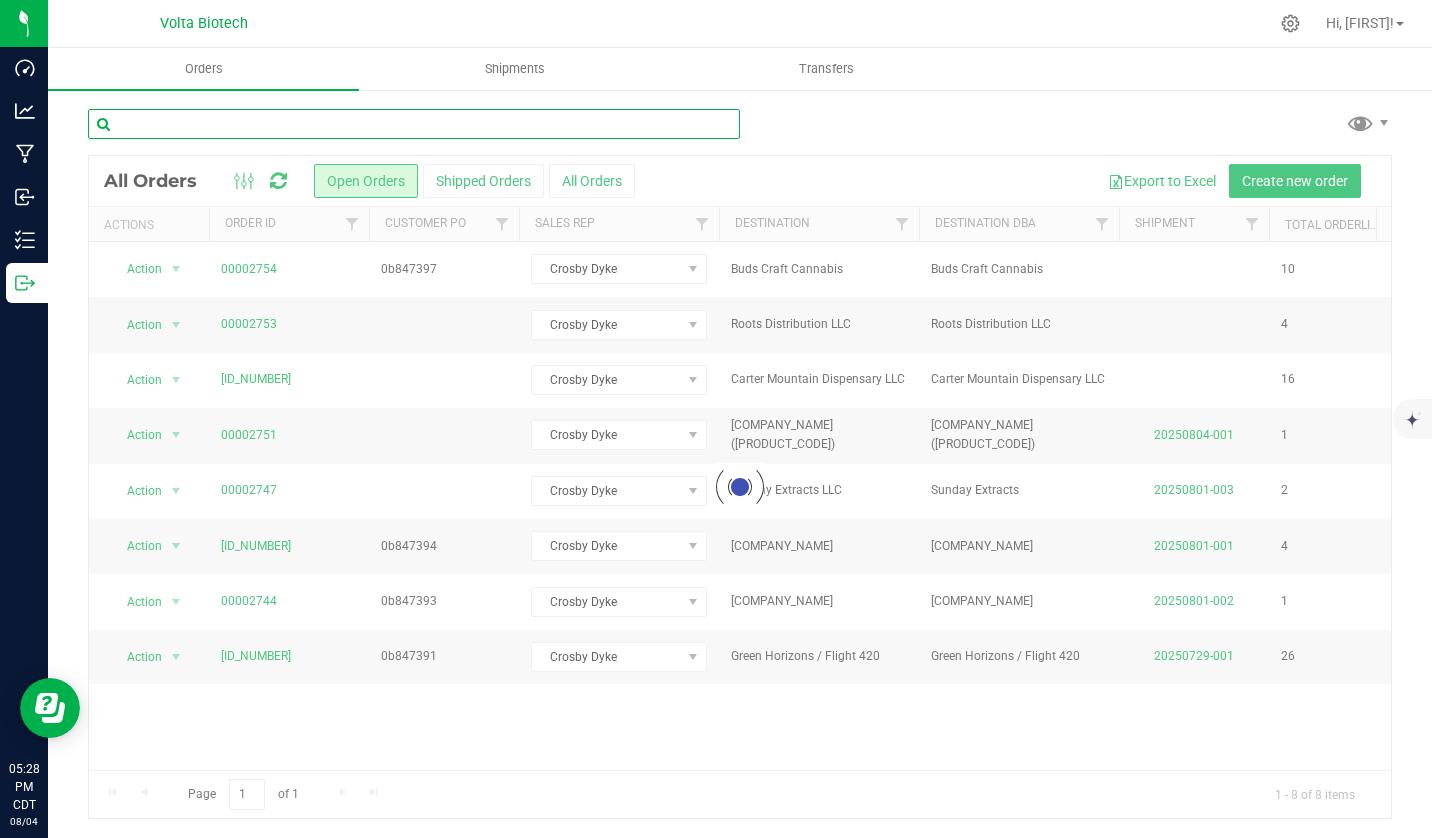 paste on "00002749" 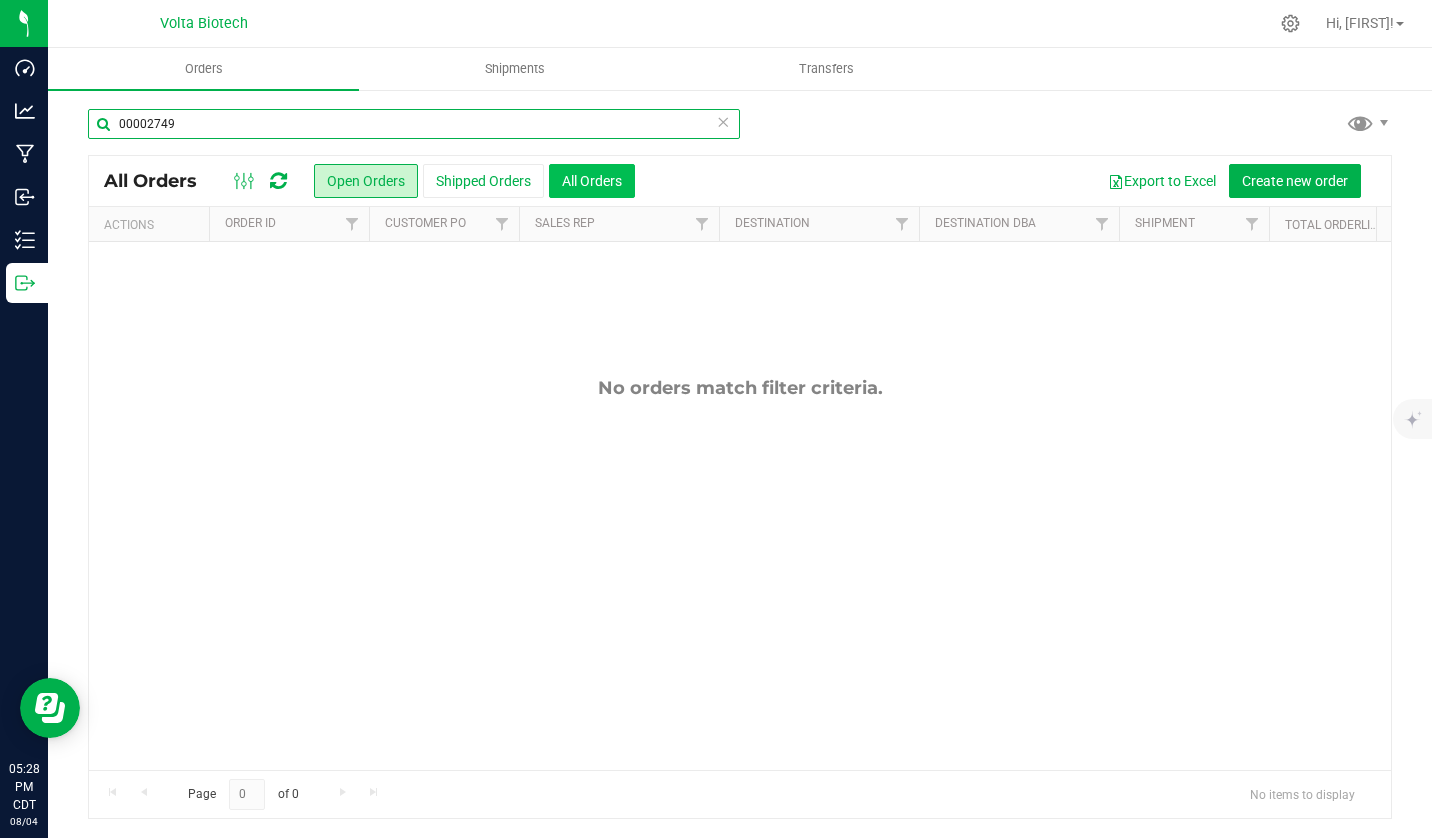 type on "00002749" 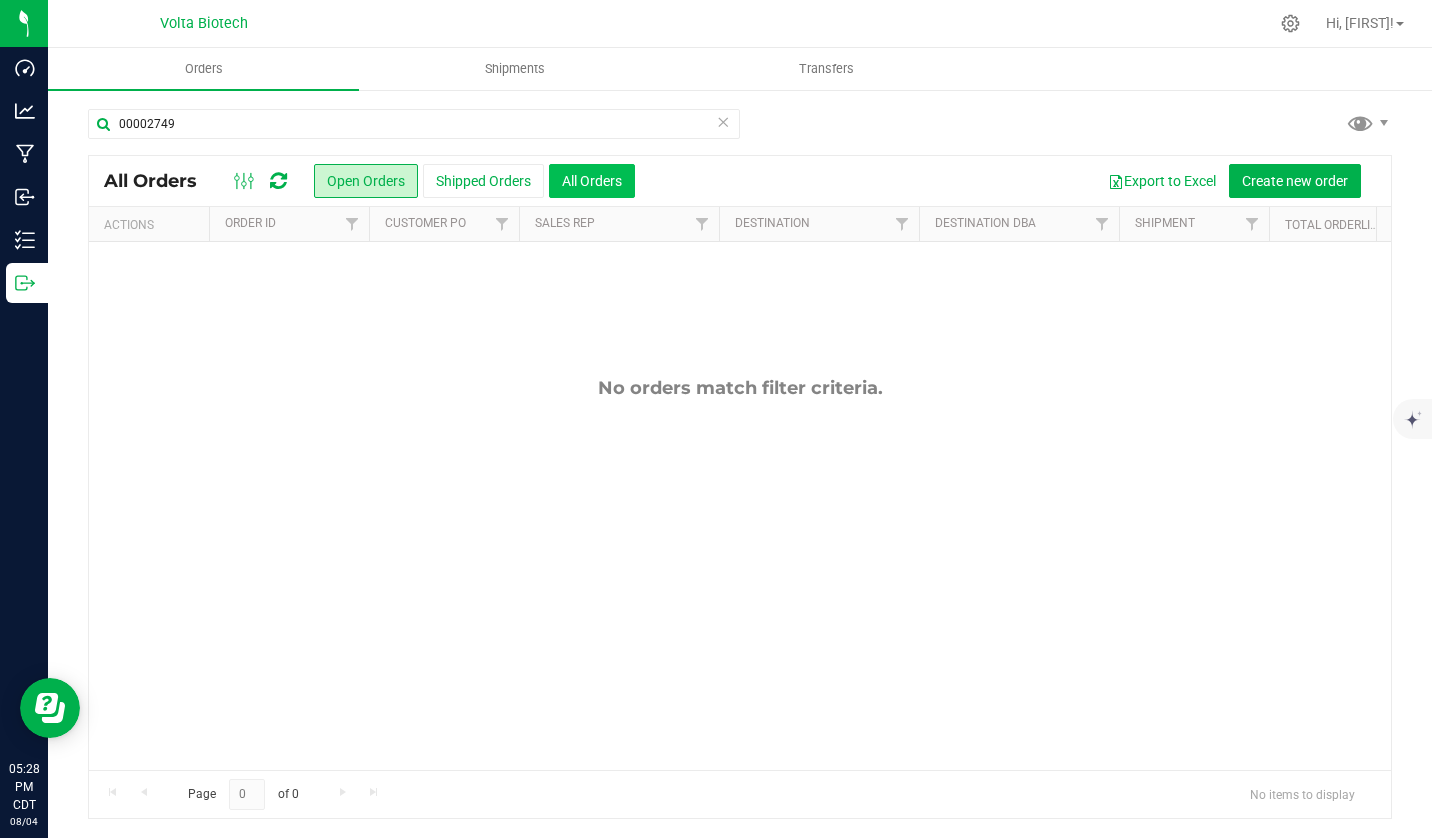 click on "All Orders" at bounding box center [592, 181] 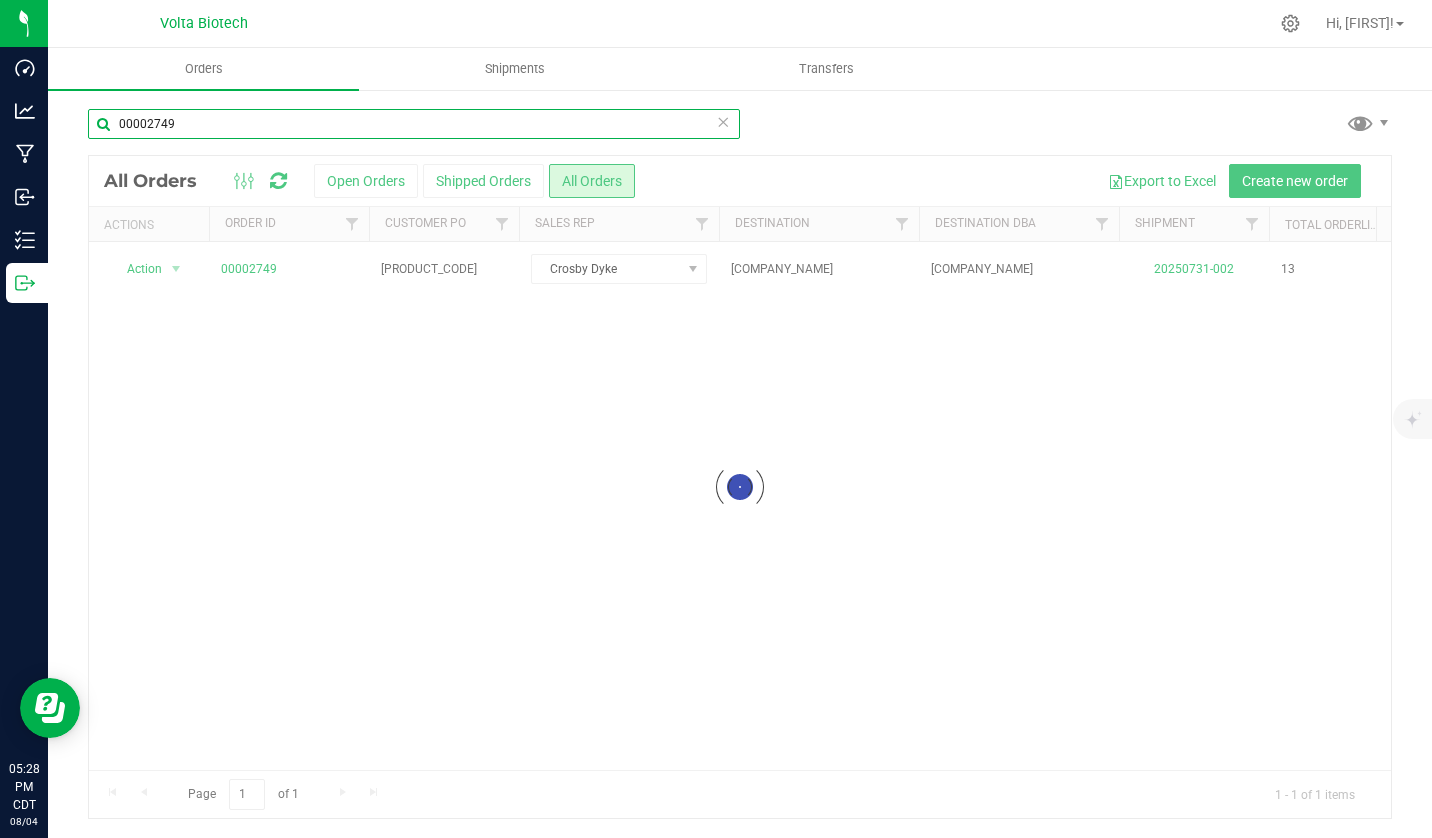 click on "00002749" at bounding box center [414, 124] 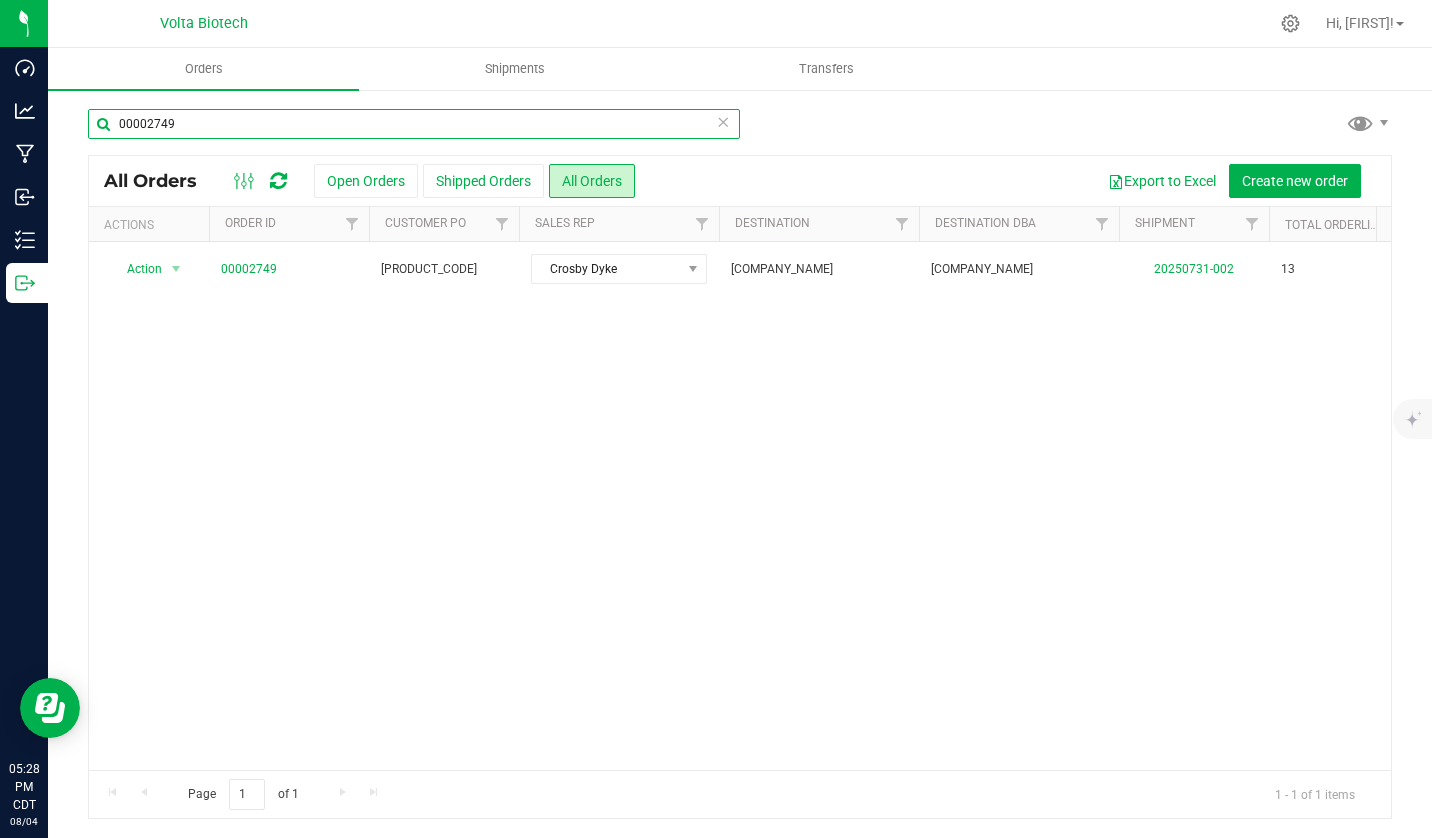 paste on "00002749" 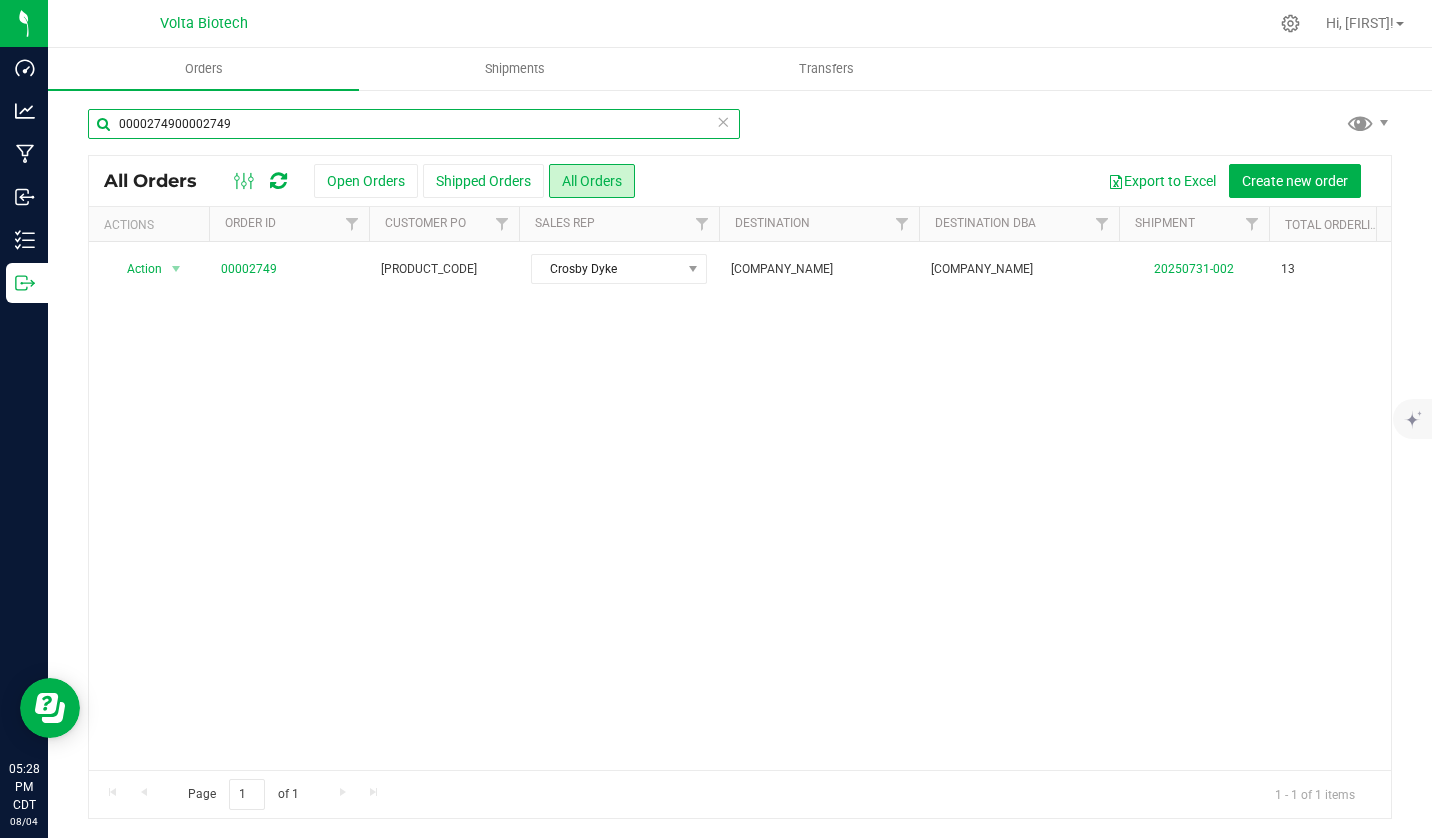 click on "0000274900002749" at bounding box center (414, 124) 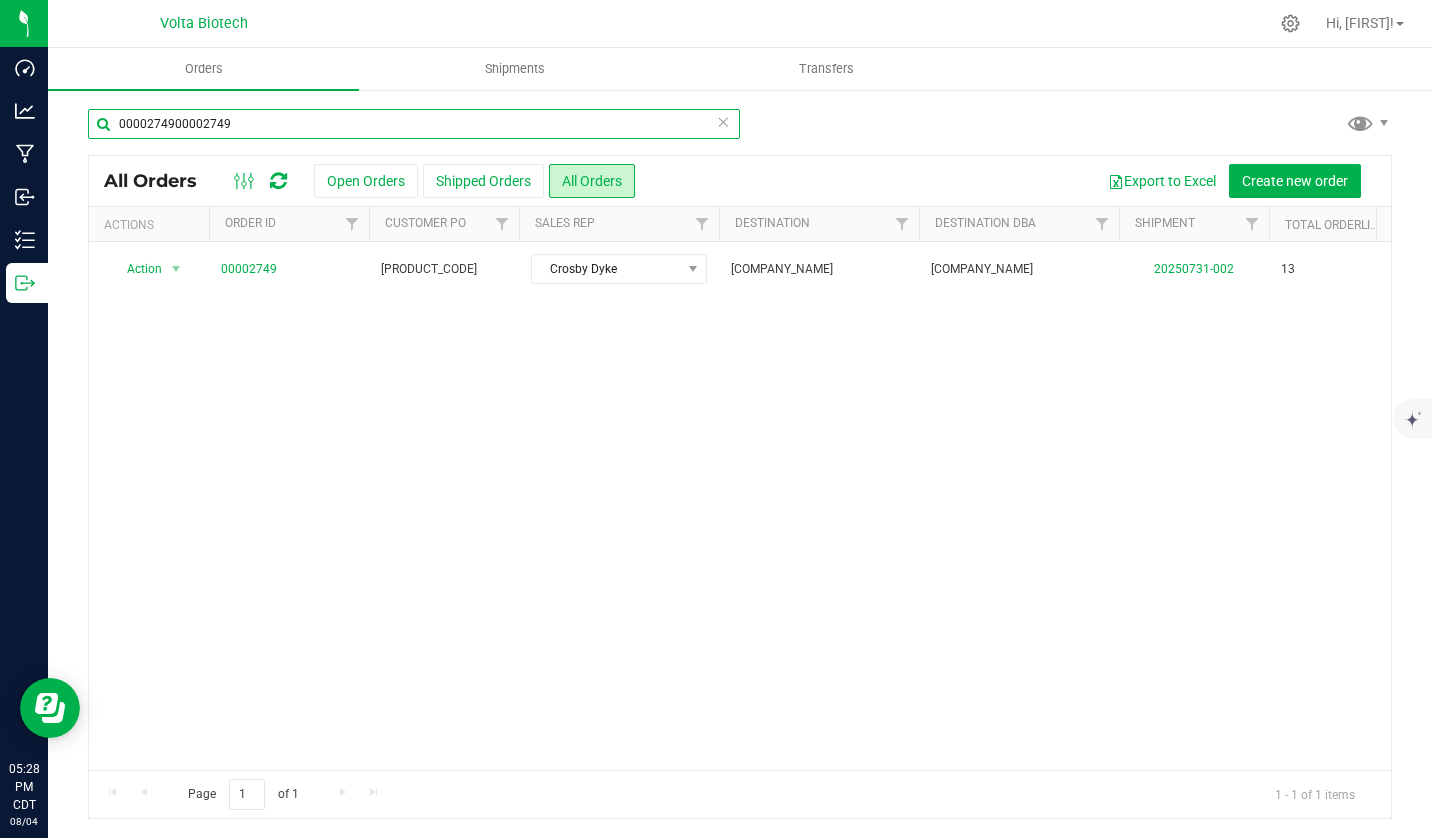 click on "0000274900002749" at bounding box center [414, 124] 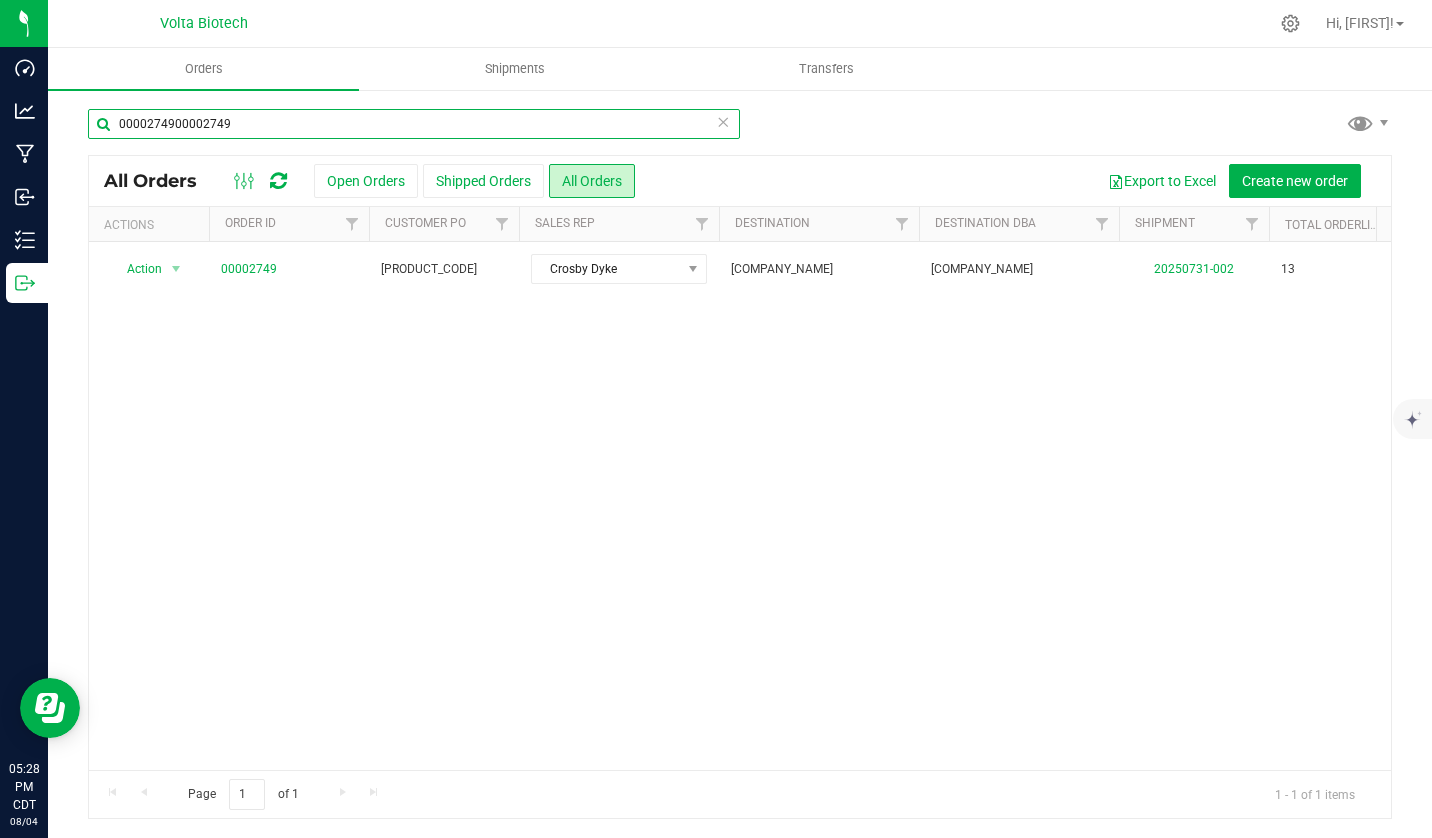 paste 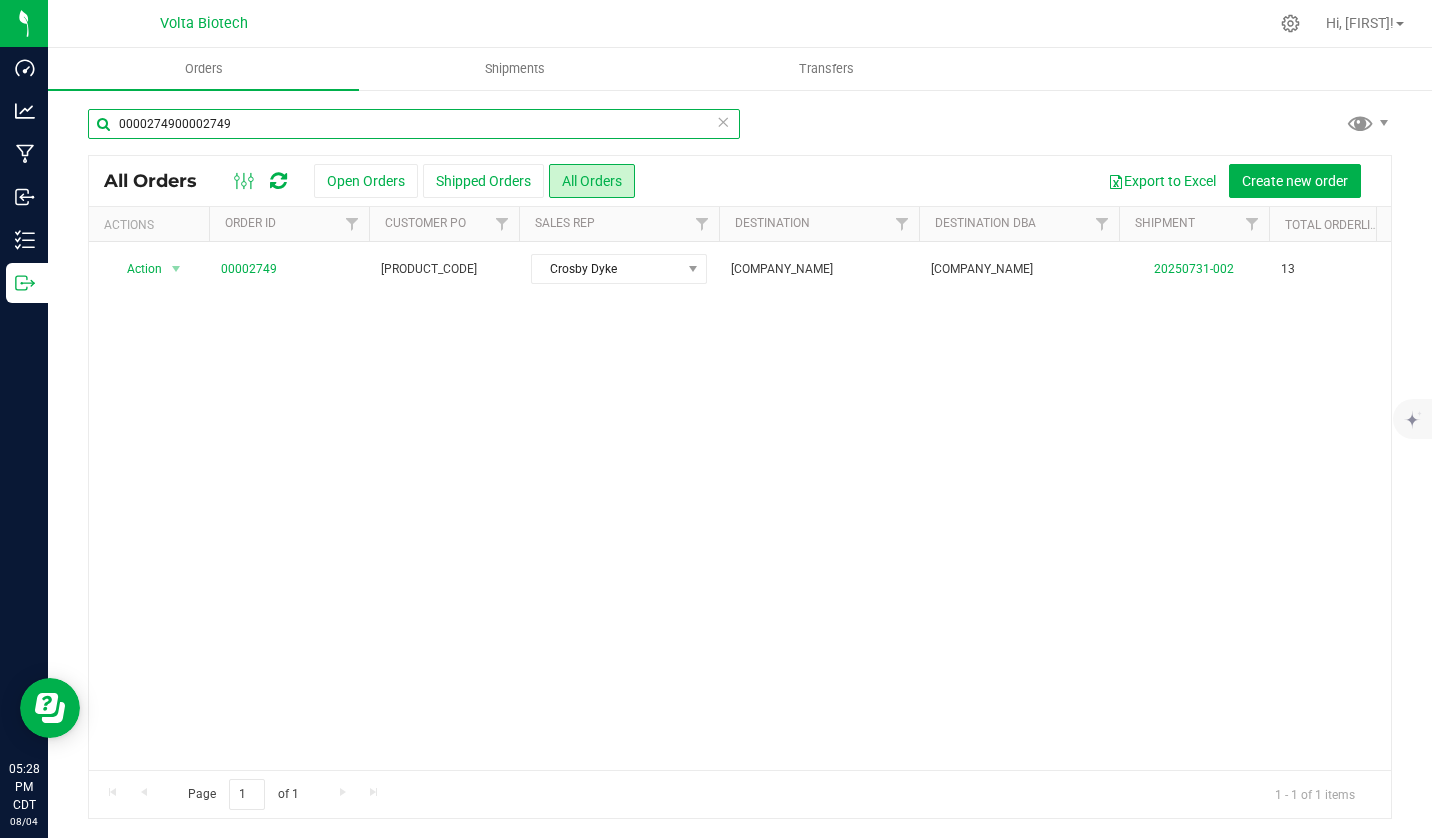 type on "00002749" 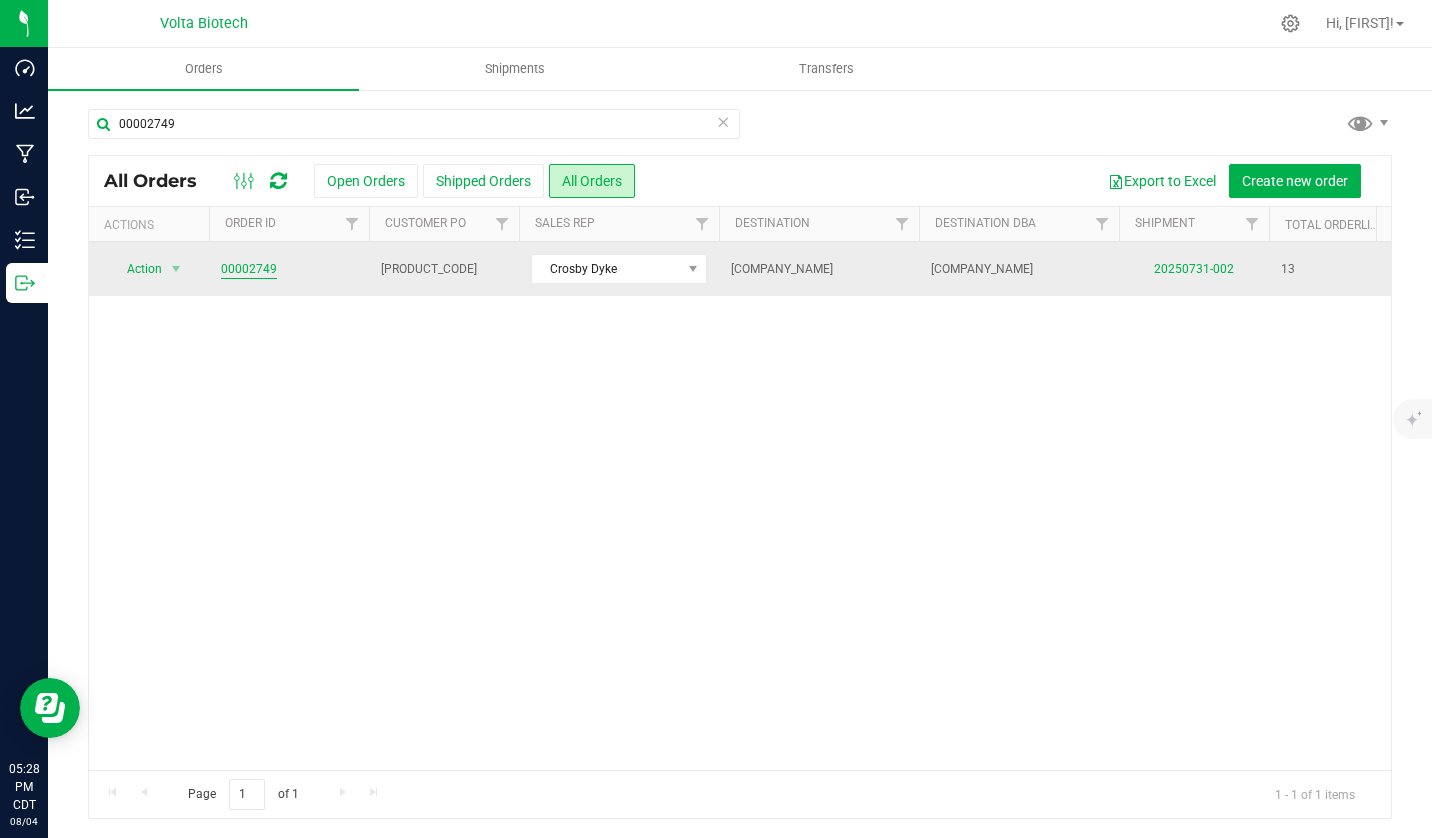 click on "00002749" at bounding box center [249, 269] 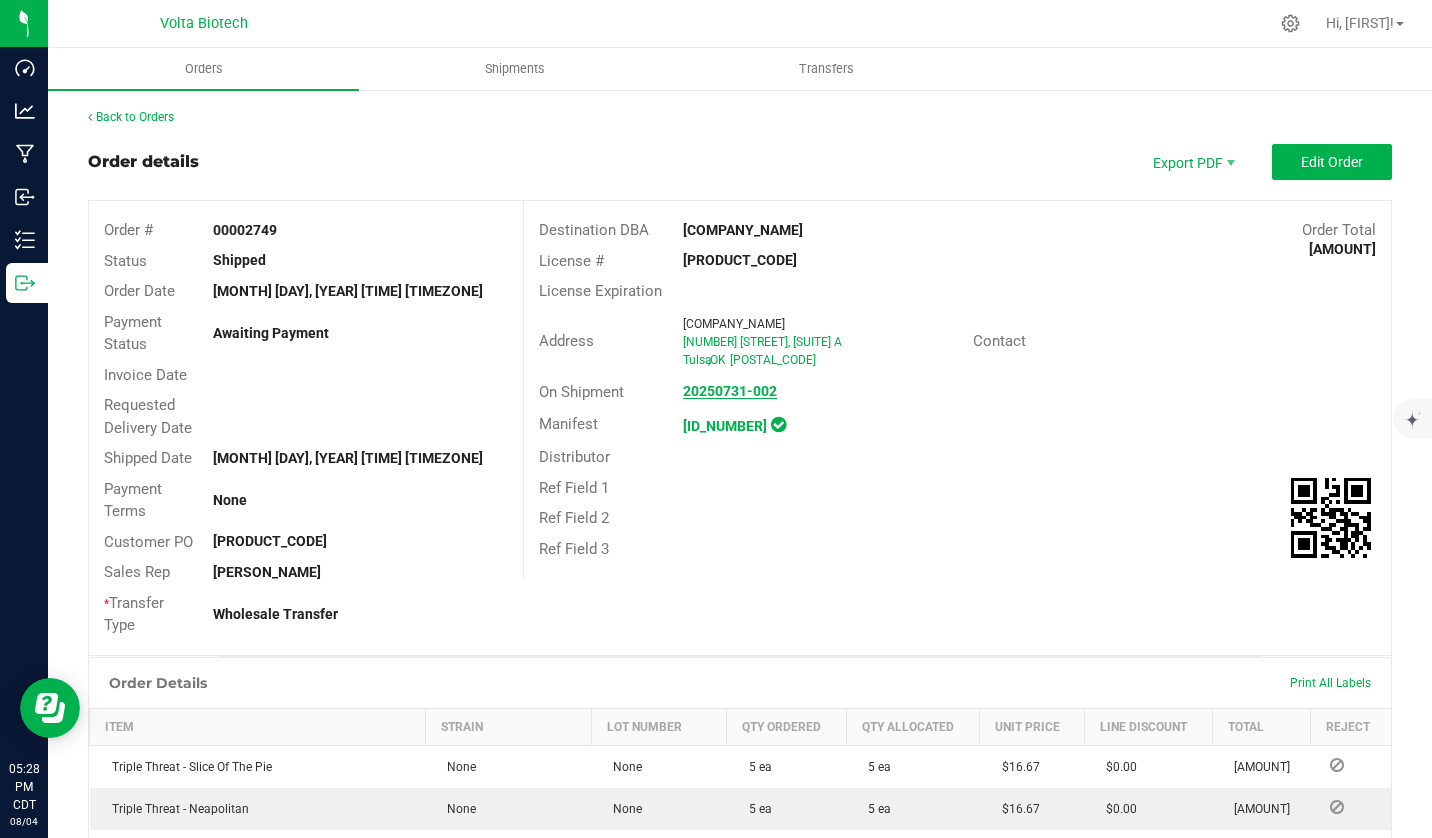 click on "20250731-002" at bounding box center (730, 391) 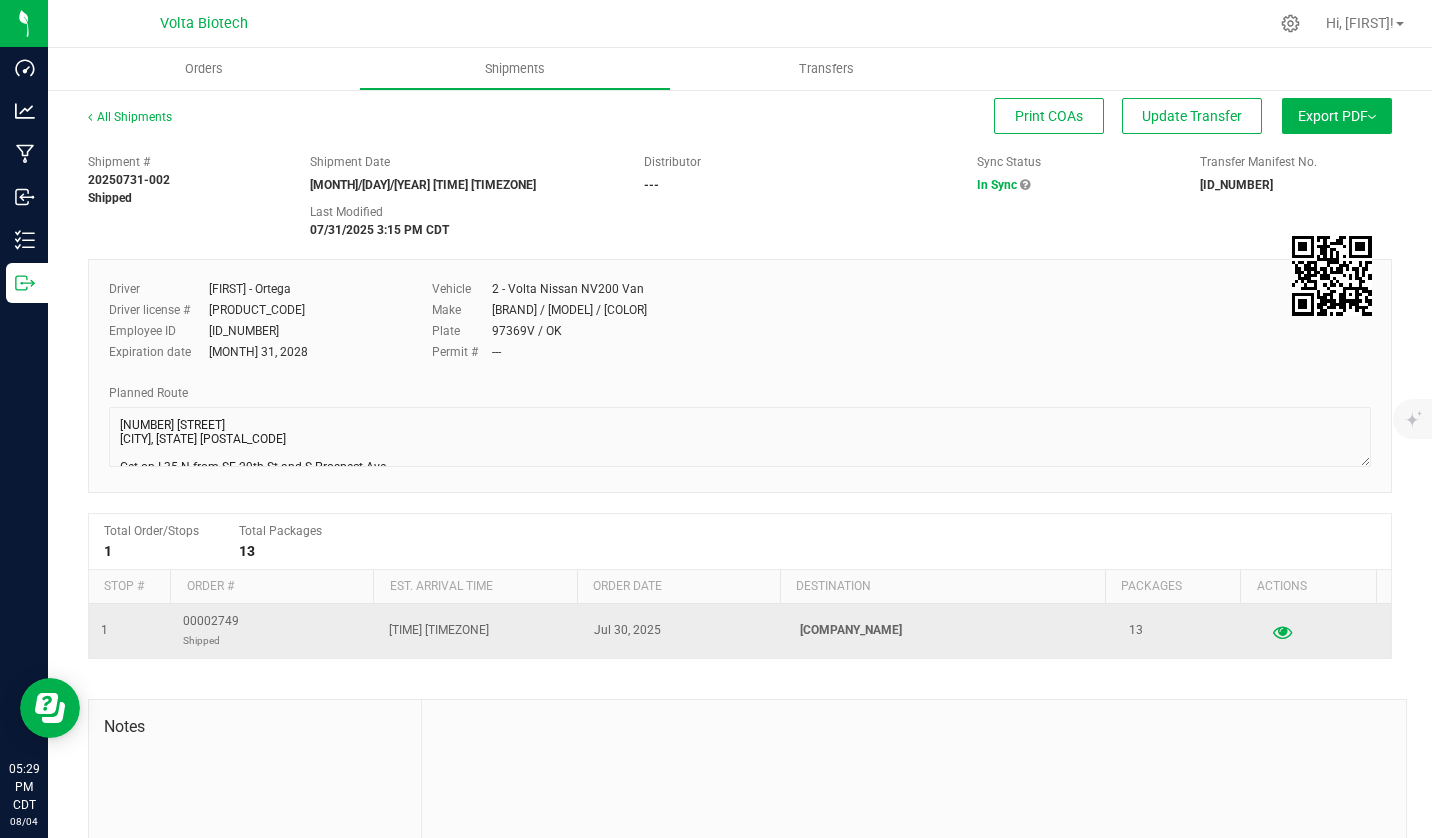 click at bounding box center (1282, 631) 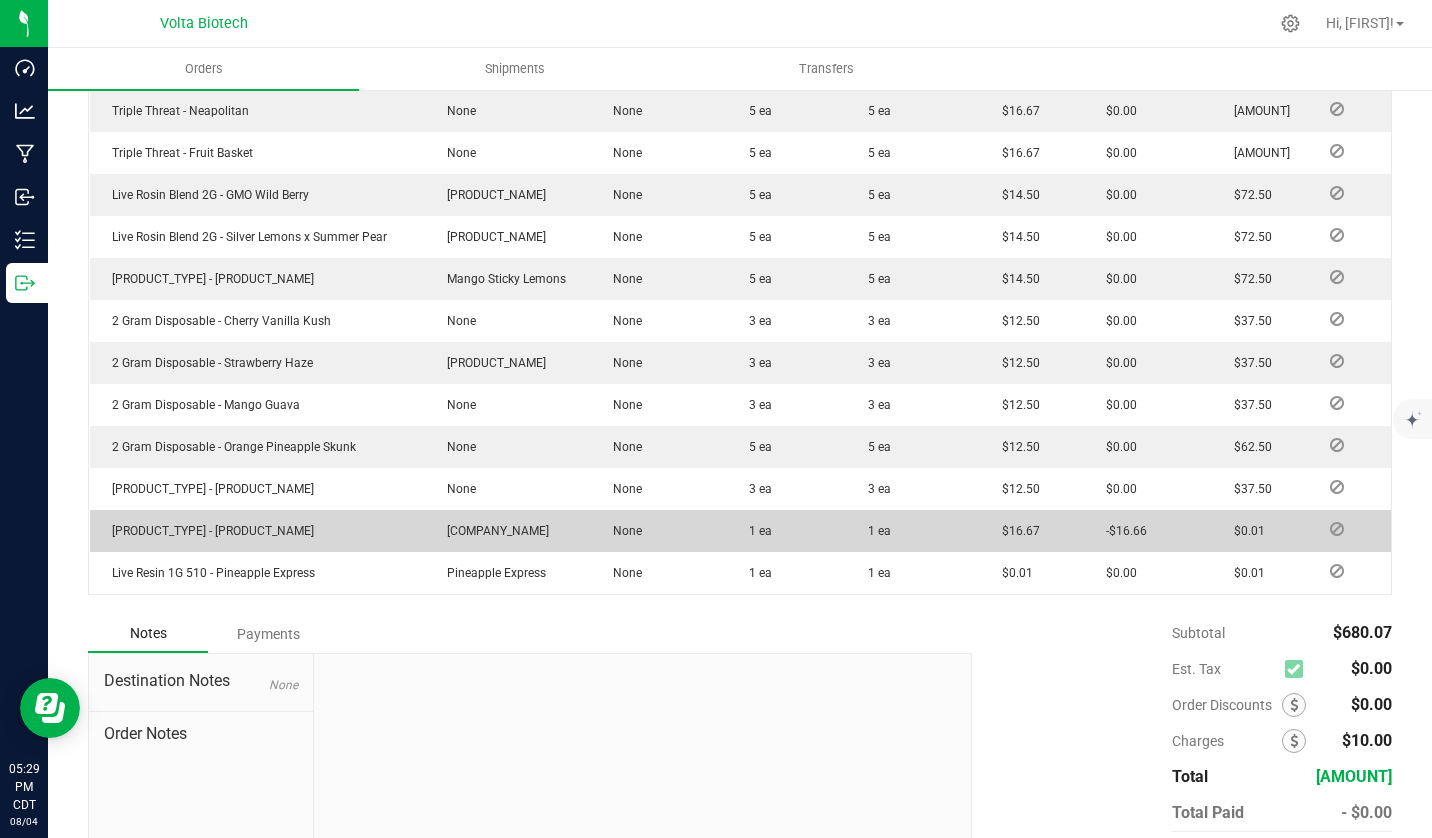scroll, scrollTop: 700, scrollLeft: 0, axis: vertical 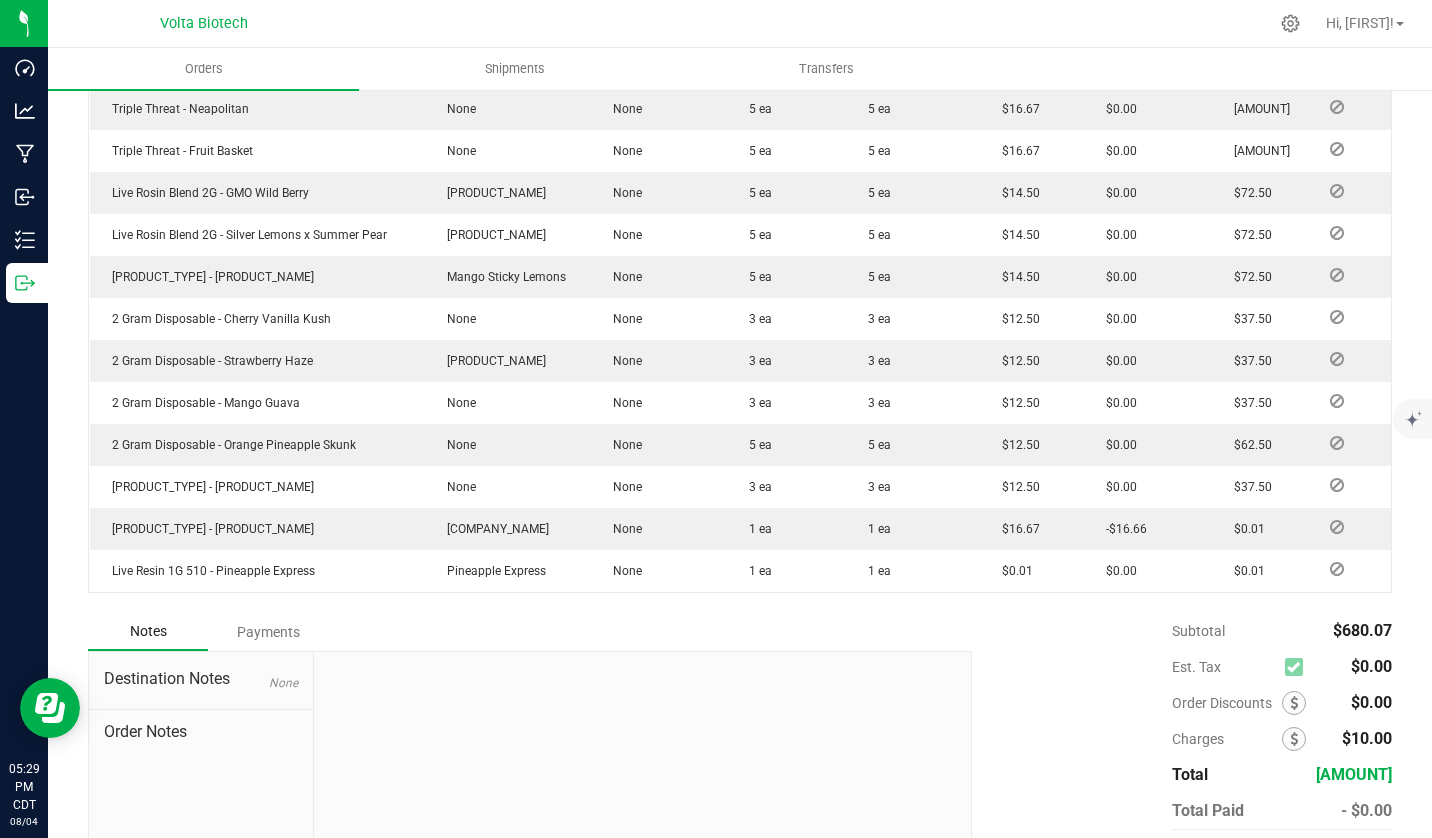 click on "Payments" at bounding box center [268, 632] 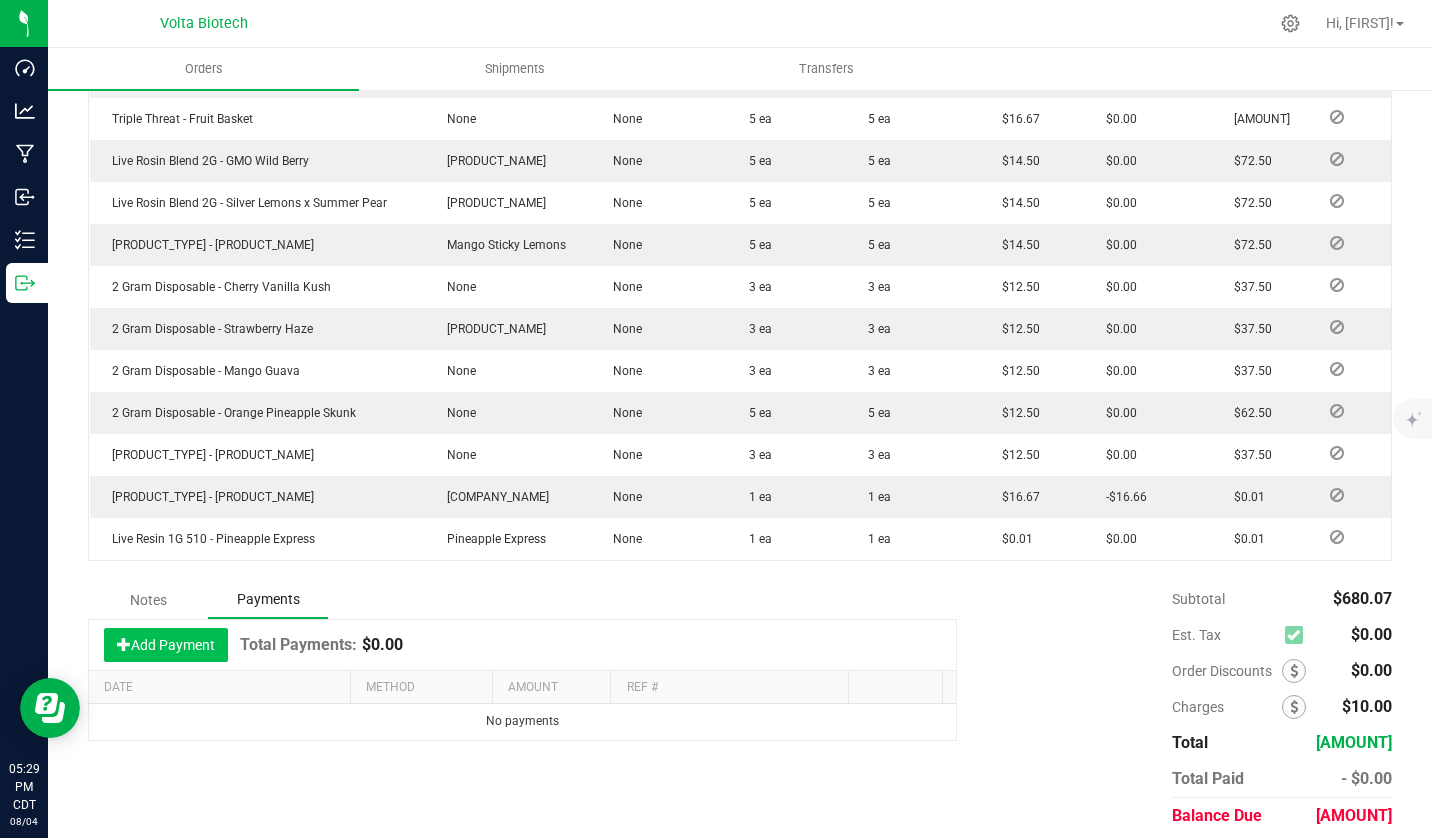 scroll, scrollTop: 748, scrollLeft: 0, axis: vertical 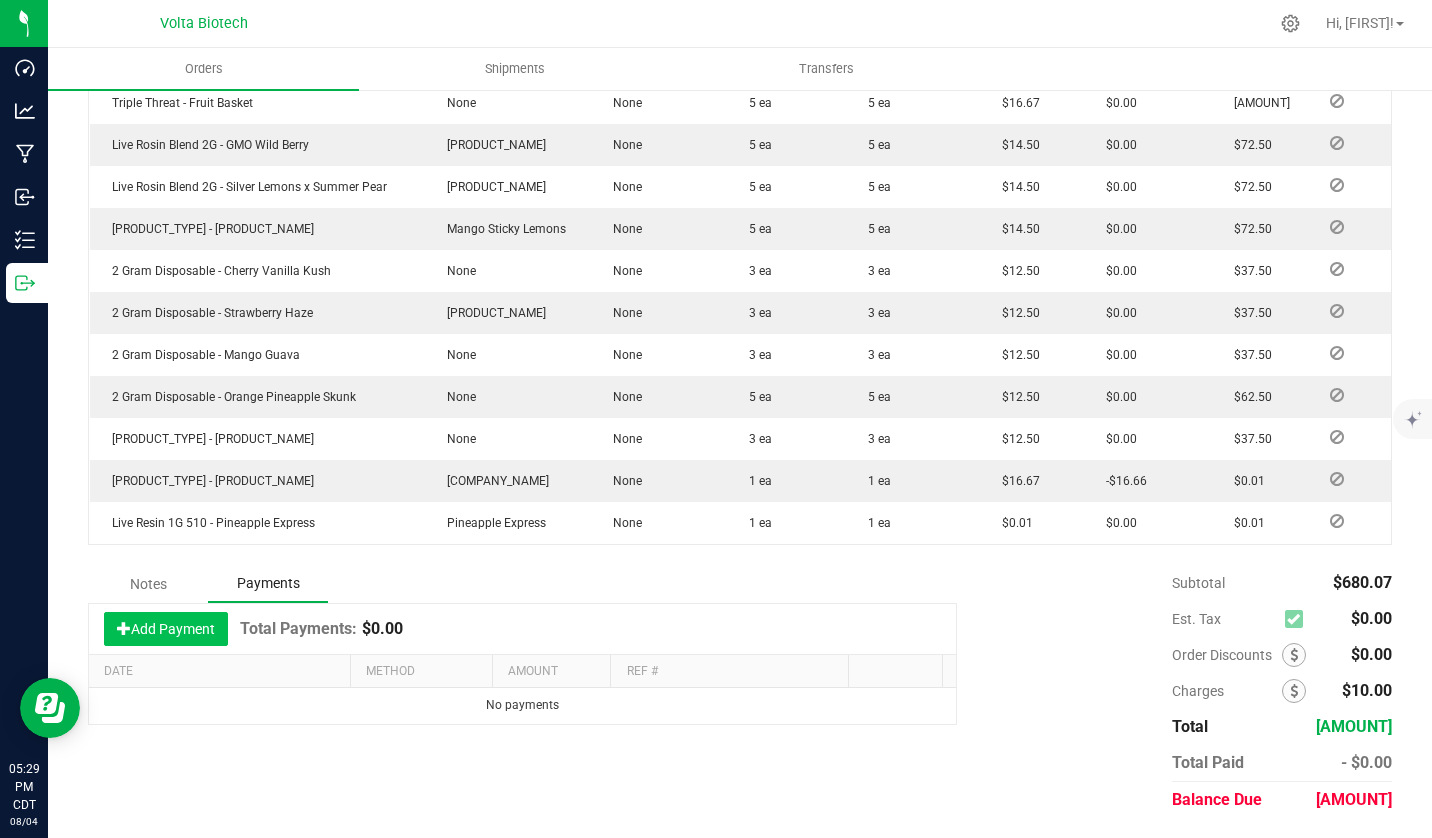 click on "Add Payment" at bounding box center (166, 629) 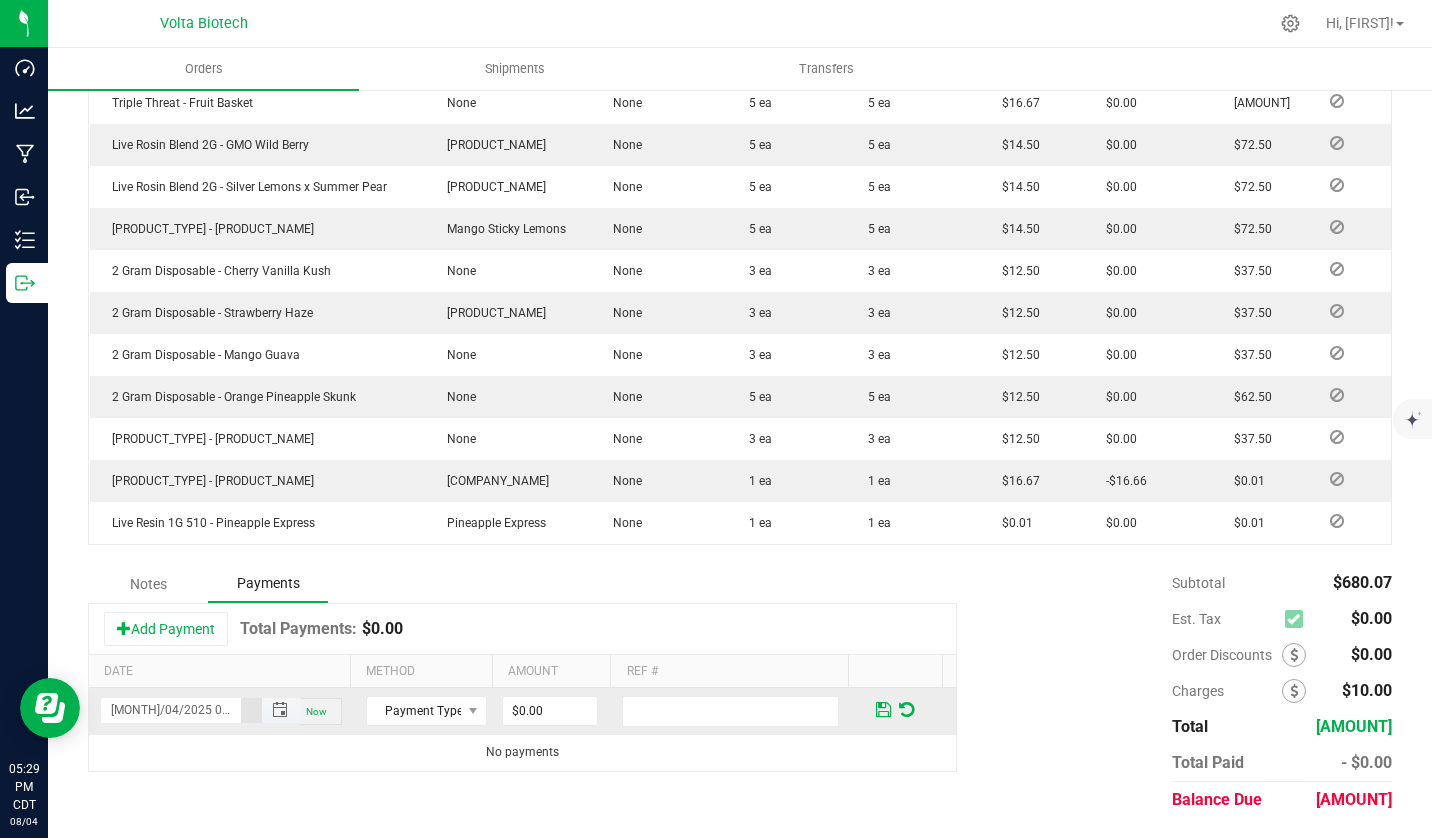 scroll, scrollTop: 0, scrollLeft: 3, axis: horizontal 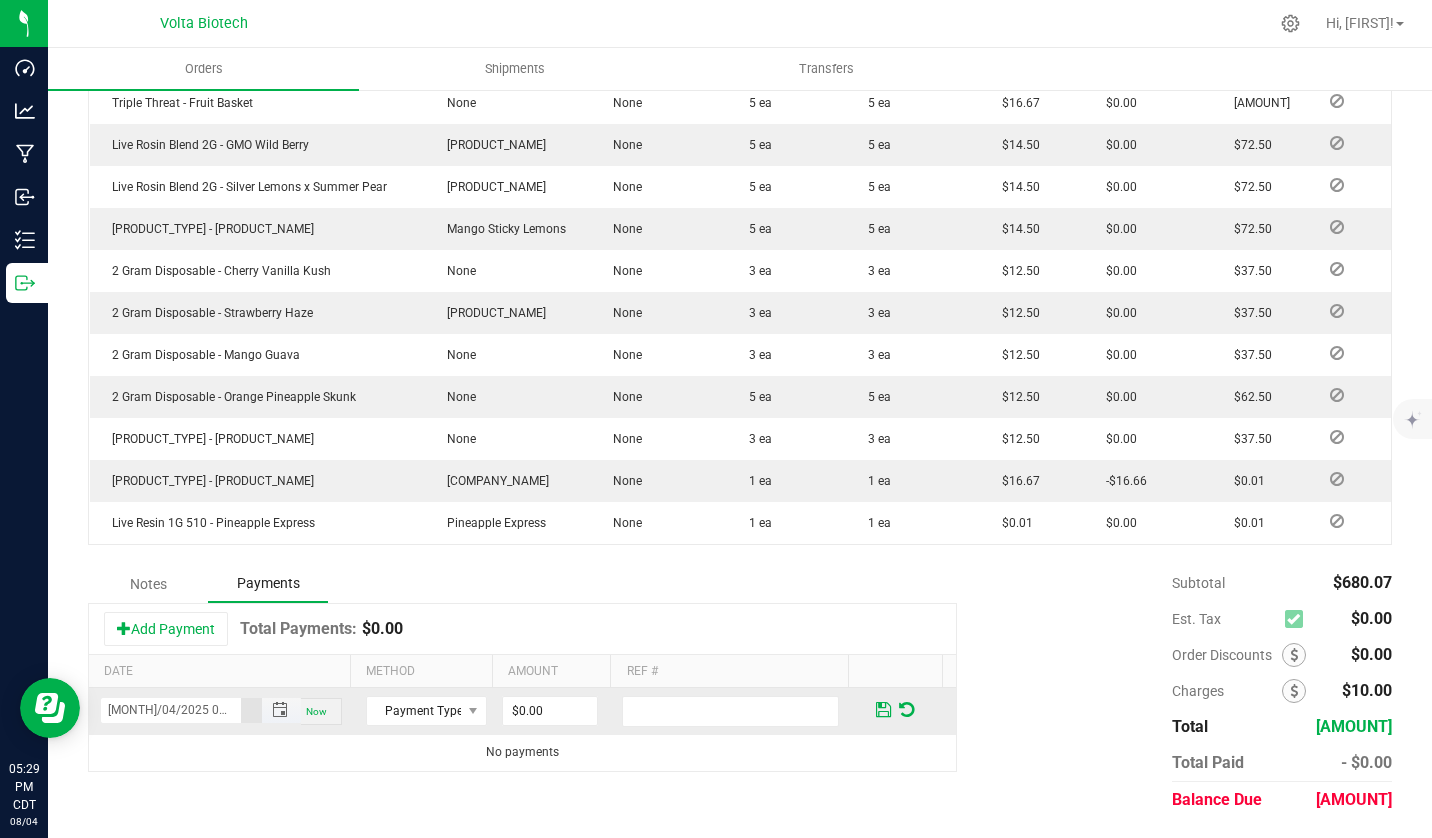 click on "[MONTH]/04/2025 05:29 PM" at bounding box center (171, 710) 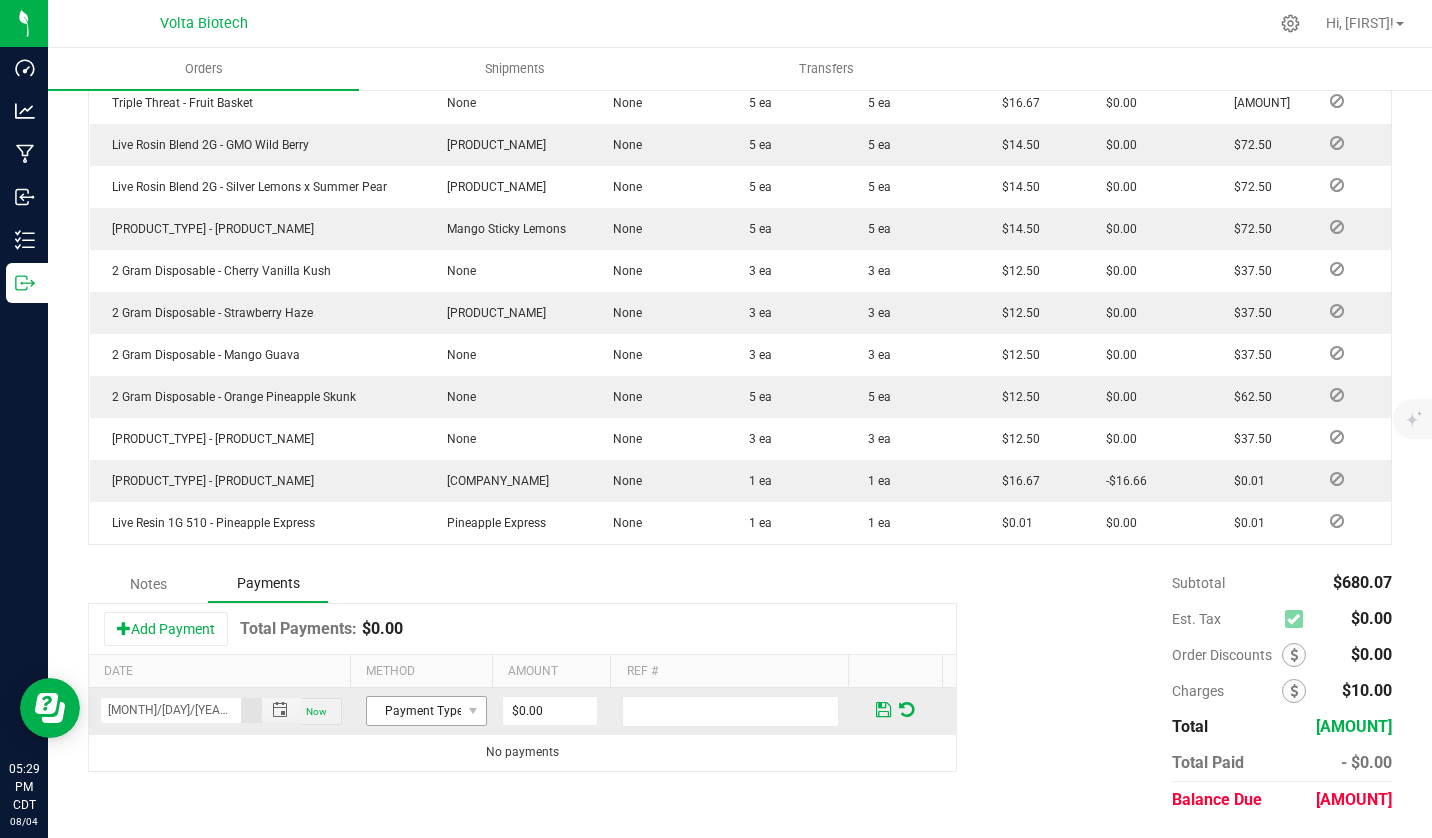 scroll, scrollTop: 0, scrollLeft: 0, axis: both 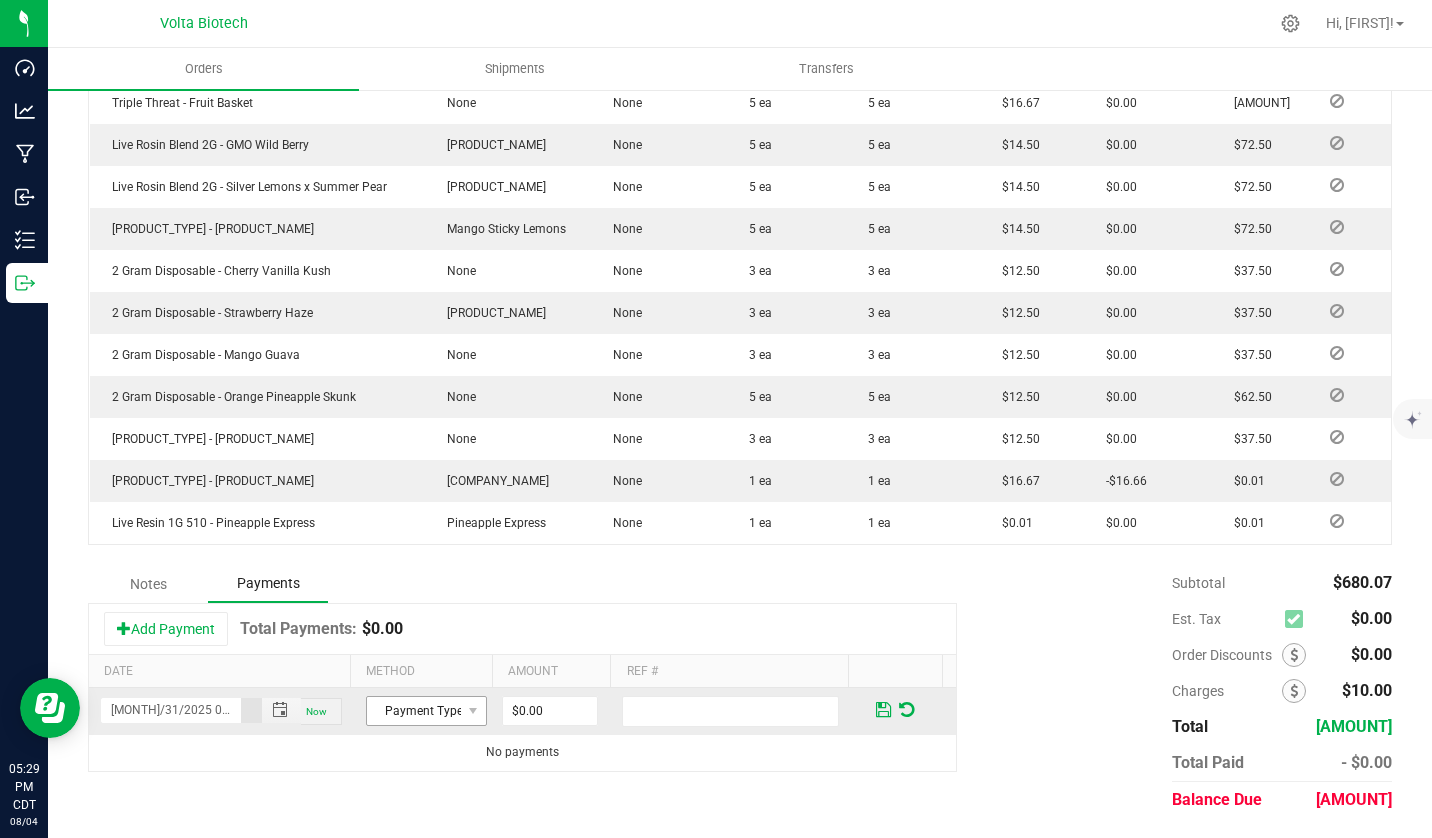 type on "[MONTH]/31/2025 05:29 PM" 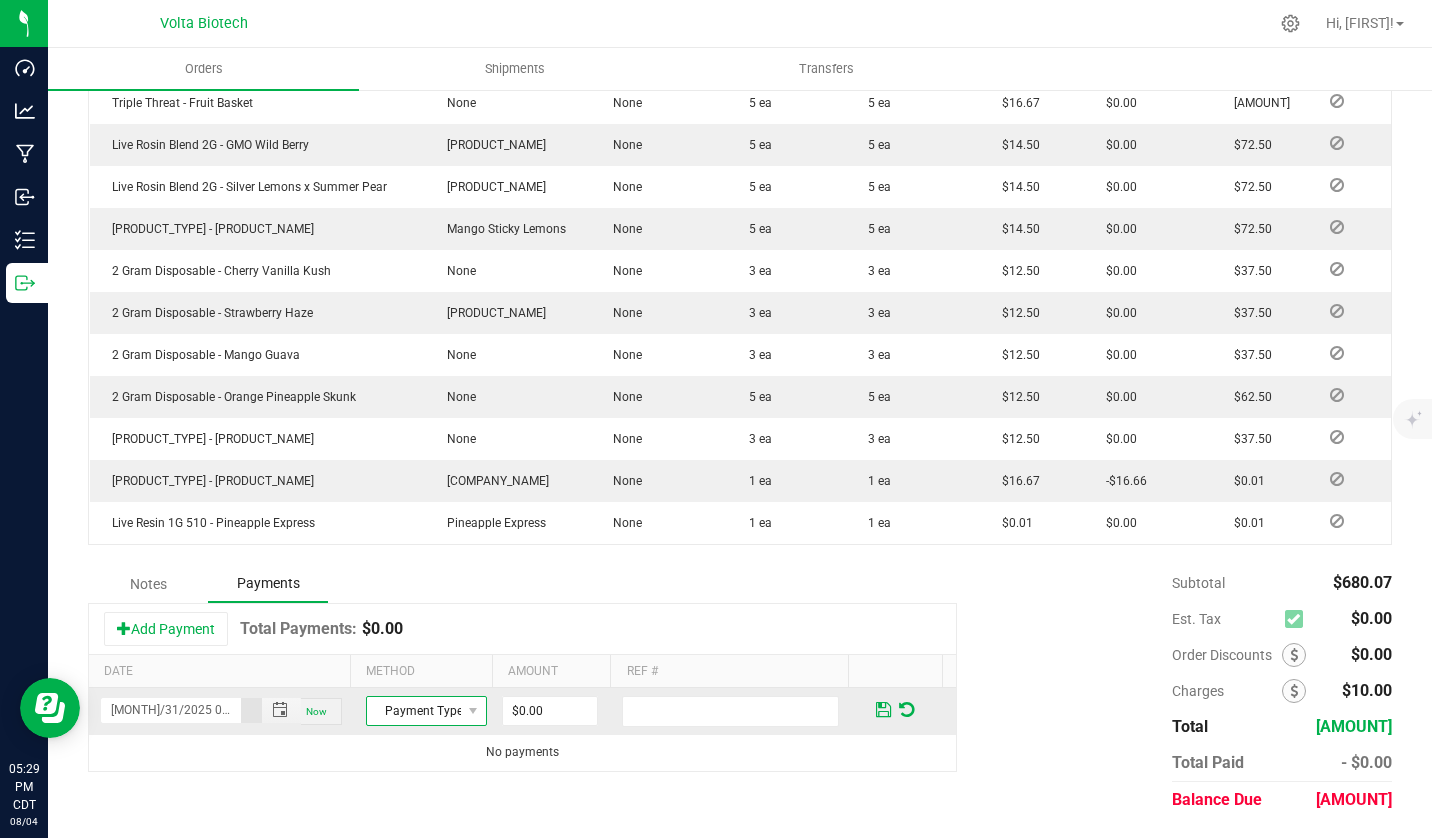 click on "Payment Type" at bounding box center (414, 711) 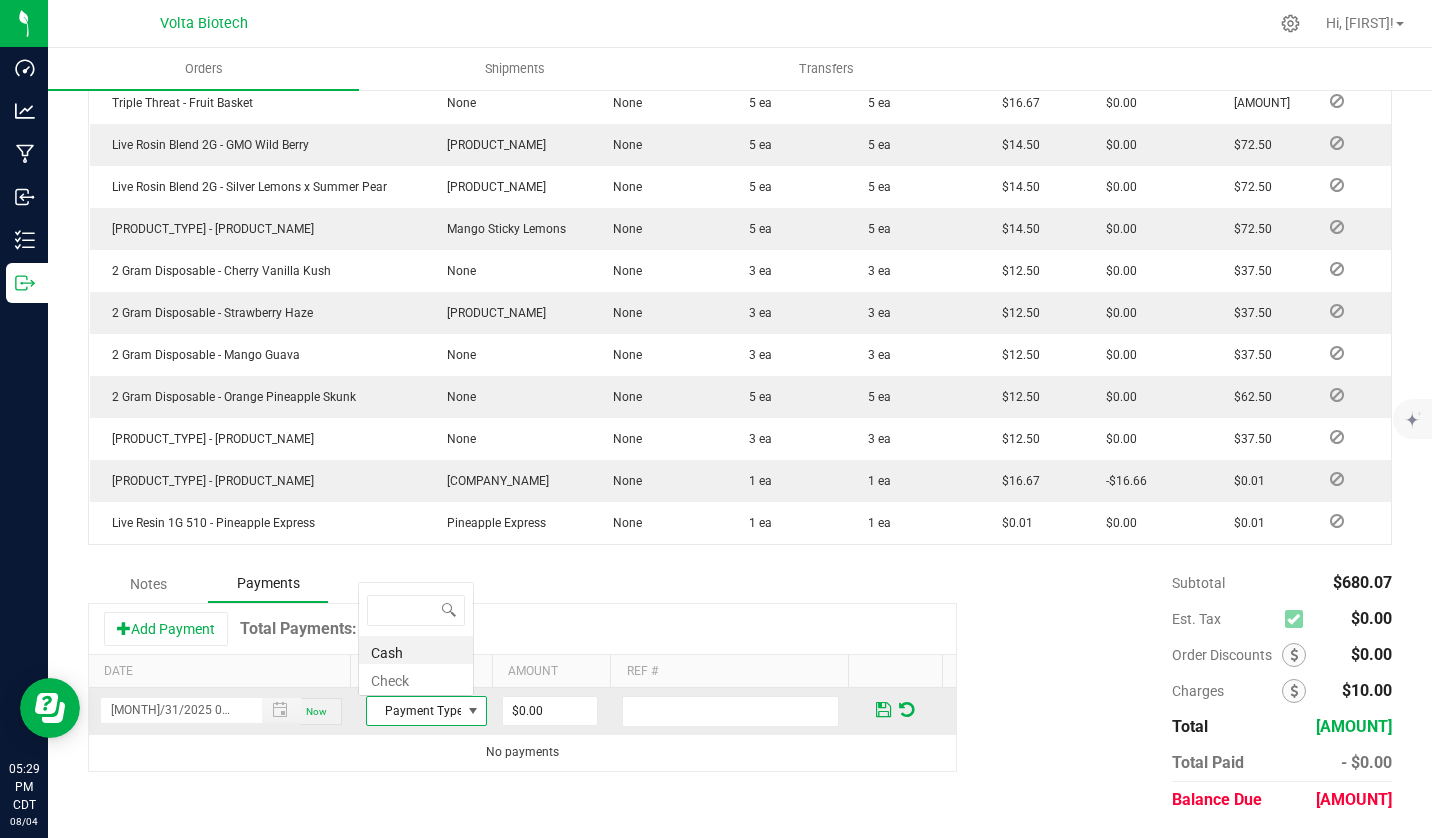 scroll, scrollTop: 99970, scrollLeft: 99884, axis: both 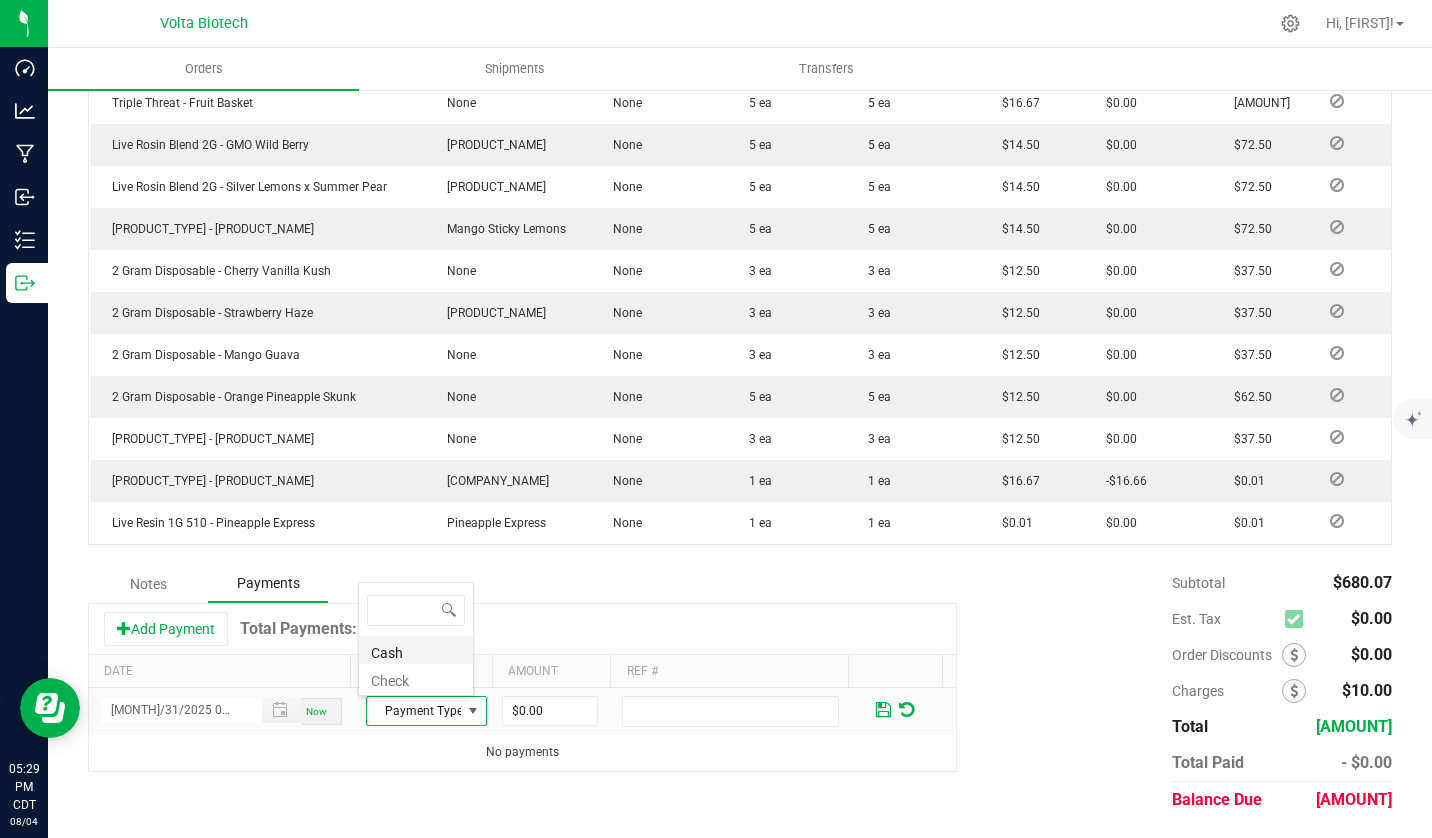 click on "Cash" at bounding box center [416, 650] 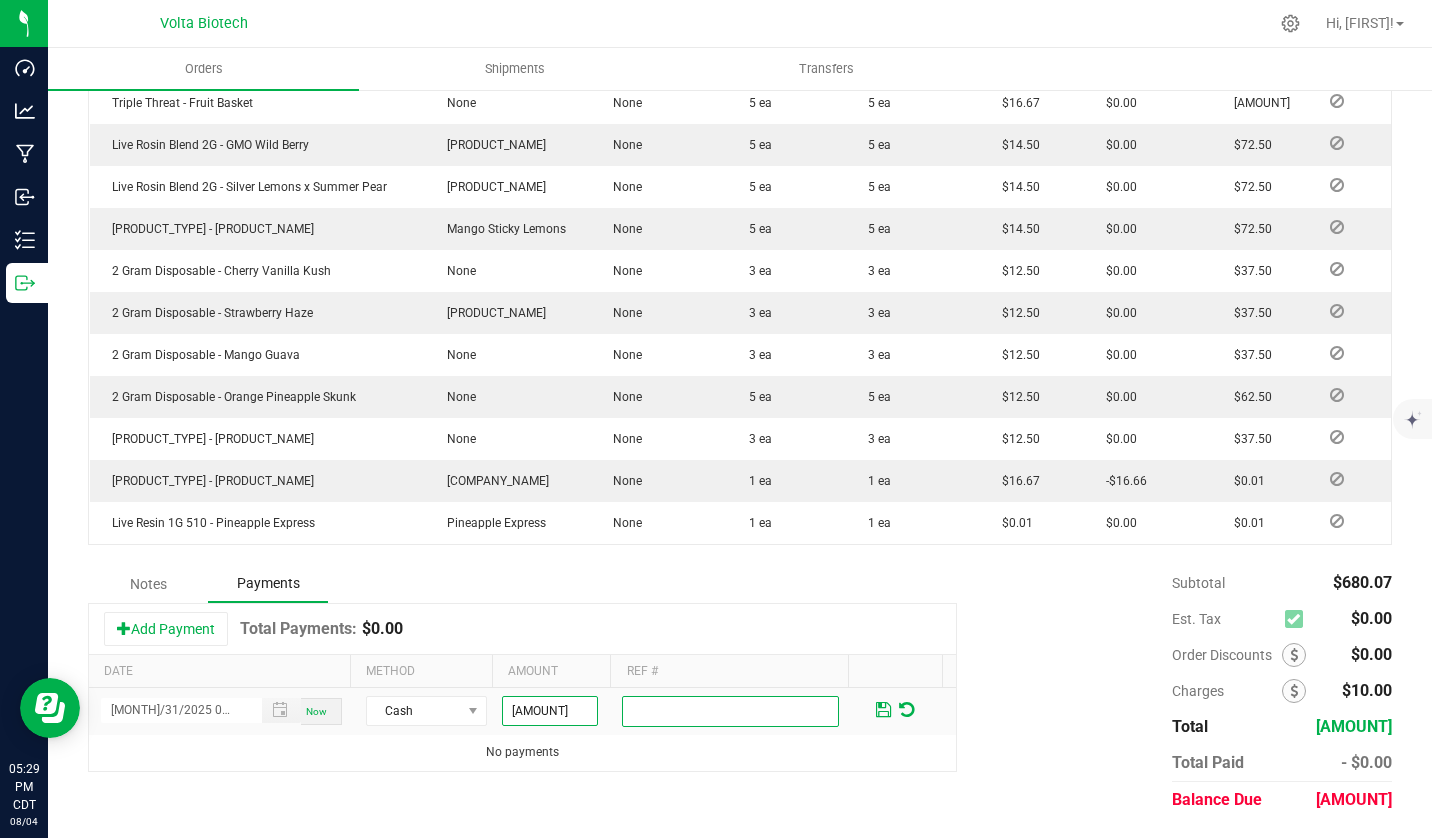 type on "[AMOUNT]" 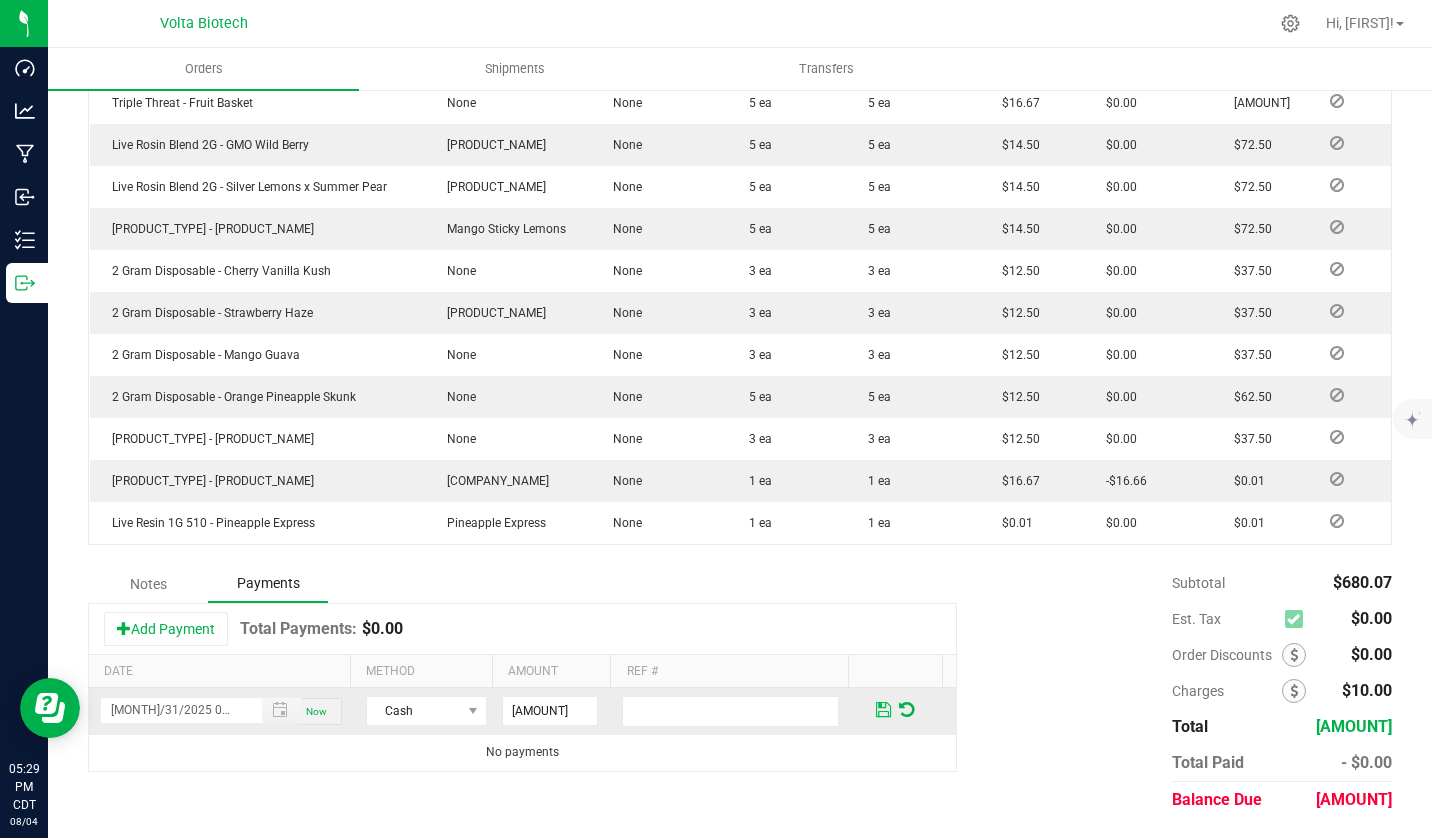 click at bounding box center [883, 710] 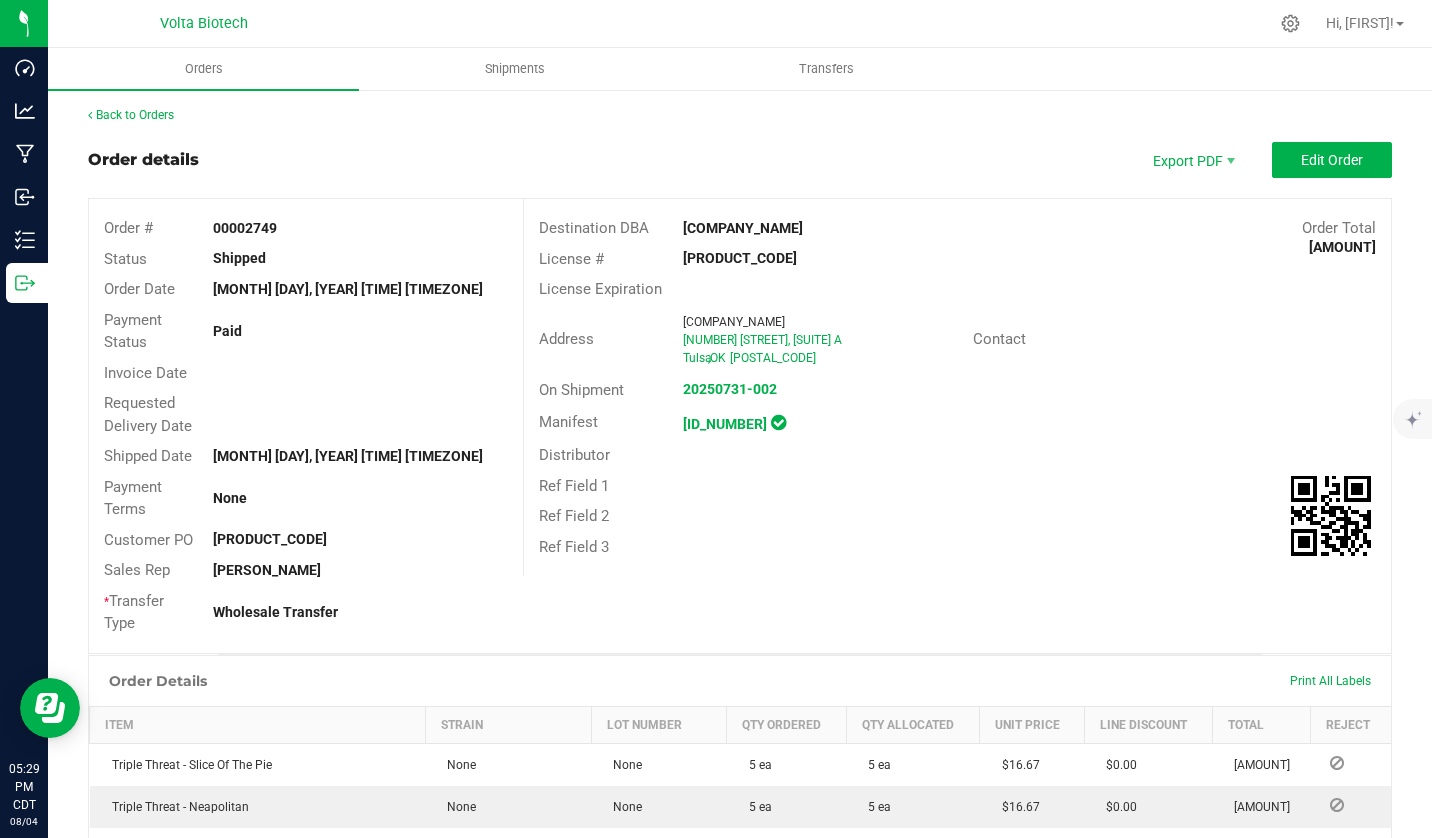 scroll, scrollTop: 0, scrollLeft: 0, axis: both 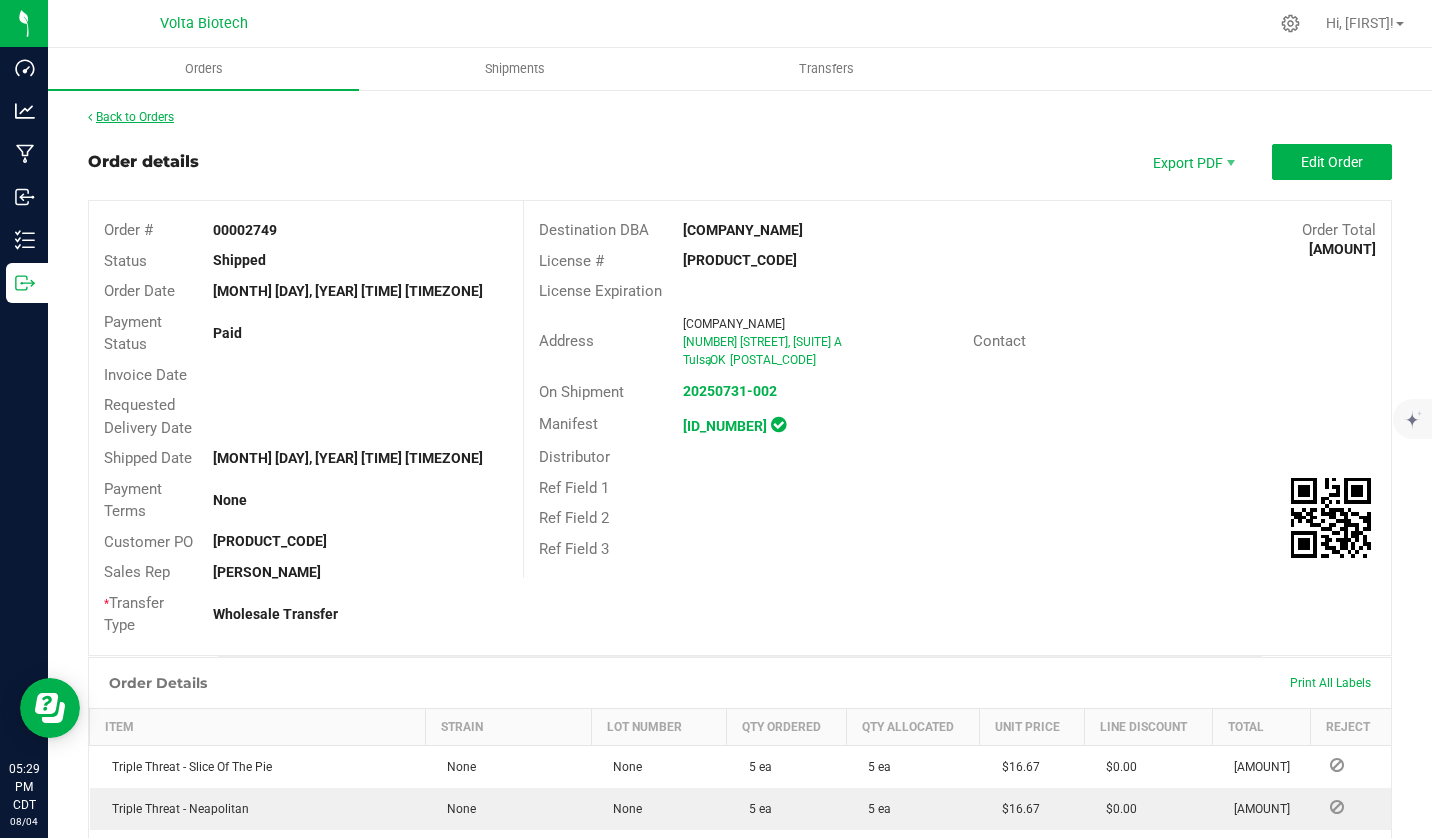 click on "Back to Orders" at bounding box center [131, 117] 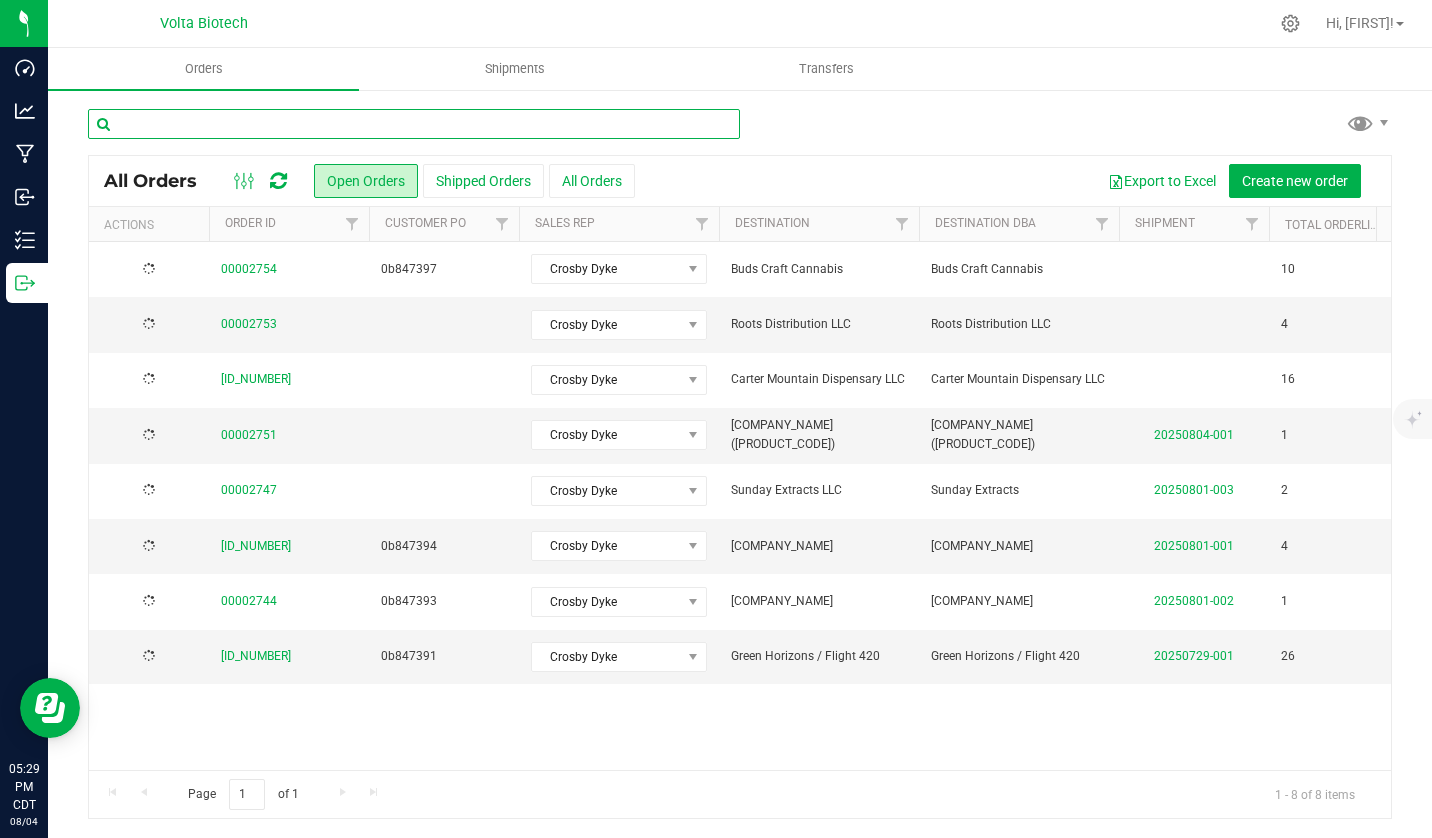 click at bounding box center (414, 124) 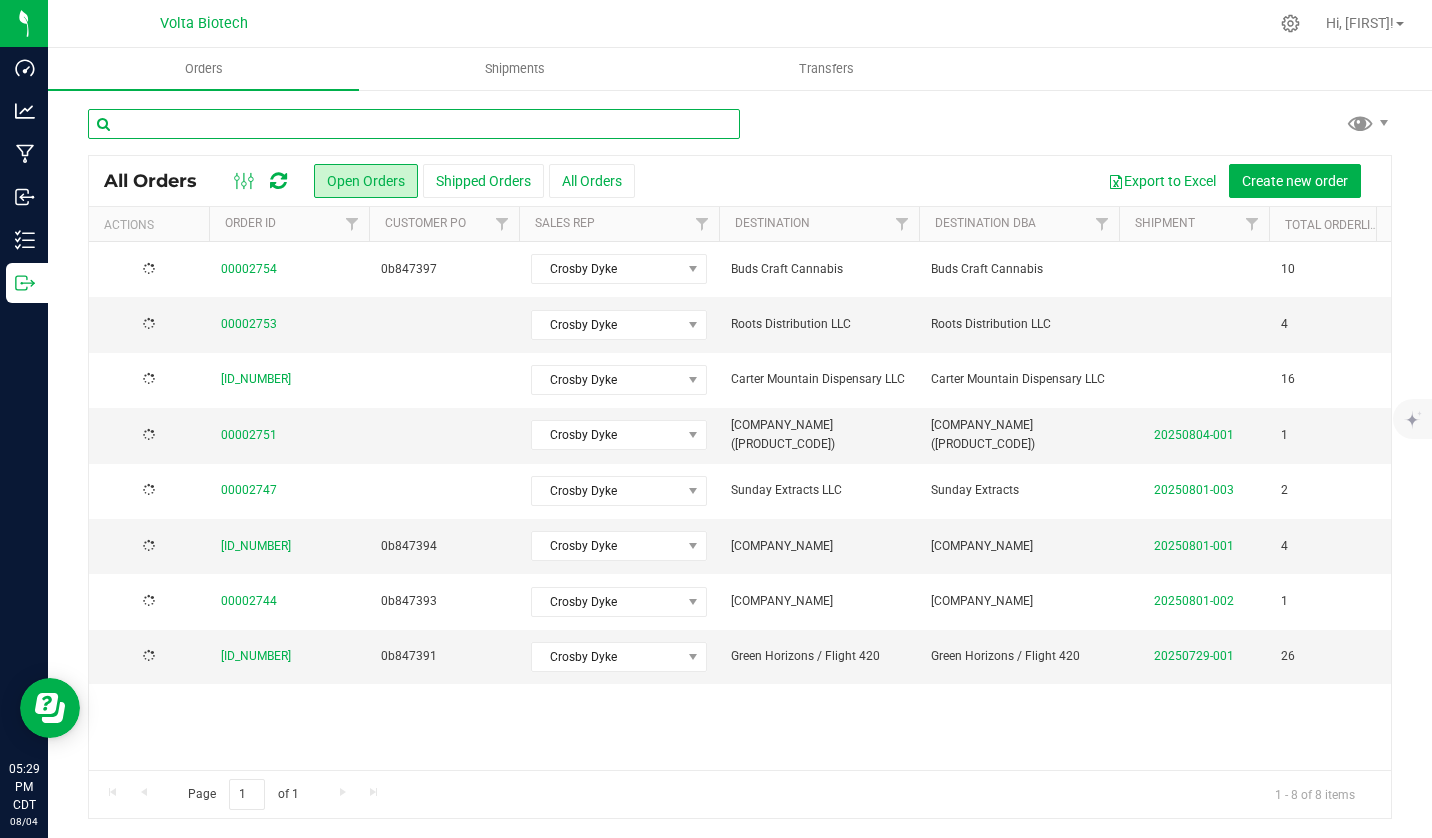 paste on "00002746" 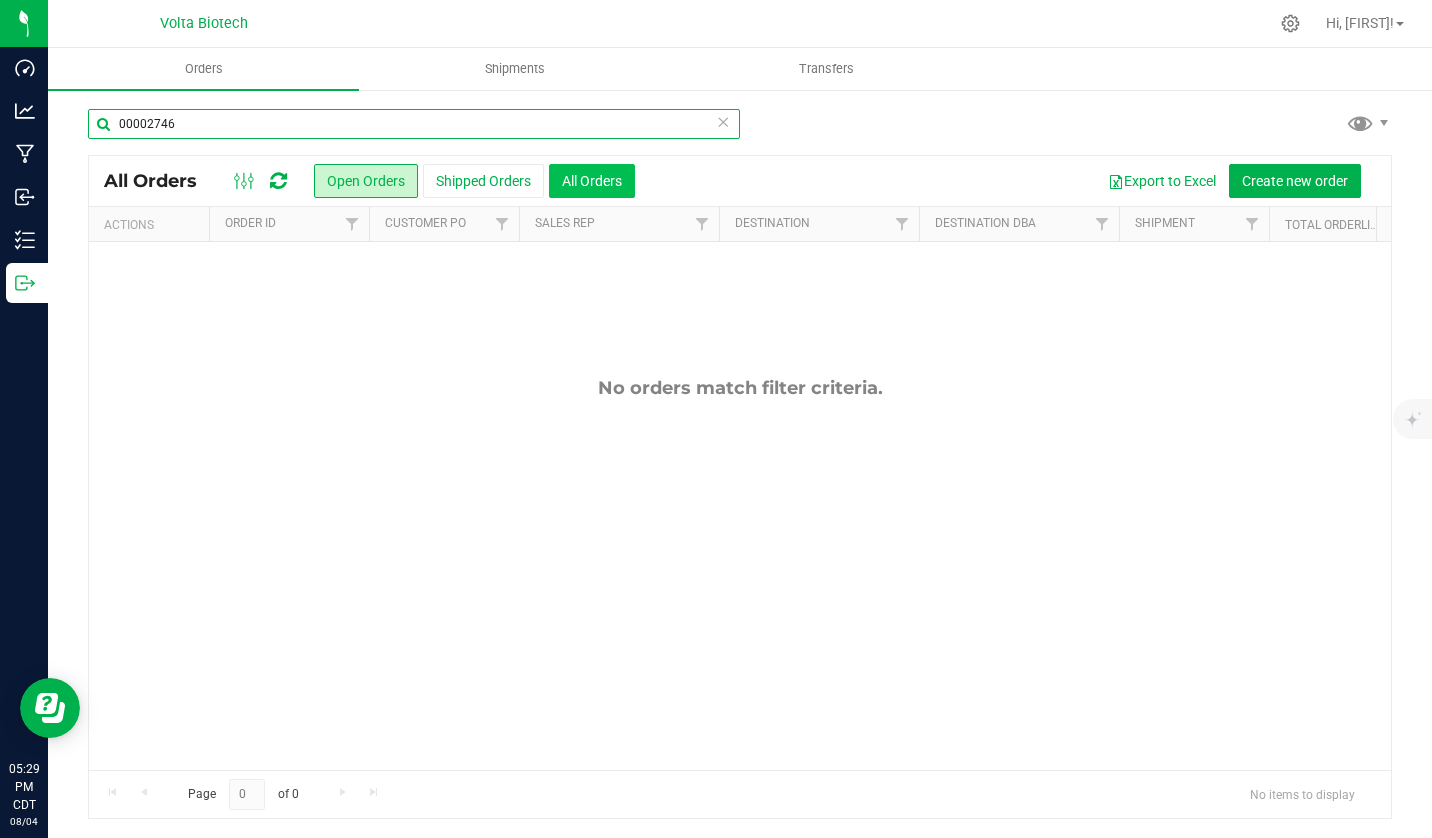 type on "00002746" 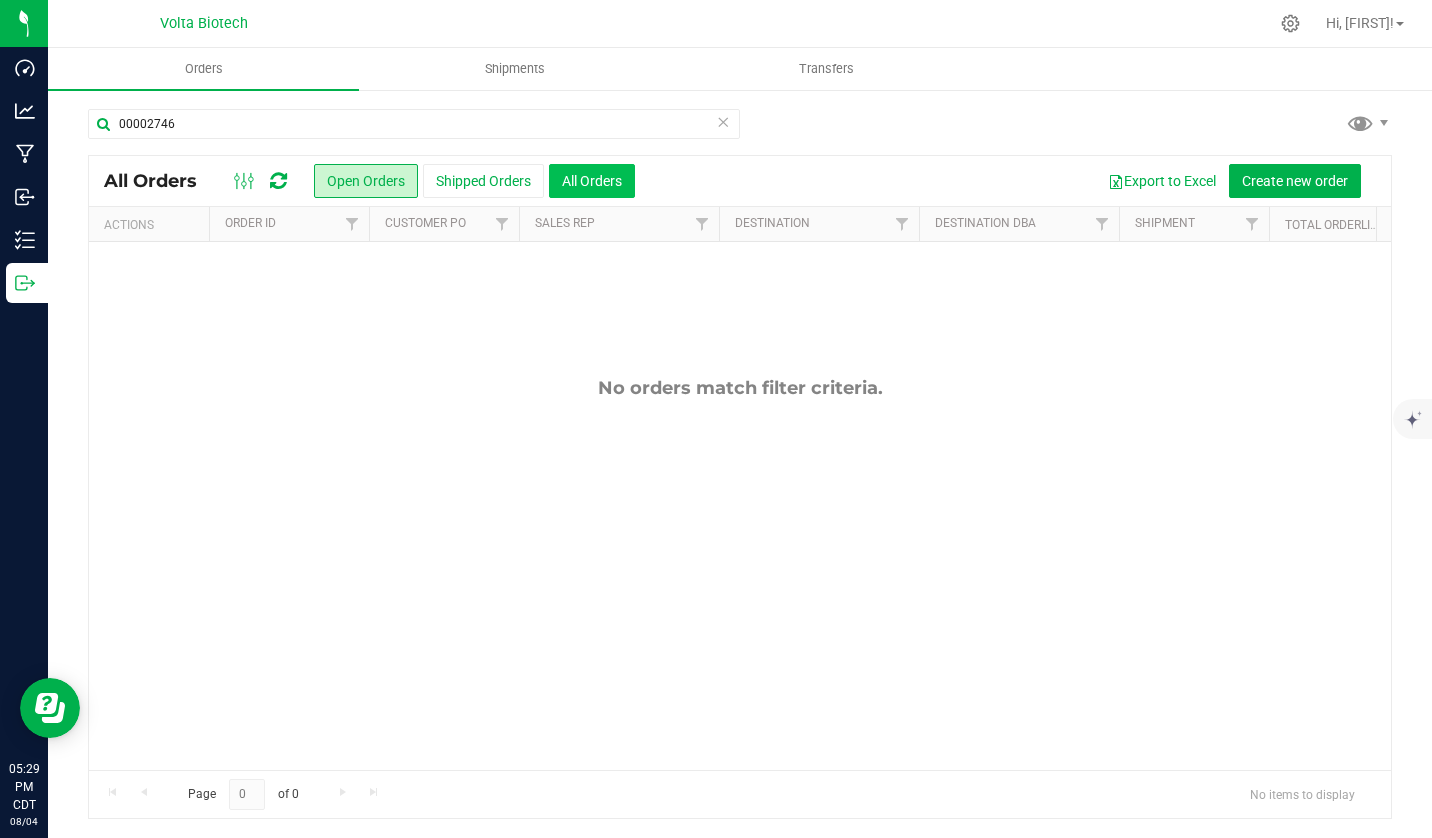 click on "All Orders" at bounding box center [592, 181] 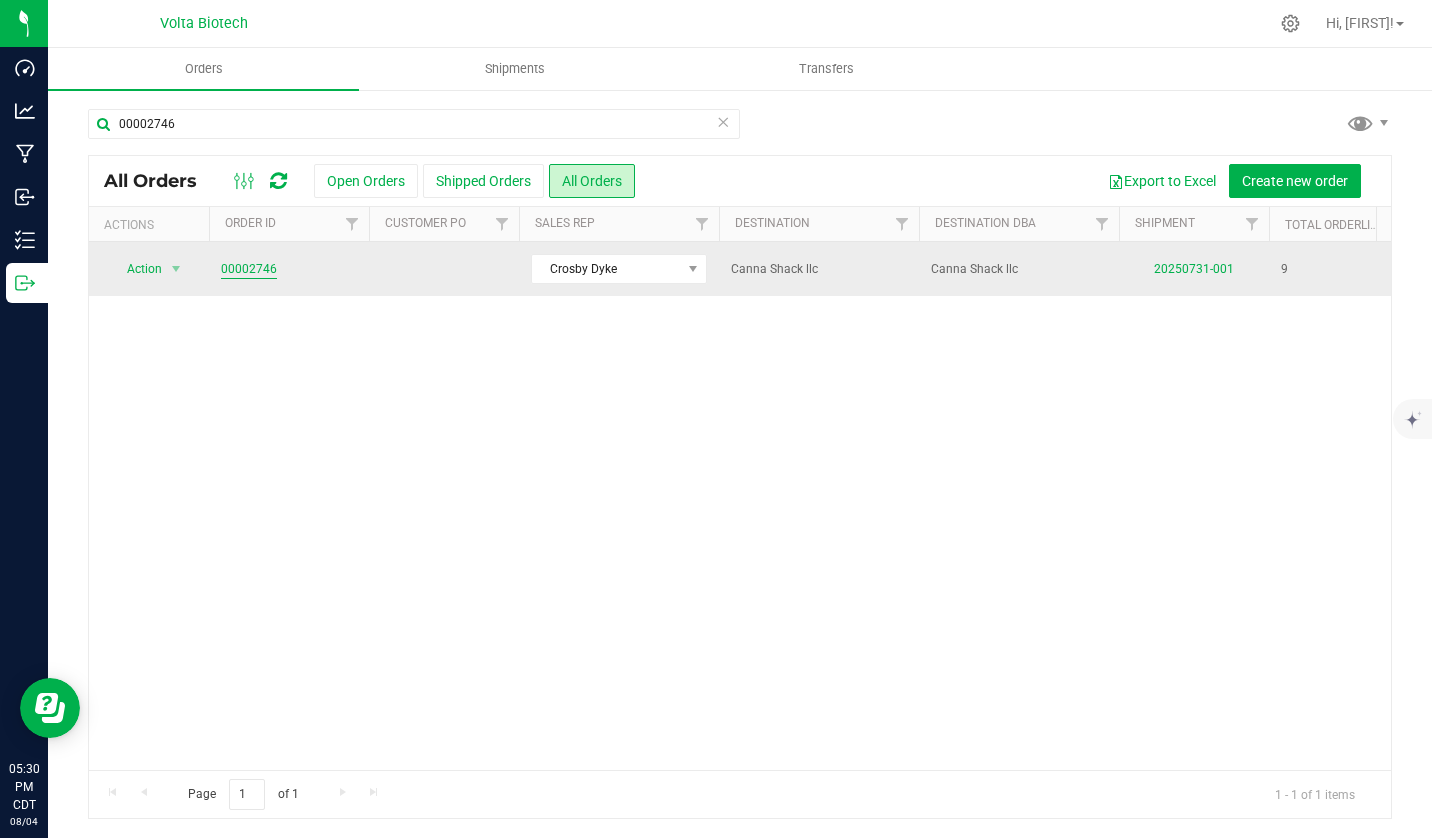 click on "00002746" at bounding box center (249, 269) 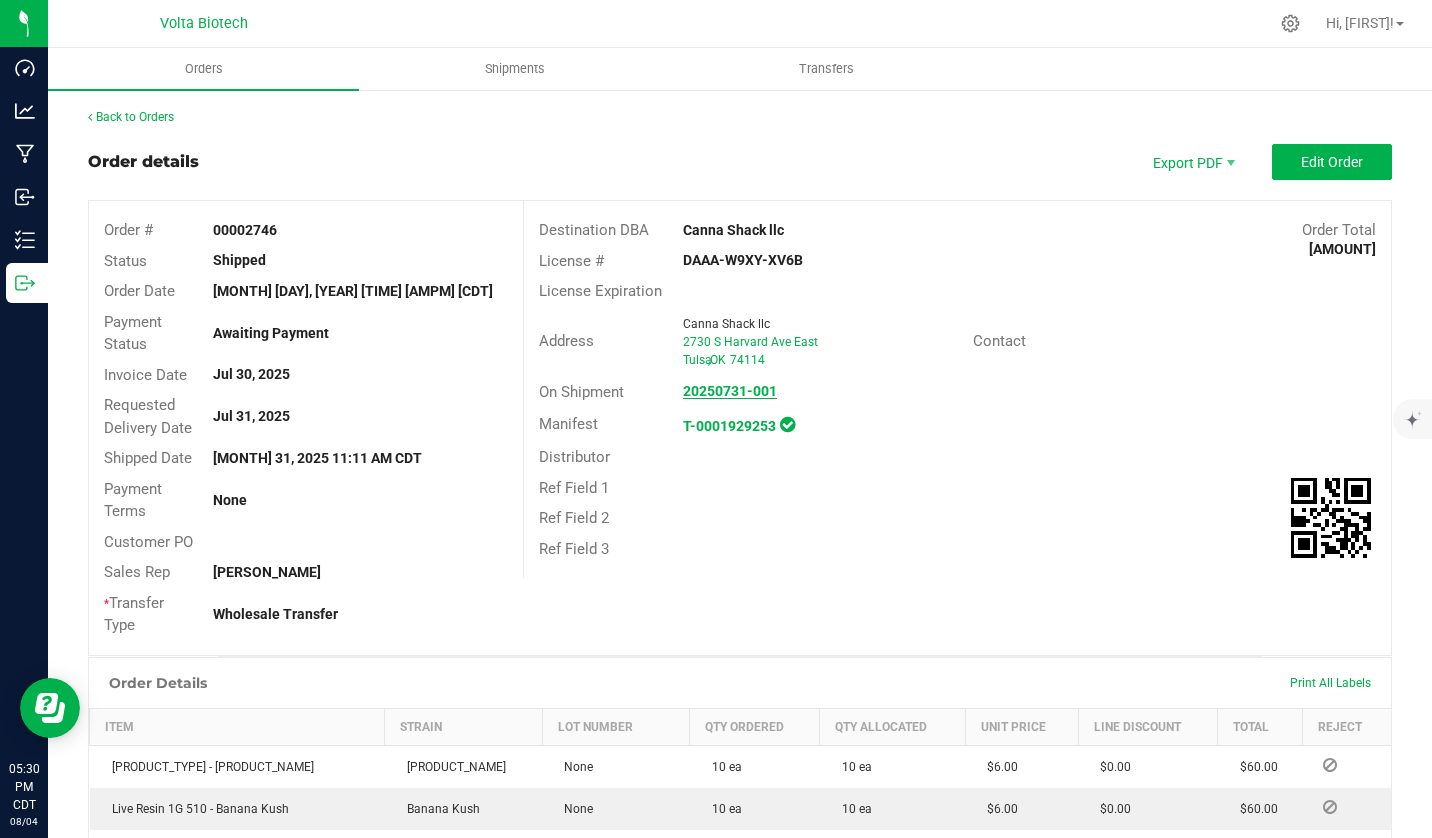 click on "20250731-001" at bounding box center [730, 391] 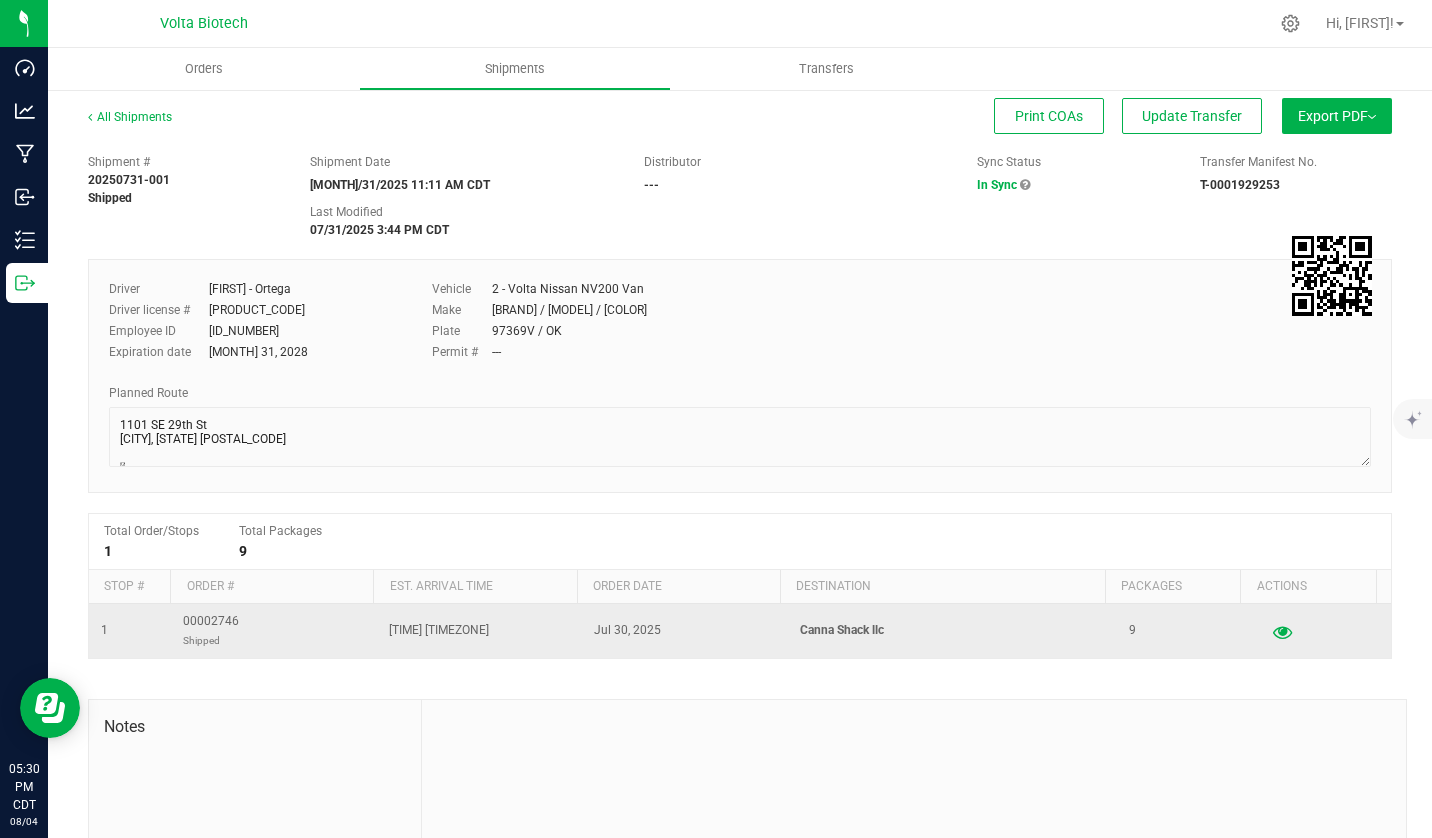click at bounding box center (1282, 631) 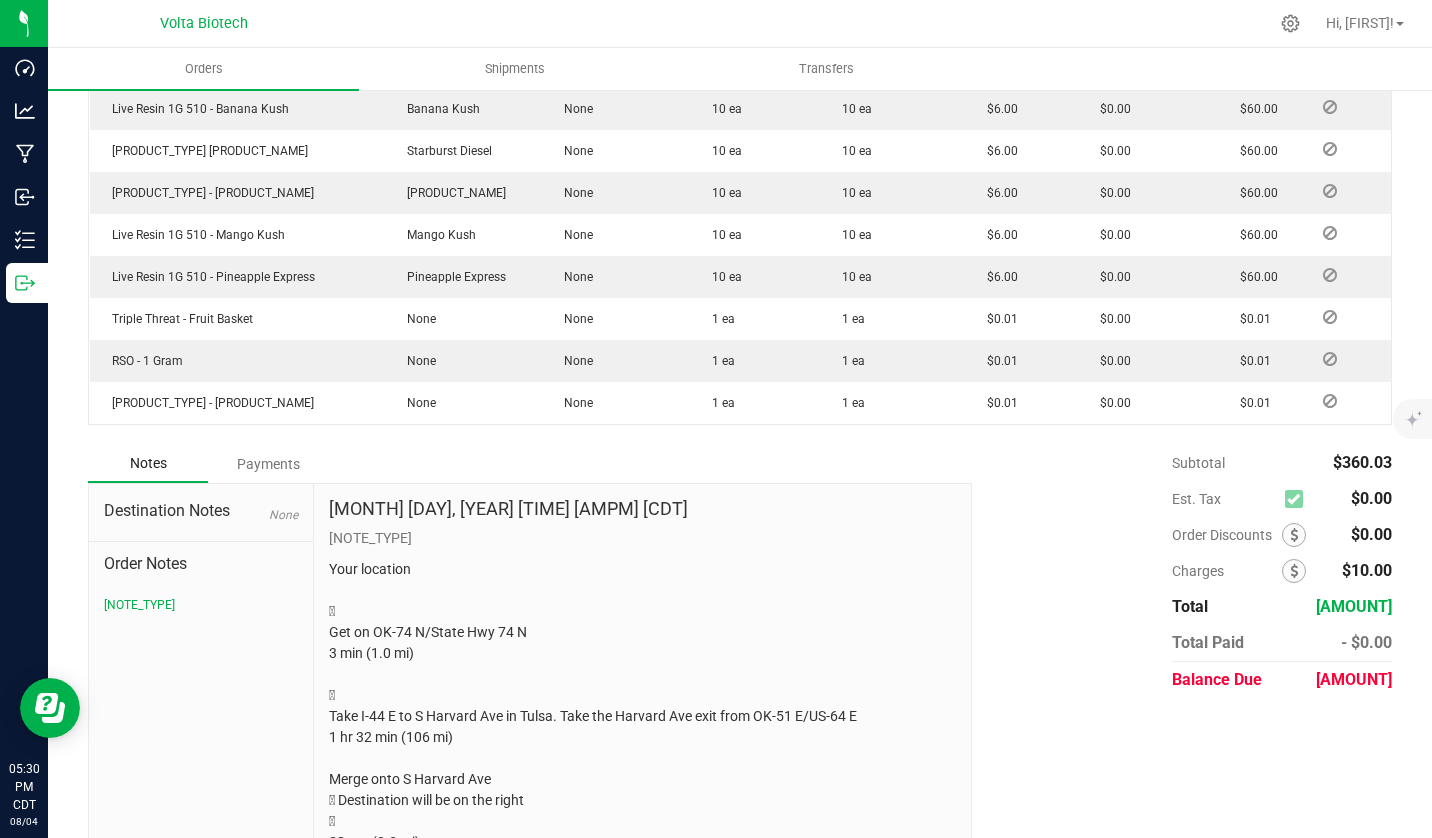 click on "Payments" at bounding box center (268, 464) 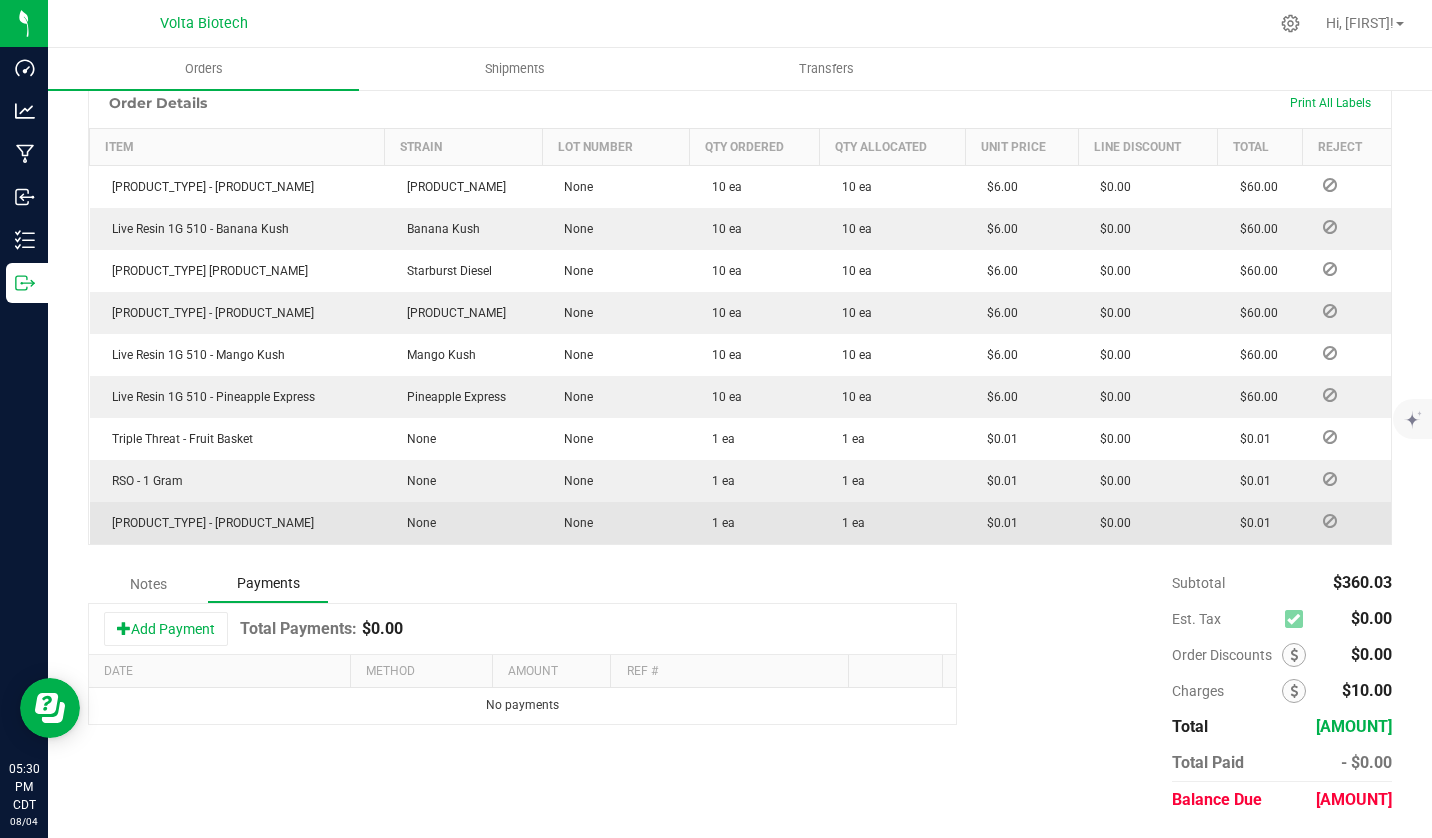 scroll, scrollTop: 580, scrollLeft: 0, axis: vertical 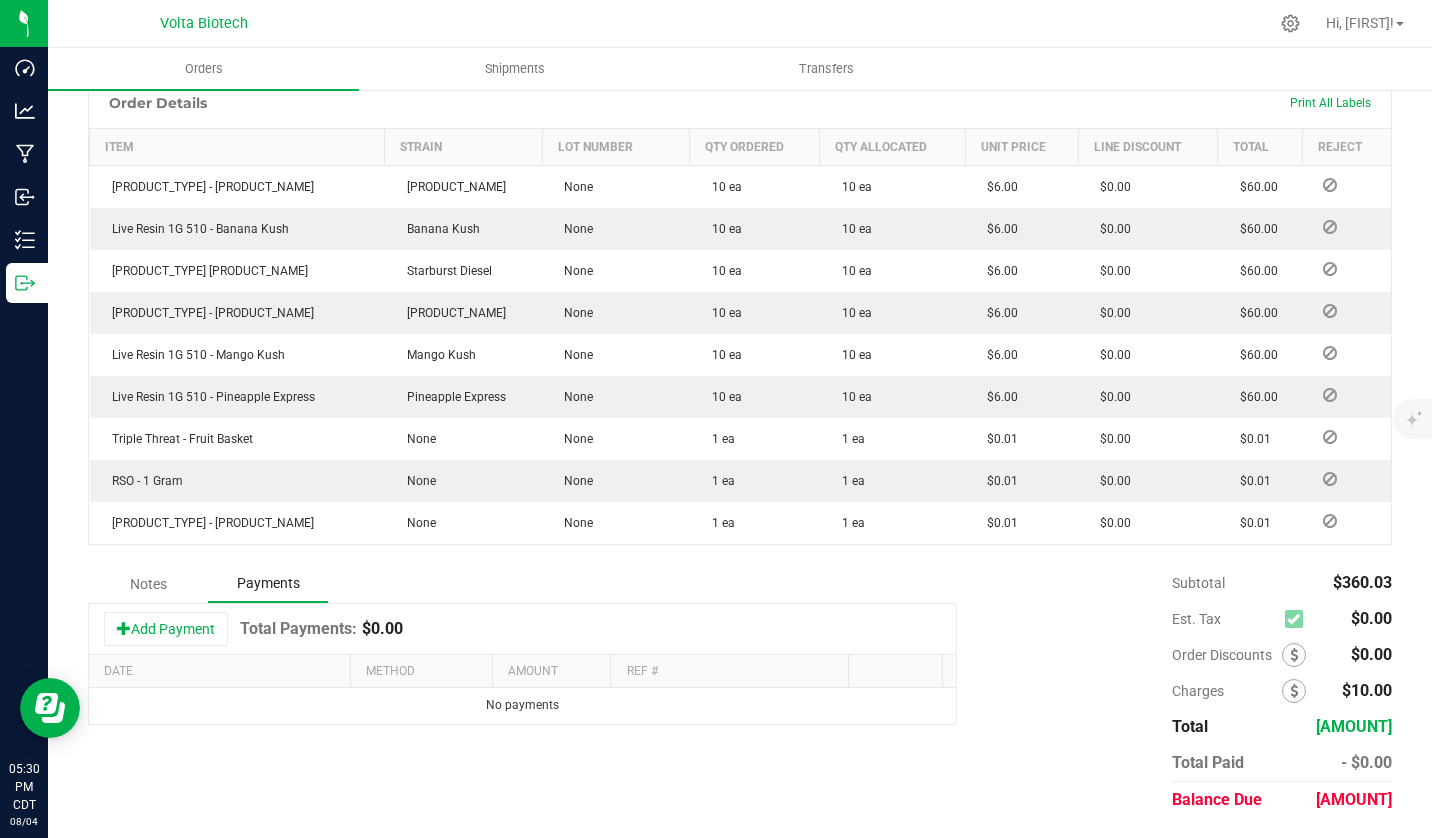 click on "[ACTION] [PAYMENT_TOTAL]     $[AMOUNT]" at bounding box center [522, 629] 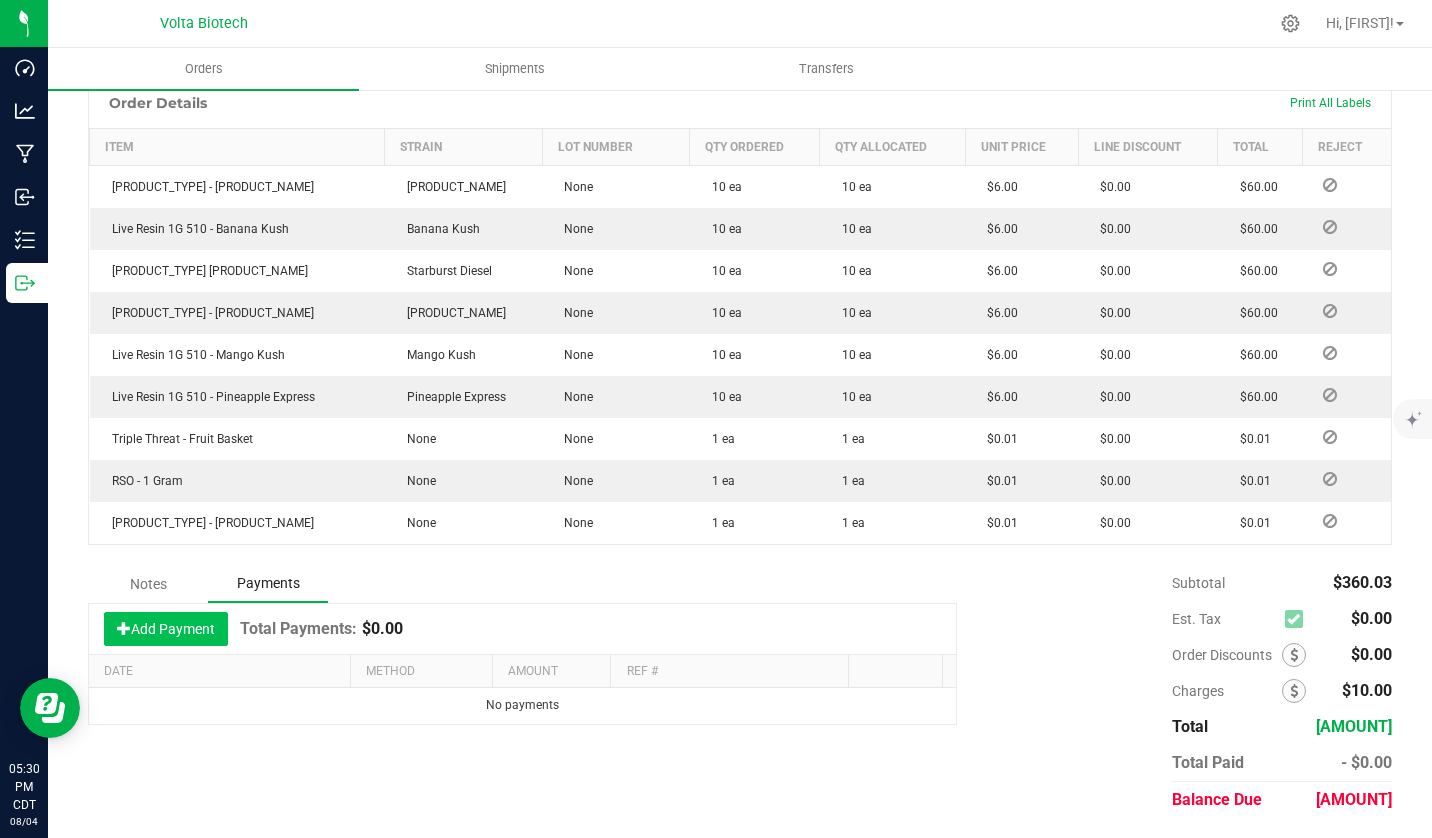 click on "Add Payment" at bounding box center [166, 629] 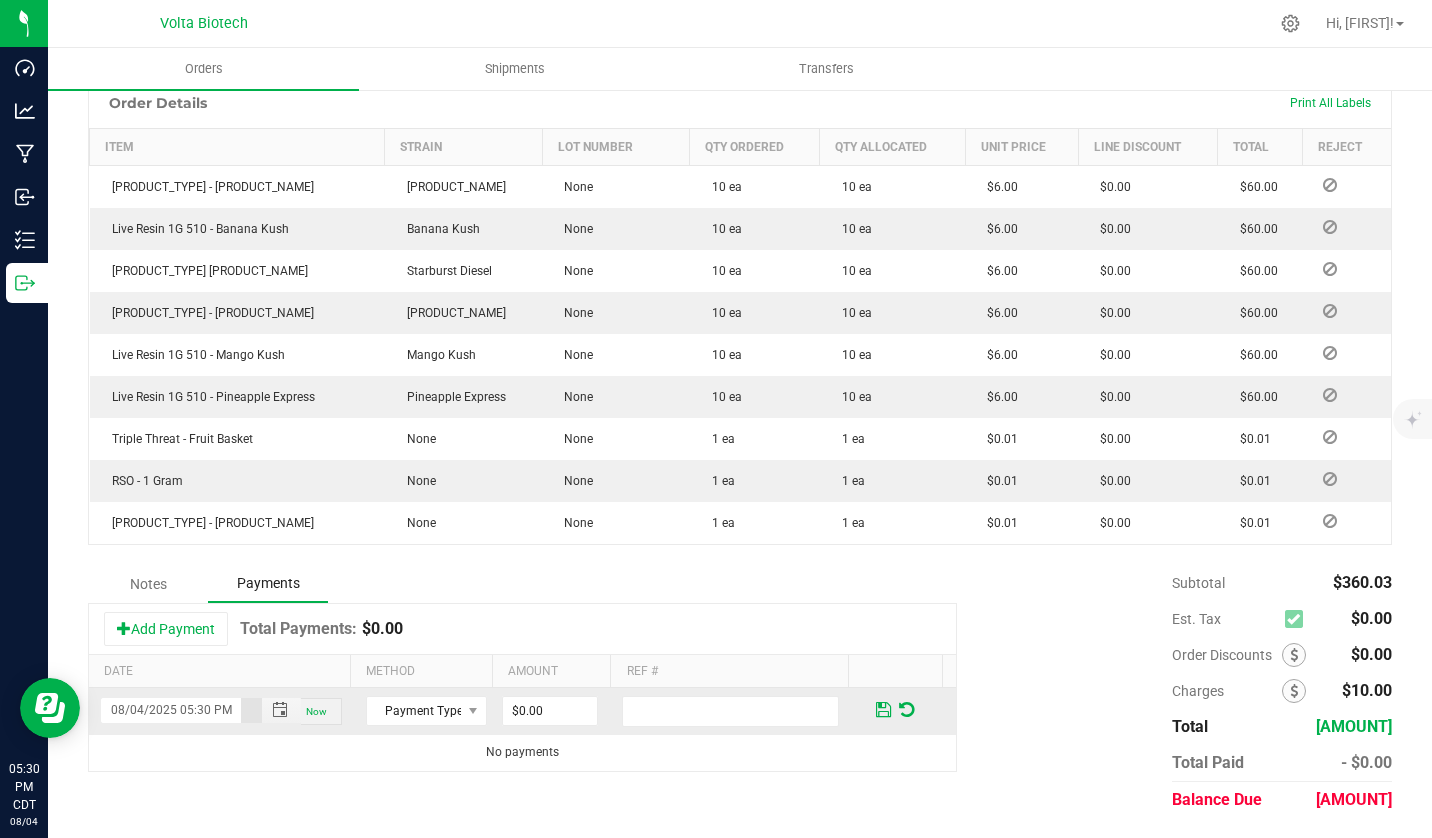 scroll, scrollTop: 0, scrollLeft: 3, axis: horizontal 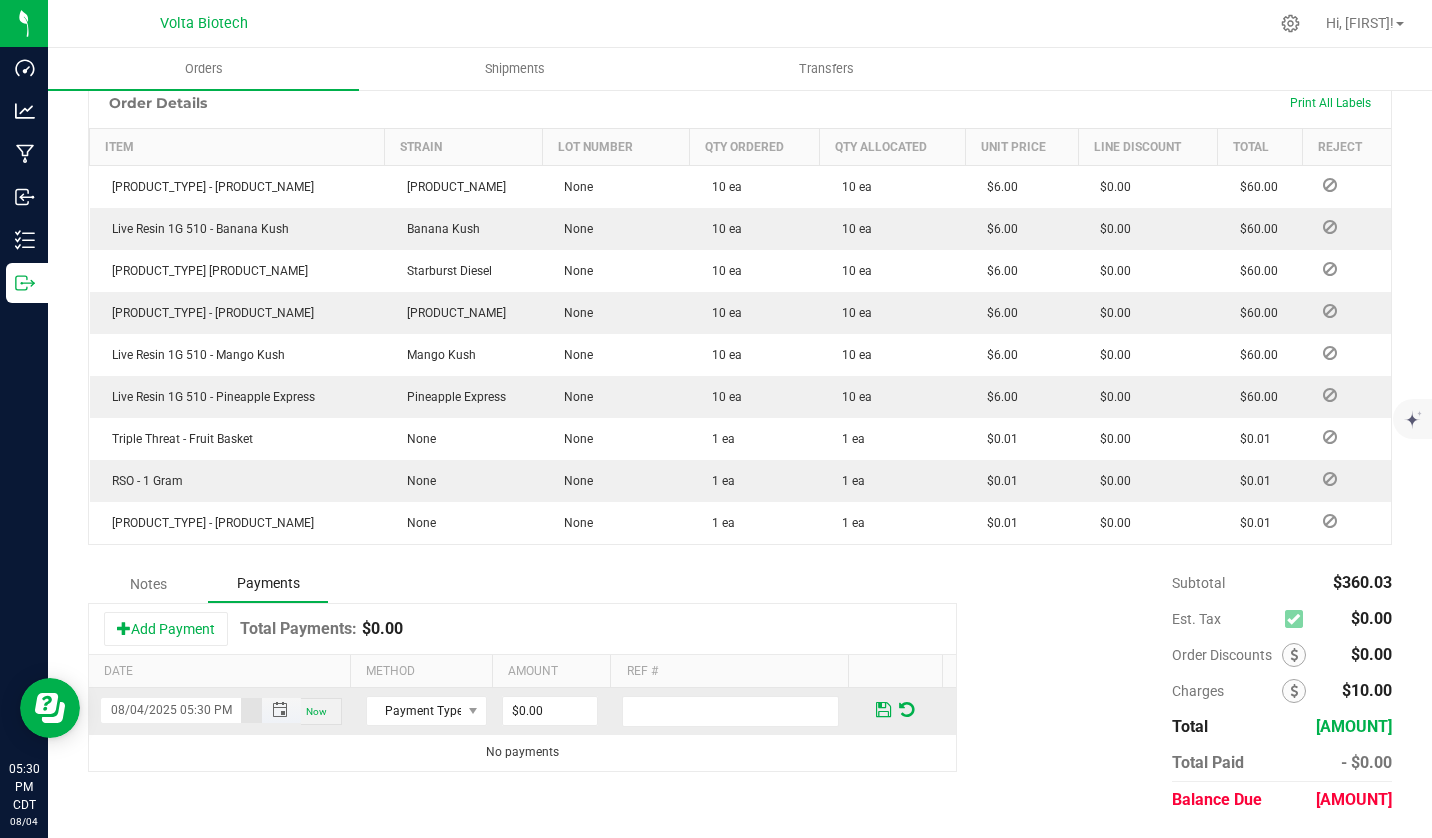 click on "08/04/2025 05:30 PM" at bounding box center (171, 710) 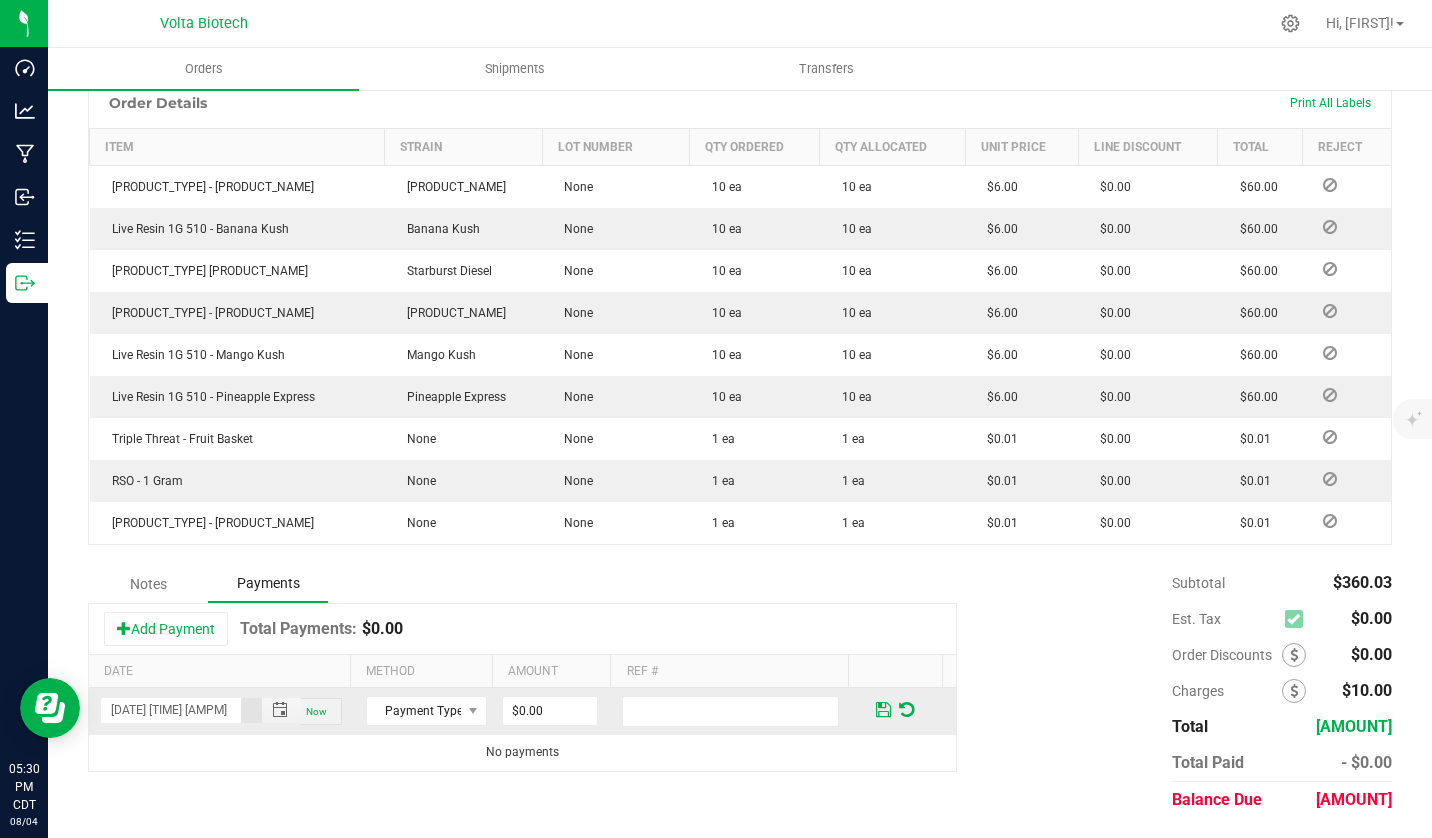 scroll, scrollTop: 0, scrollLeft: 0, axis: both 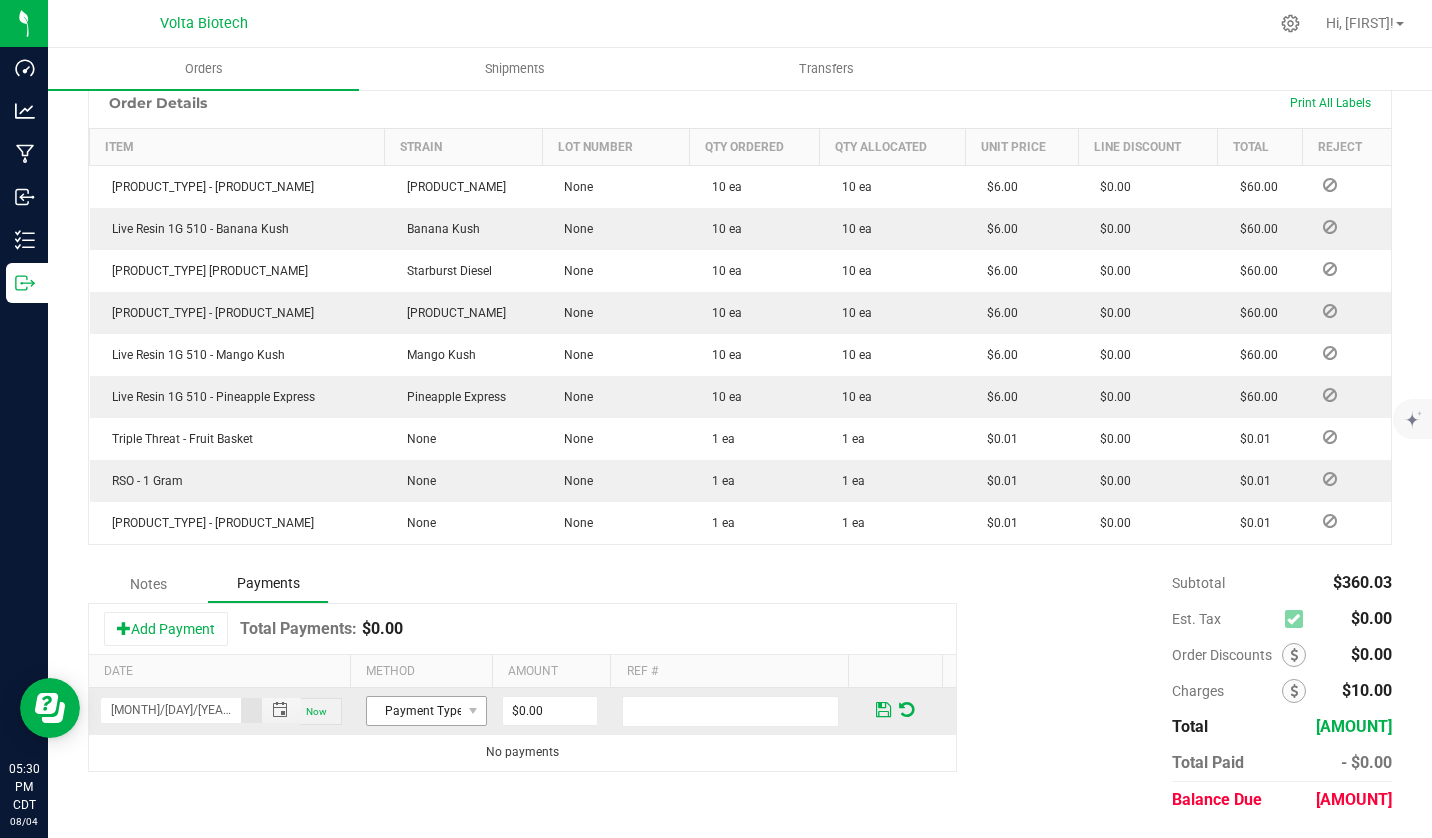 type on "[MONTH]/[DAY]/[YEAR] [TIME]" 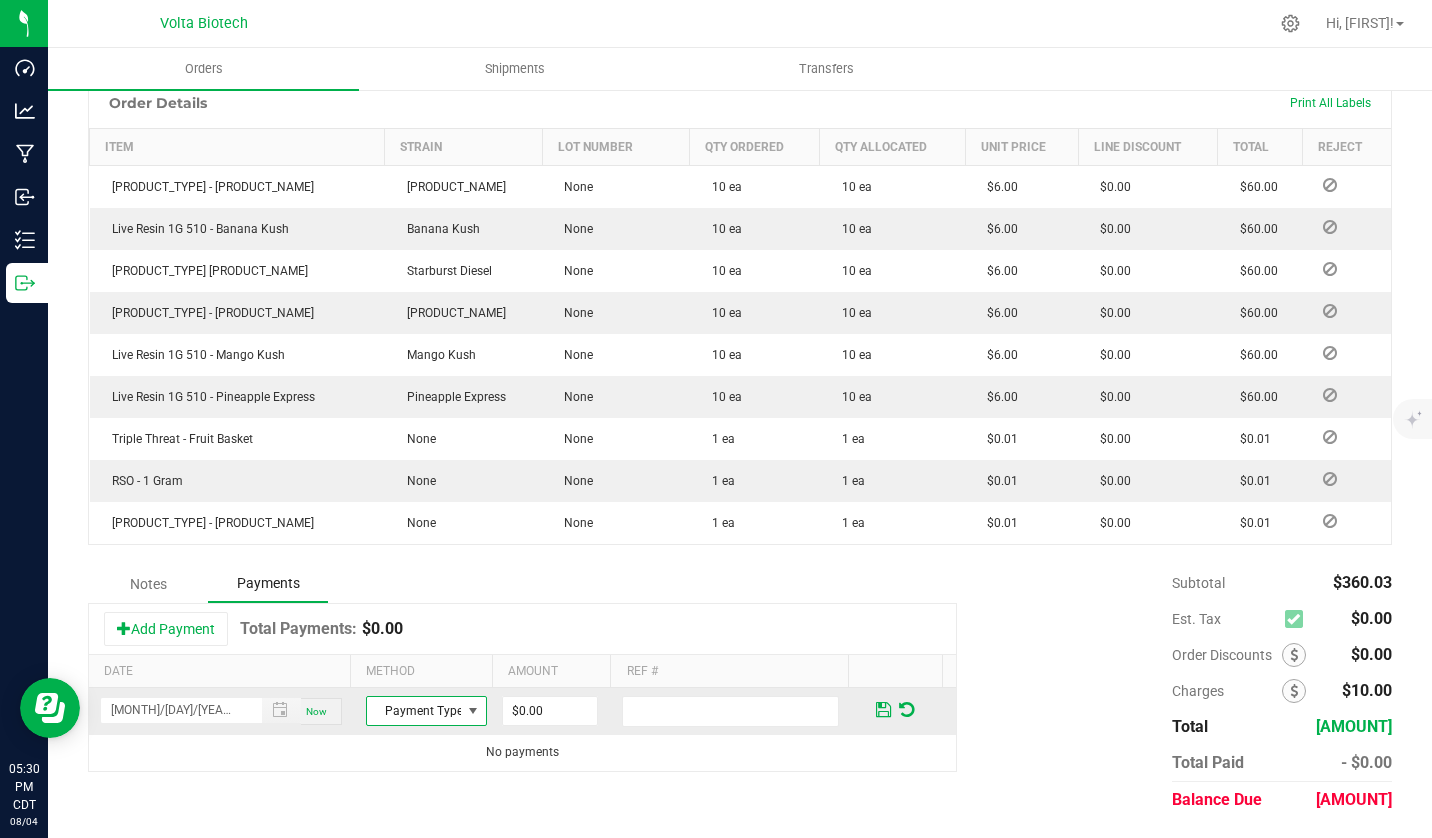 click on "Payment Type" at bounding box center (414, 711) 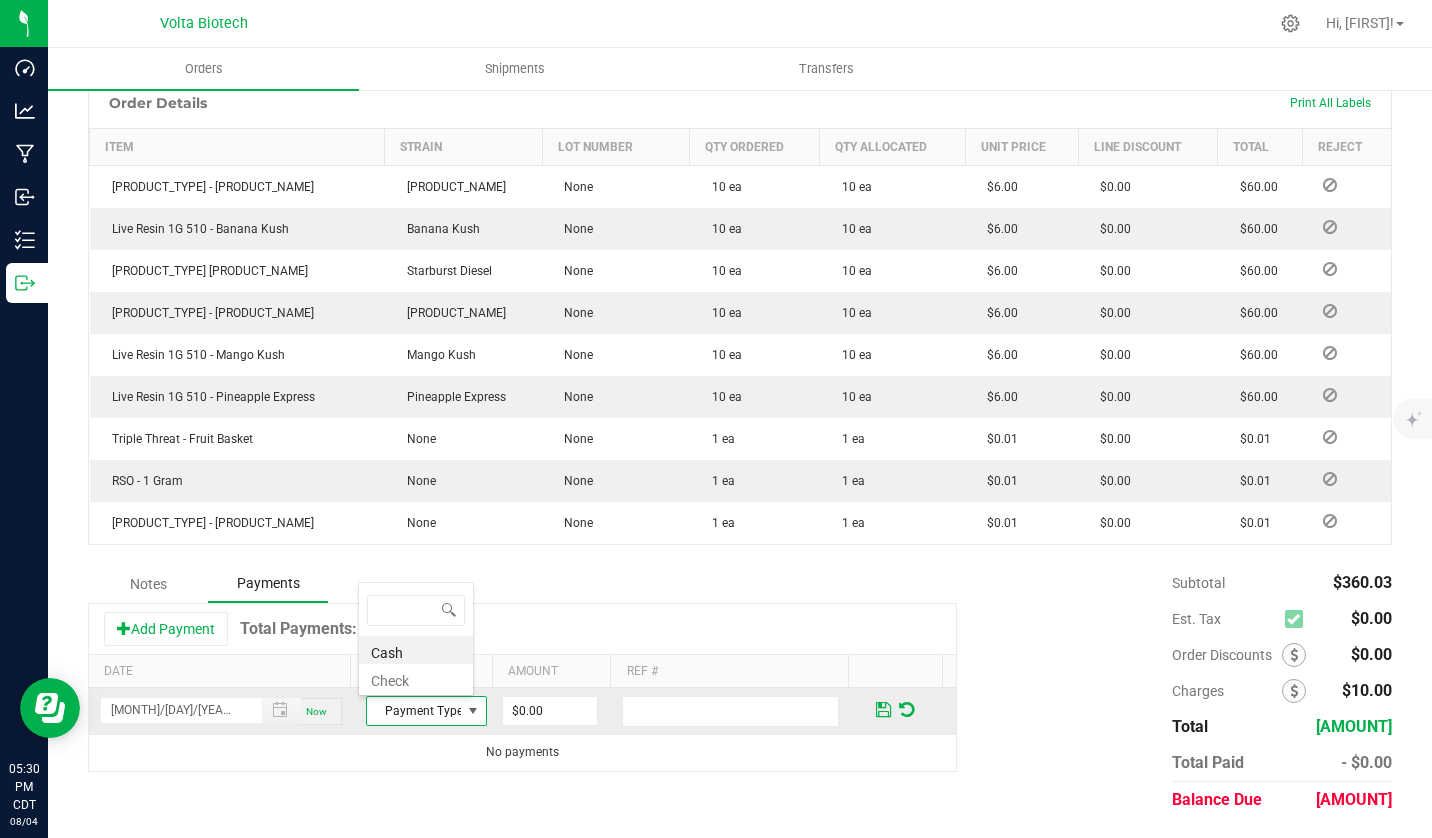 scroll, scrollTop: 99970, scrollLeft: 99884, axis: both 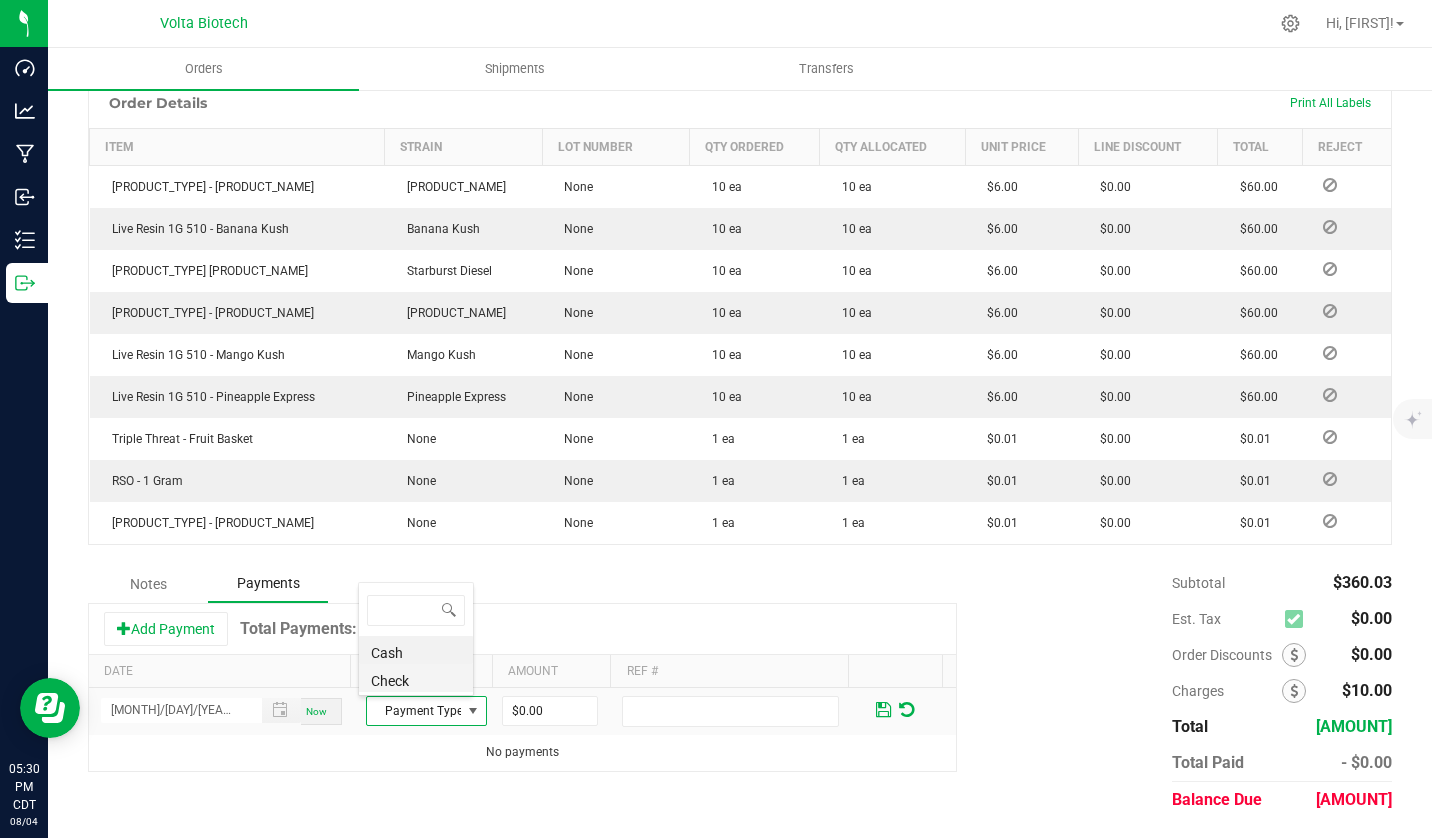 click on "Check" at bounding box center (416, 678) 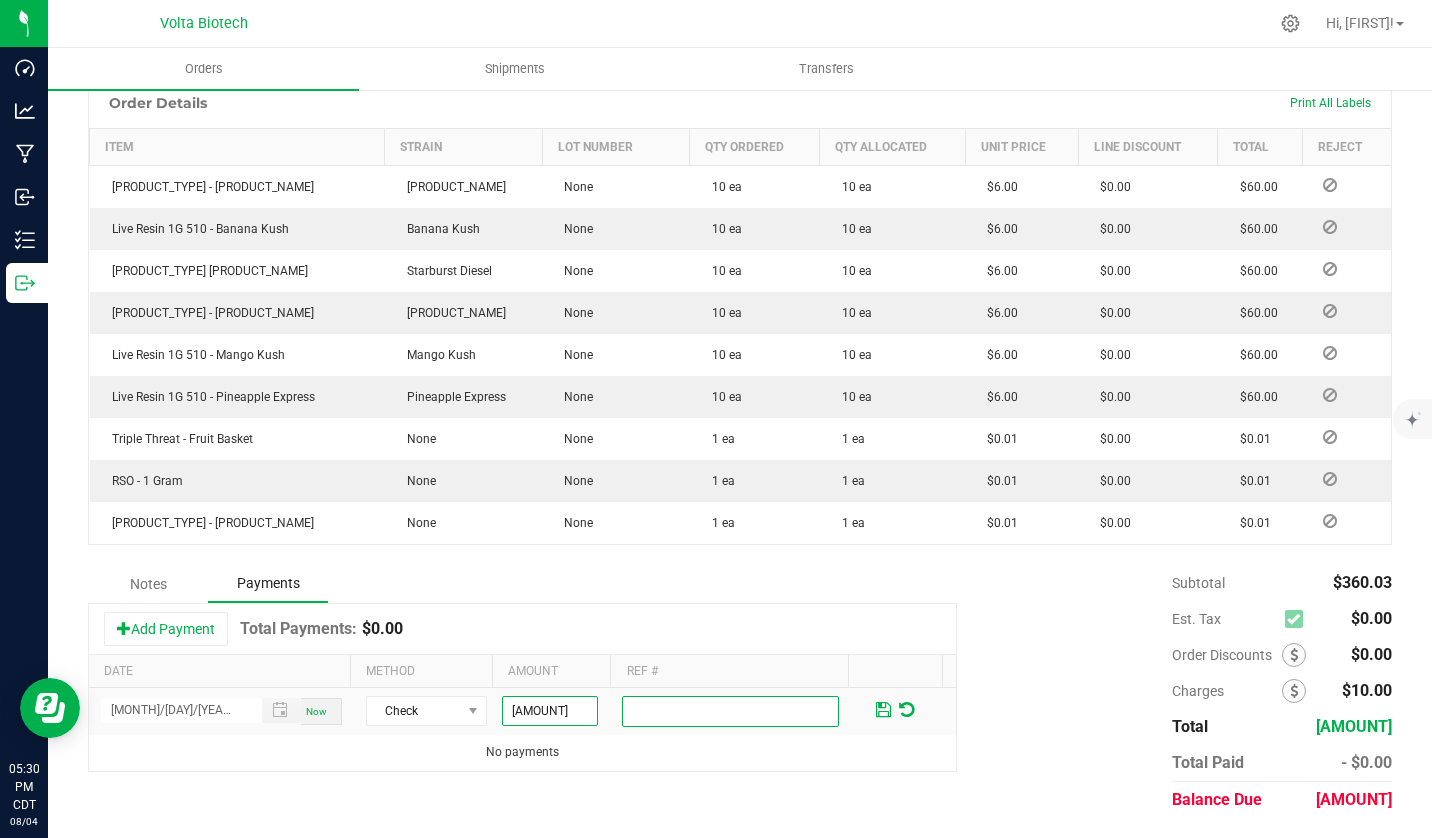 type on "[AMOUNT]" 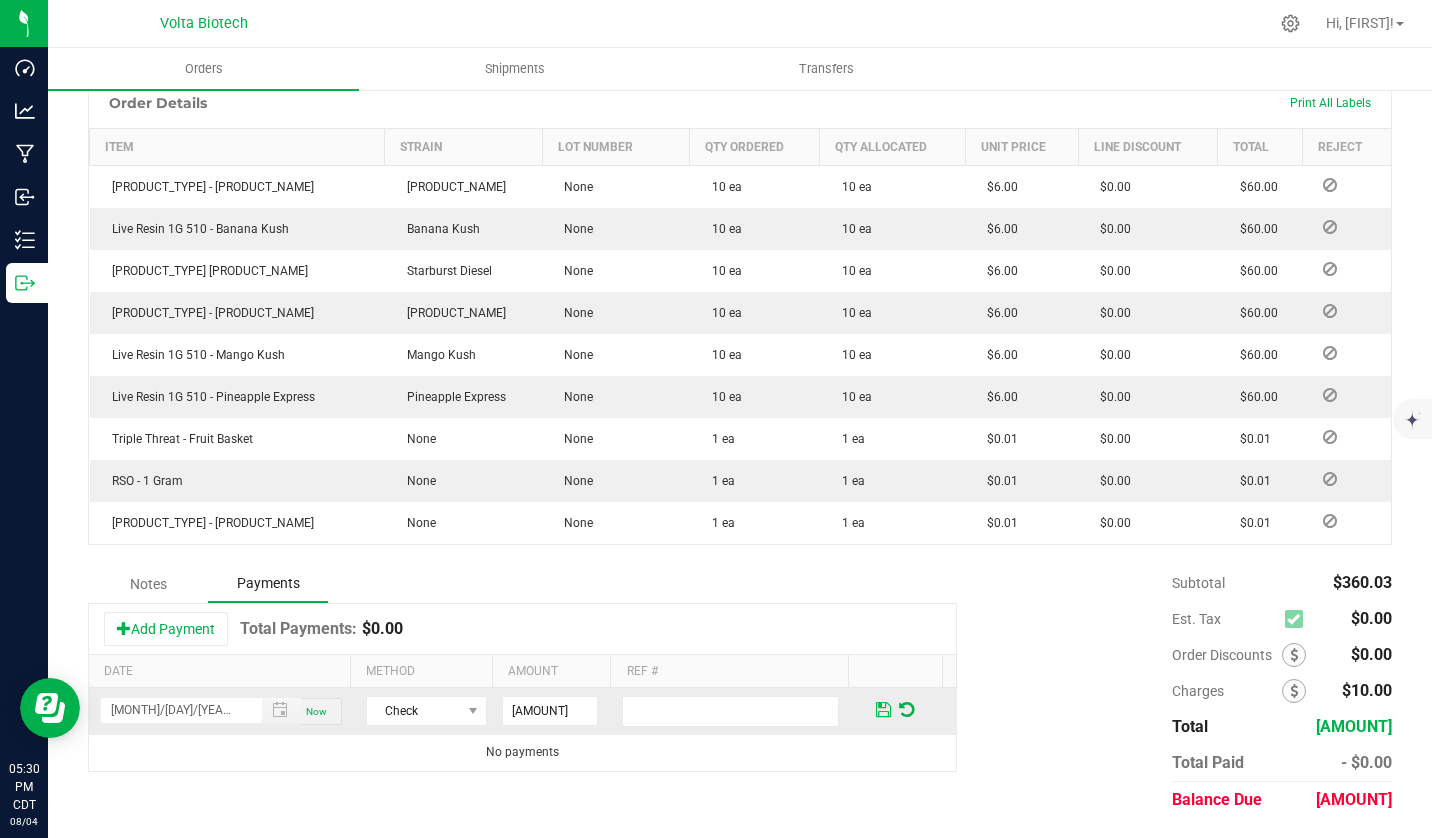 click at bounding box center (883, 710) 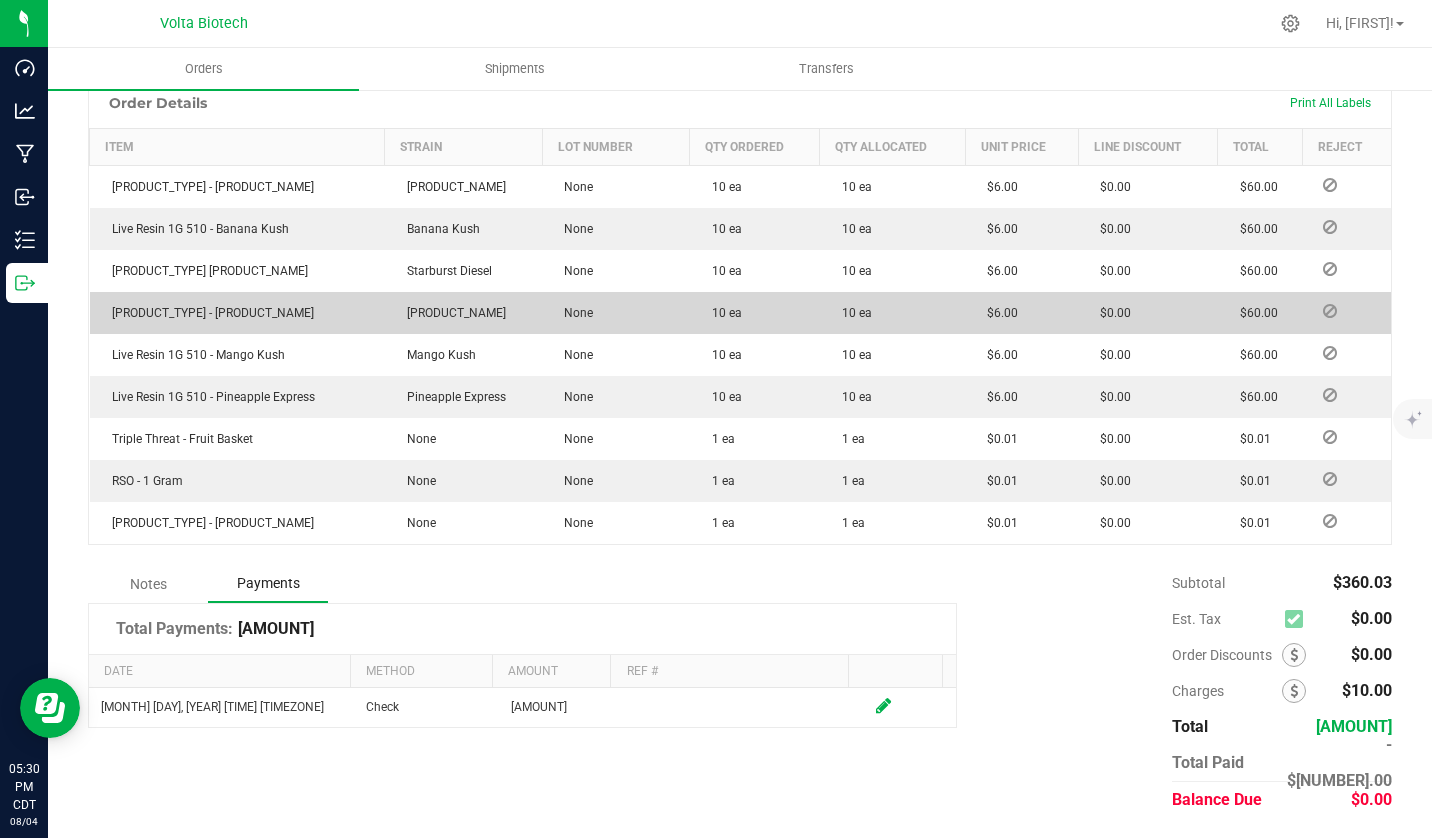 scroll, scrollTop: 0, scrollLeft: 0, axis: both 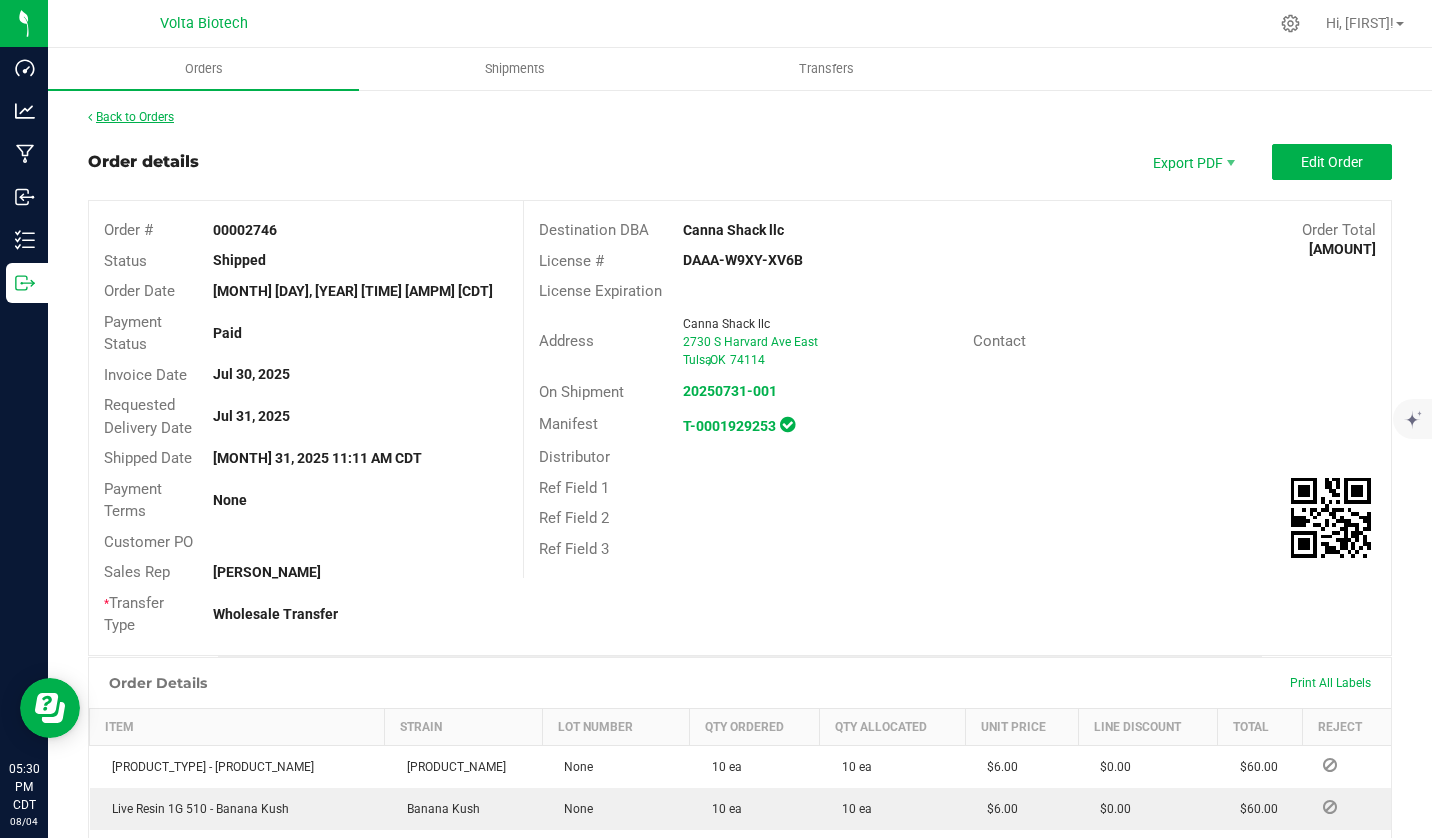 click on "Back to Orders" at bounding box center (131, 117) 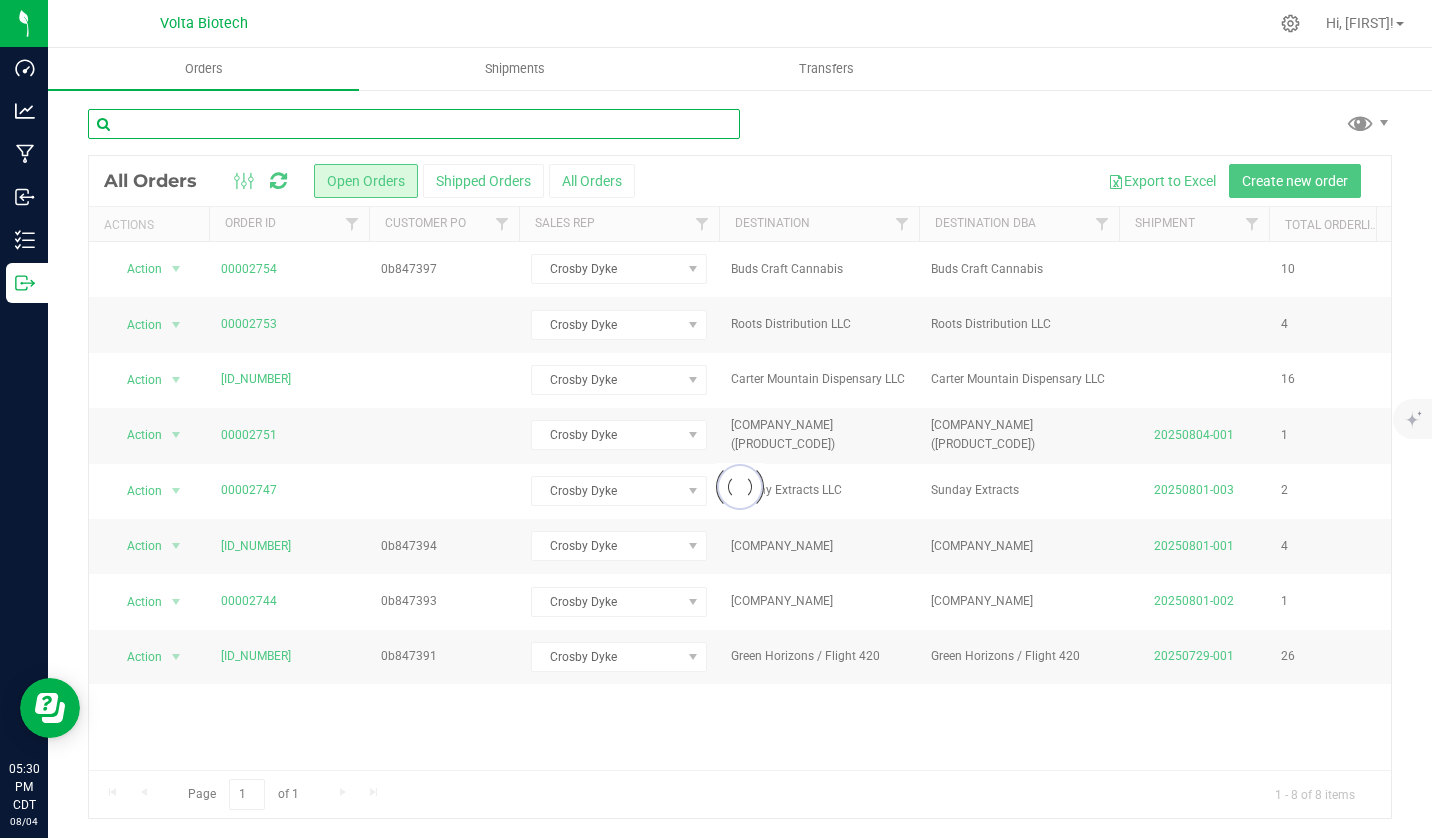 click at bounding box center [414, 124] 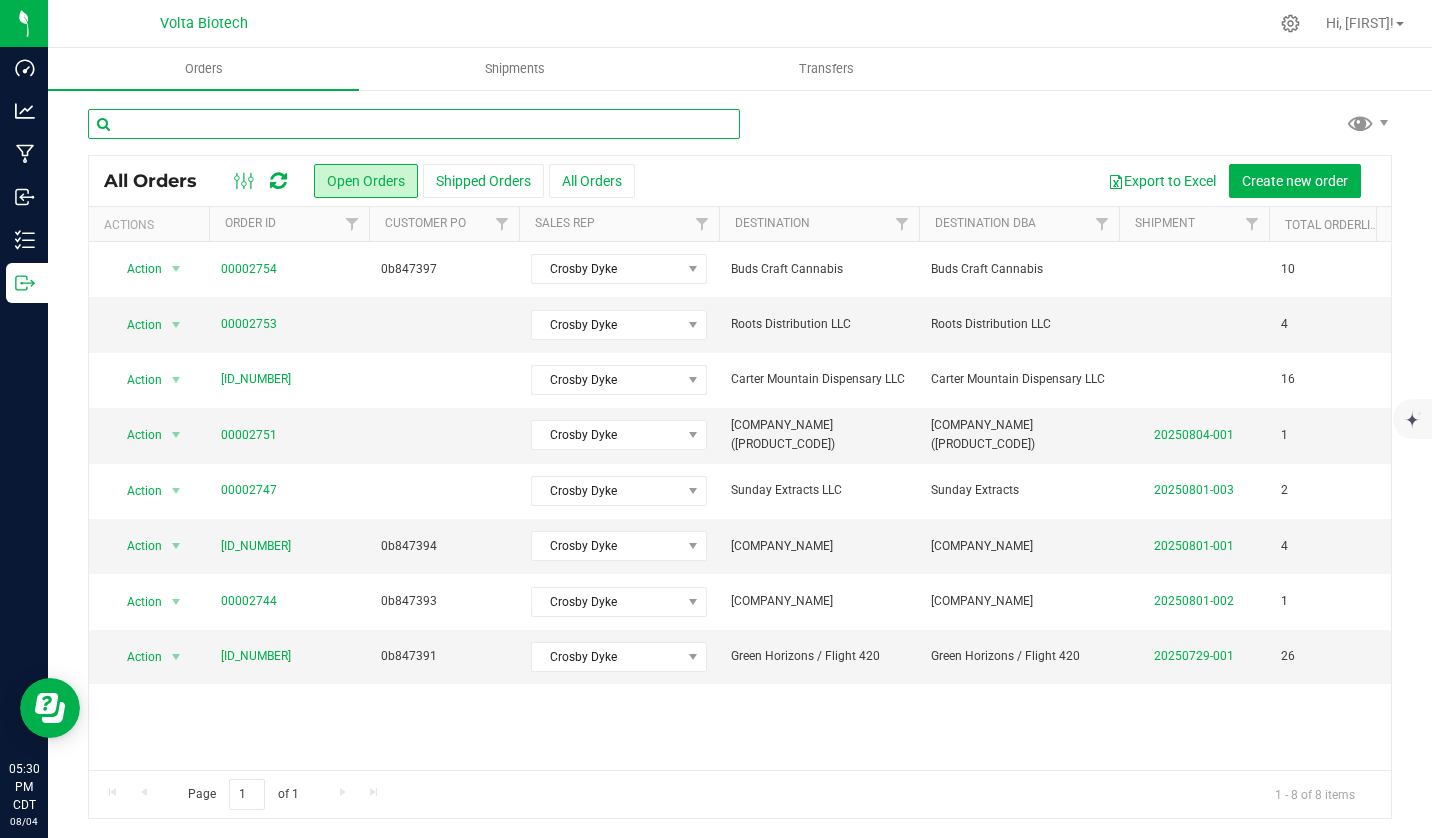 paste on "00002743" 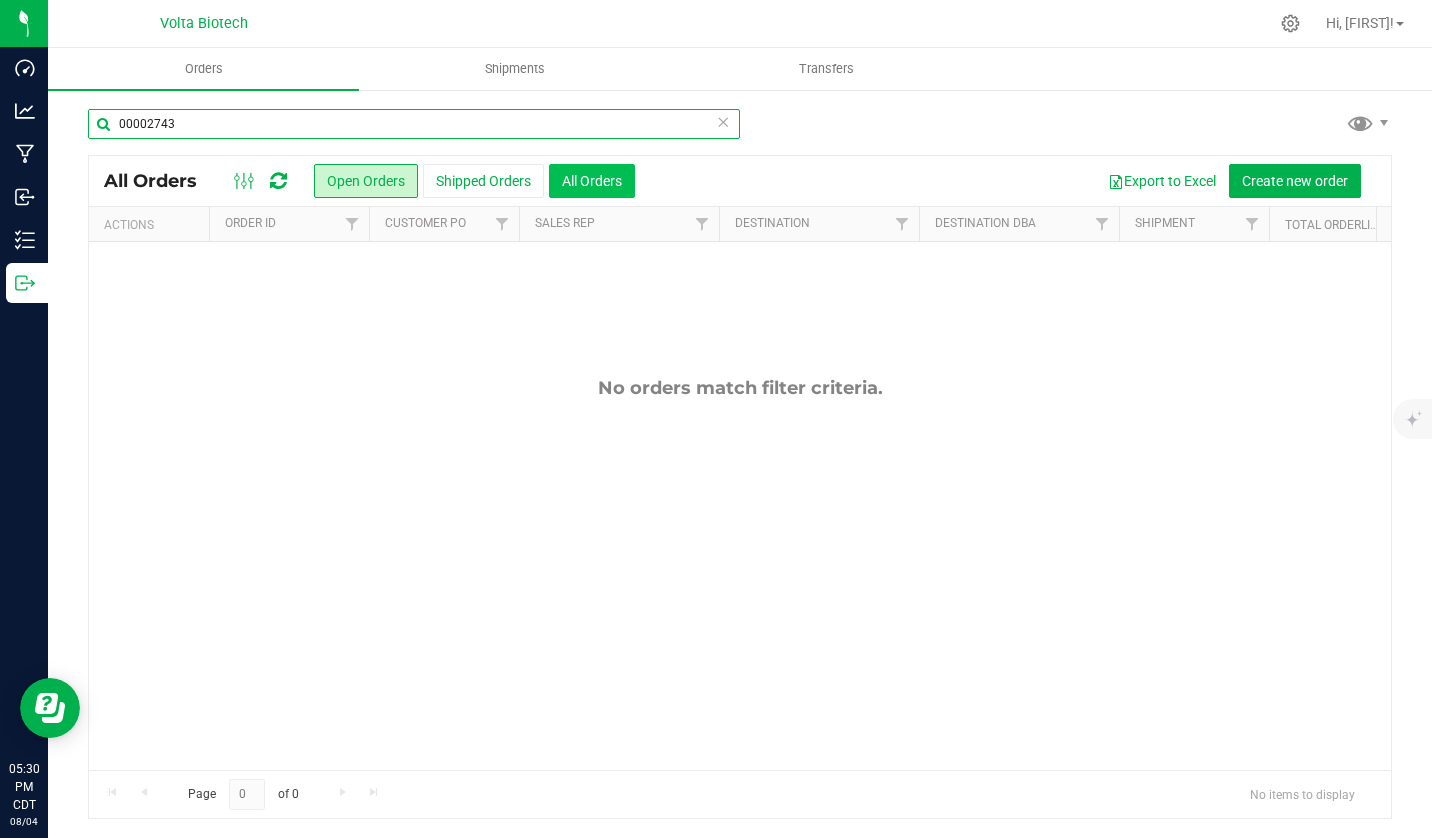 type on "00002743" 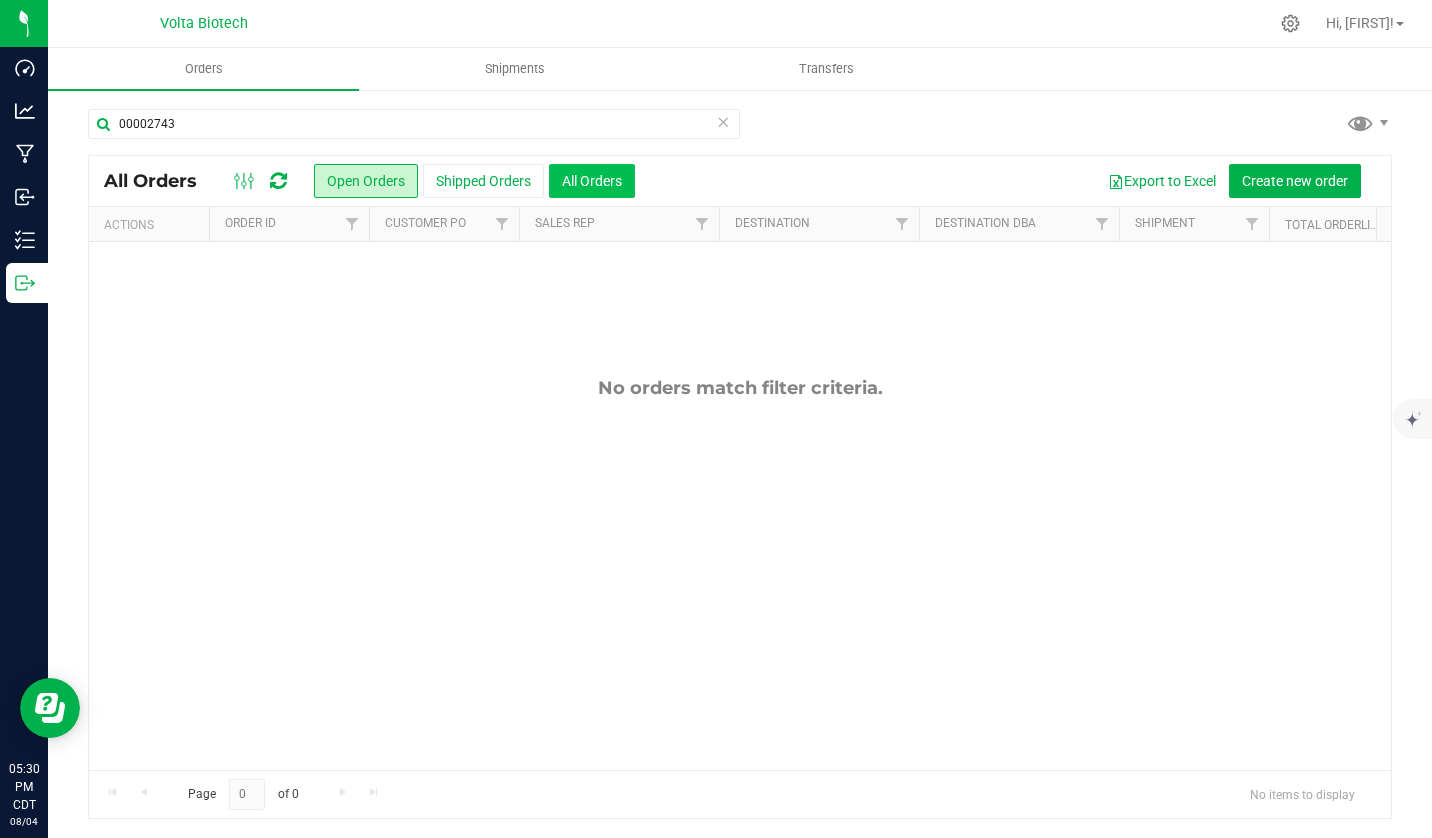 click on "All Orders" at bounding box center [592, 181] 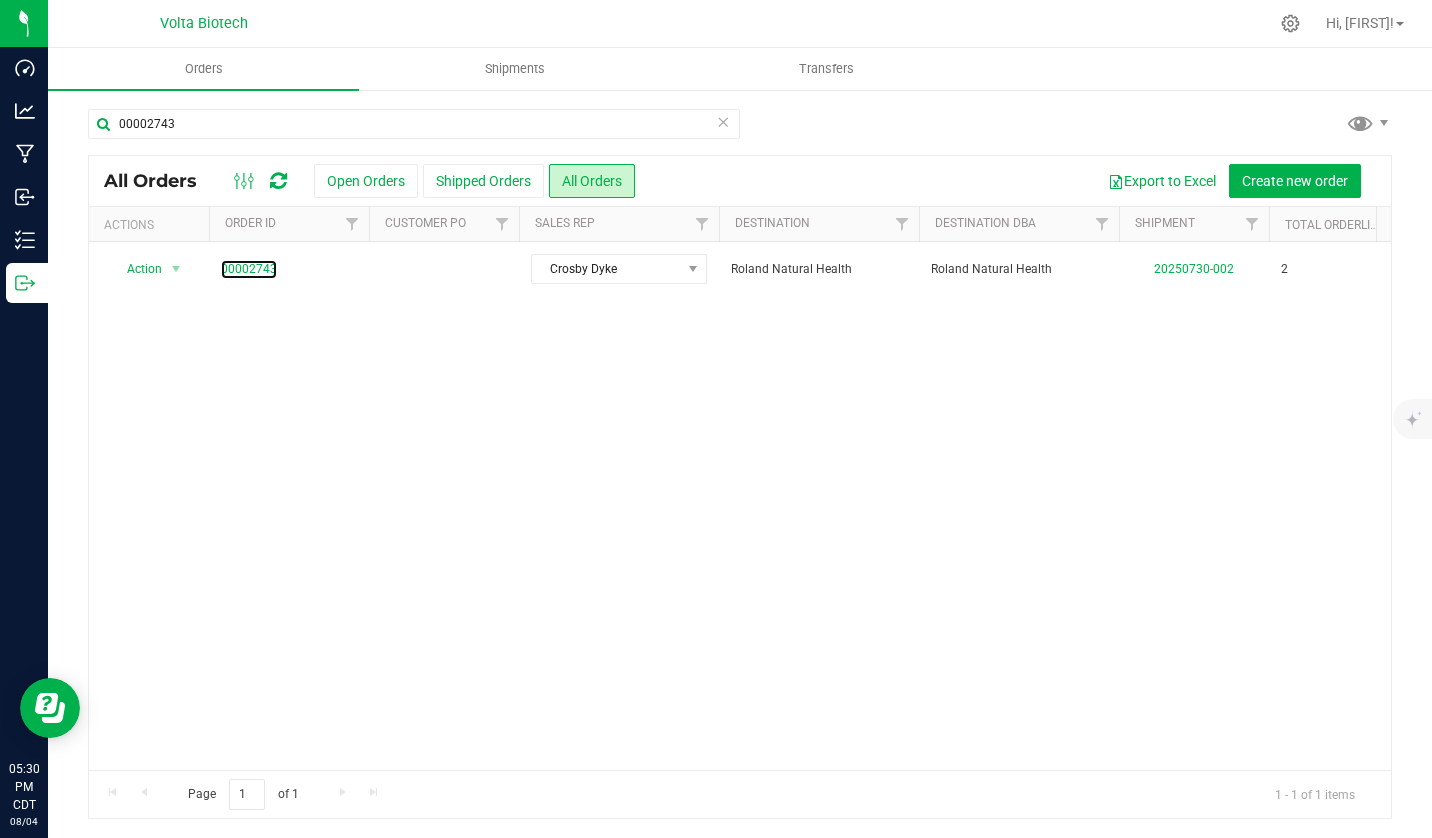 click on "00002743" at bounding box center [249, 269] 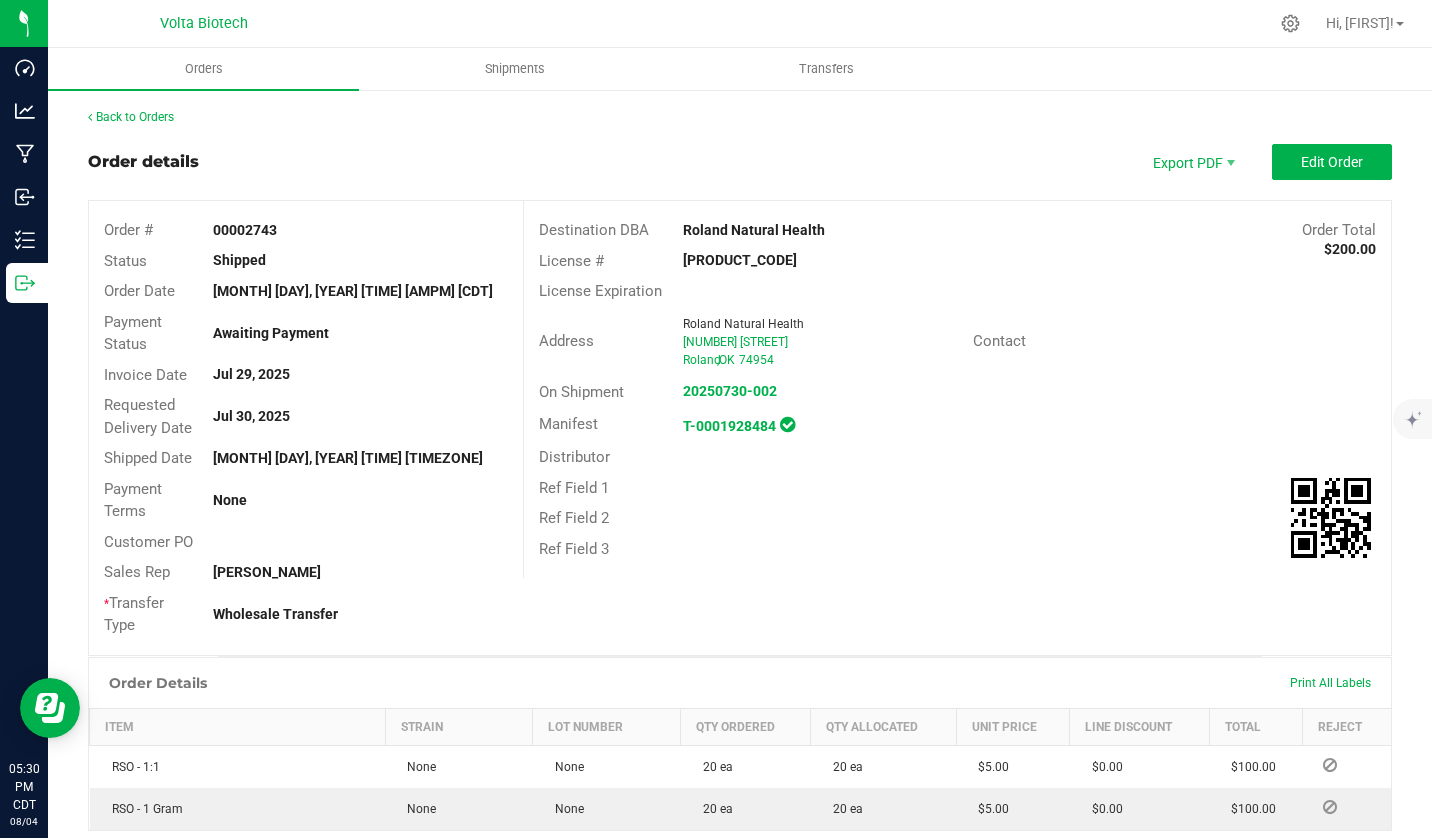 click on "20250730-002" at bounding box center (812, 391) 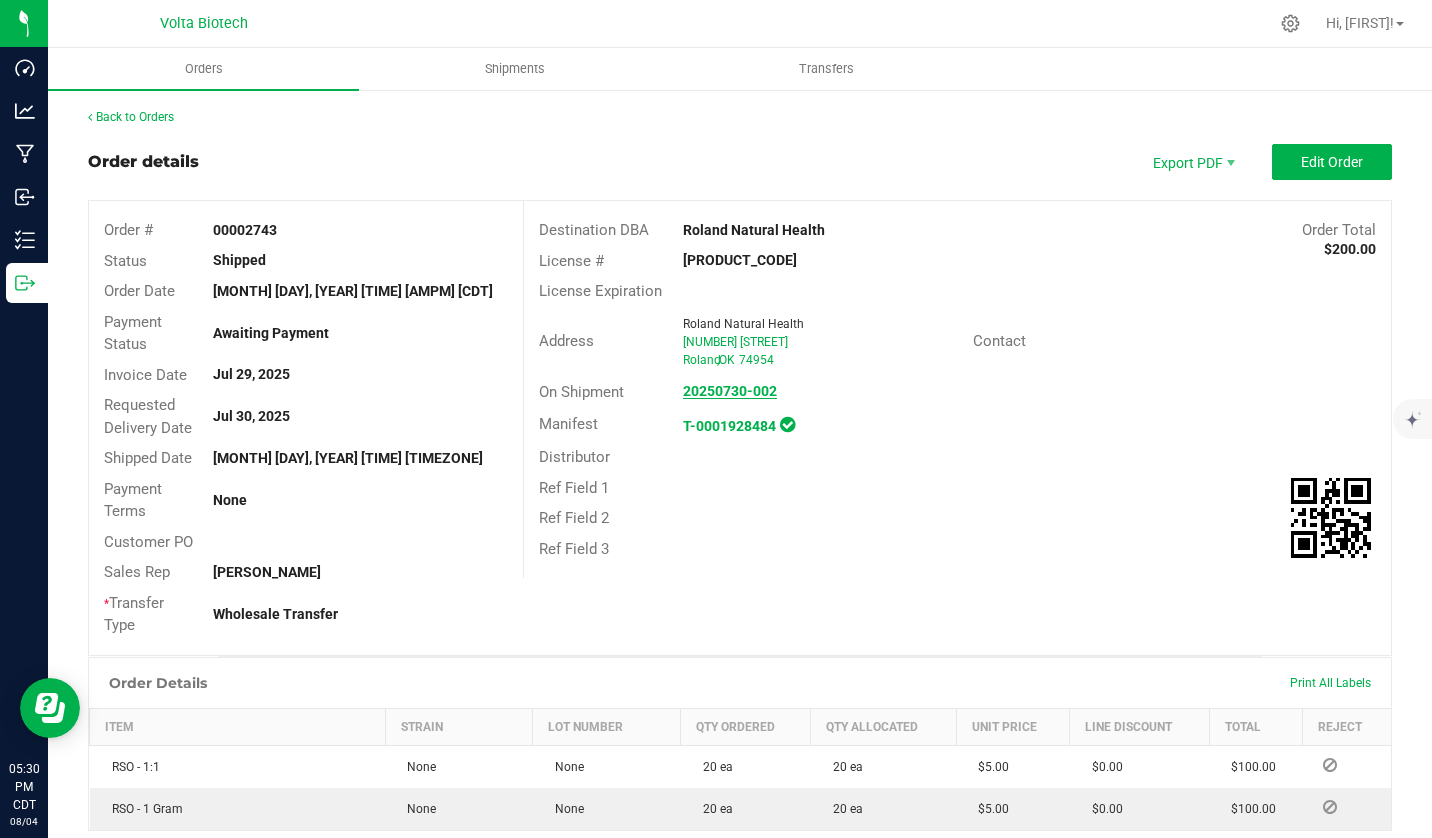 click on "20250730-002" at bounding box center (730, 391) 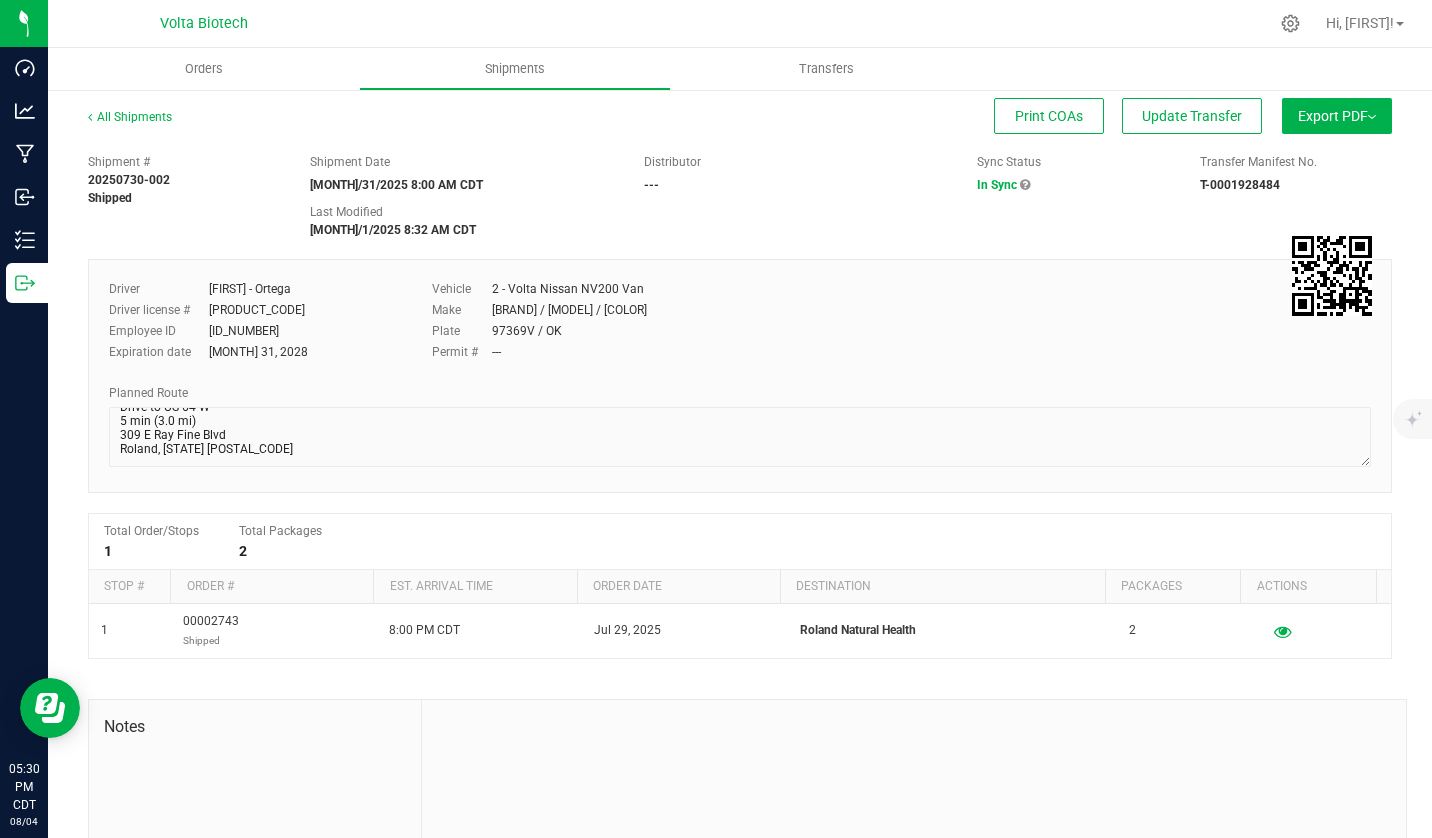 scroll, scrollTop: 186, scrollLeft: 0, axis: vertical 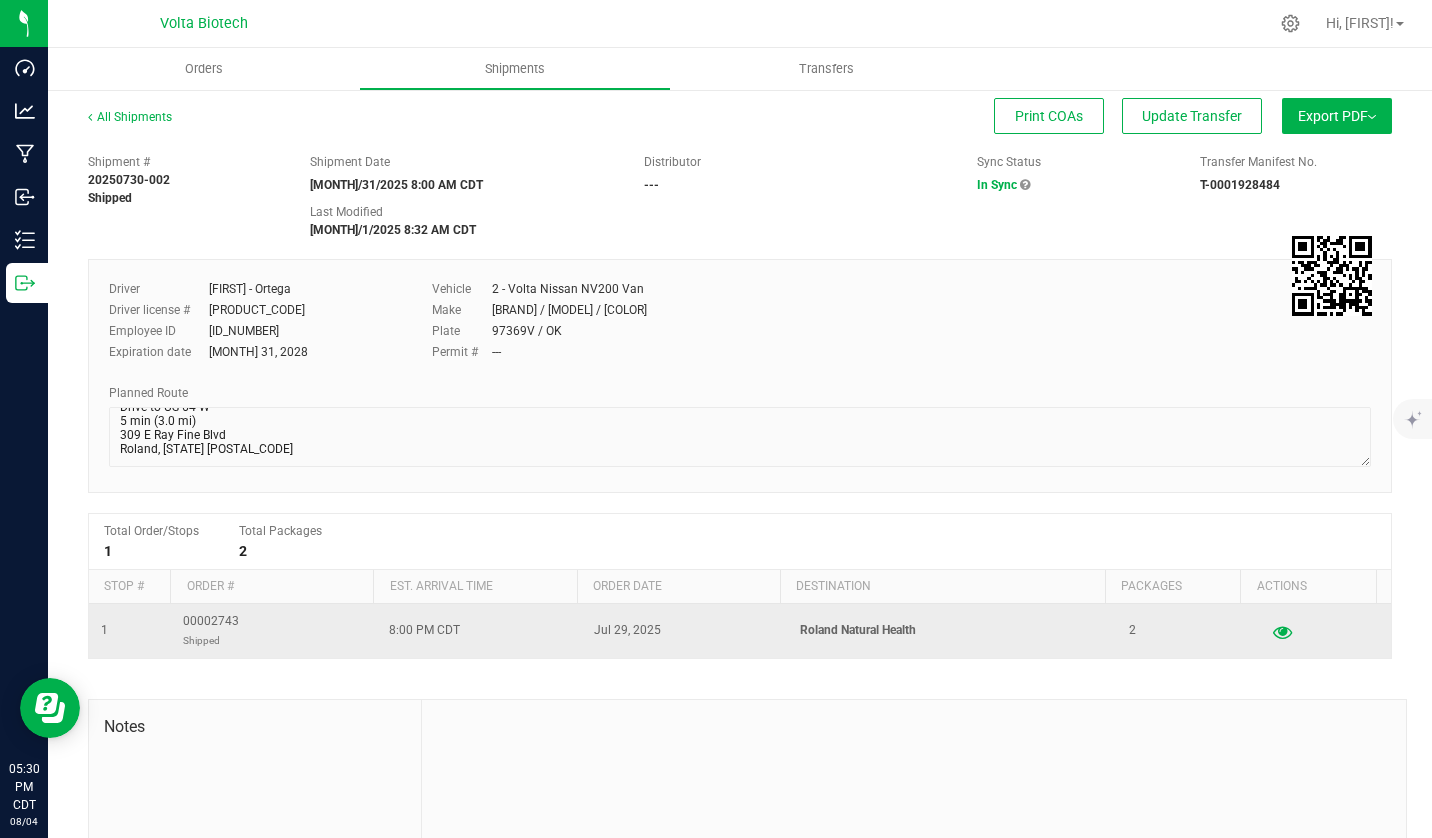 click at bounding box center [1282, 631] 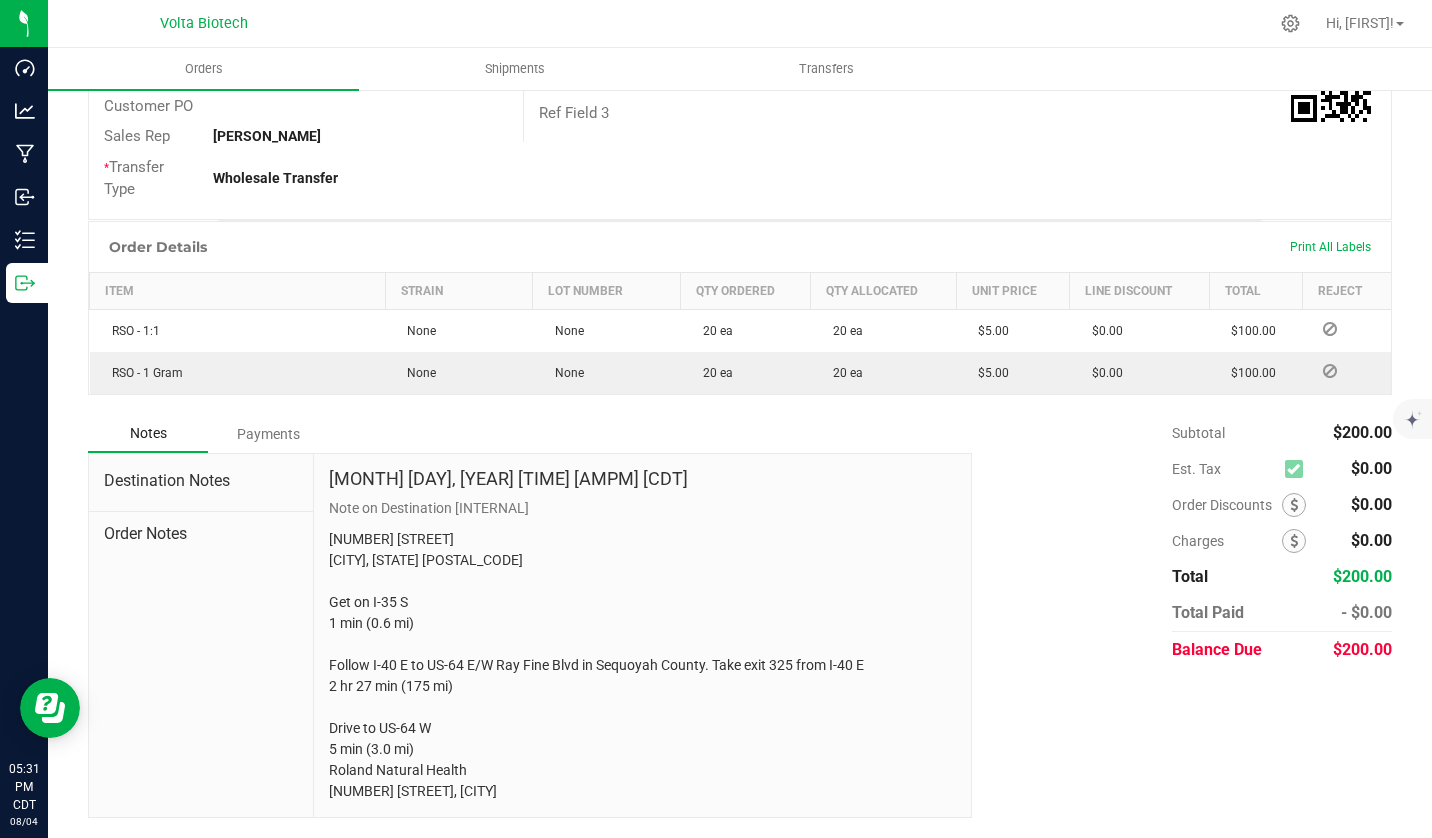 click on "Payments" at bounding box center [268, 434] 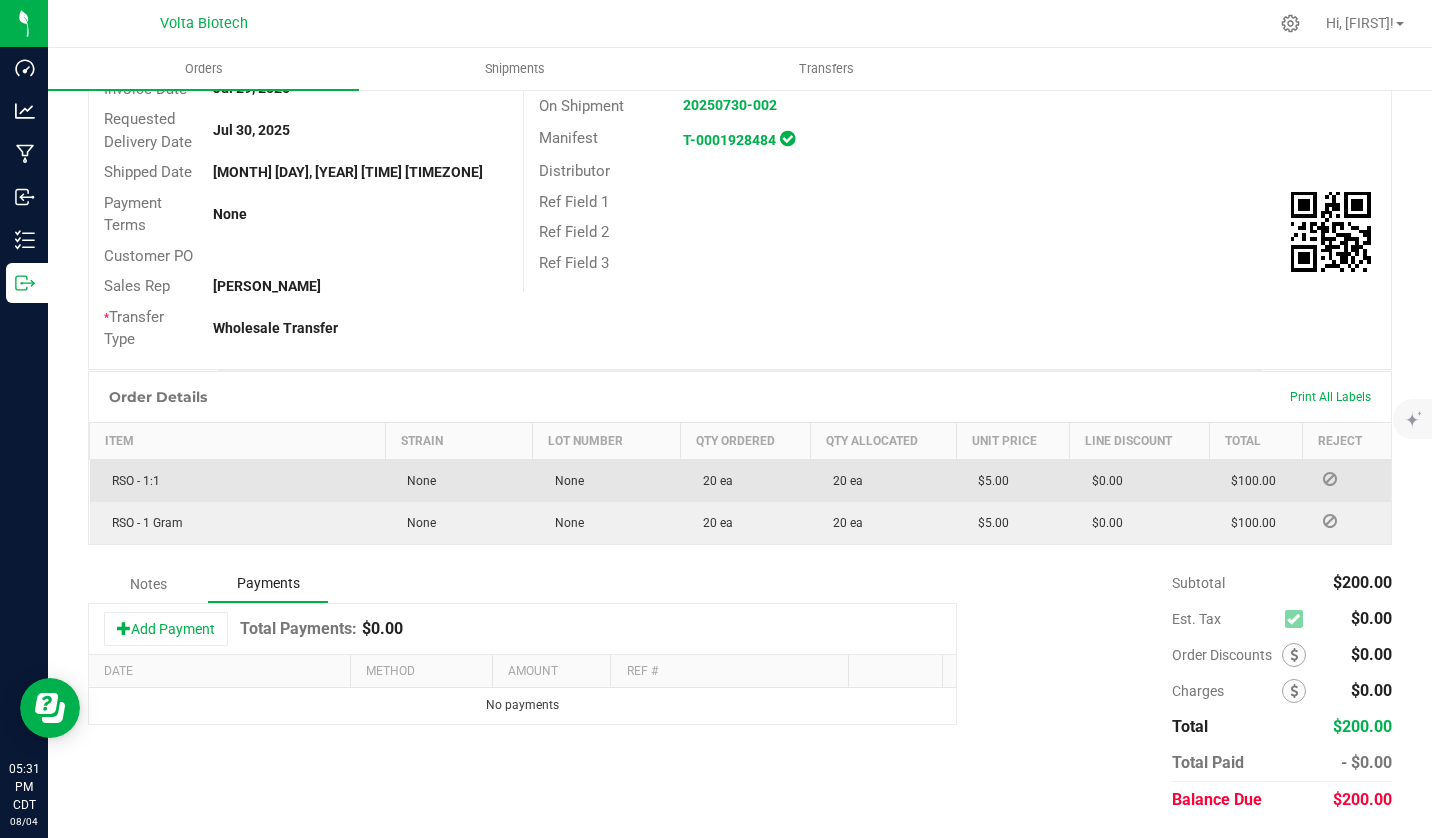scroll, scrollTop: 286, scrollLeft: 0, axis: vertical 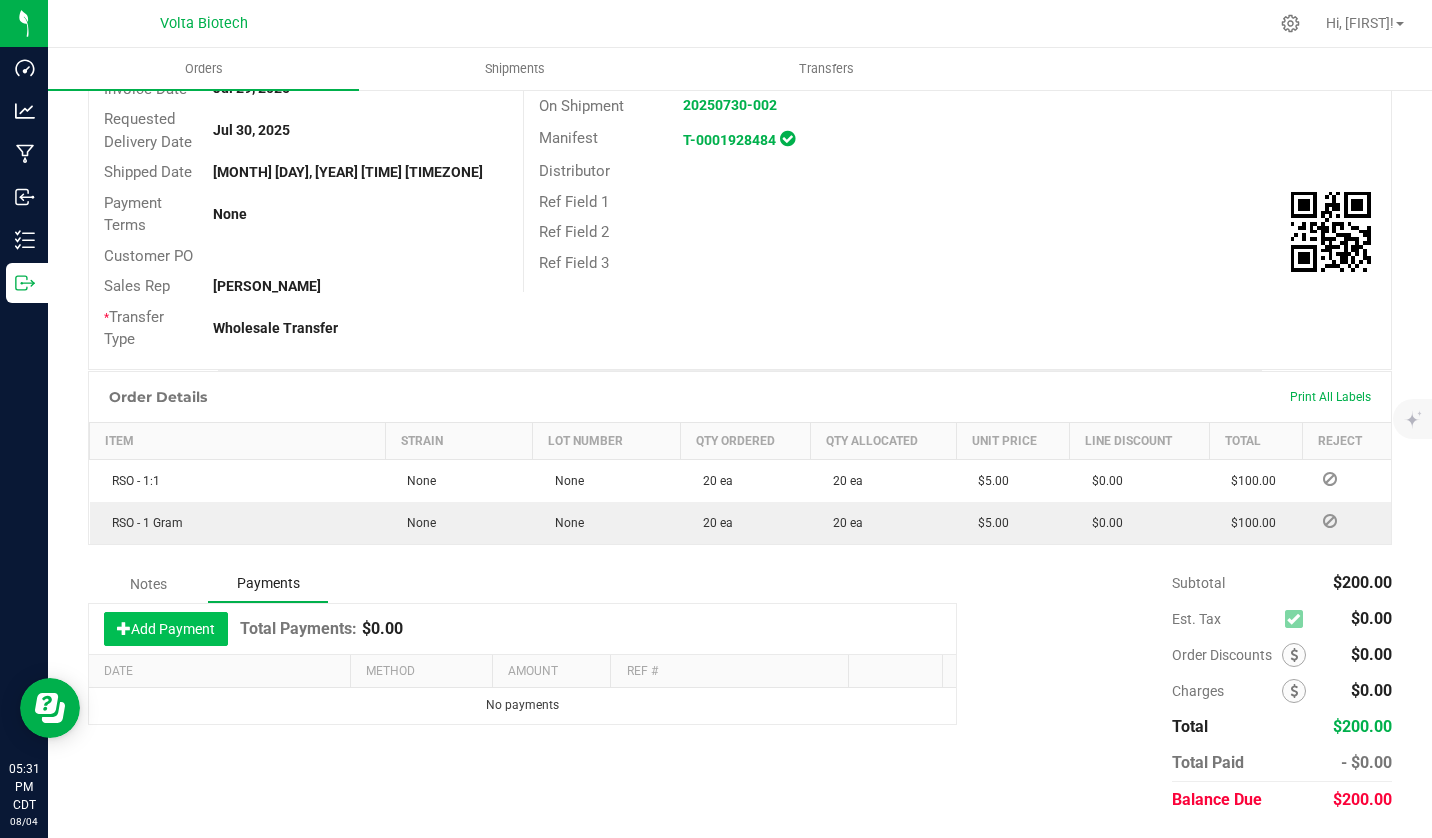 click on "Add Payment" at bounding box center (166, 629) 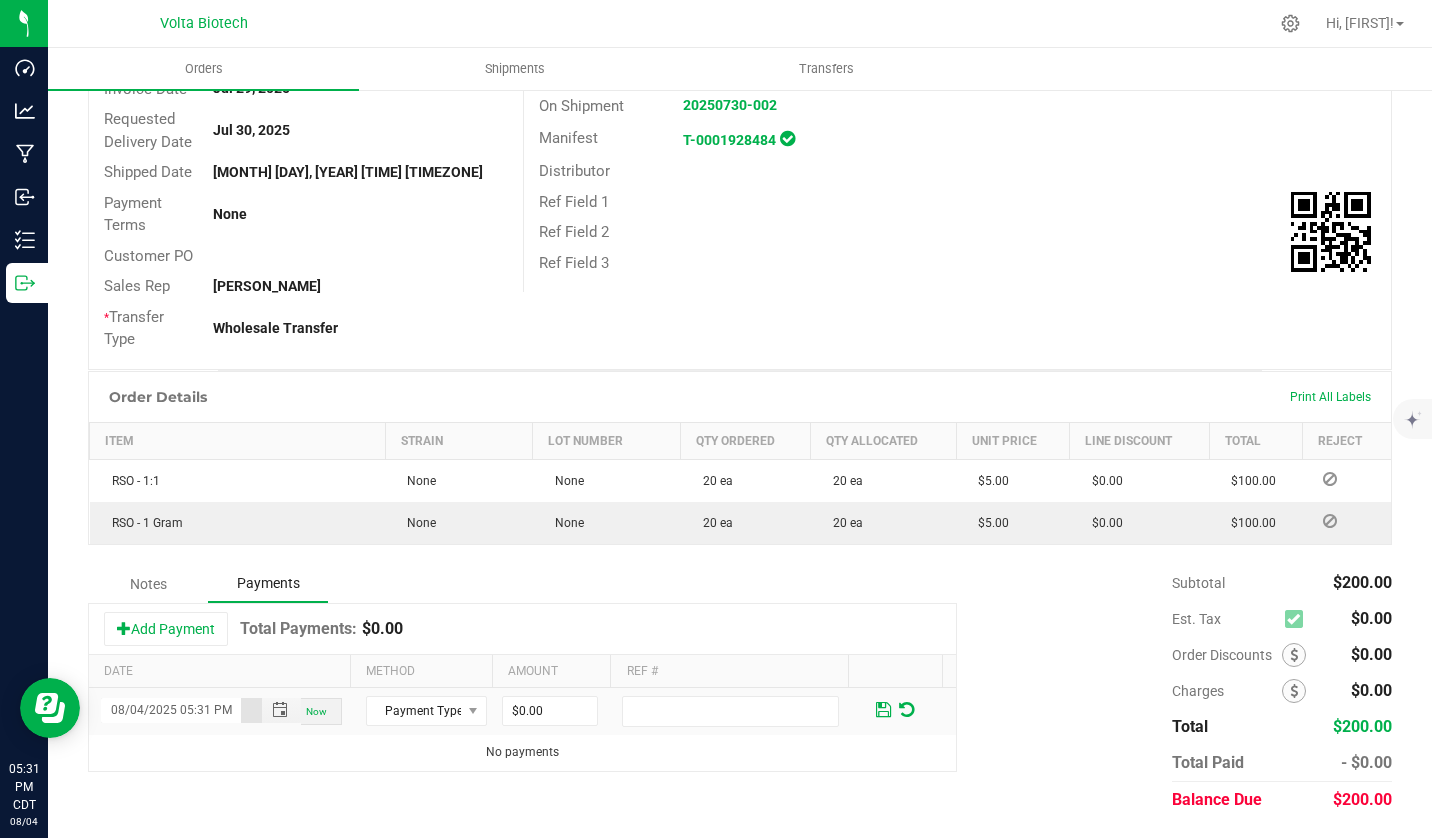 scroll, scrollTop: 0, scrollLeft: 3, axis: horizontal 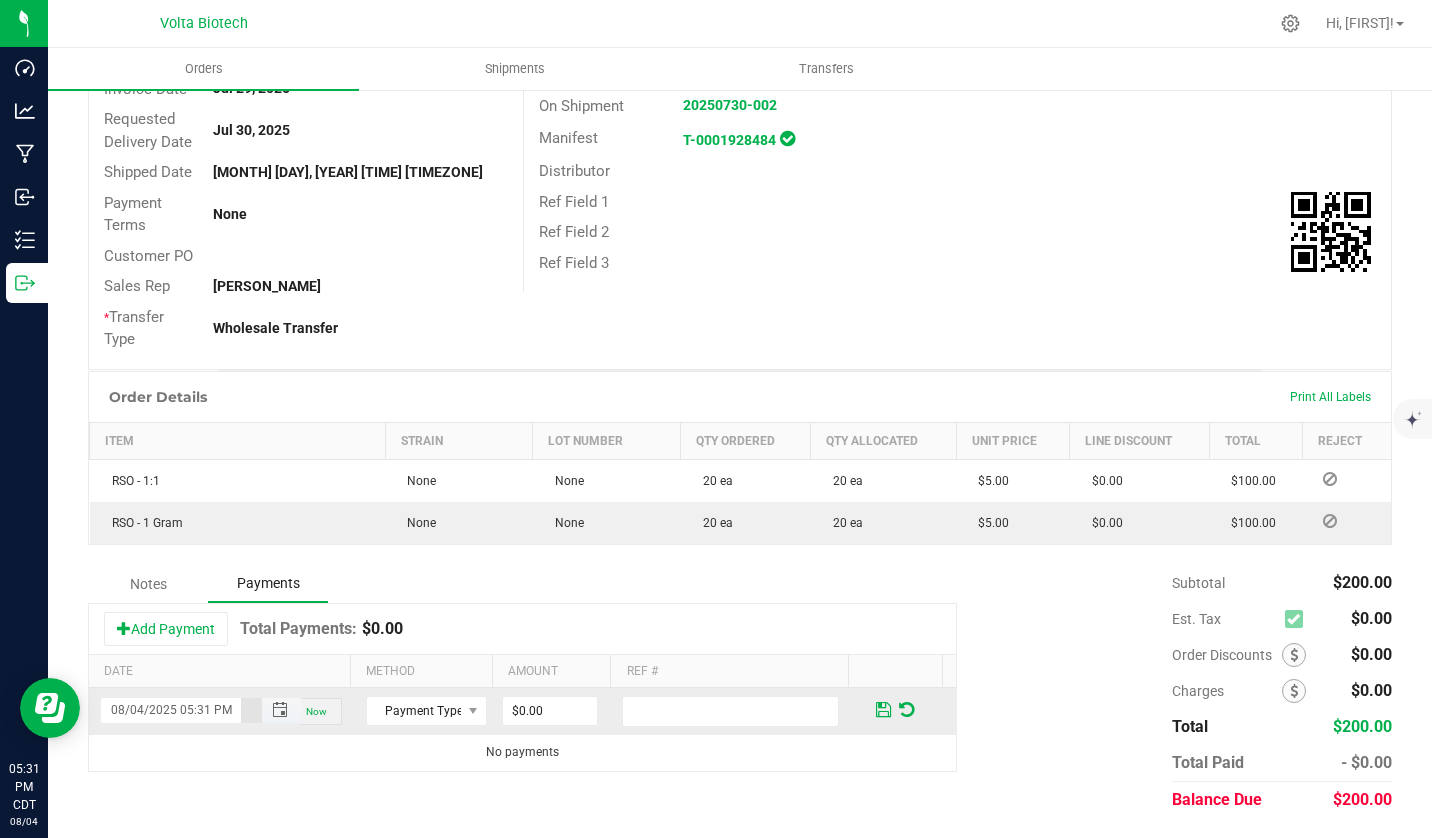 click on "08/04/2025 05:31 PM" at bounding box center (171, 710) 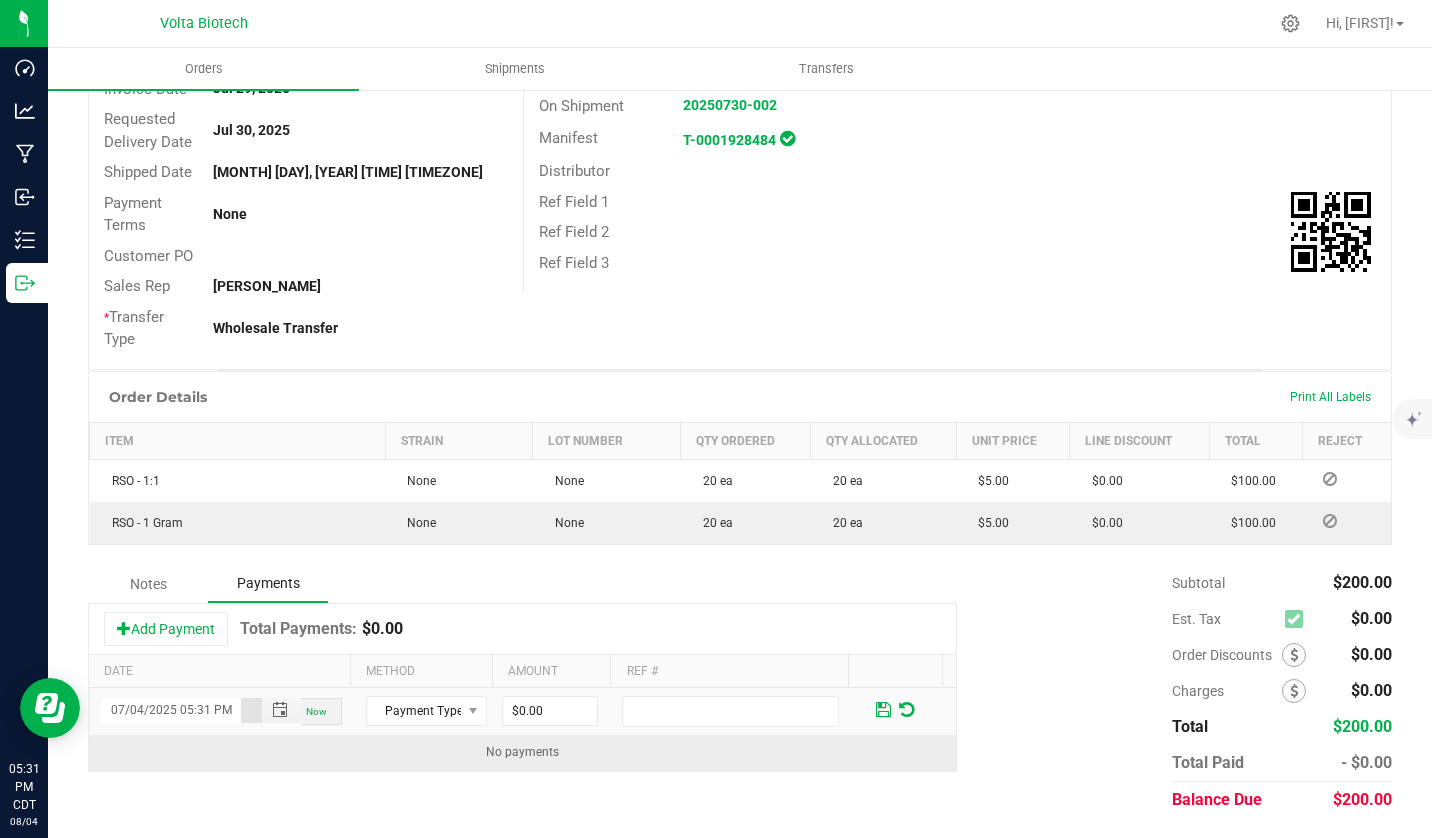 scroll, scrollTop: 0, scrollLeft: 0, axis: both 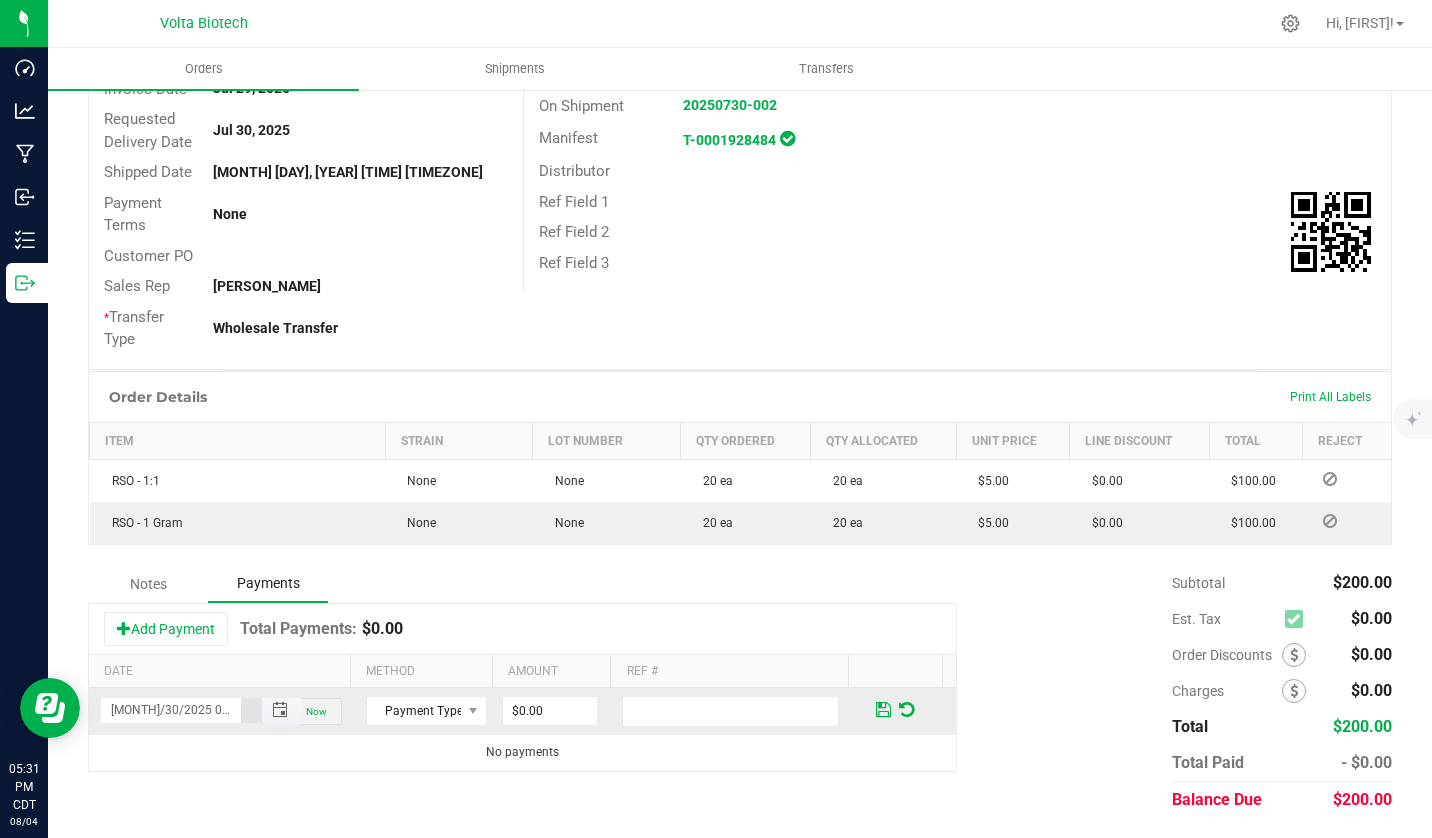 click on "[MONTH]/30/2025 05:31 PM" at bounding box center (171, 710) 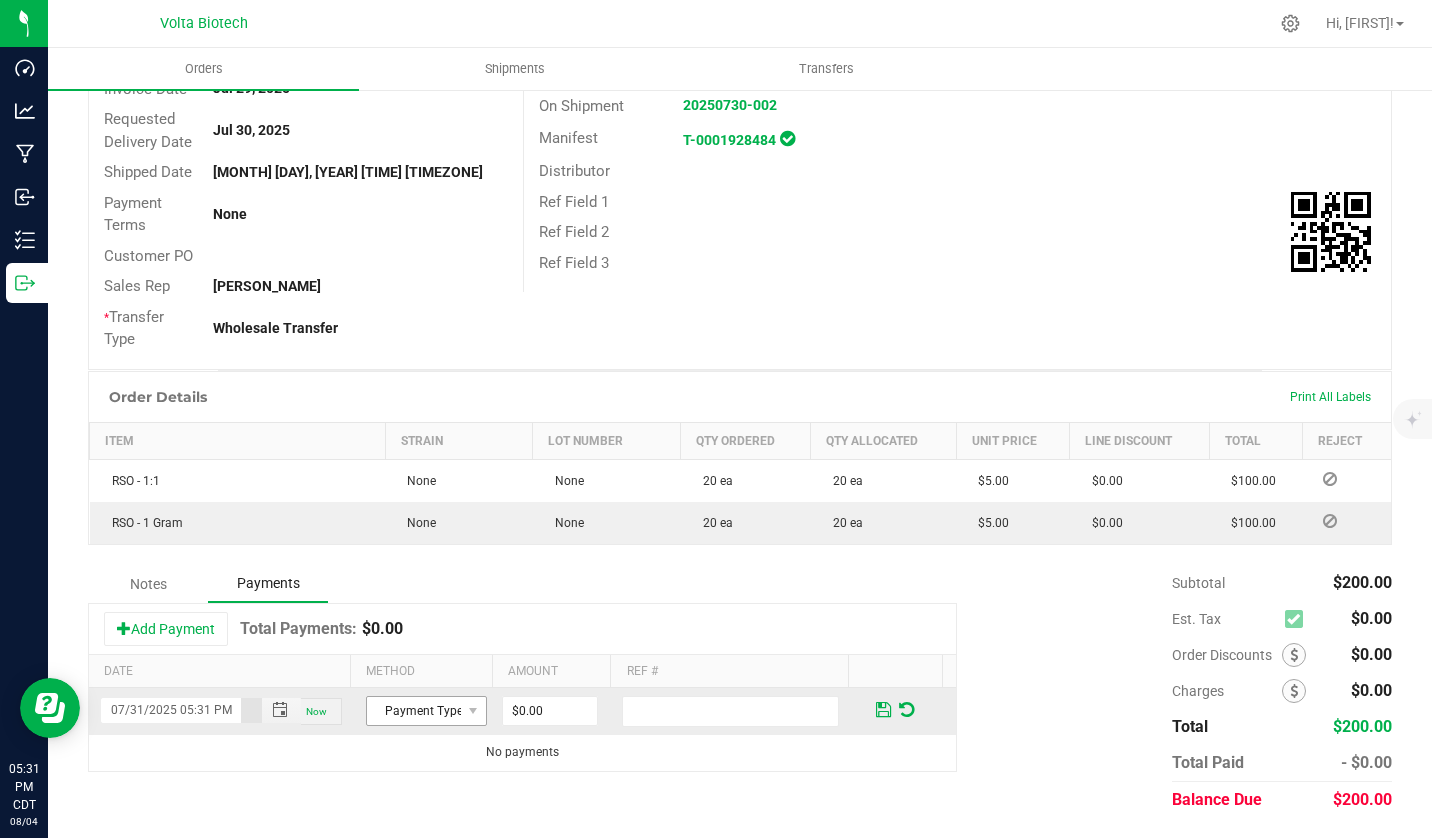 type on "07/31/2025 05:31 PM" 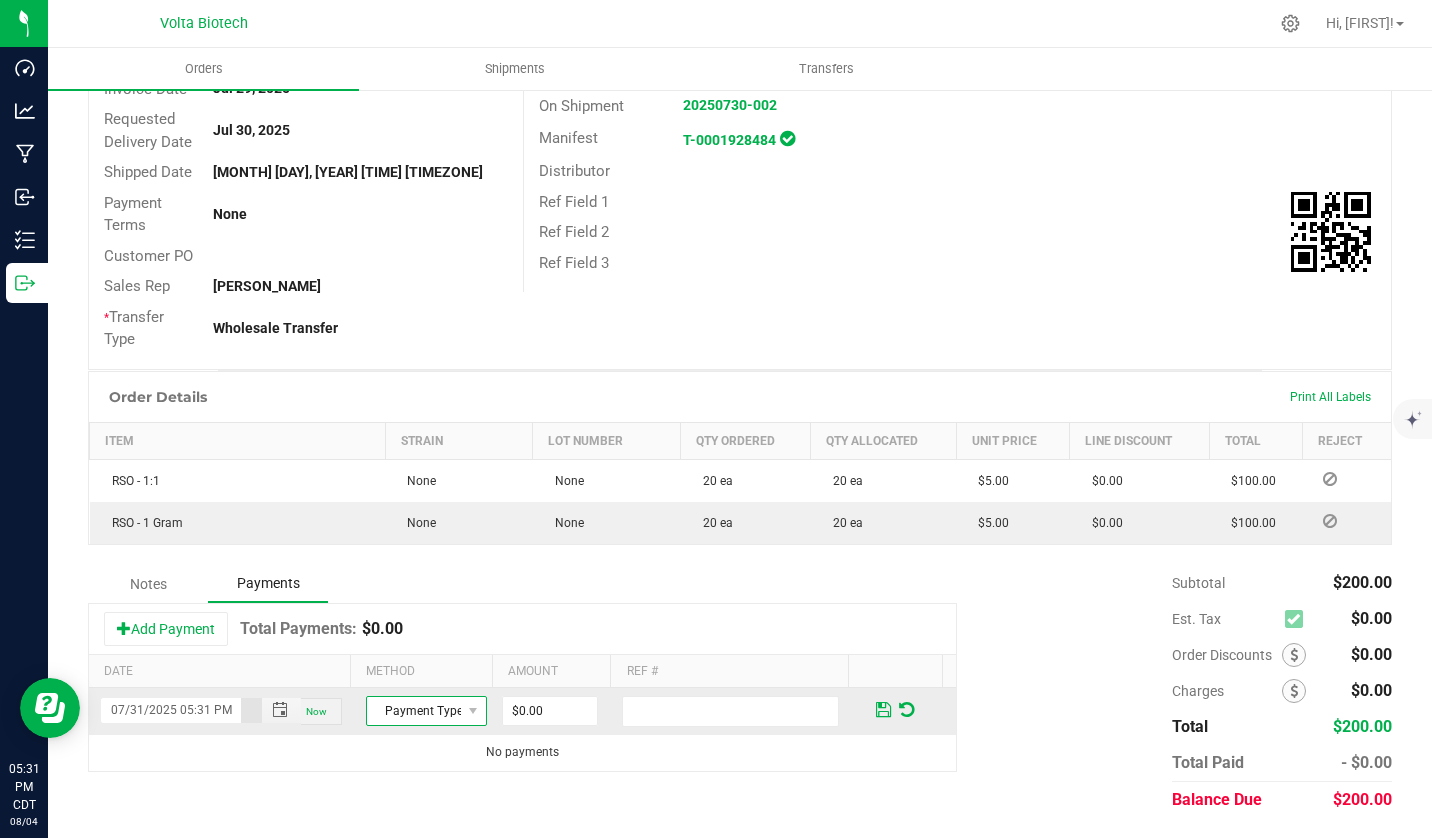 click on "Payment Type" at bounding box center [414, 711] 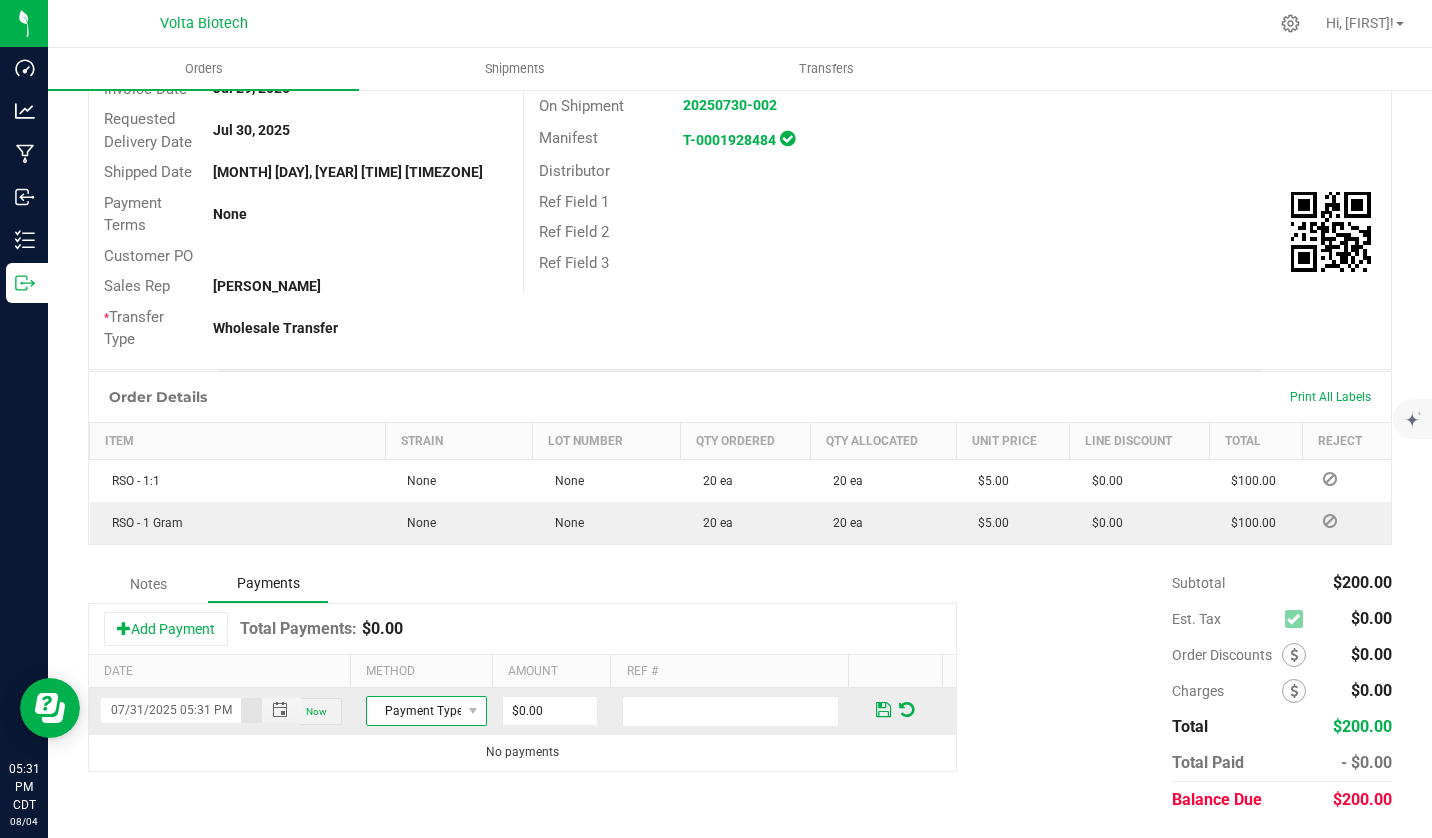 click on "Payment Type" at bounding box center (414, 711) 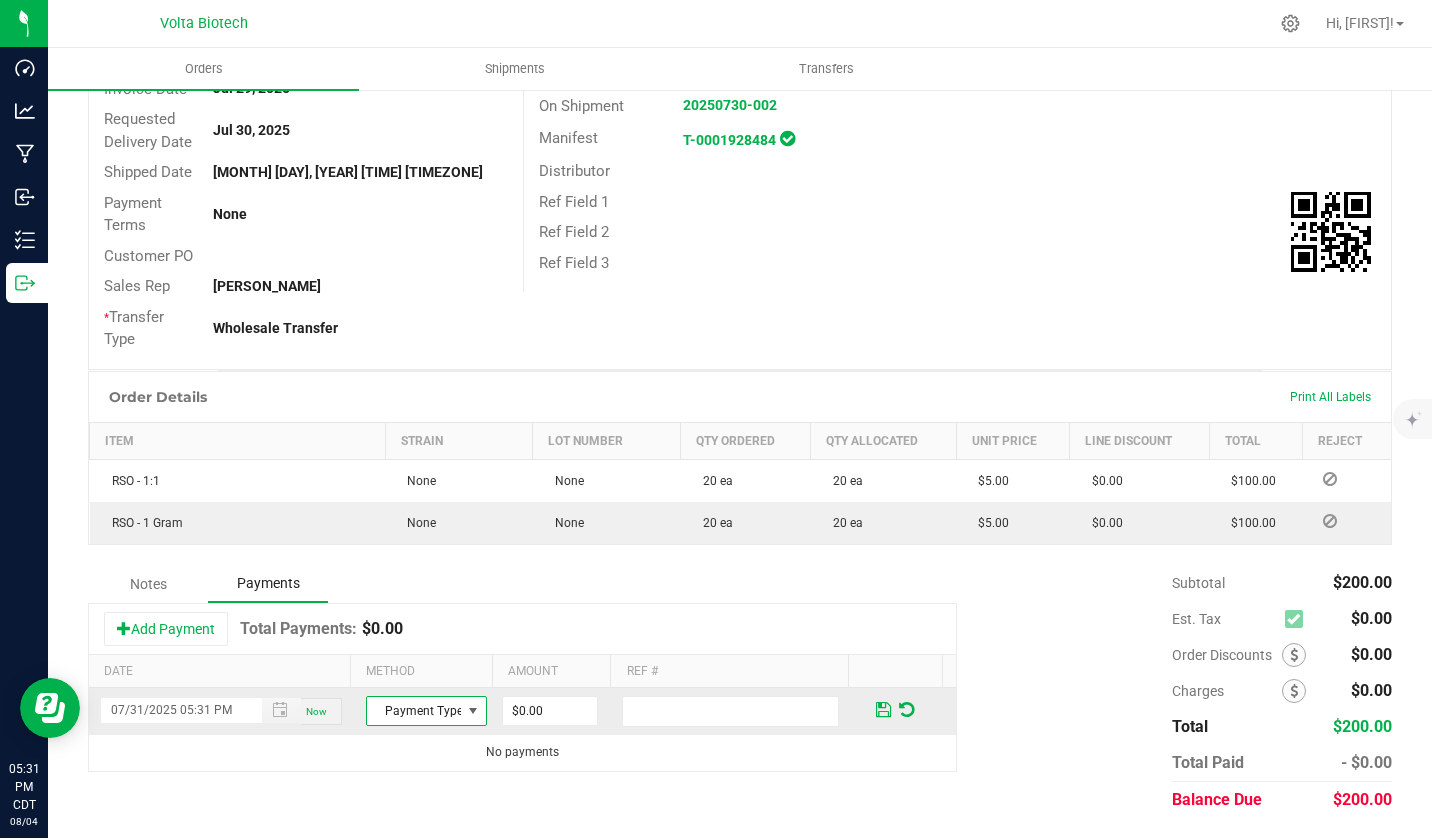 click on "Payment Type" at bounding box center (414, 711) 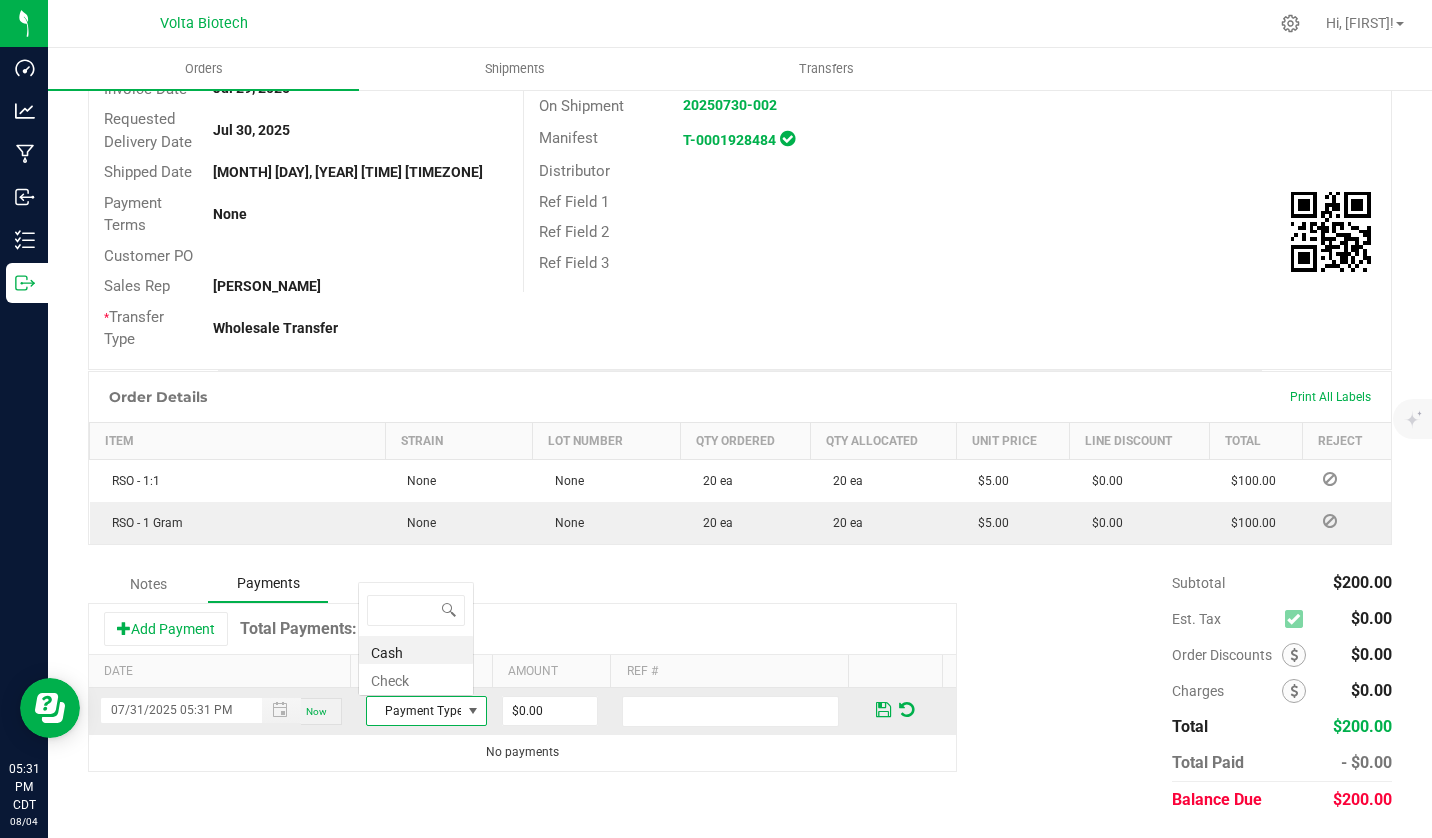 scroll, scrollTop: 0, scrollLeft: 0, axis: both 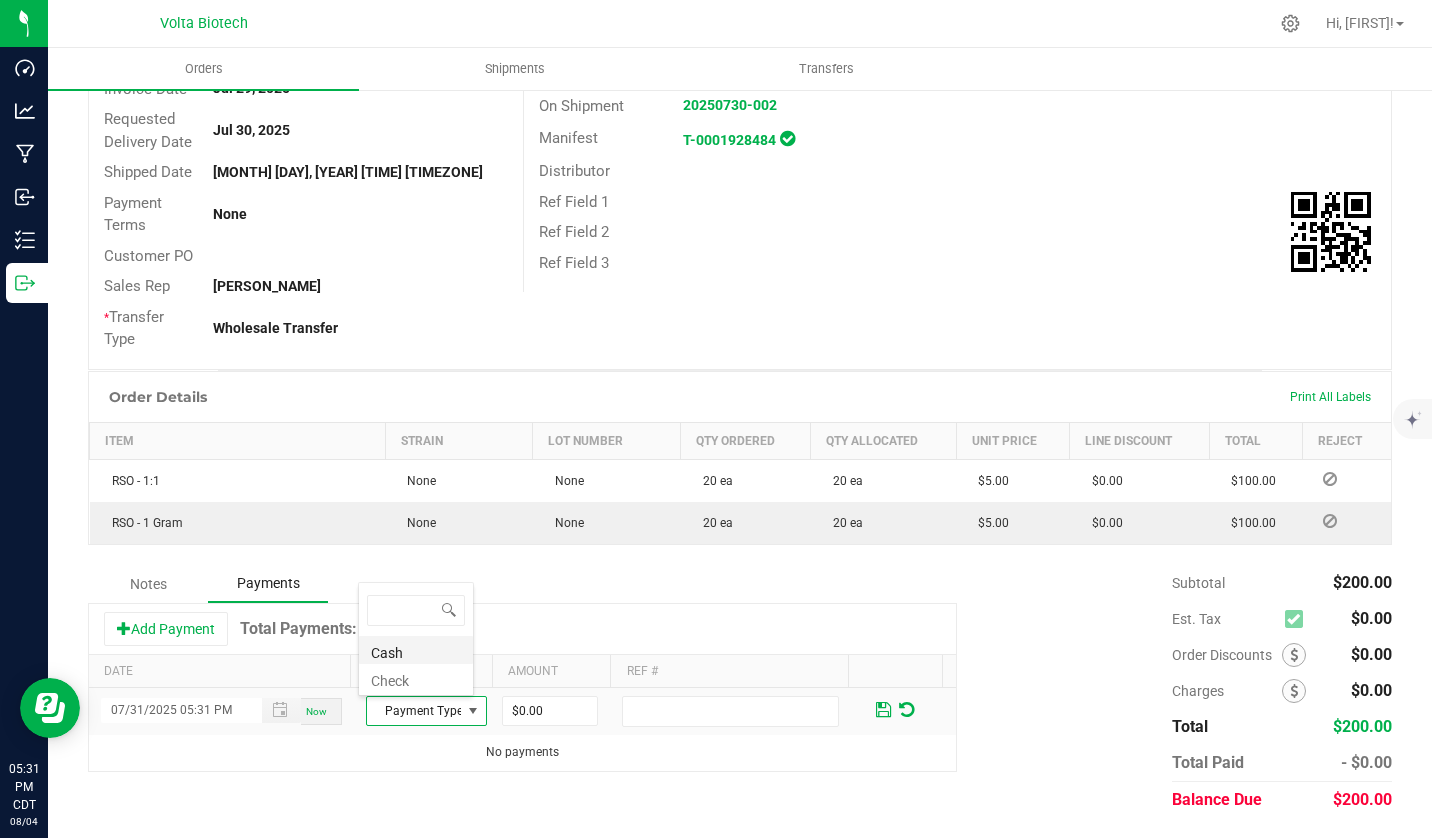 click on "Cash" at bounding box center (416, 650) 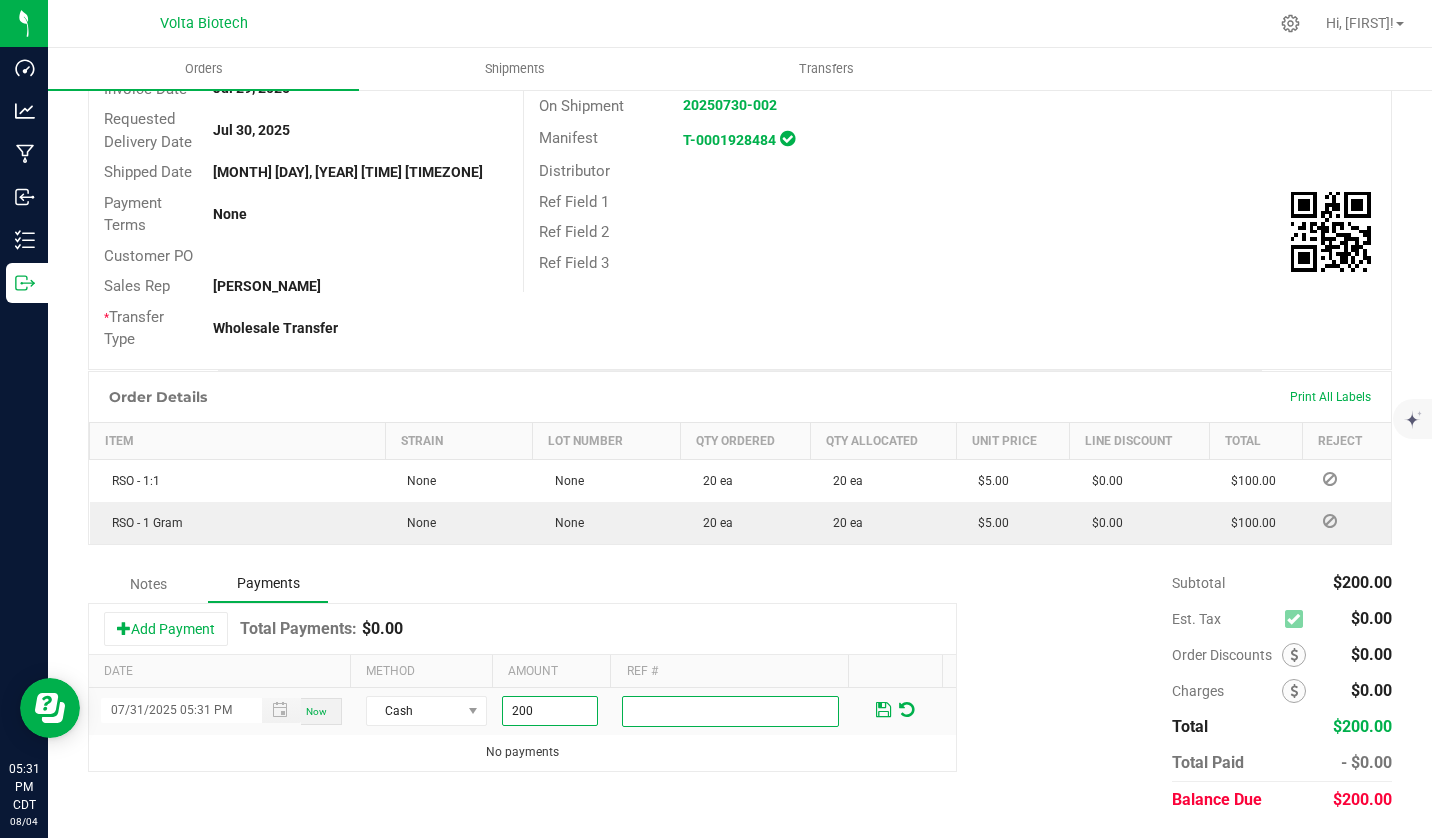 type on "$200.00" 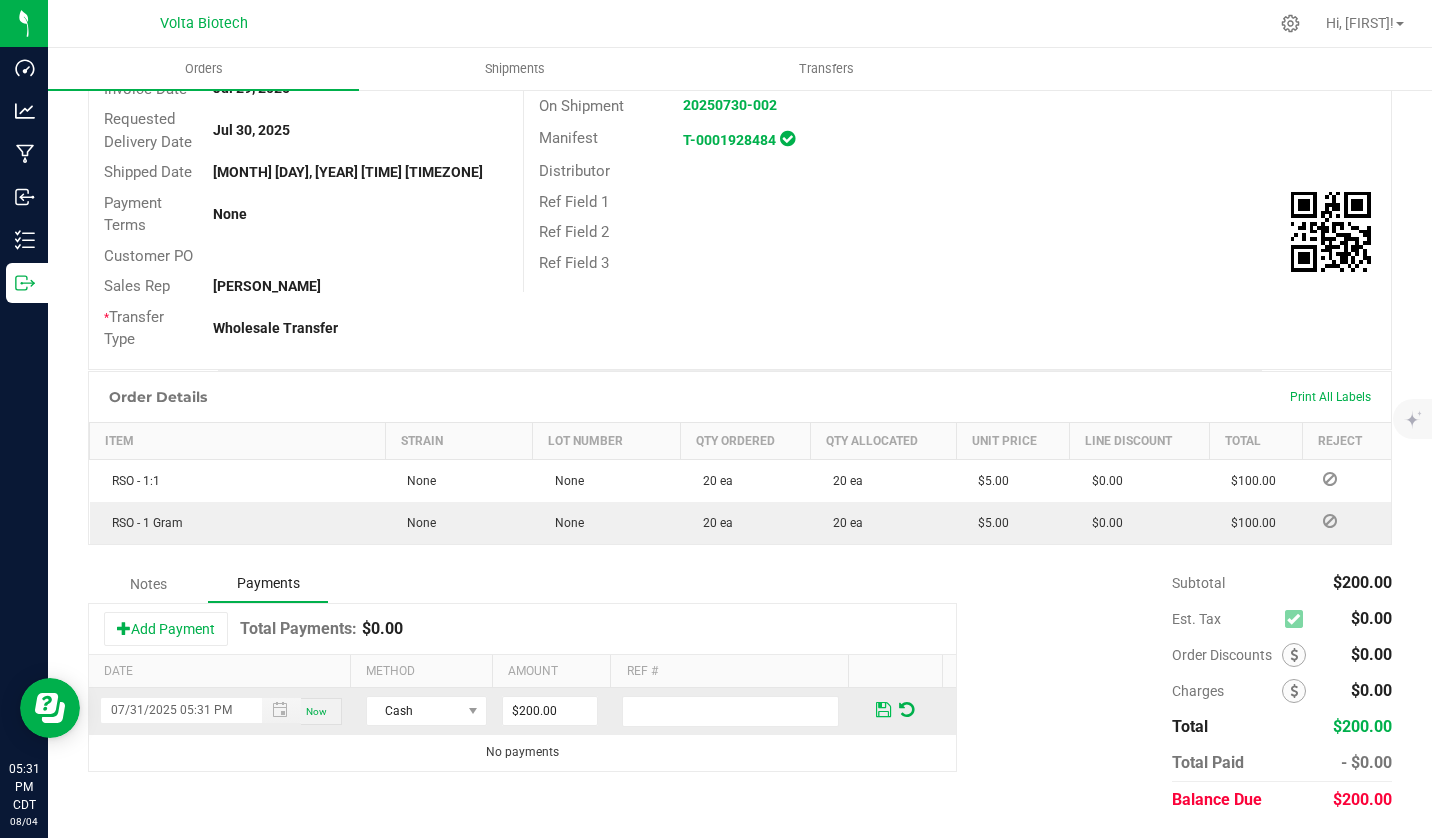 click at bounding box center [883, 710] 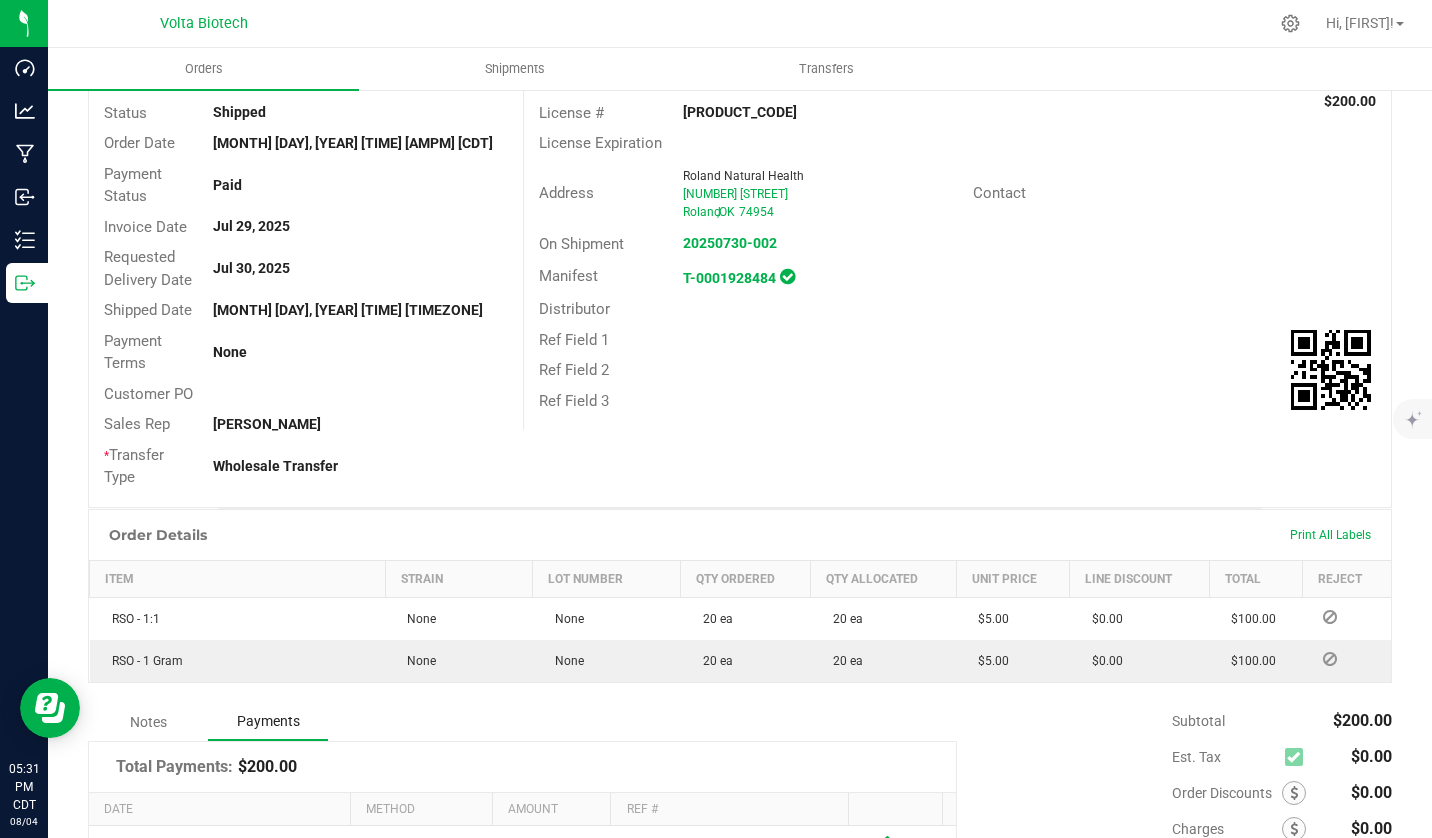 scroll, scrollTop: 0, scrollLeft: 0, axis: both 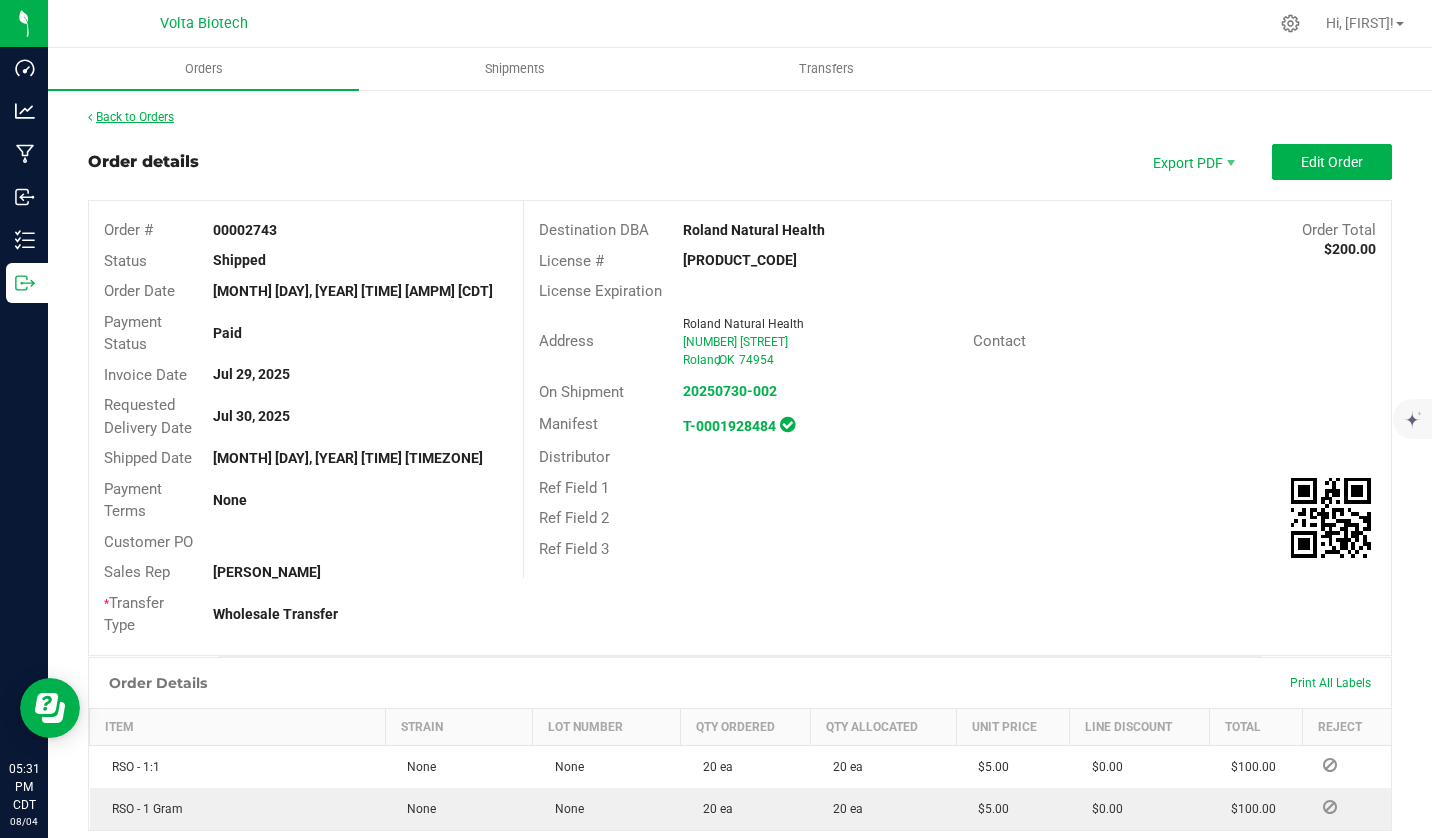 click on "Back to Orders" at bounding box center (131, 117) 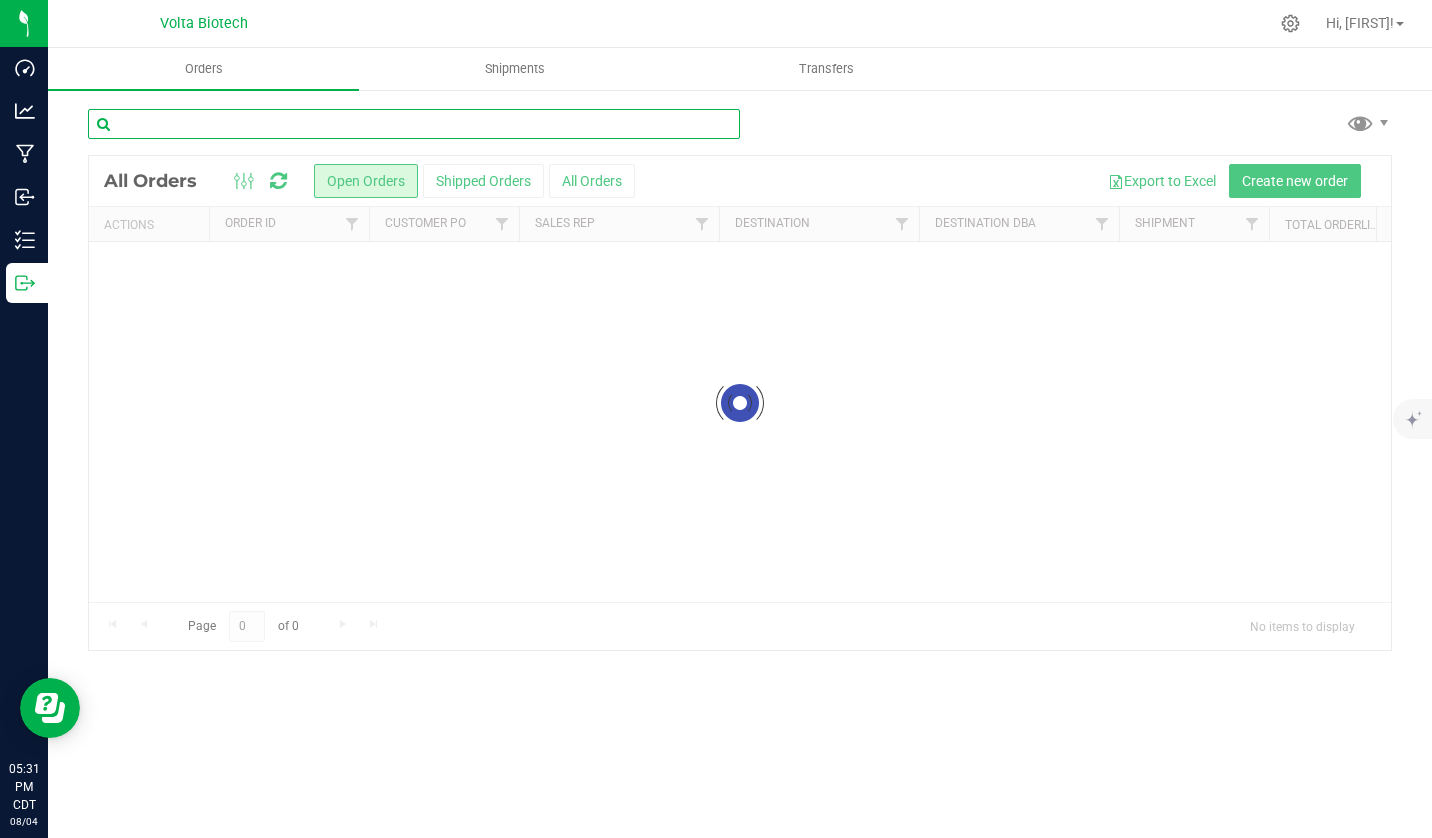 click at bounding box center (414, 124) 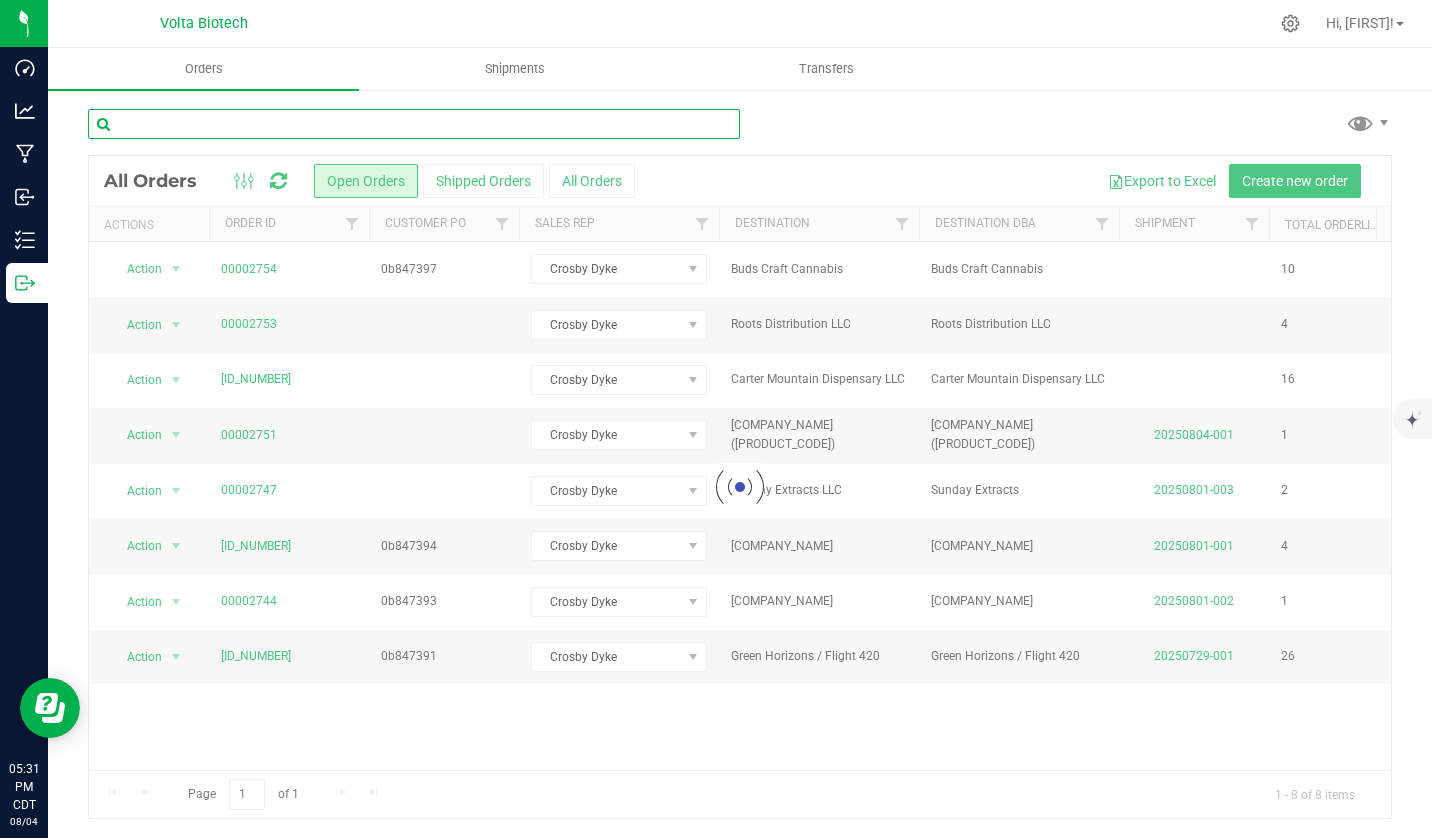 click at bounding box center [414, 124] 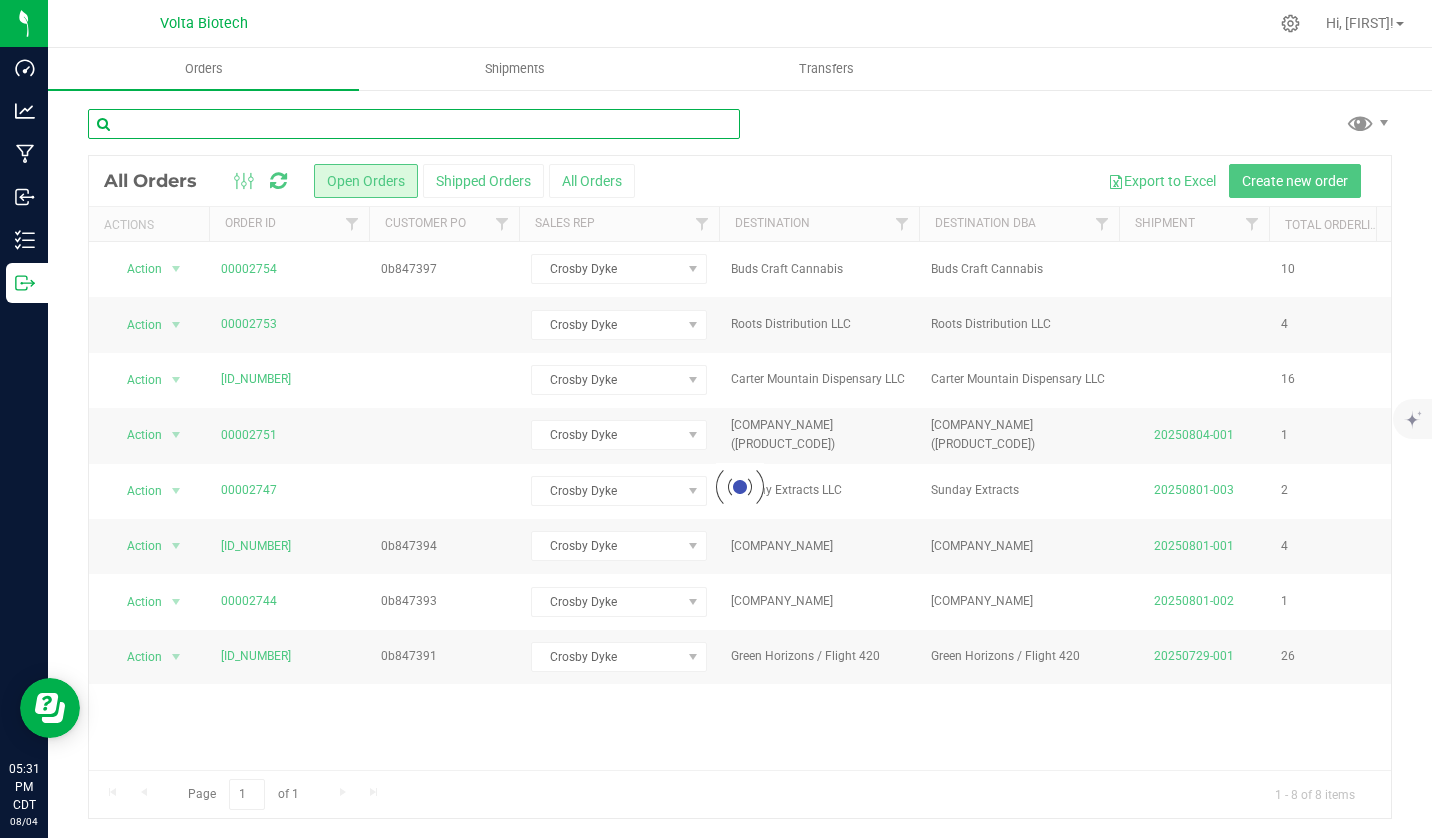 paste on "00002747" 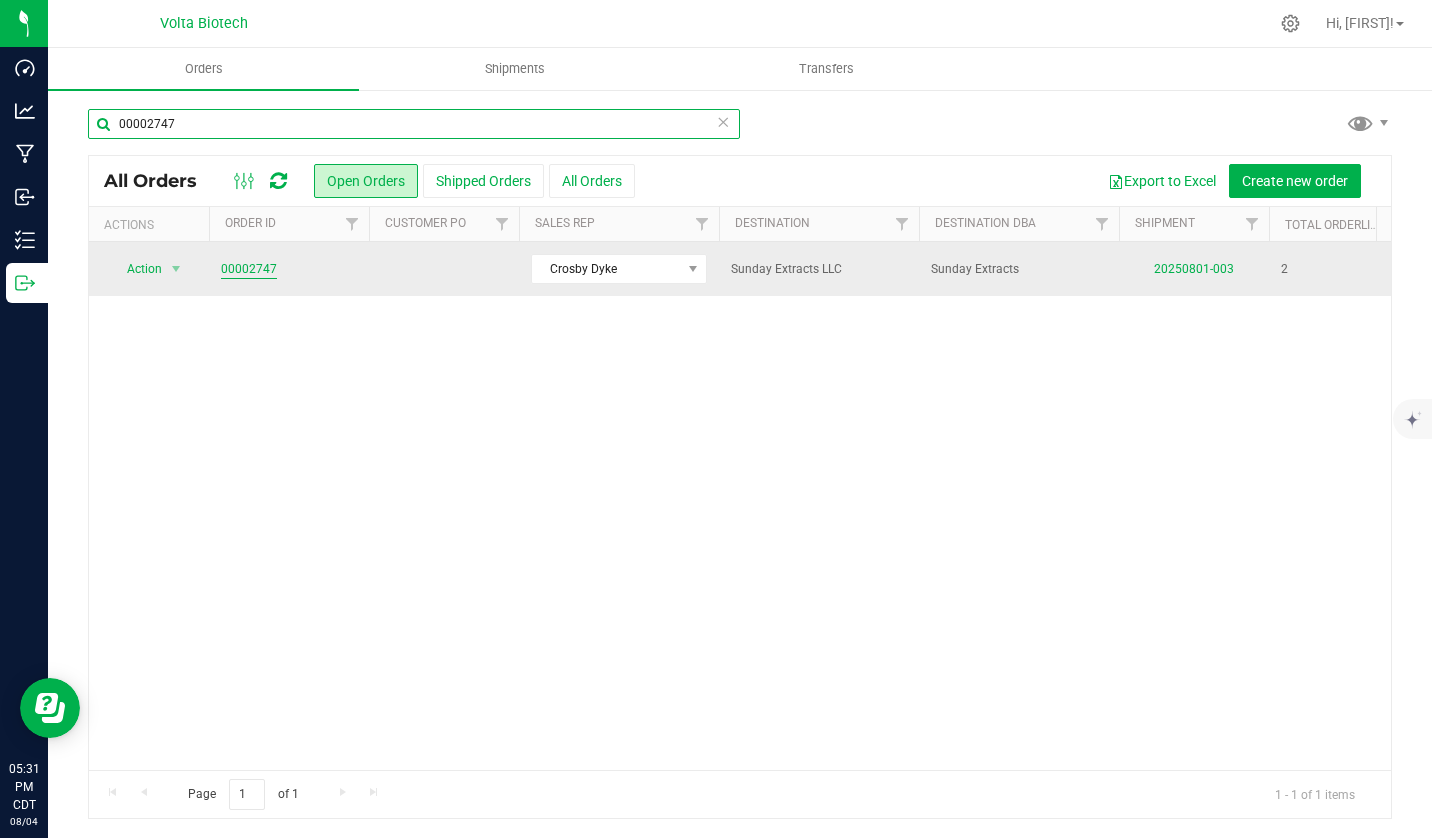 type on "00002747" 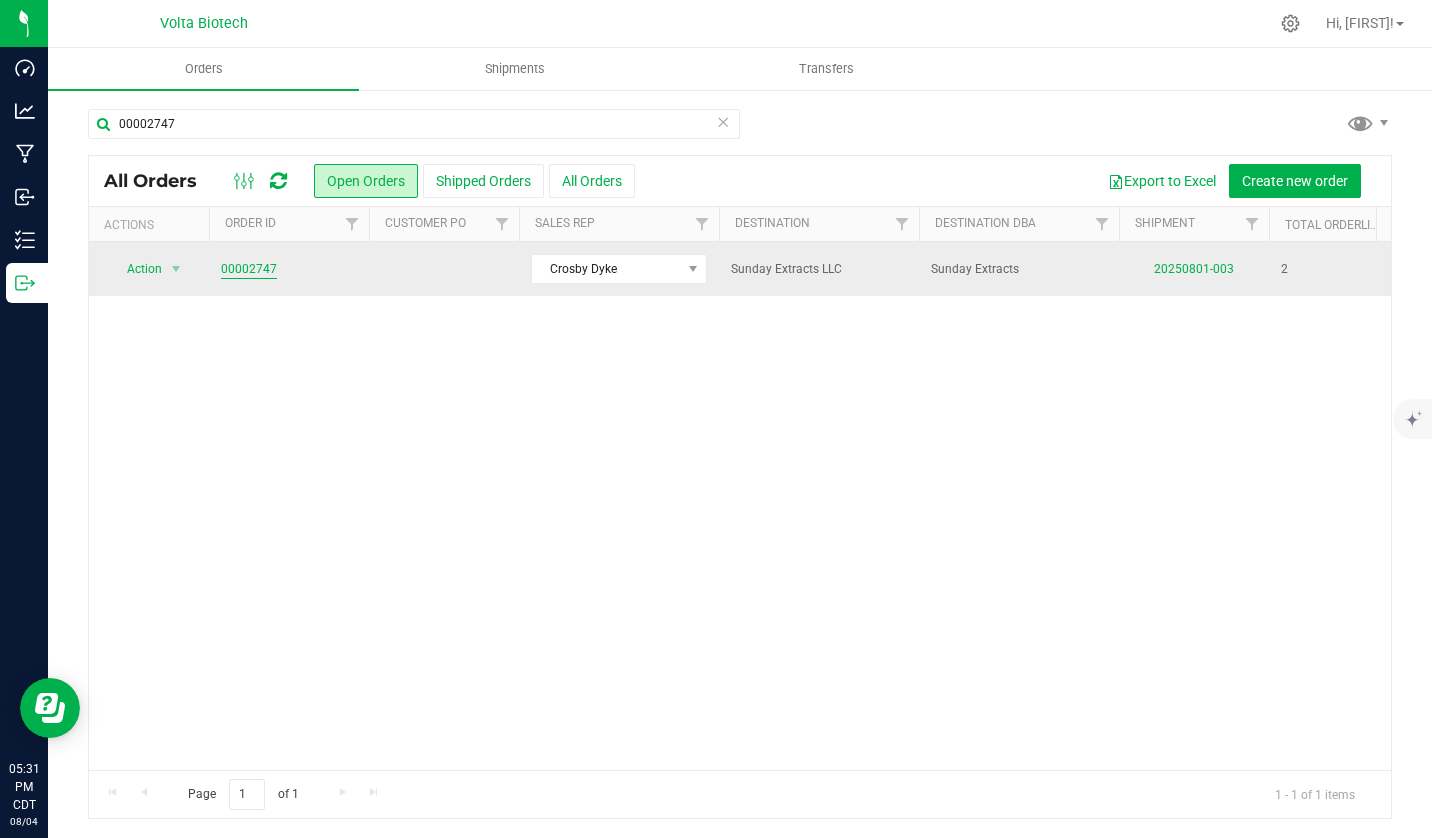 click on "00002747" at bounding box center (249, 269) 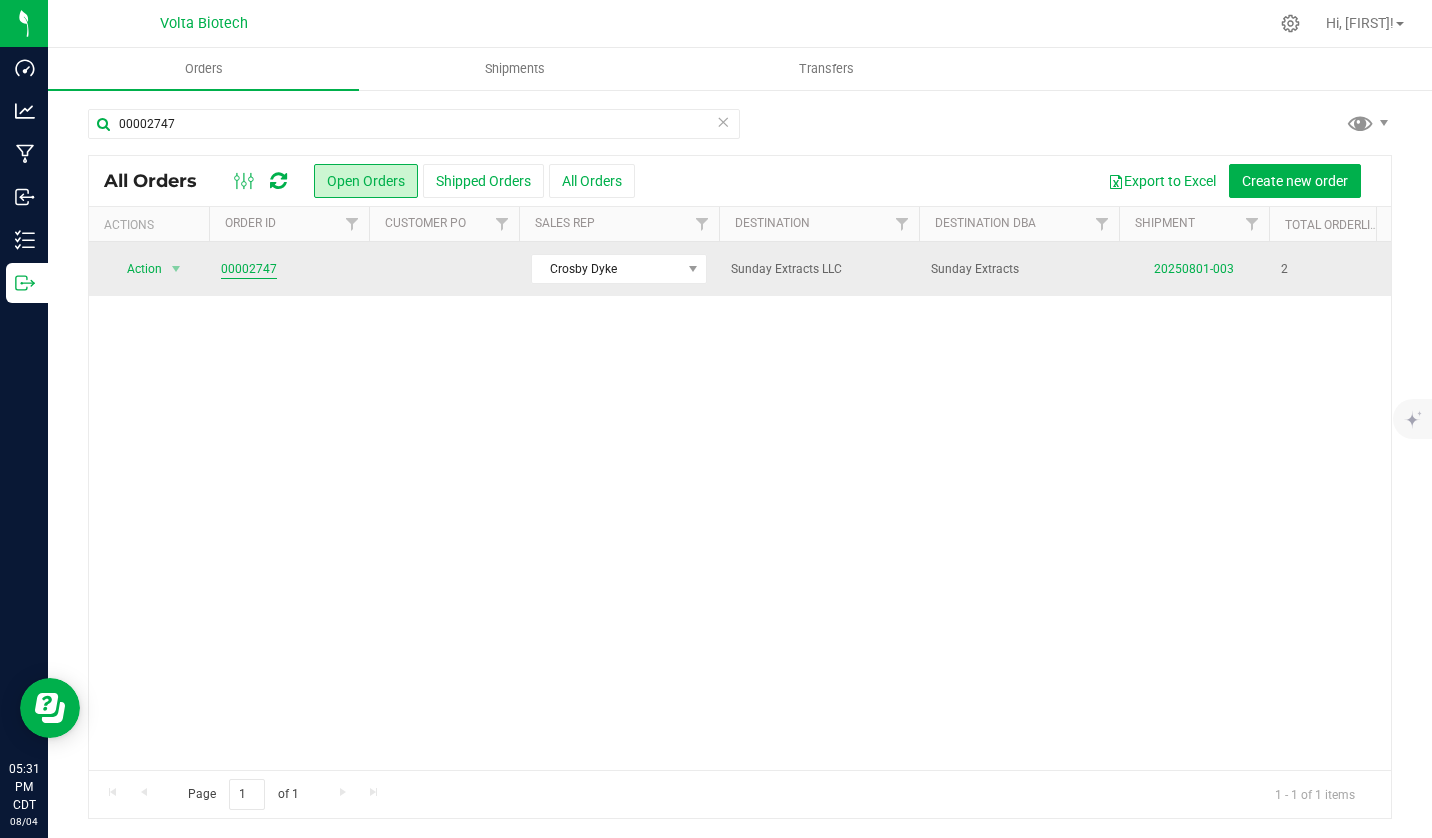 click on "Orders
Shipments
Transfers
00002747
All Orders
Open Orders" at bounding box center (740, 443) 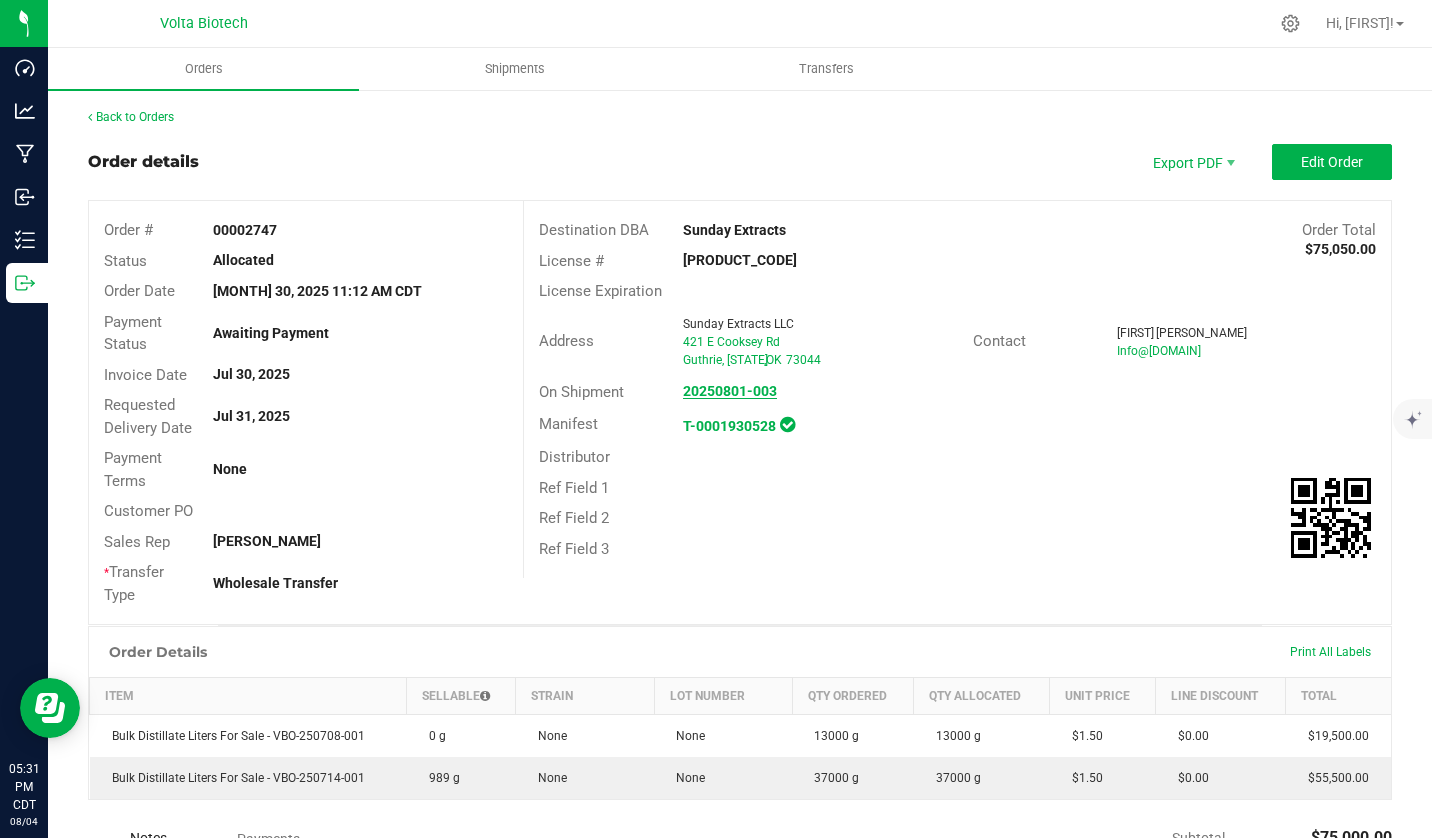 click on "20250801-003" at bounding box center (730, 391) 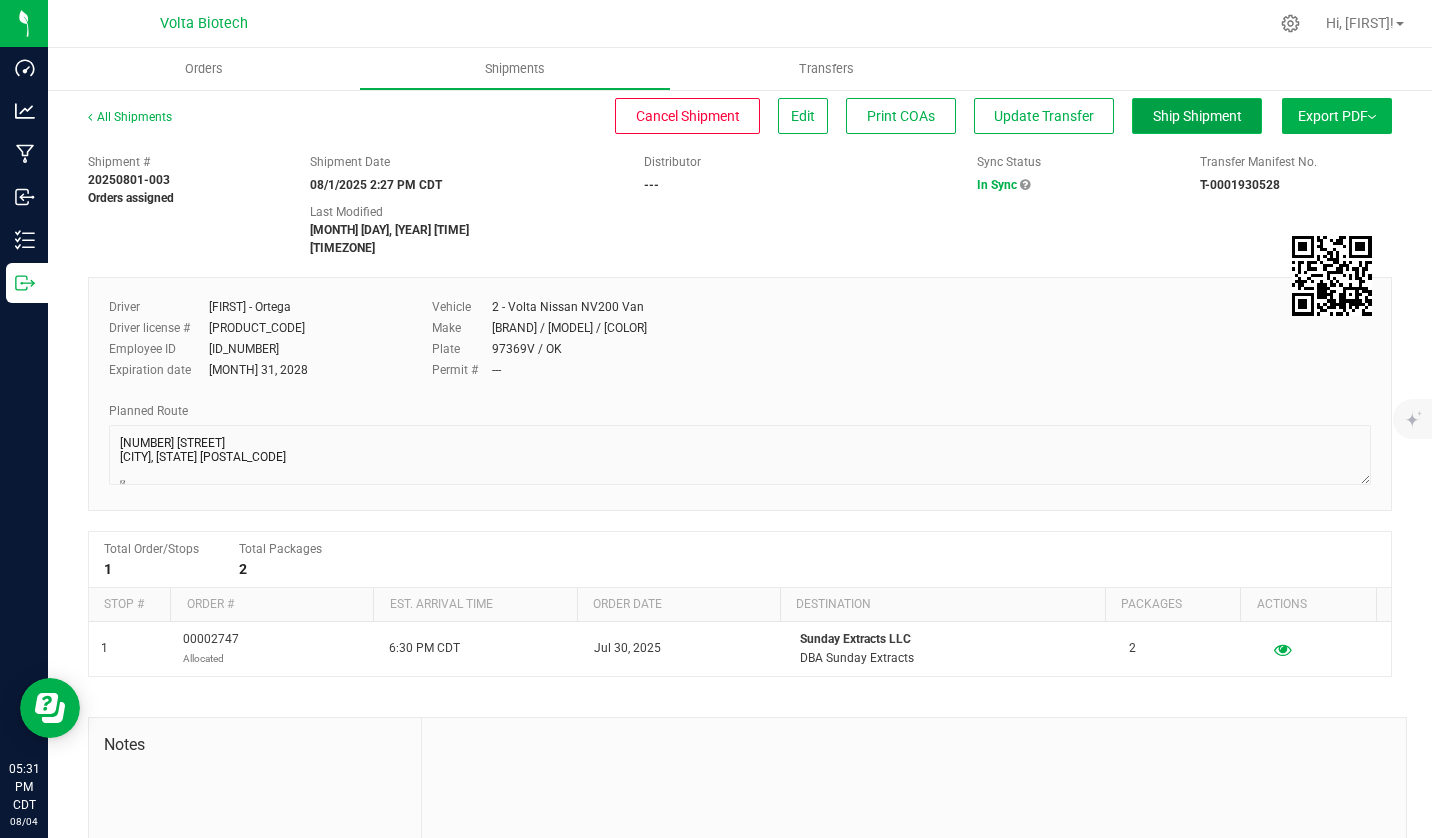 click on "Ship Shipment" at bounding box center [1197, 116] 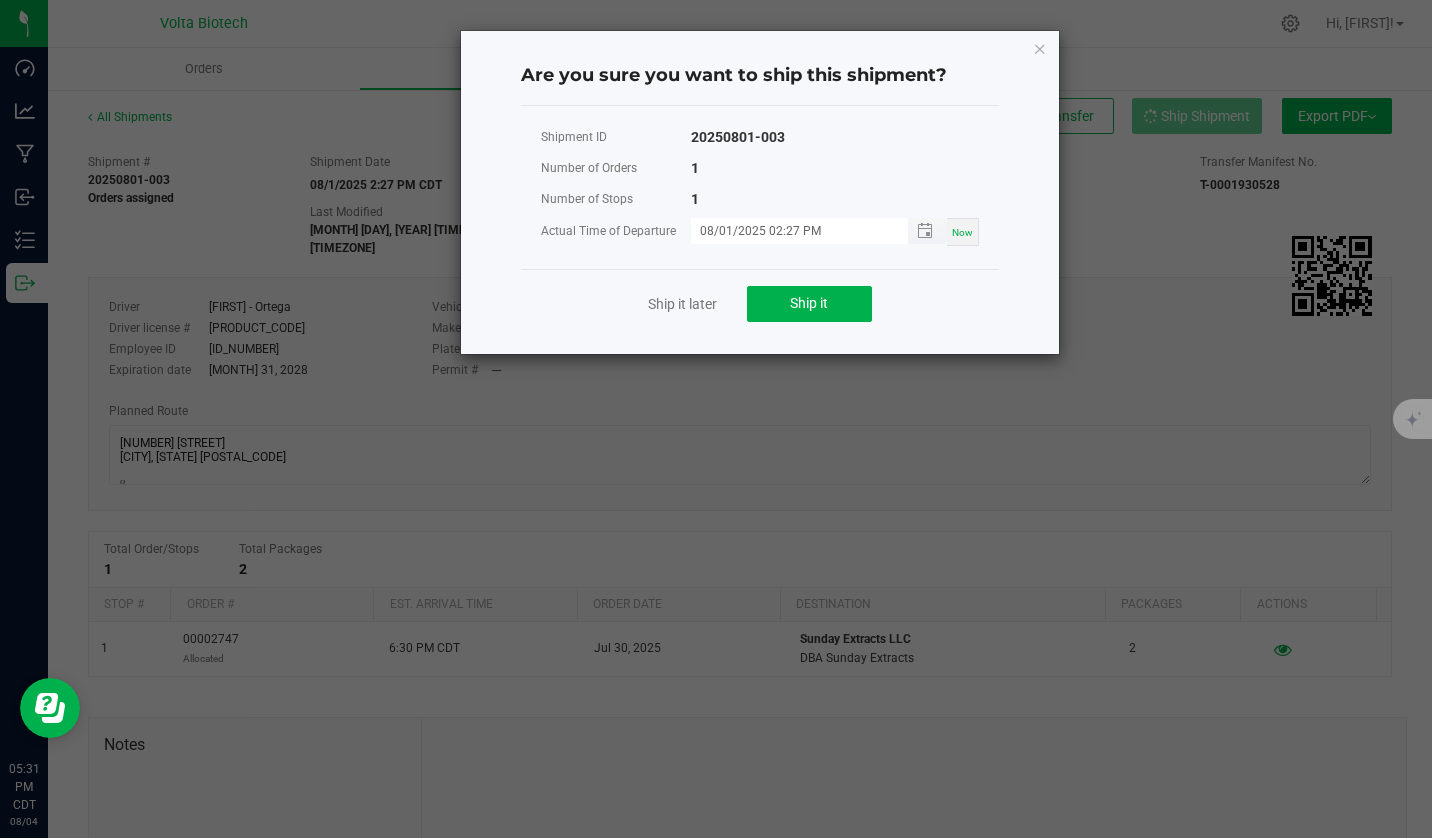 click on "08/01/2025 02:27 PM" at bounding box center (789, 230) 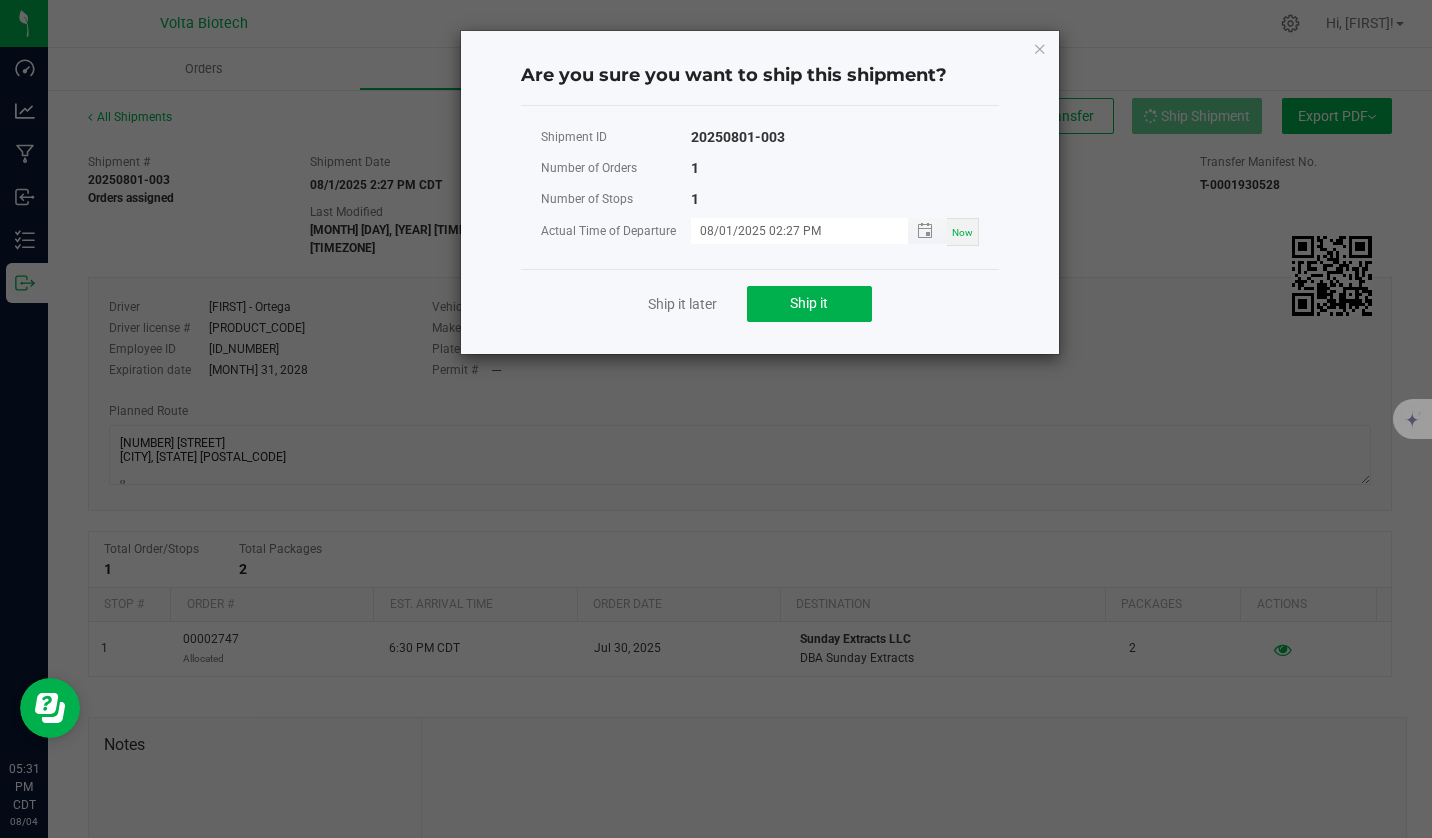 click on "08/01/2025 02:27 PM" at bounding box center (789, 230) 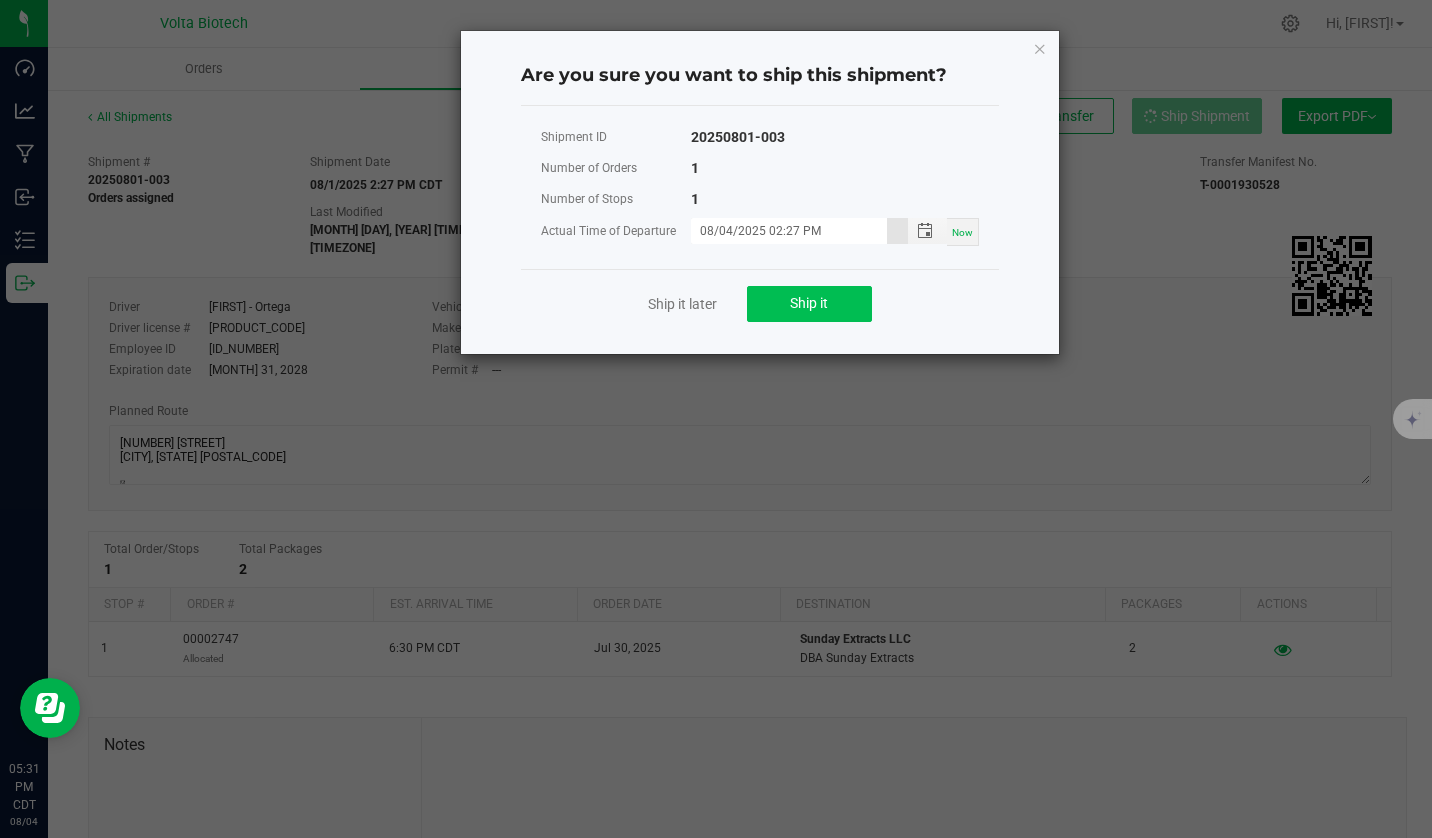 type on "08/04/2025 02:27 PM" 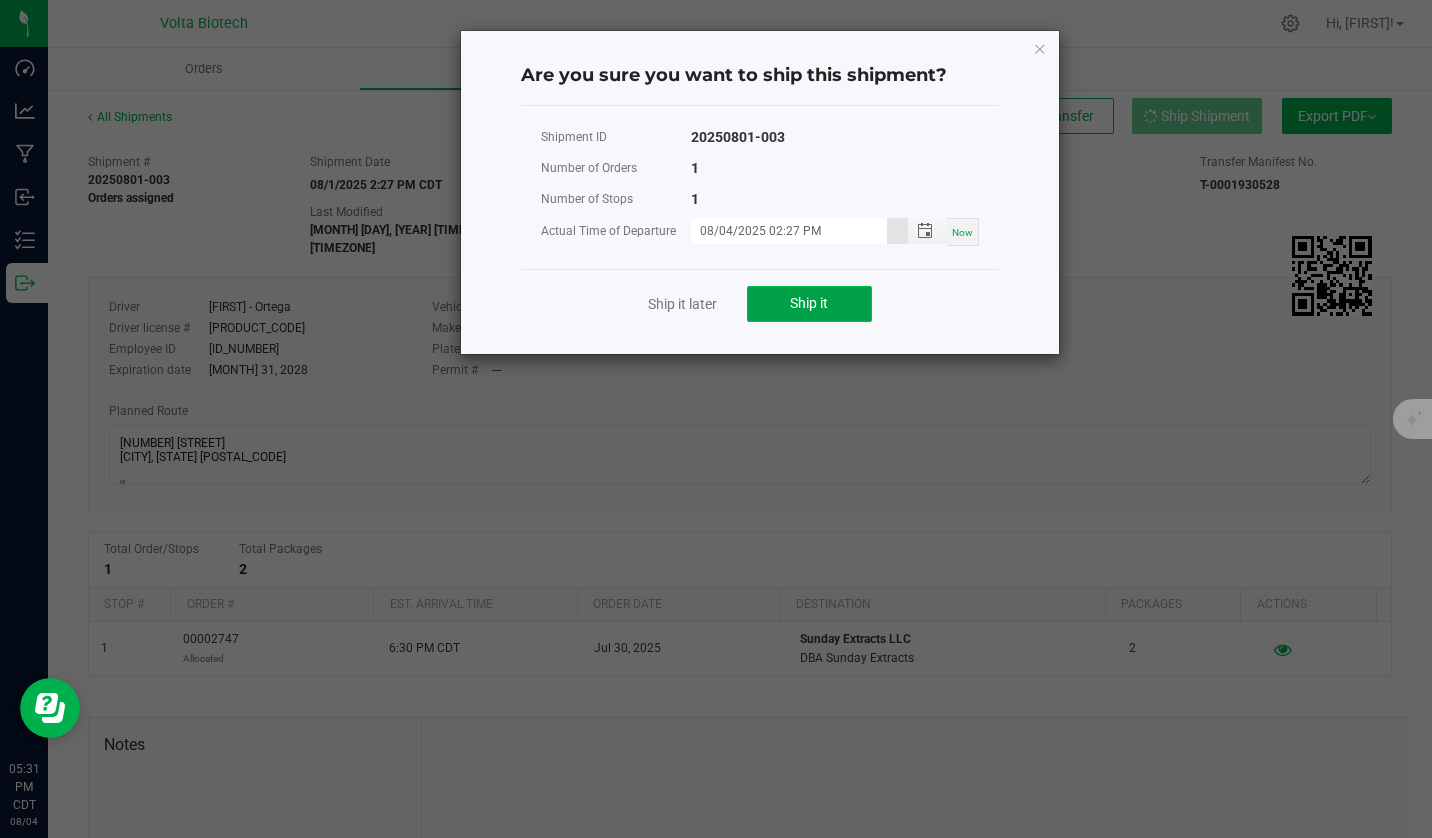 click on "Ship it" 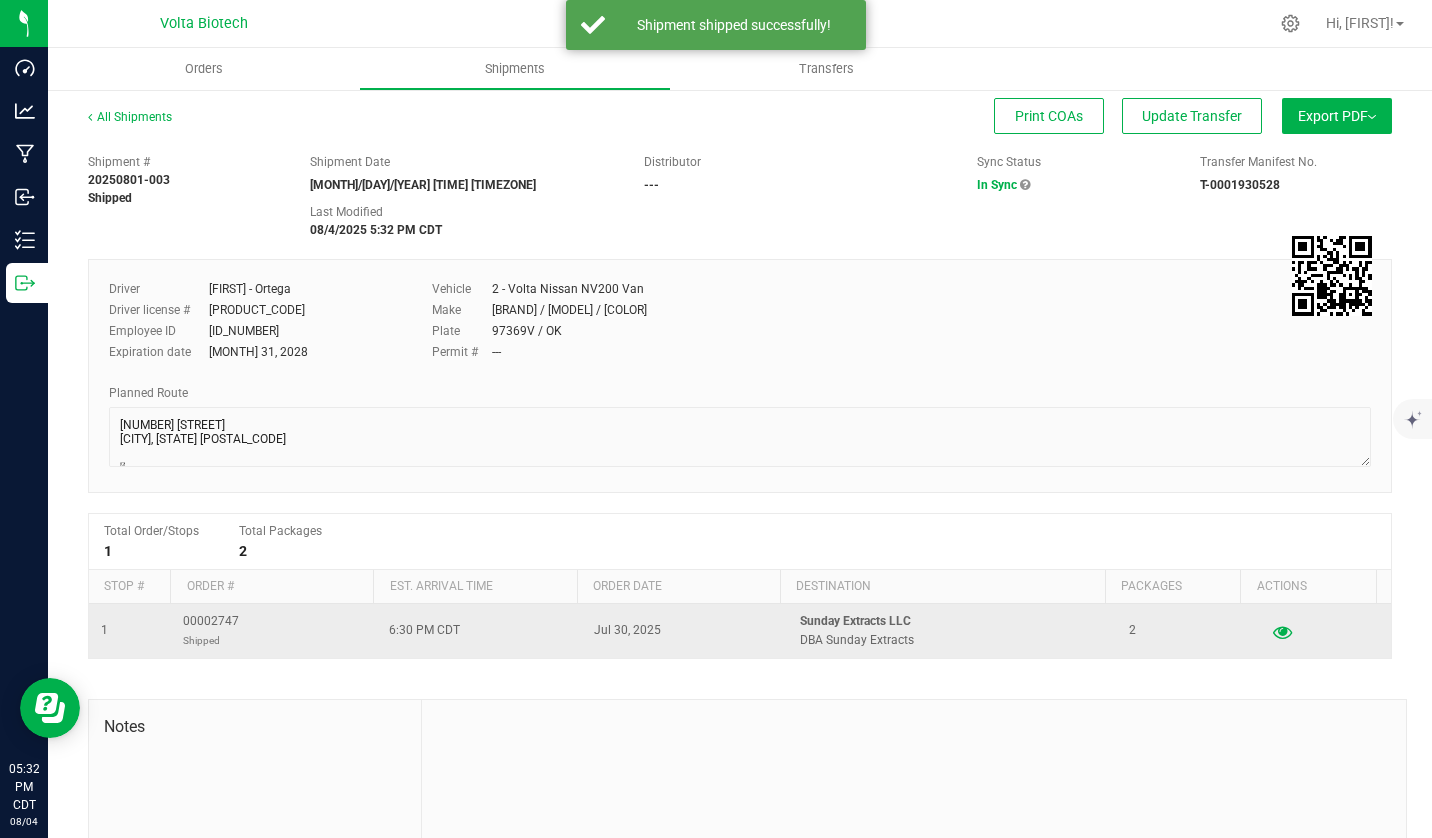 click at bounding box center [1282, 631] 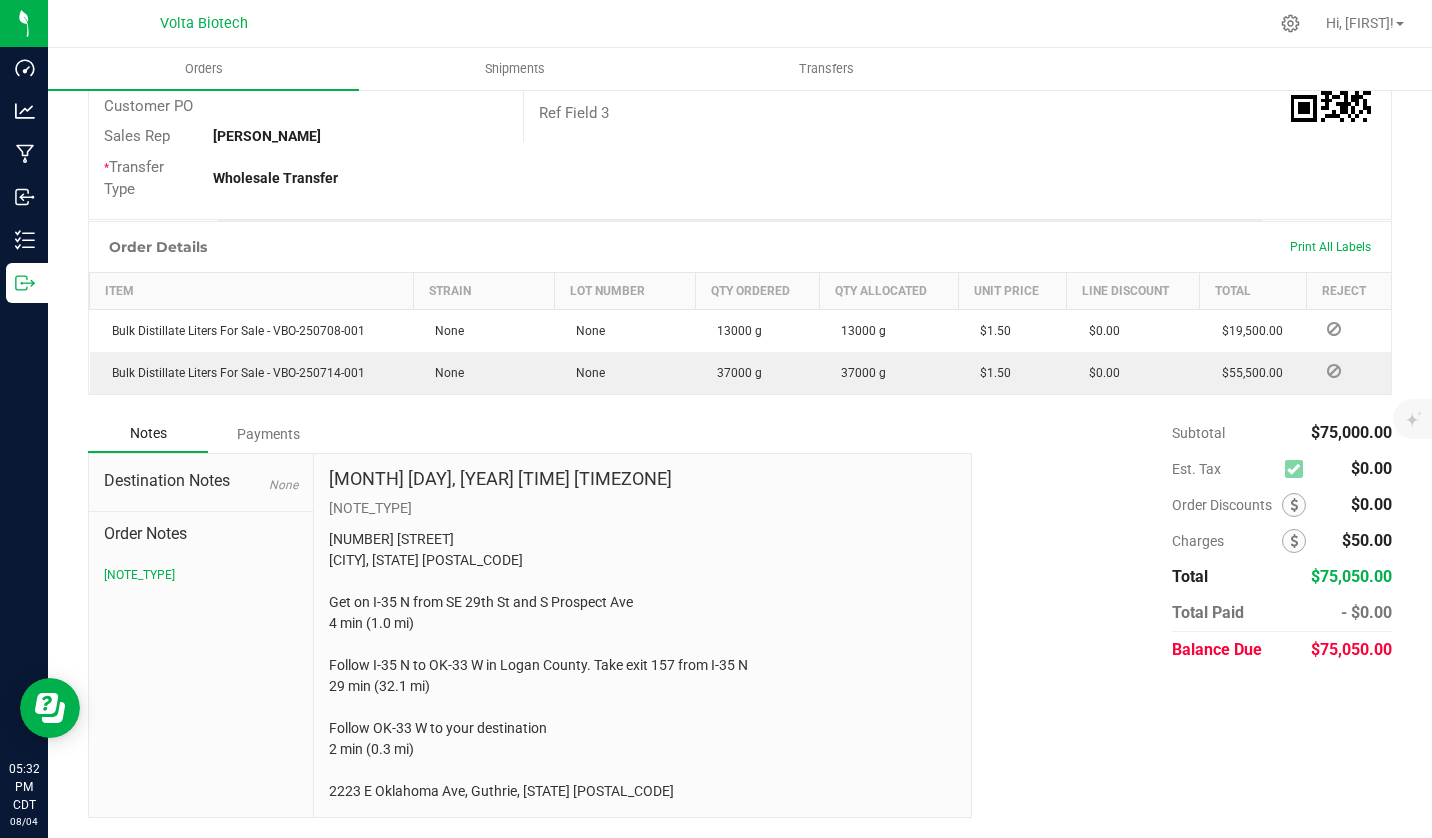 click on "Payments" at bounding box center [268, 434] 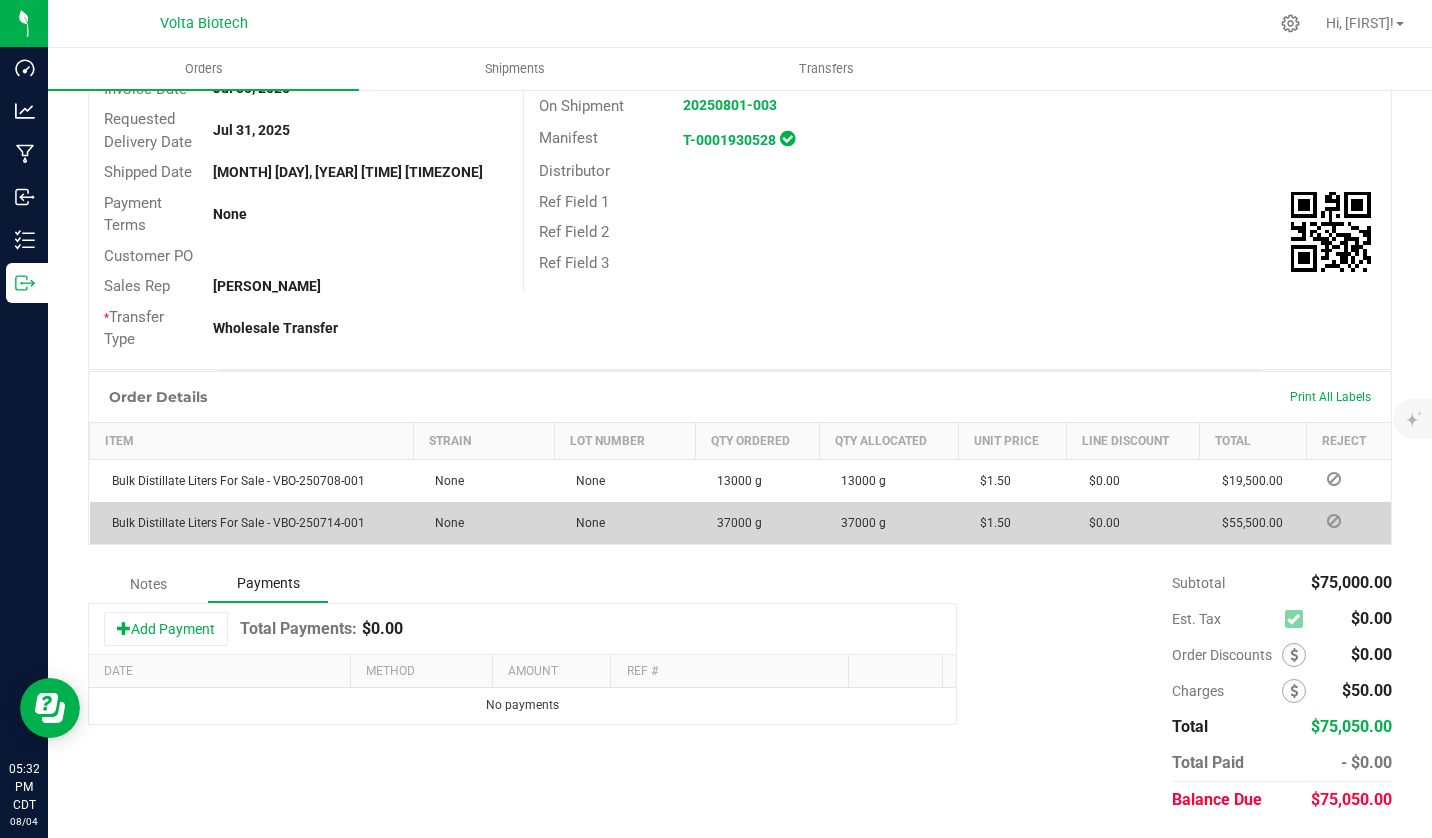 scroll, scrollTop: 286, scrollLeft: 0, axis: vertical 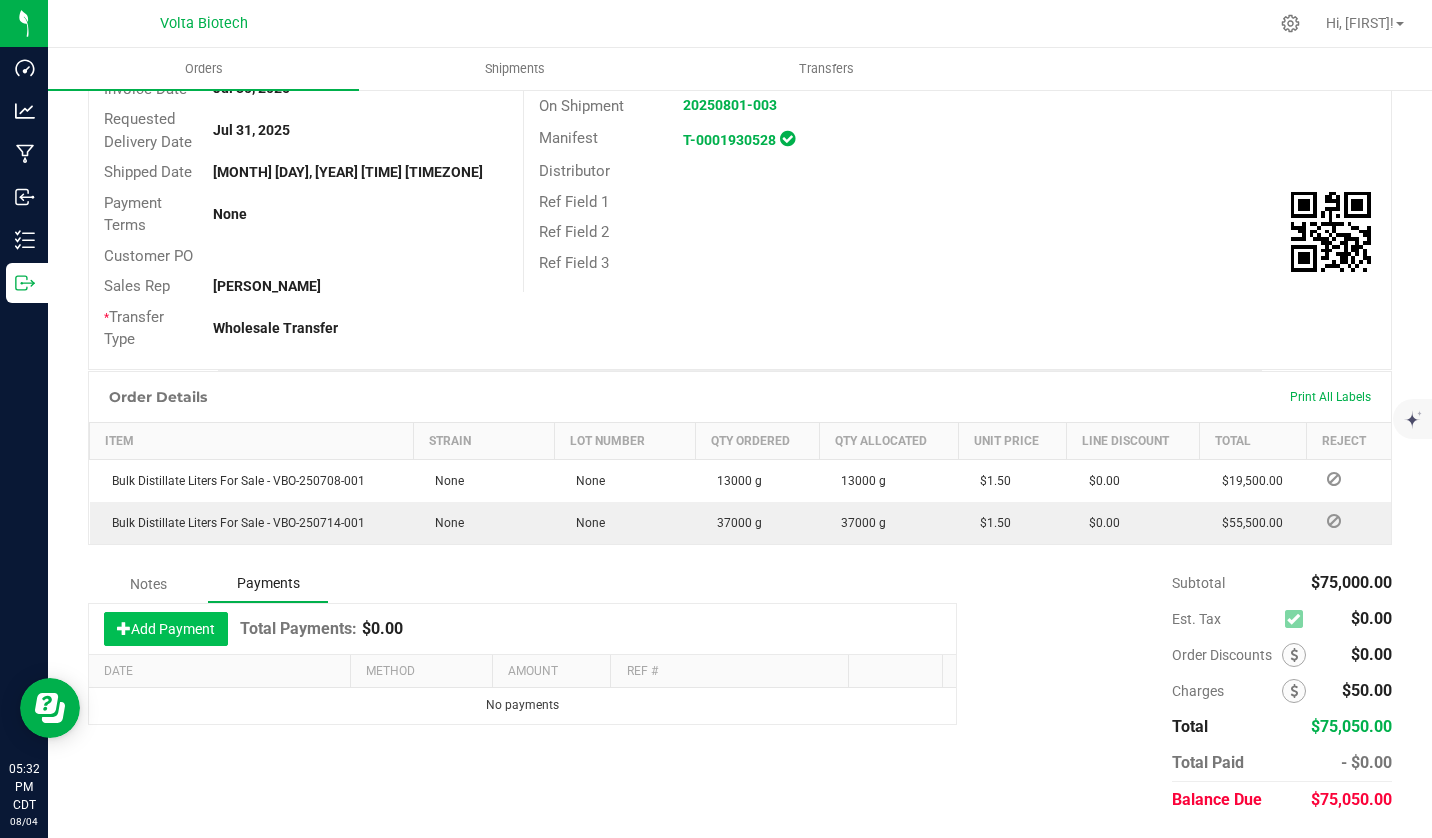 click on "Add Payment" at bounding box center (166, 629) 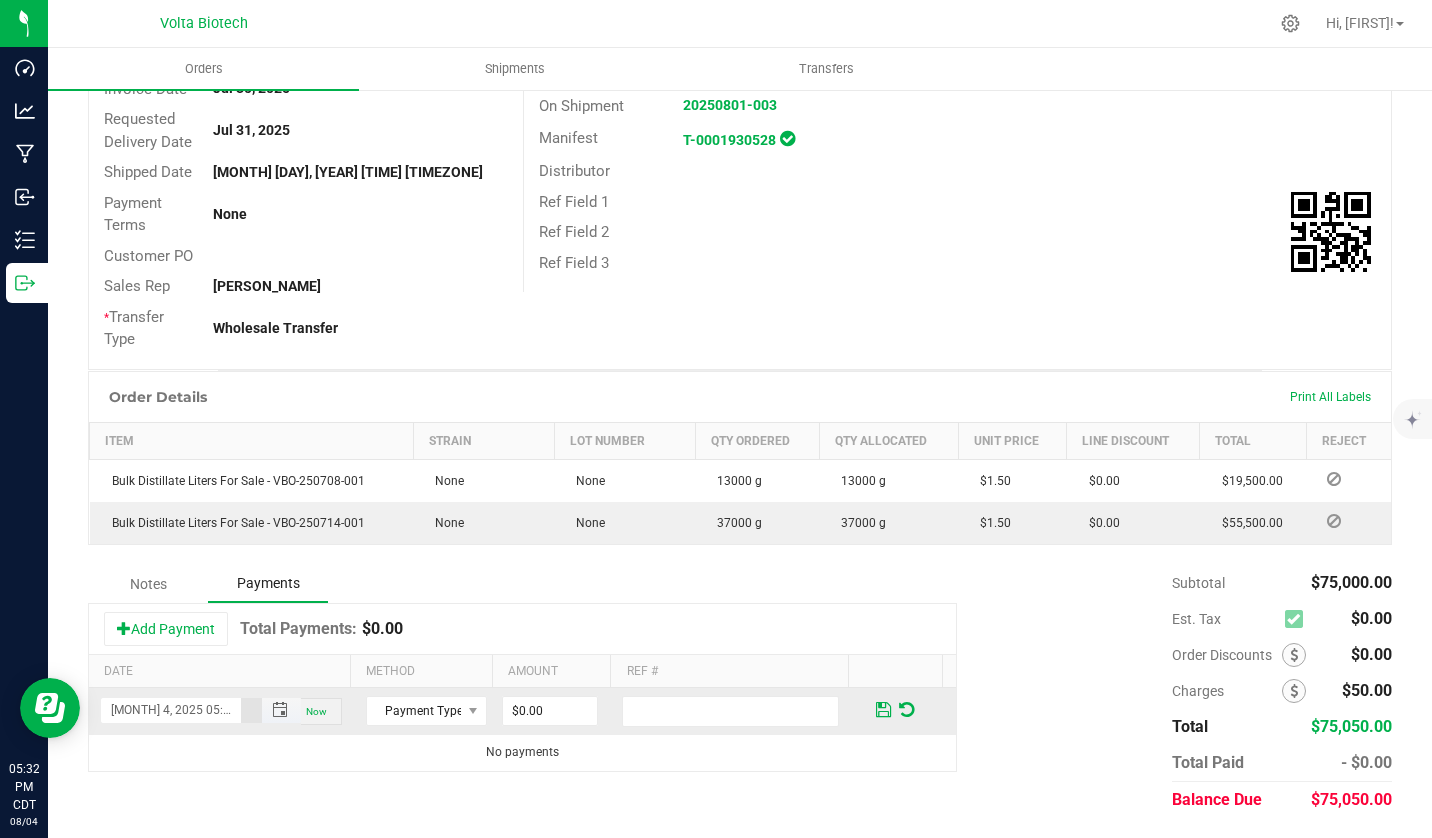 scroll, scrollTop: 0, scrollLeft: 3, axis: horizontal 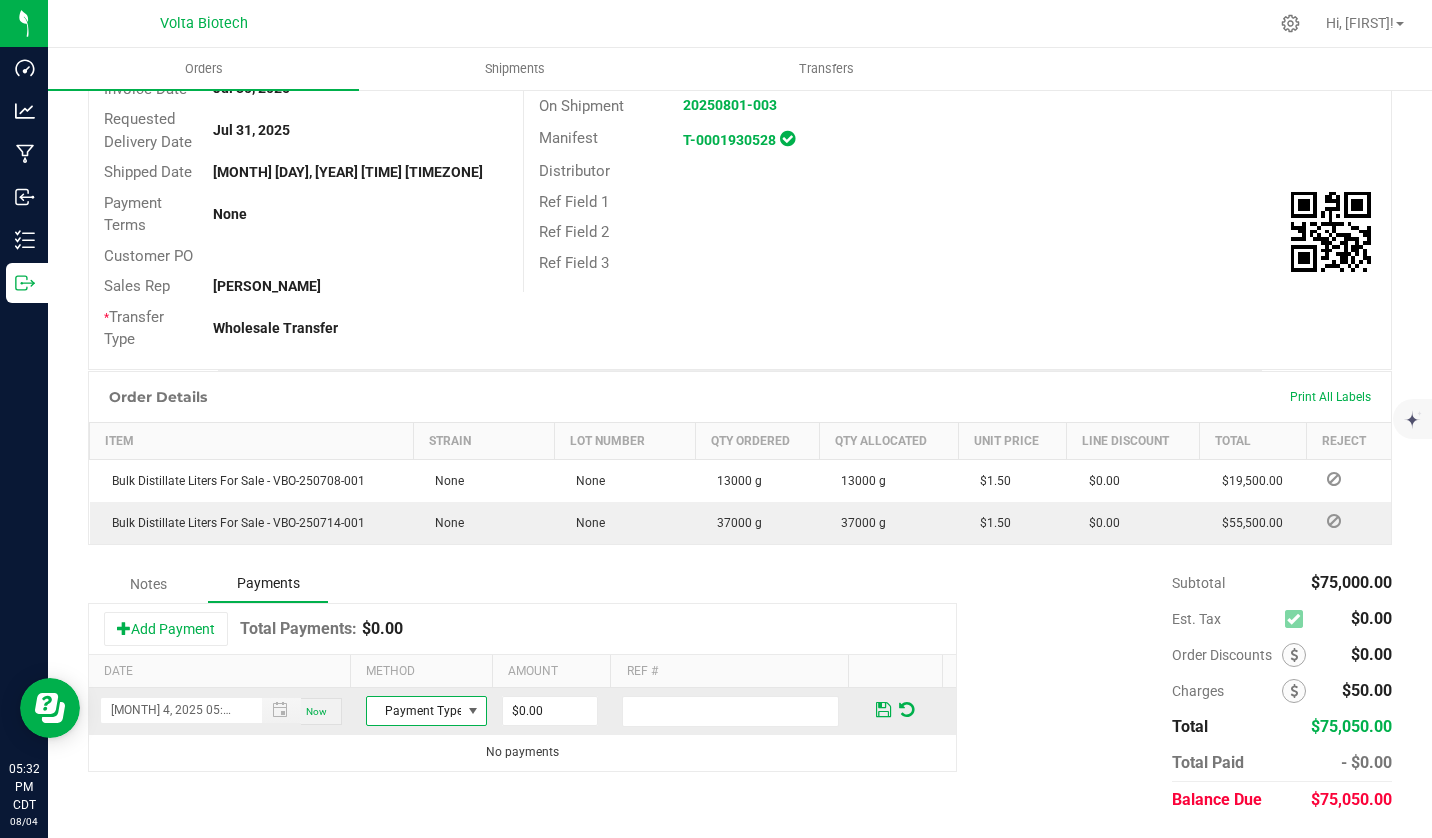 click on "Payment Type" at bounding box center (414, 711) 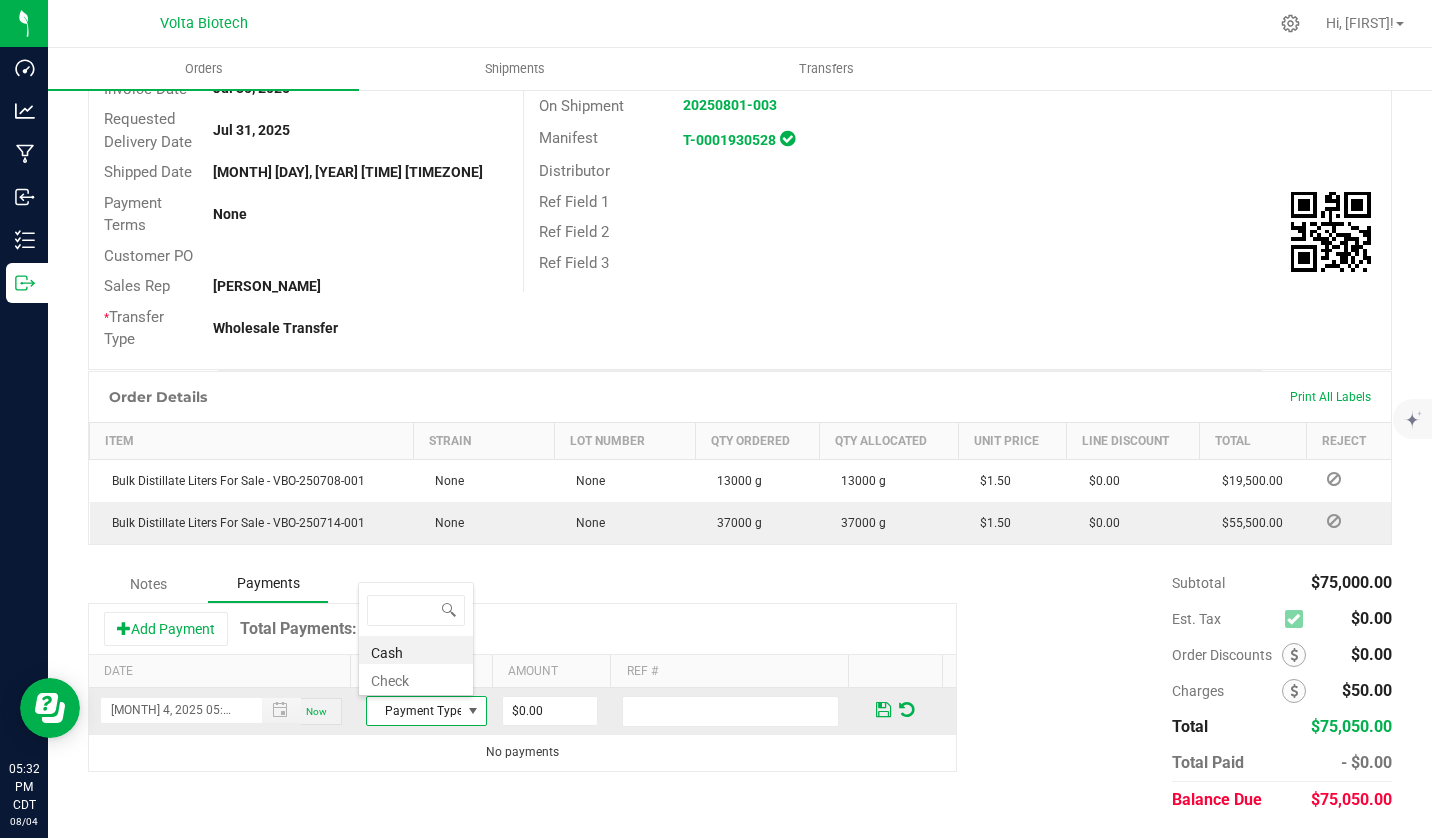 scroll, scrollTop: 99970, scrollLeft: 99884, axis: both 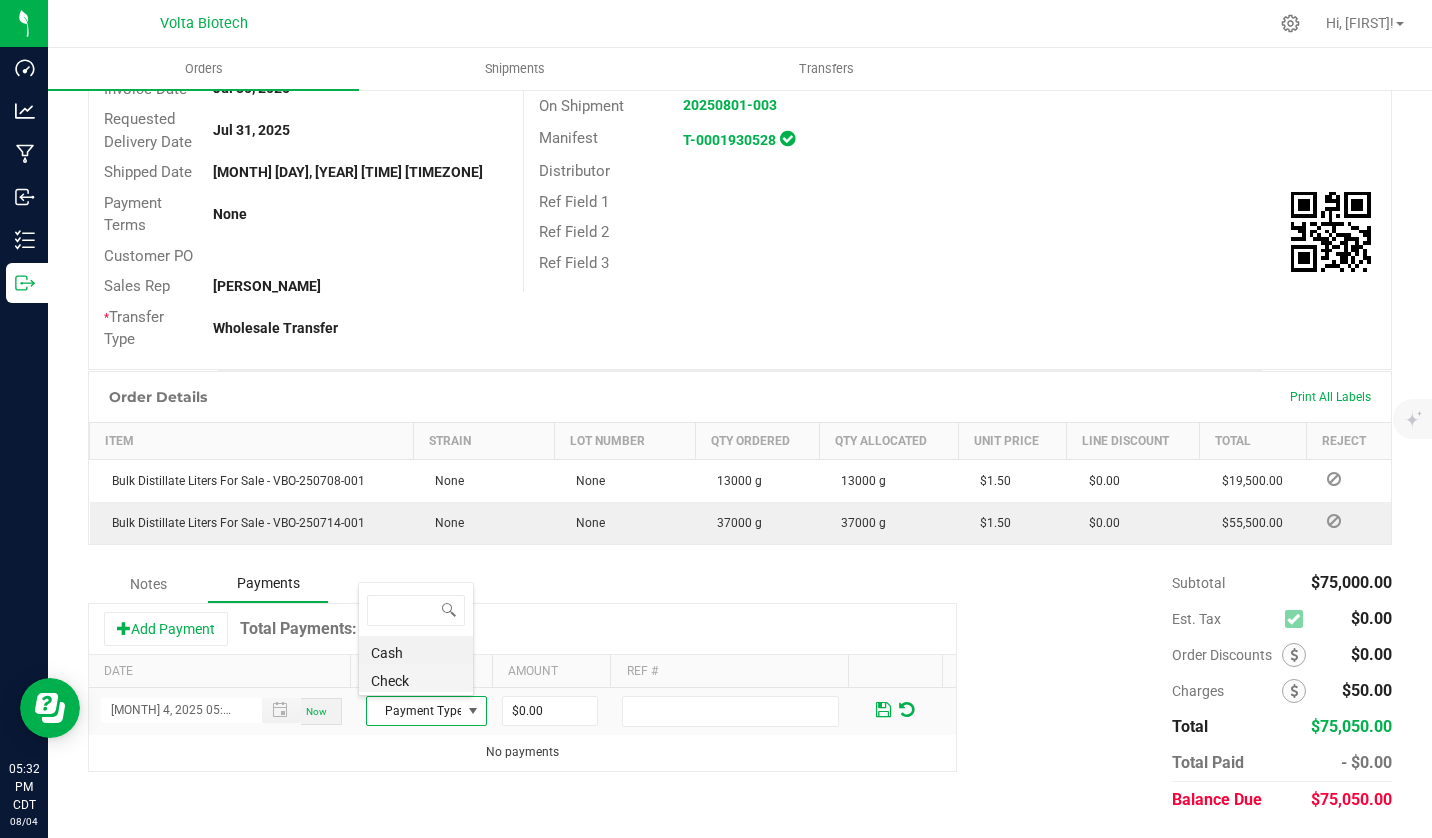 click on "Check" at bounding box center (416, 678) 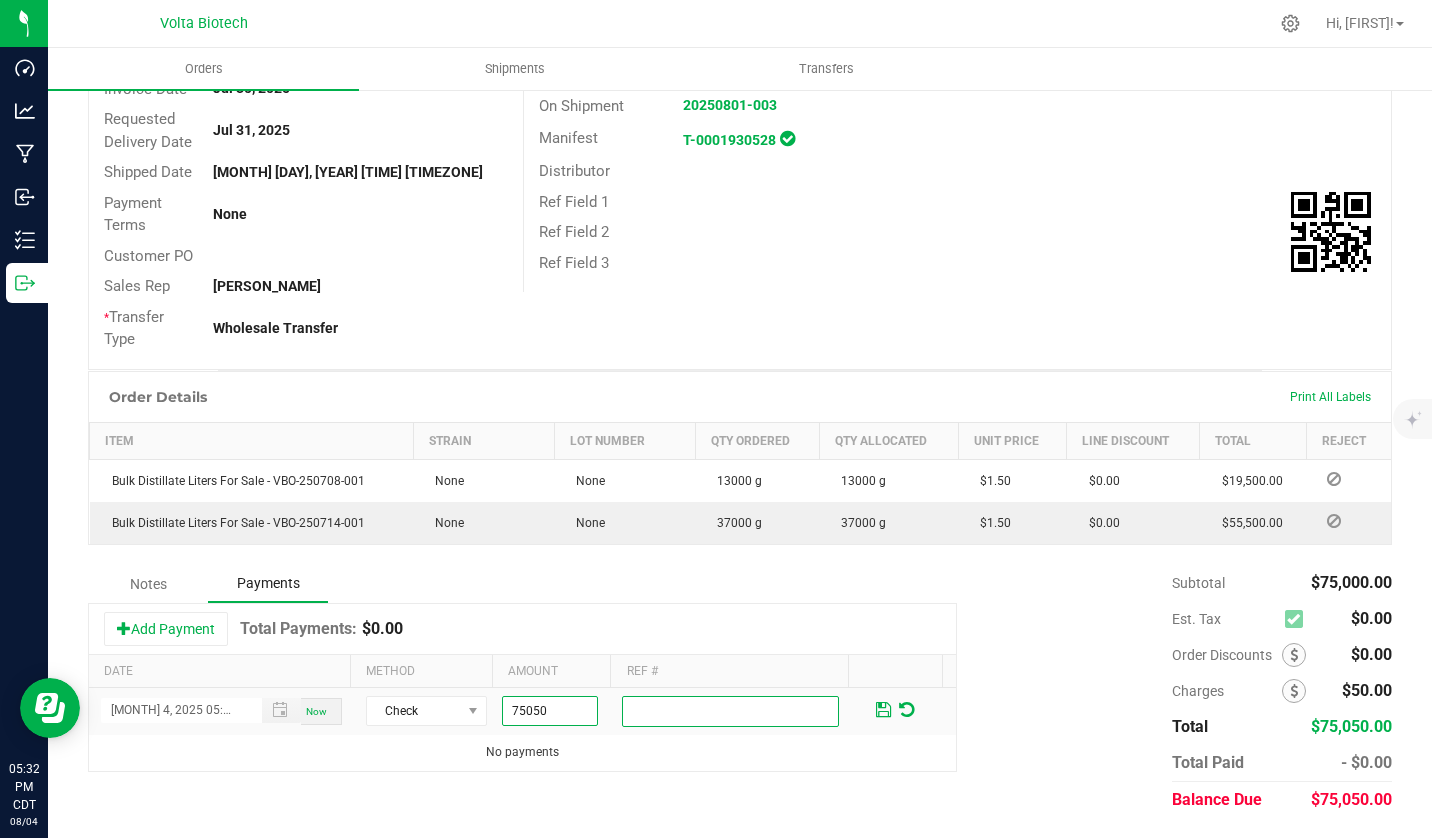 type on "$75,050.00" 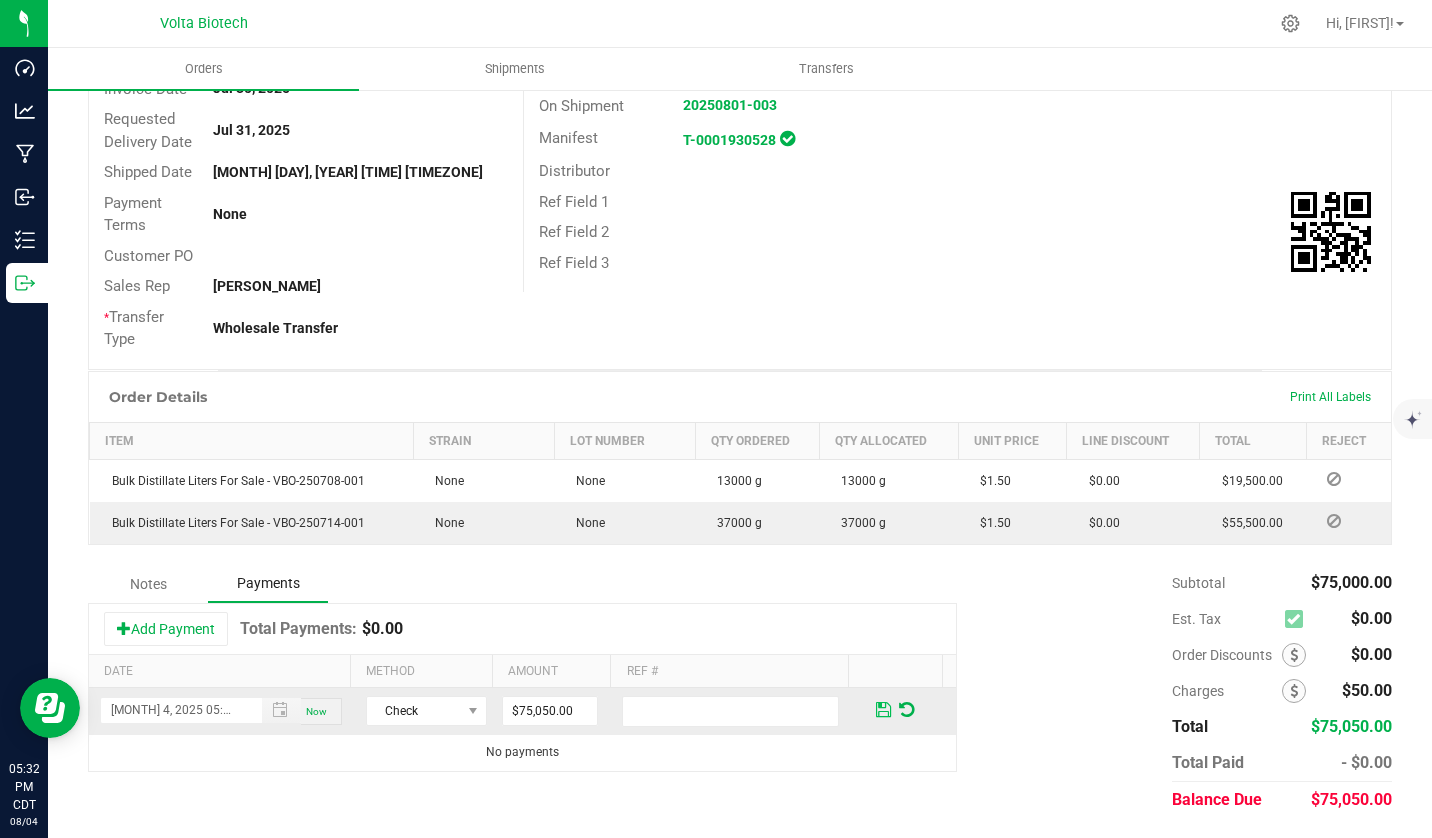 click at bounding box center (883, 710) 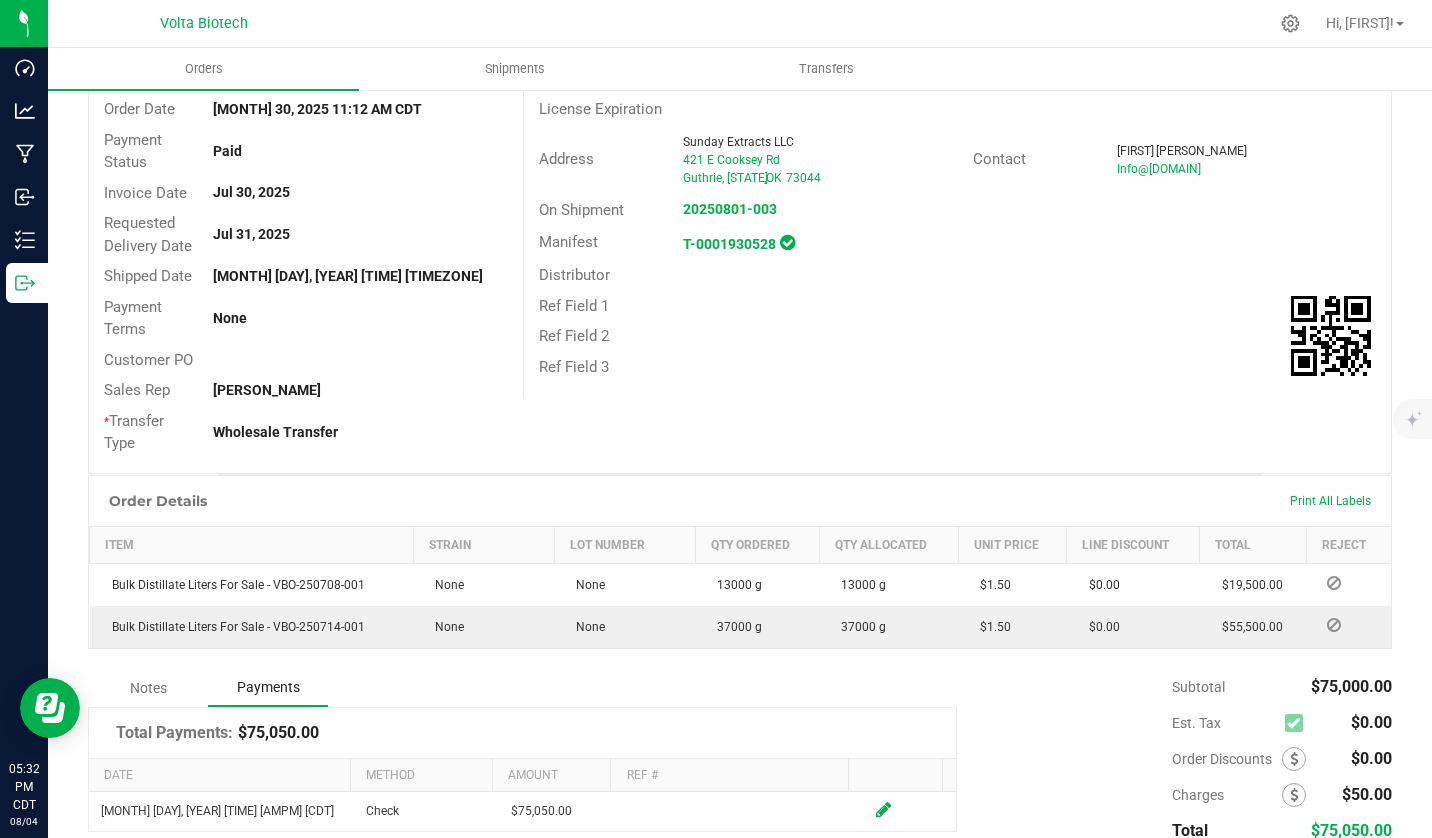 scroll, scrollTop: 0, scrollLeft: 0, axis: both 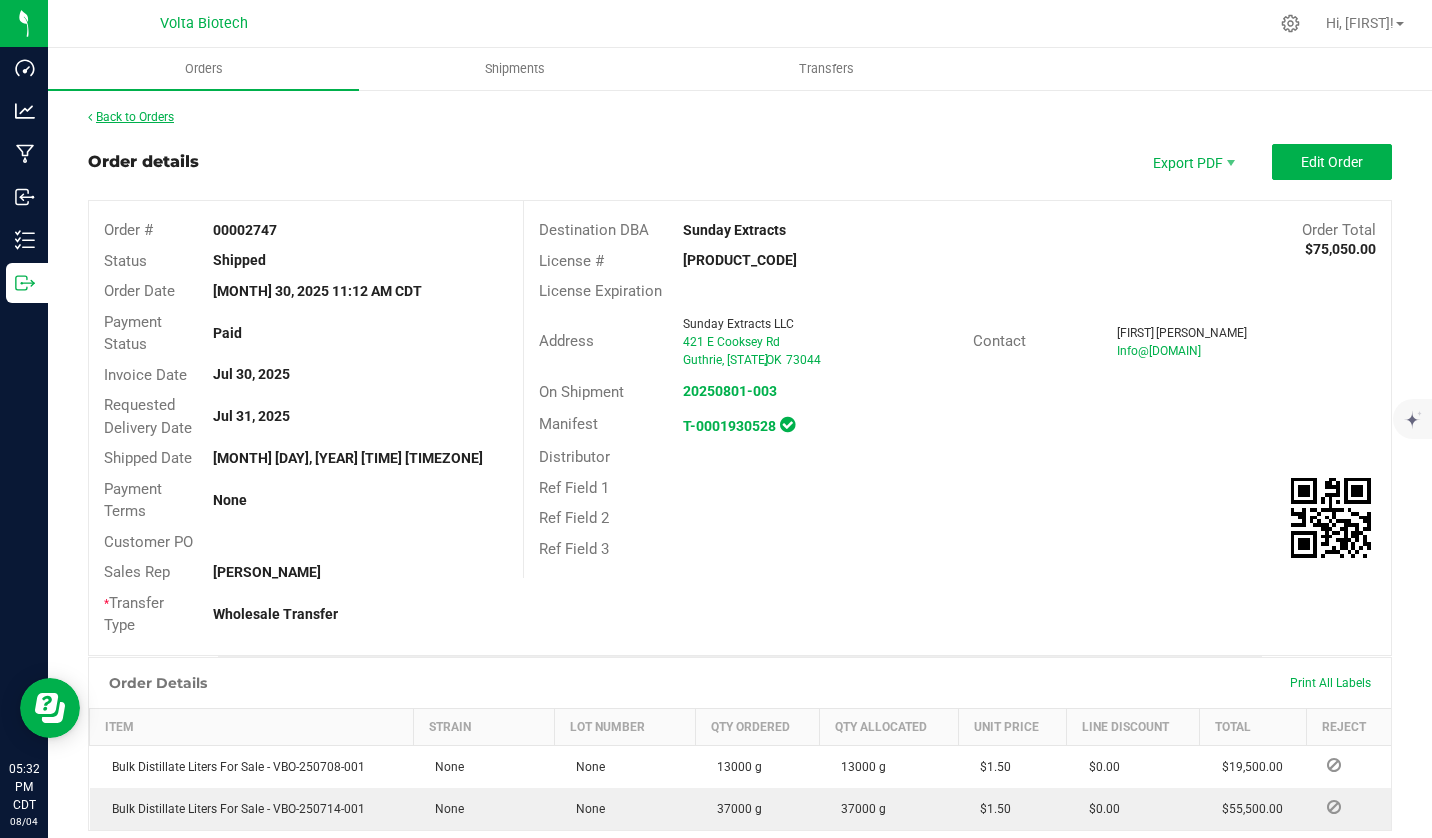 click on "Back to Orders" at bounding box center [131, 117] 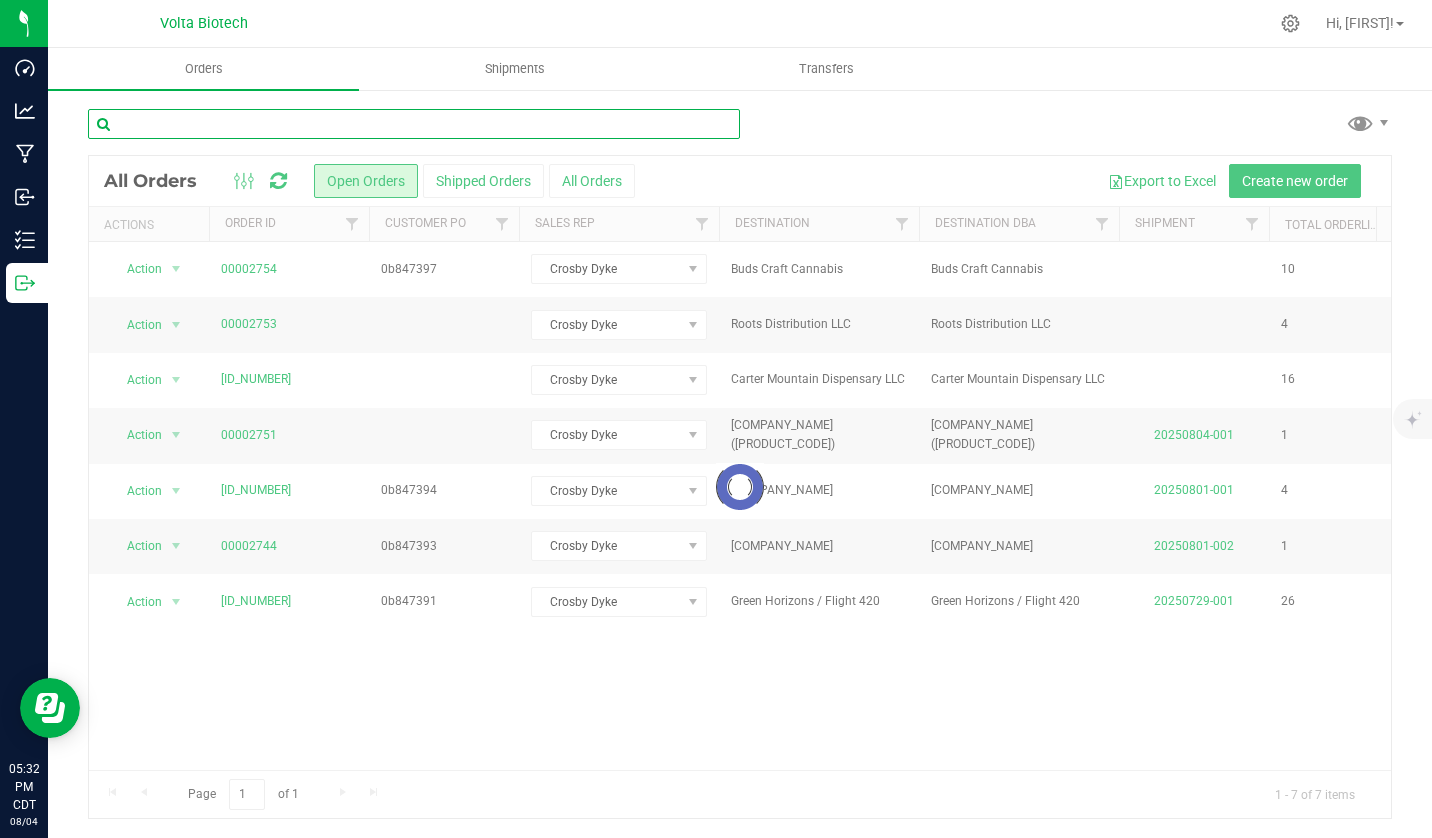 click at bounding box center (414, 124) 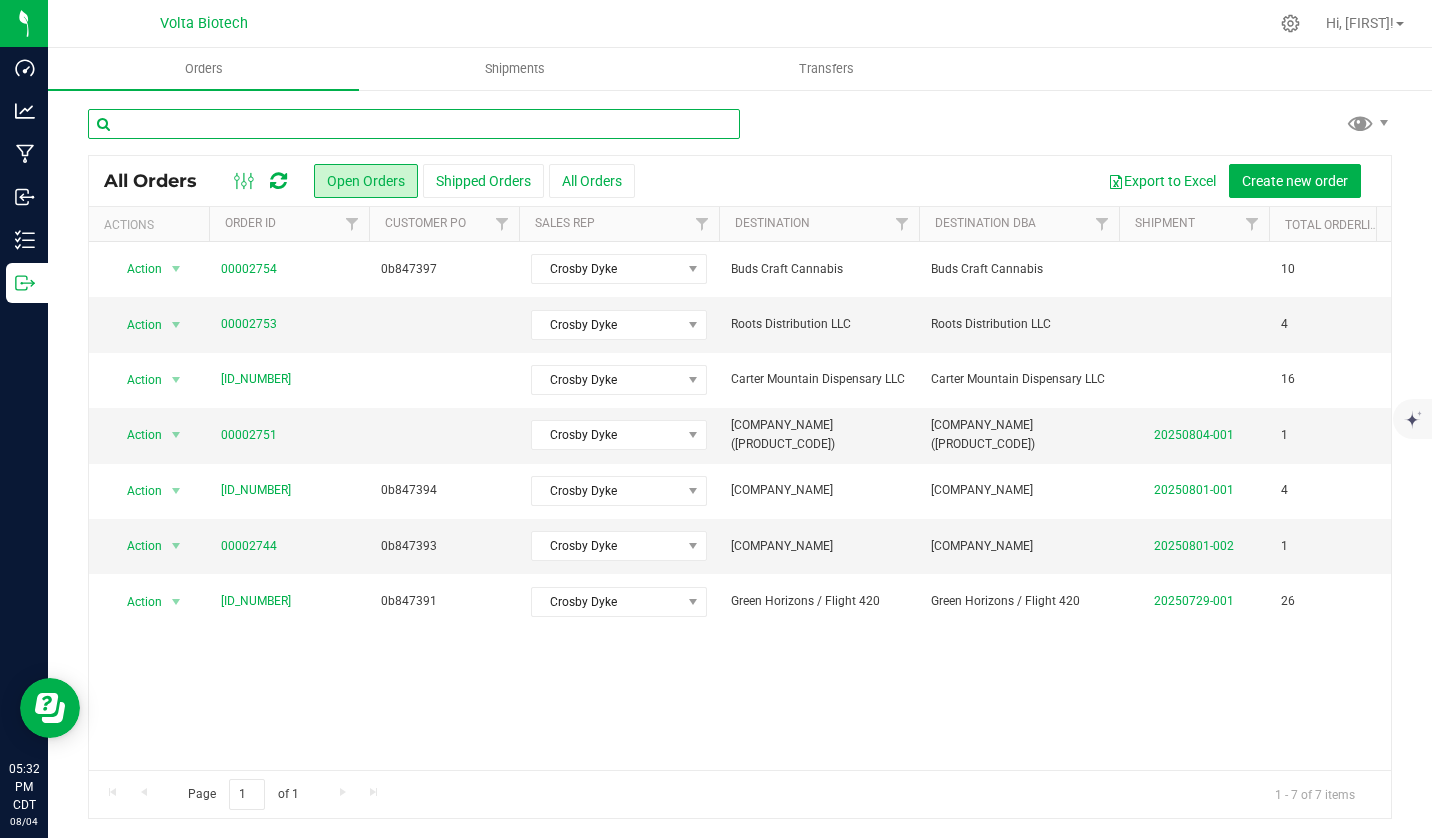 click at bounding box center (414, 124) 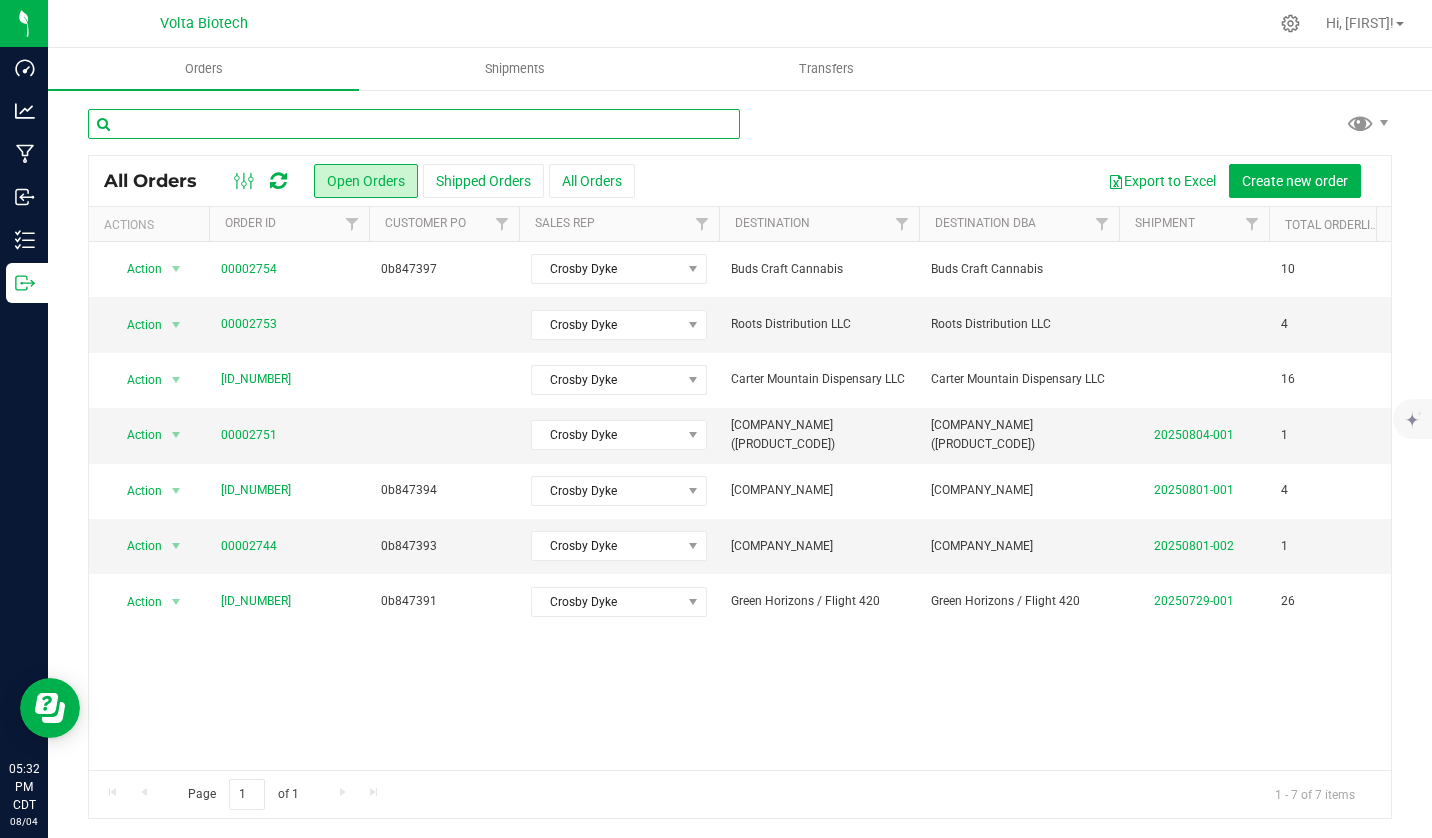 paste on "00002751" 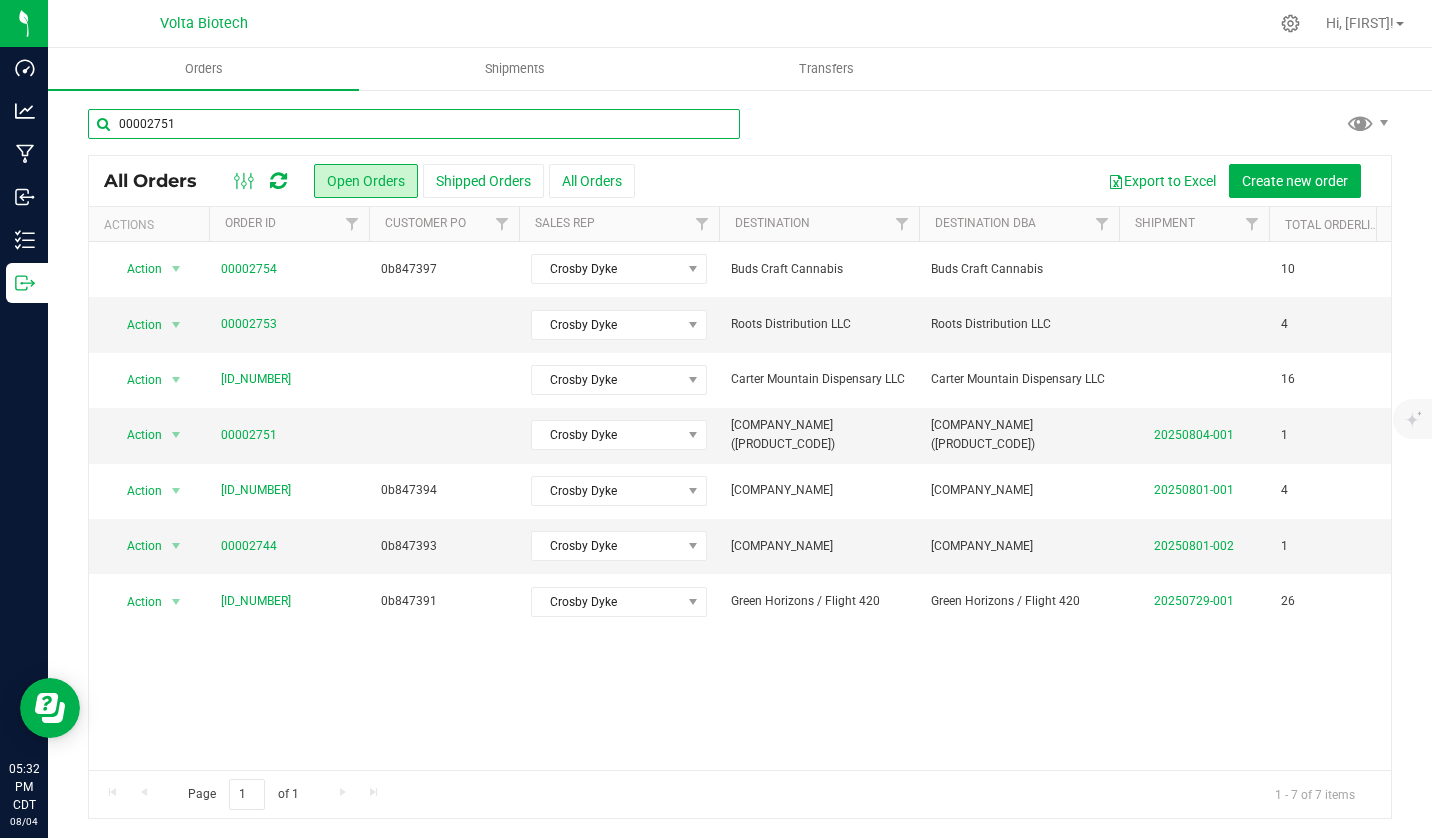 type on "00002751" 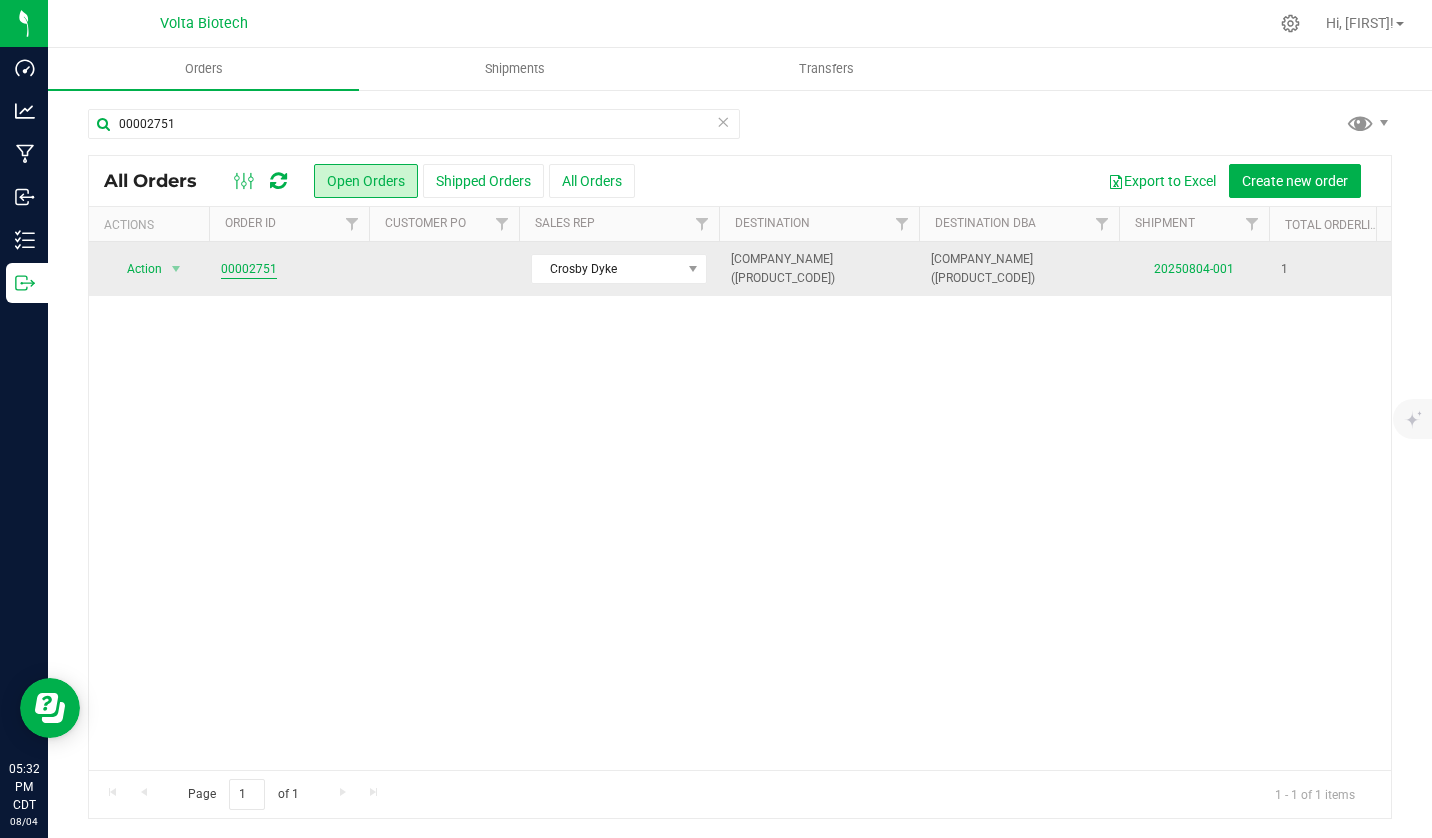 click on "00002751" at bounding box center (249, 269) 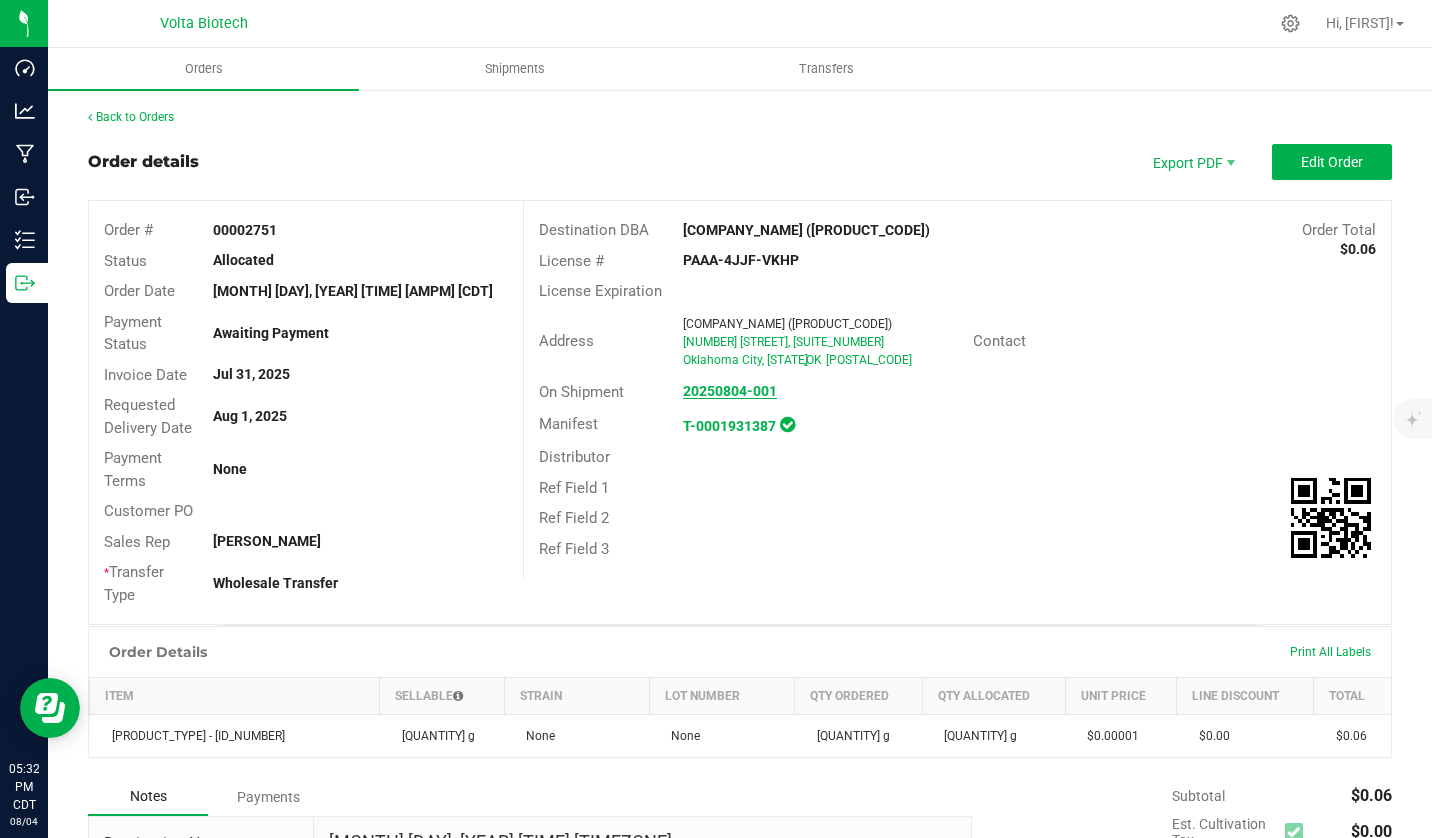 click on "20250804-001" at bounding box center (730, 391) 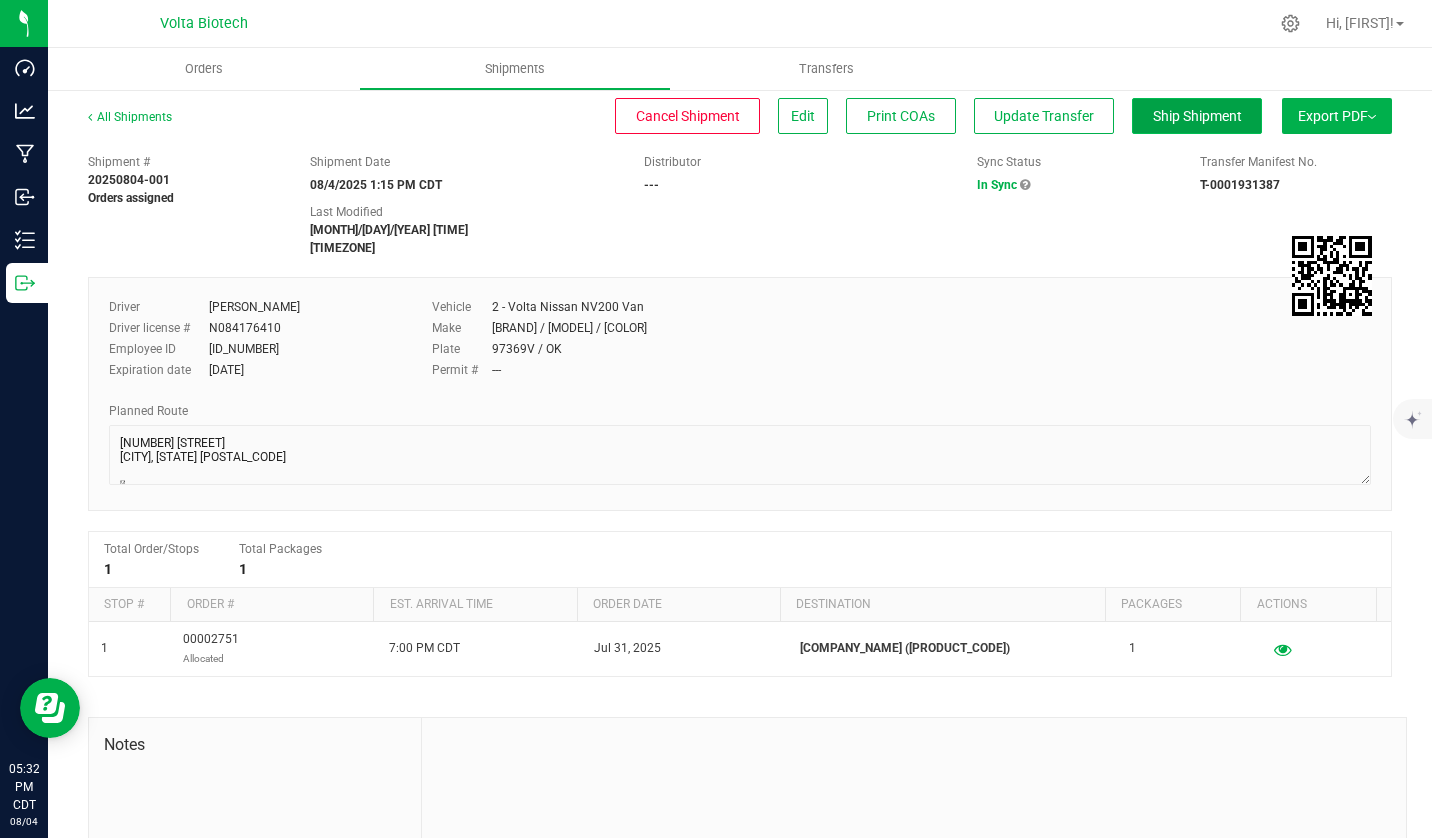 click on "Ship Shipment" at bounding box center (1197, 116) 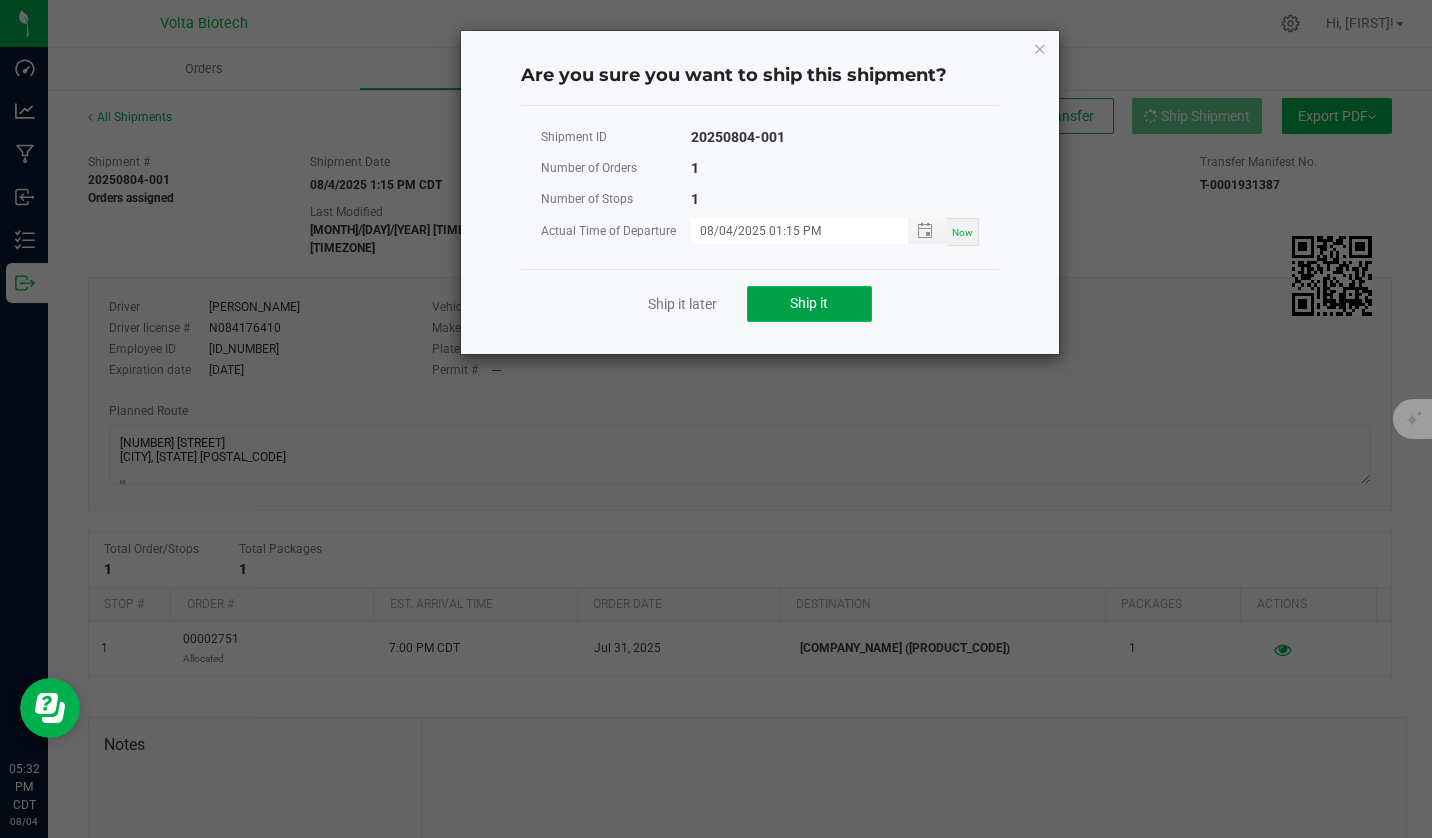 click on "Ship it" 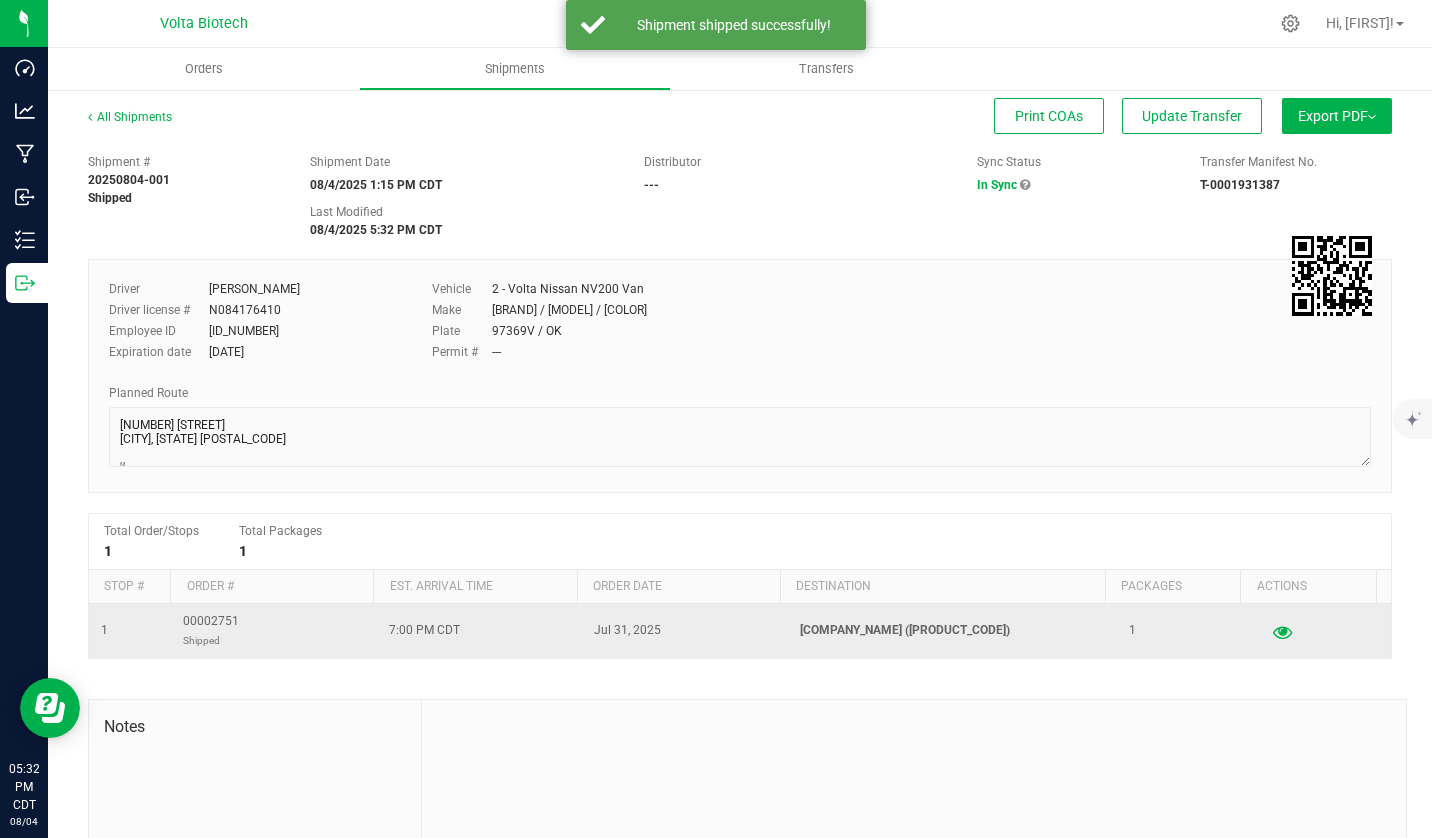 click at bounding box center (1282, 631) 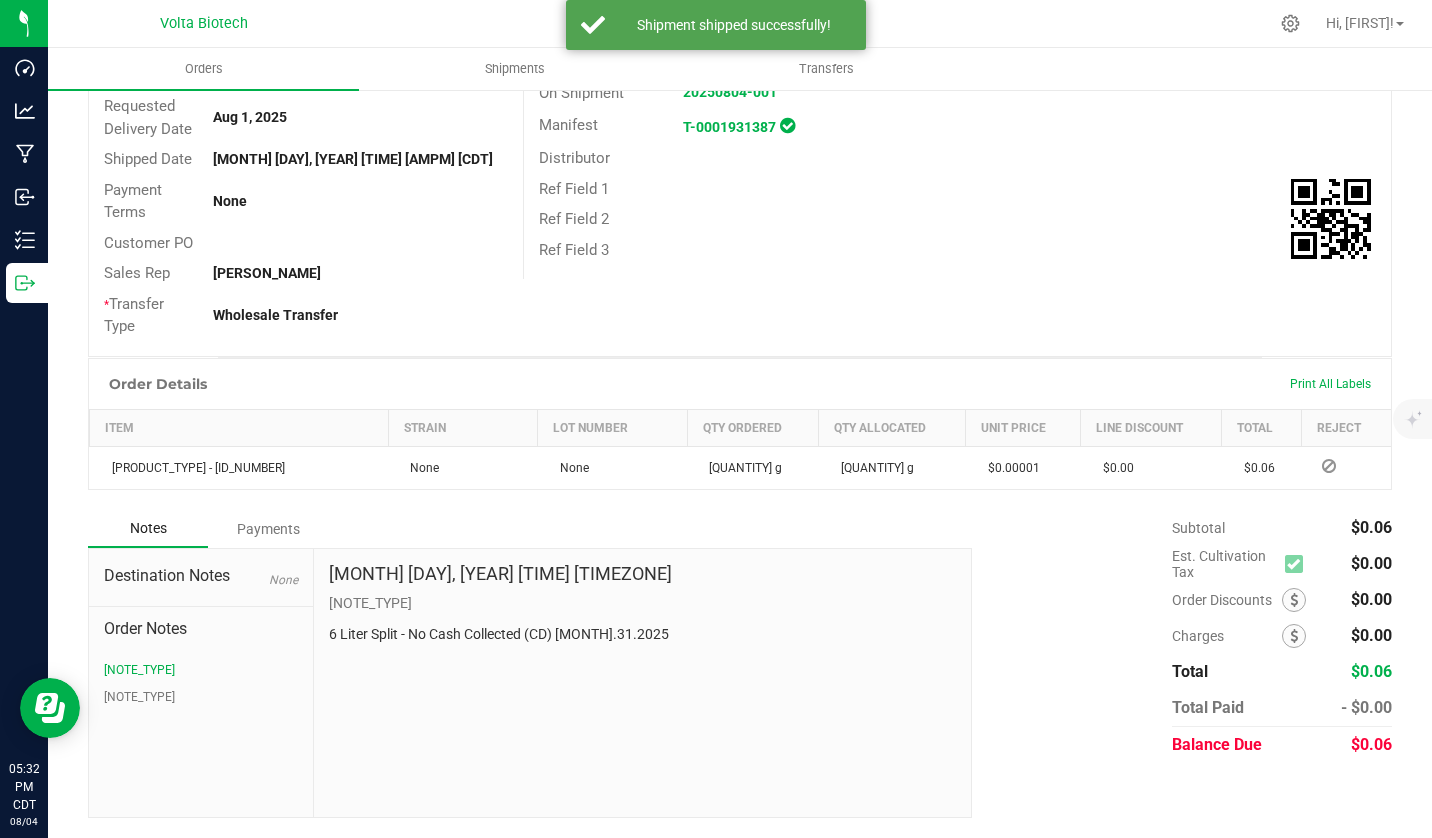 click on "Payments" at bounding box center (268, 529) 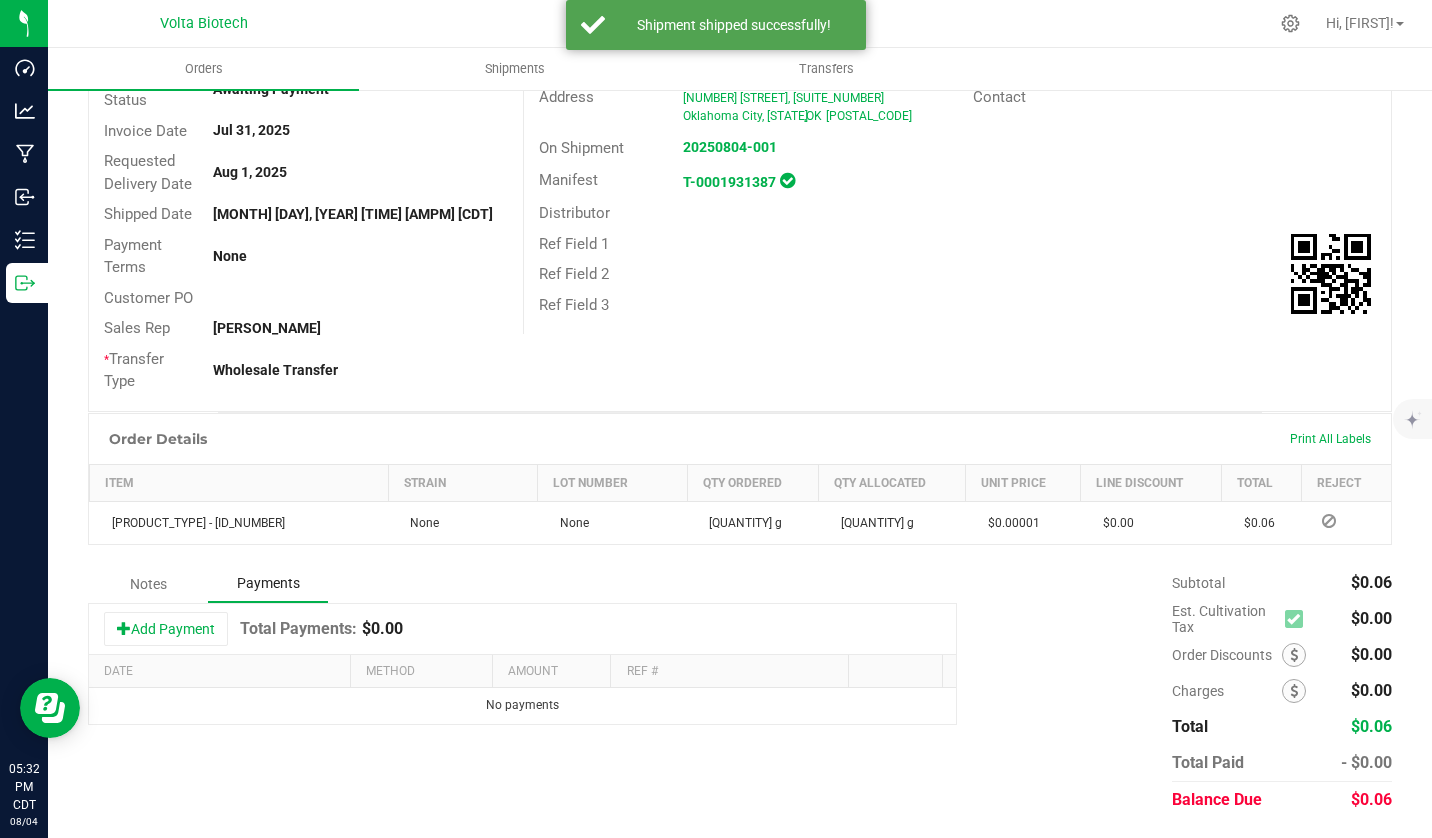 scroll, scrollTop: 244, scrollLeft: 0, axis: vertical 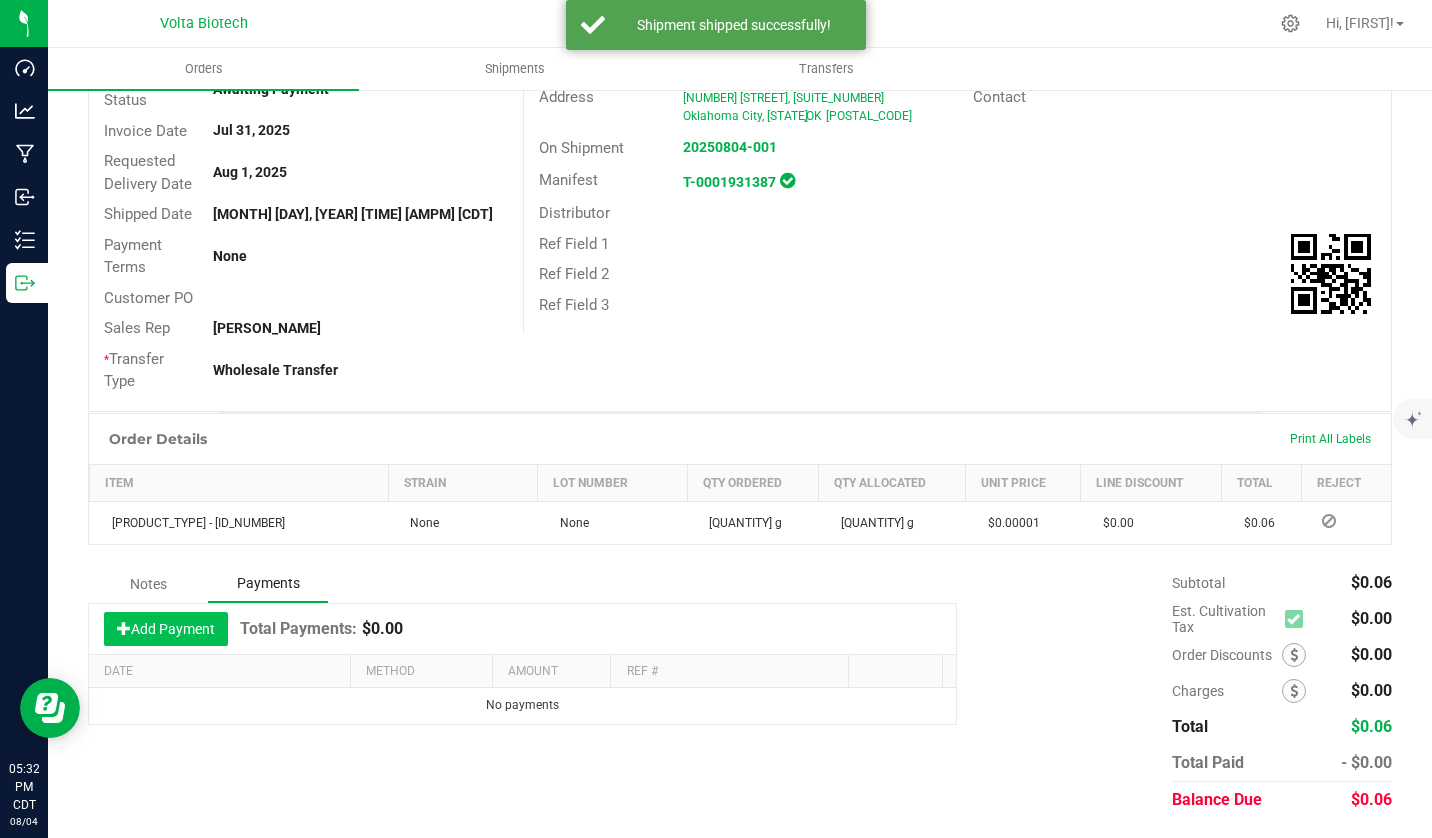 click on "Add Payment" at bounding box center (166, 629) 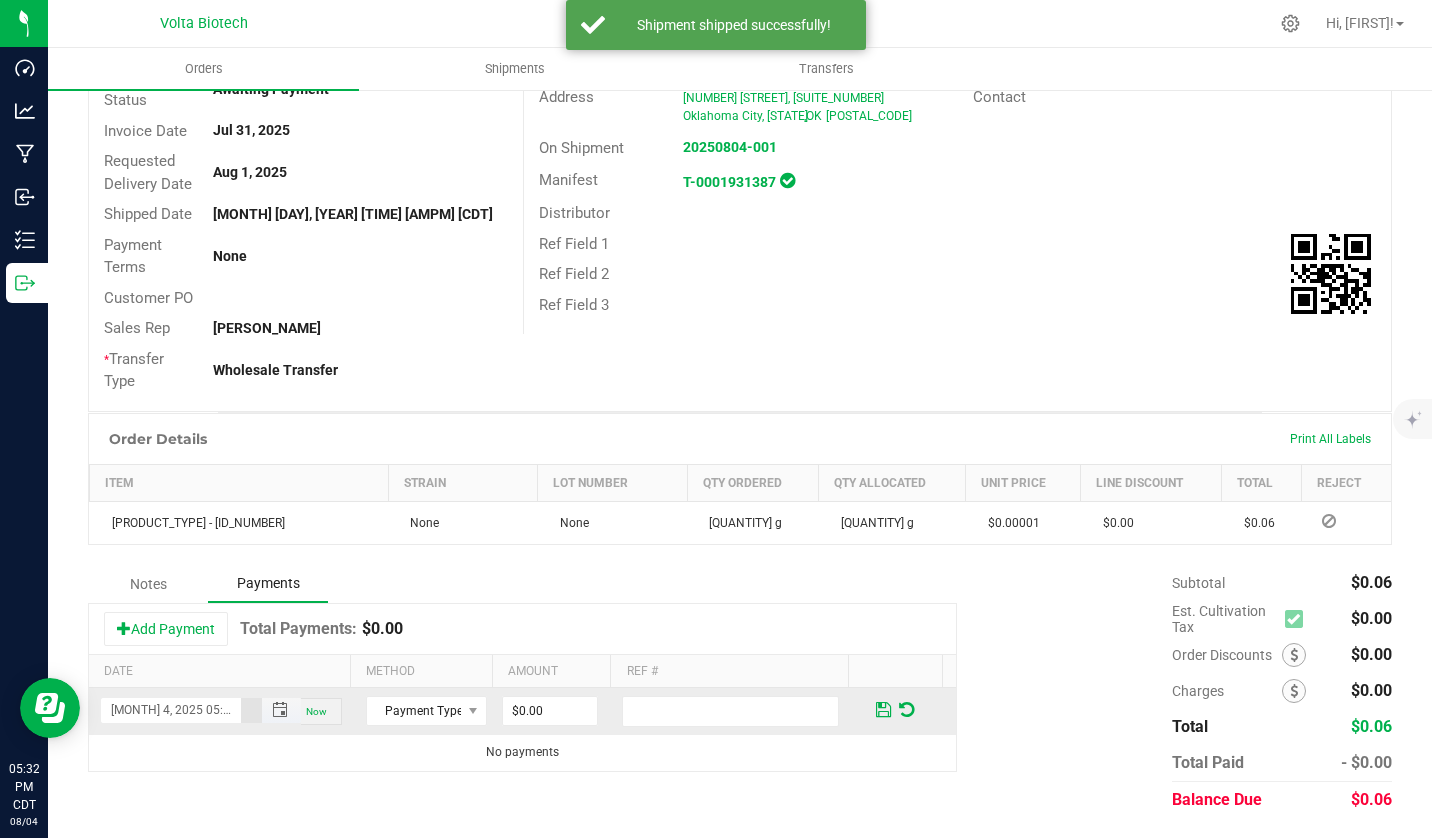 scroll, scrollTop: 0, scrollLeft: 3, axis: horizontal 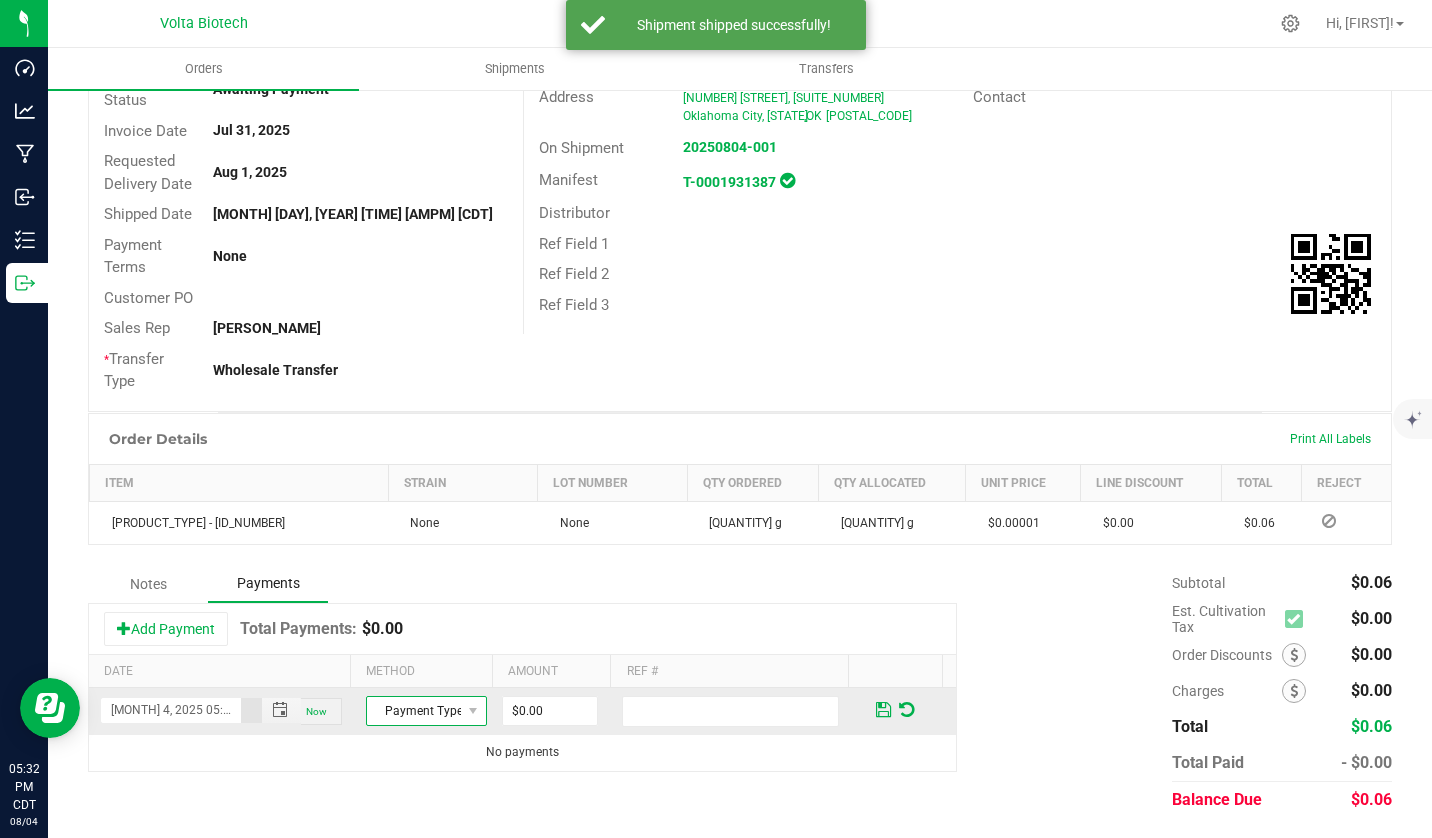 click on "Payment Type" at bounding box center (414, 711) 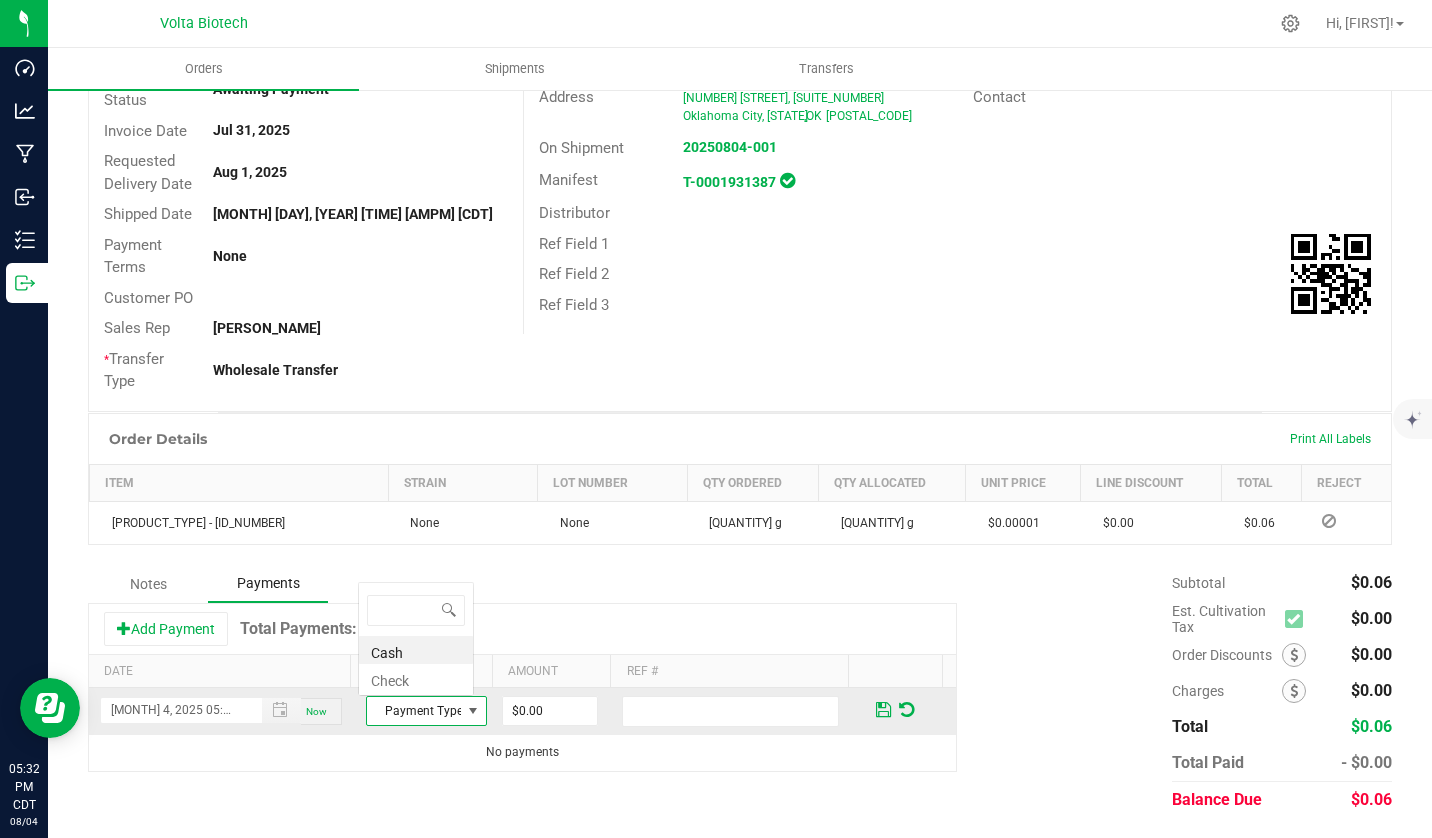 scroll, scrollTop: 0, scrollLeft: 0, axis: both 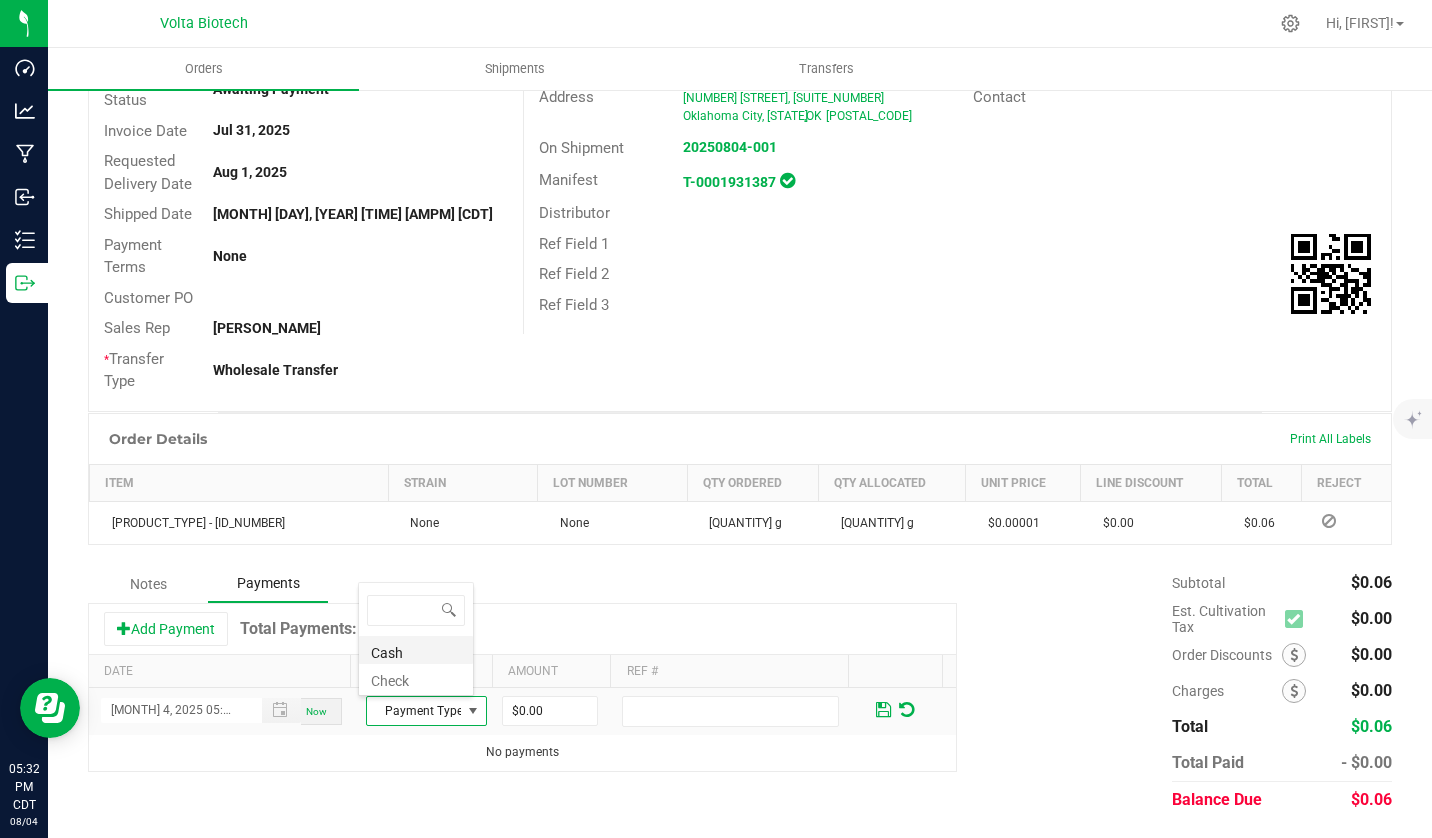 click on "Cash" at bounding box center (416, 650) 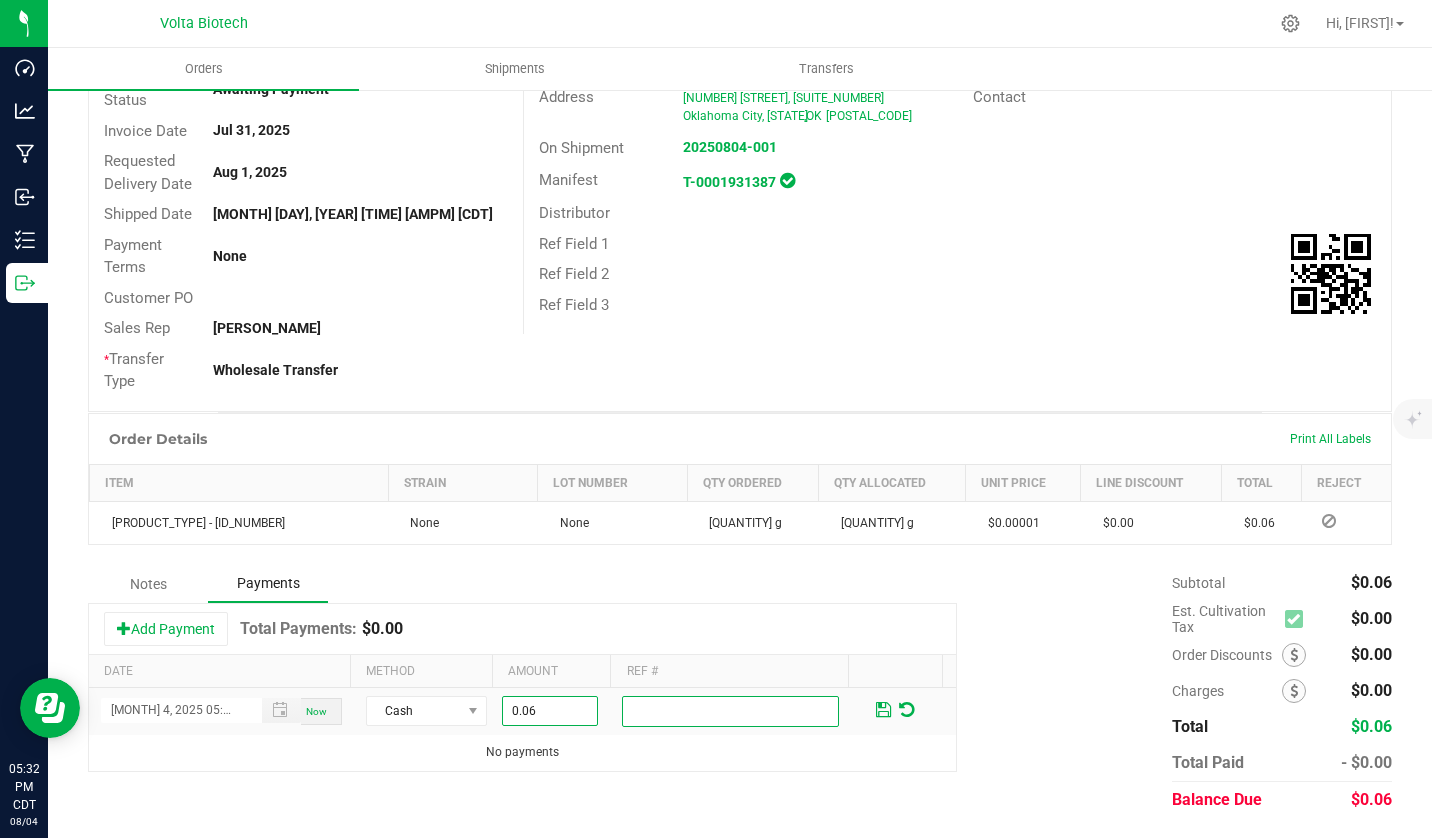 type on "$0.06" 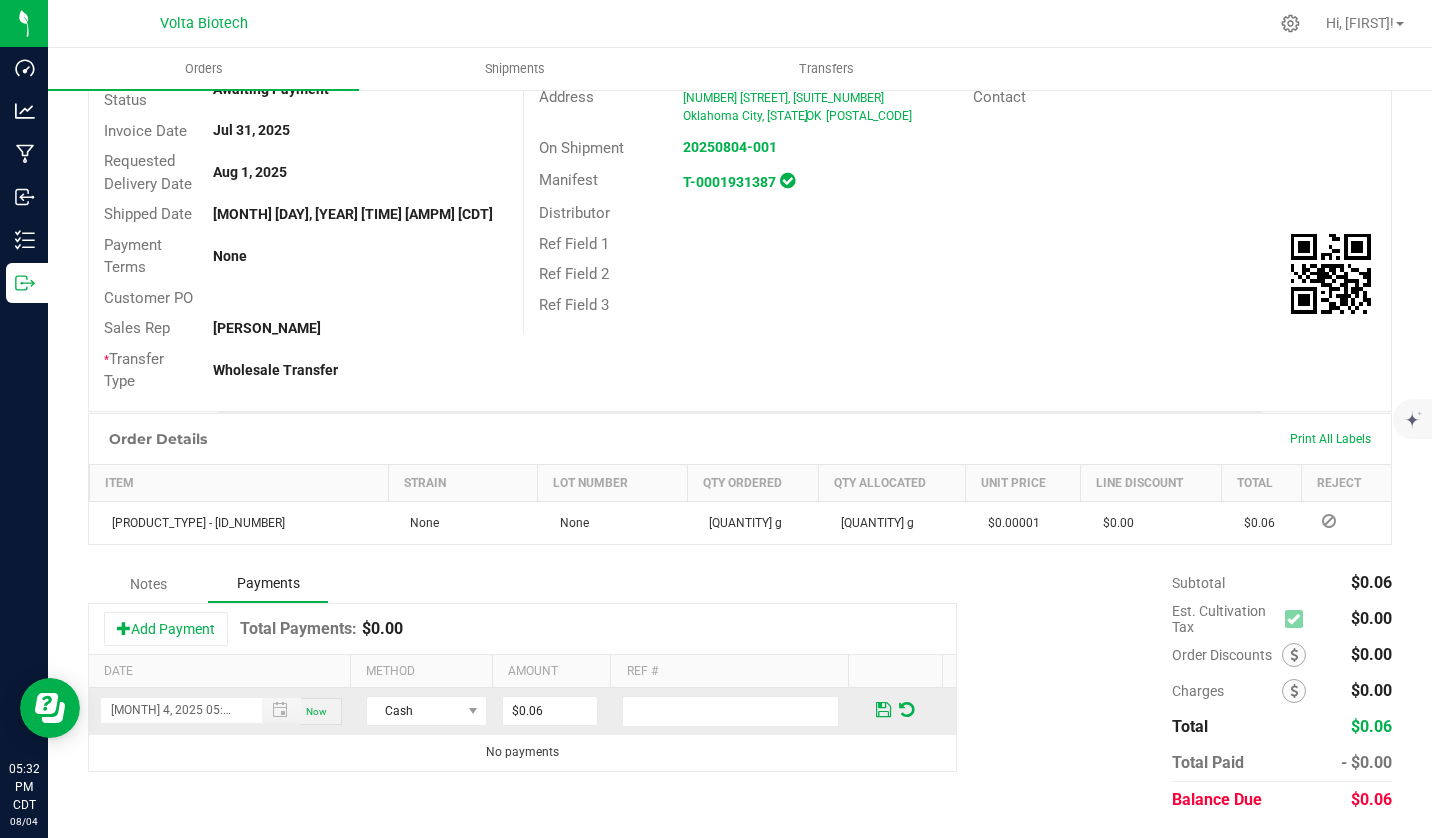 click at bounding box center (908, 711) 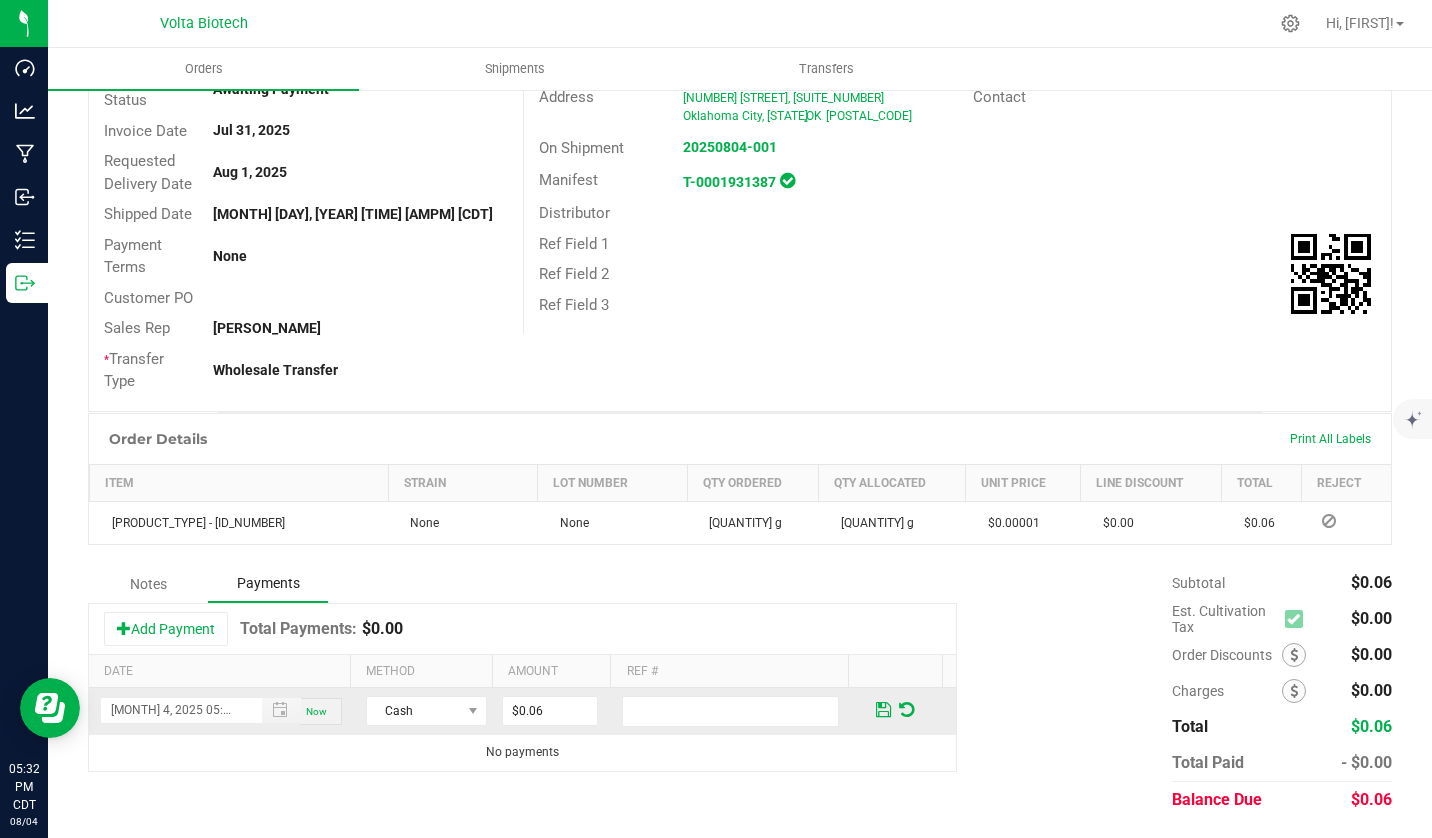 click at bounding box center (908, 711) 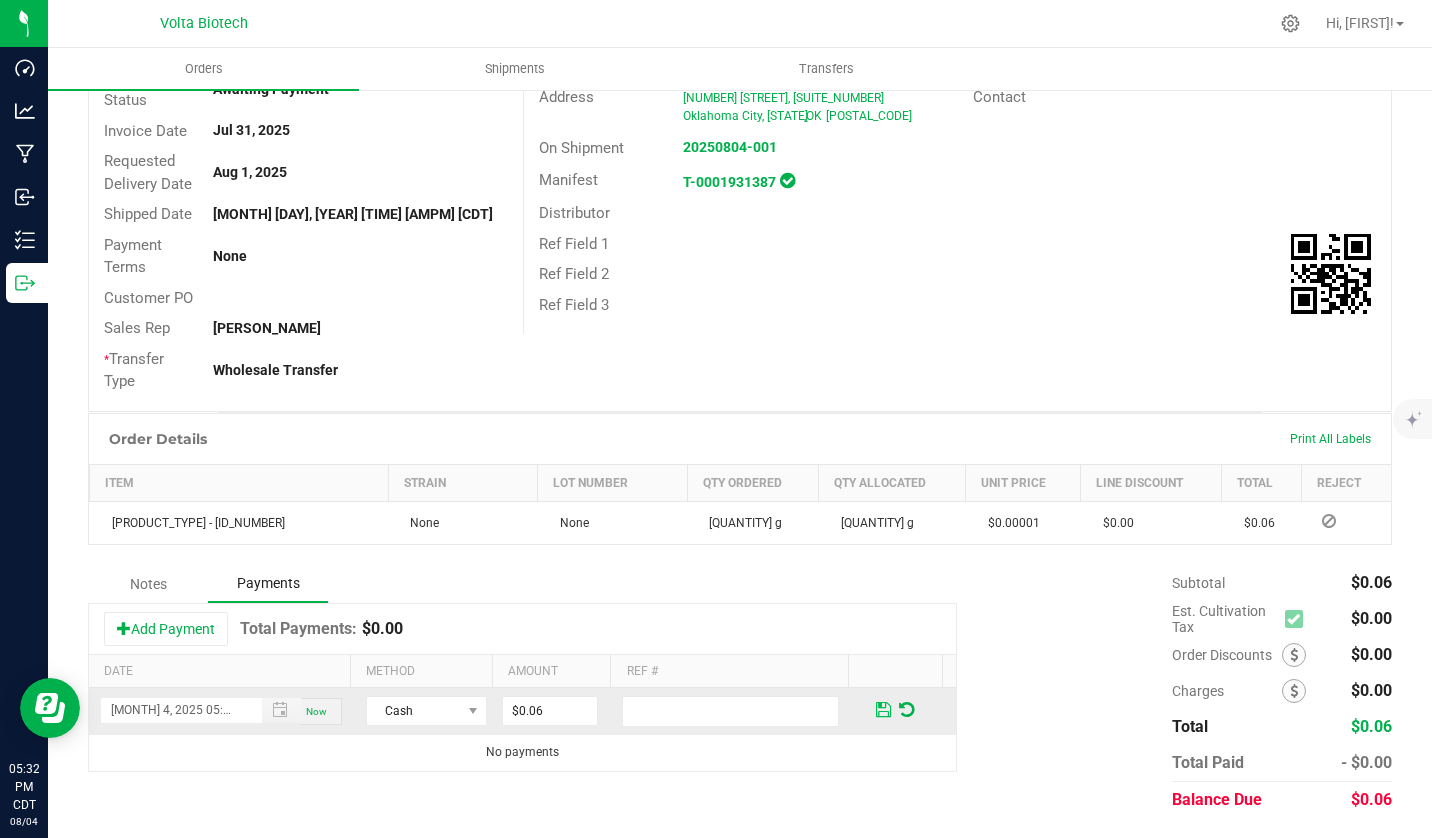 click at bounding box center [883, 710] 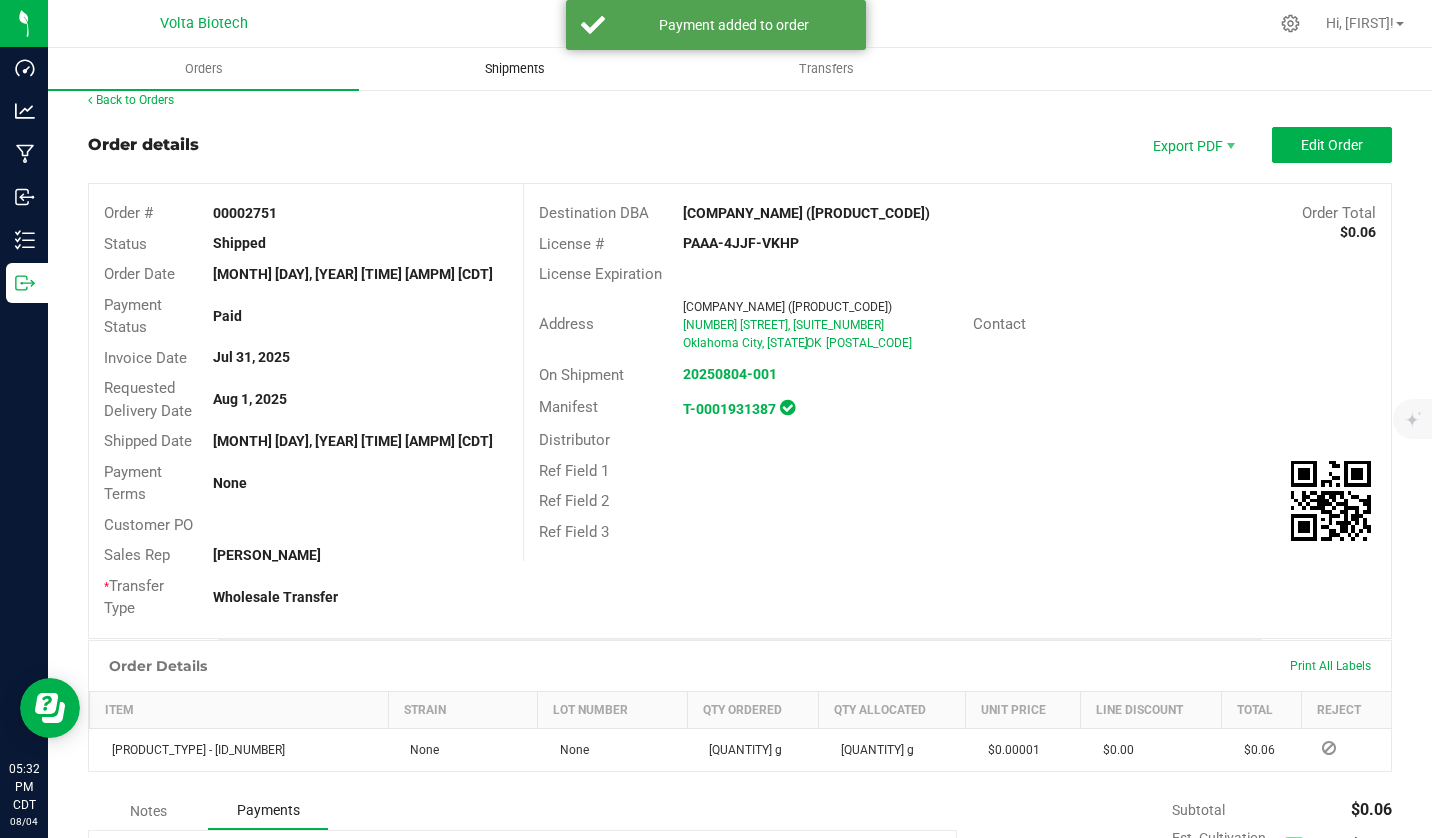 scroll, scrollTop: 0, scrollLeft: 0, axis: both 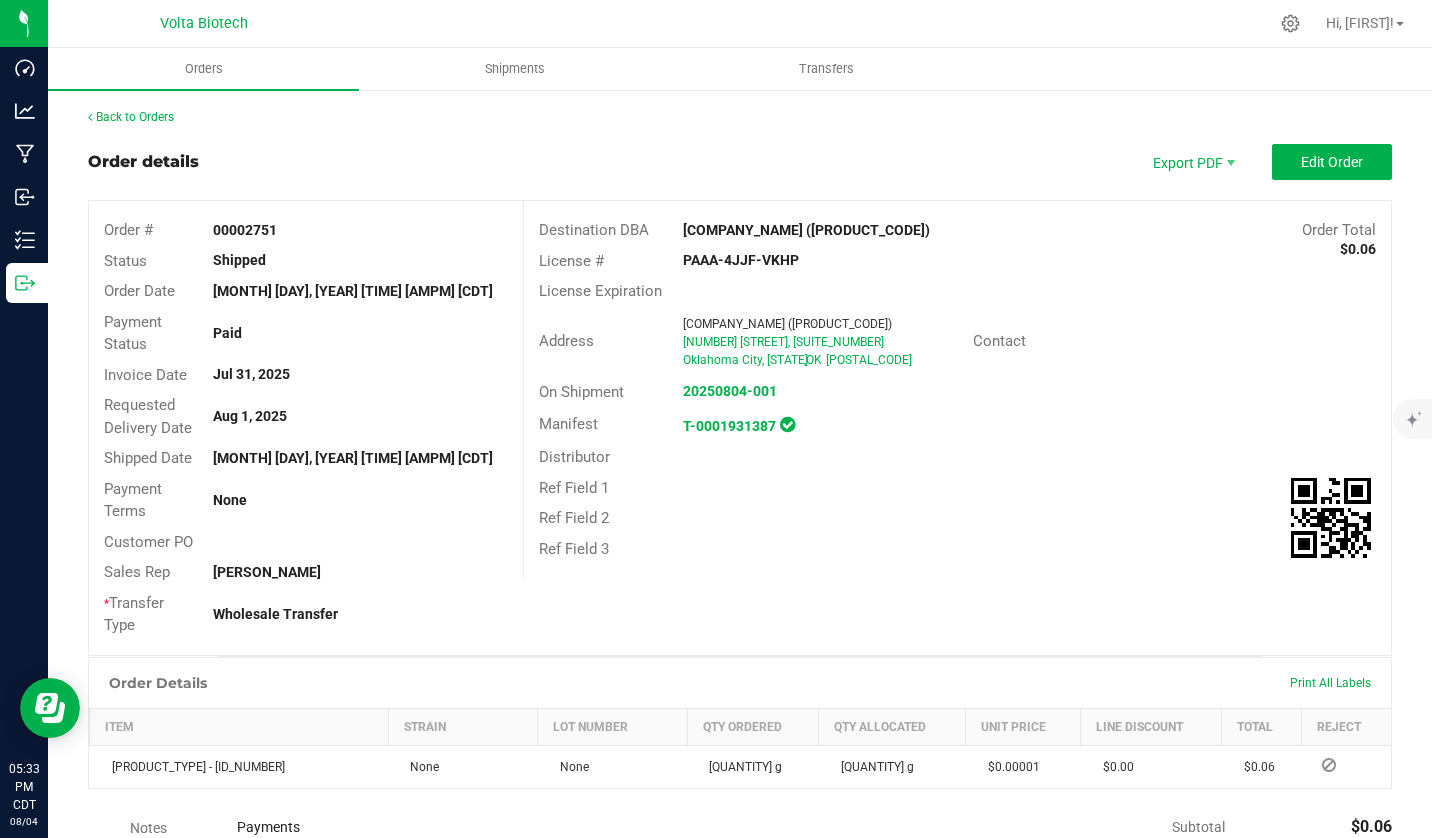 click on "Order #   00002751   Status   Shipped   Order Date   [MONTH] 31, 2025 3:22 PM CDT   Payment Status   Paid   Invoice Date   [MONTH] 31, 2025   Requested Delivery Date   [MONTH] 1, 2025   Shipped Date   [MONTH] 4, 2025 1:15 PM CDT   Payment Terms   None   Customer PO      Sales Rep   Crosby Dyke  *  Transfer Type   Wholesale Transfer   Destination DBA   JKJ processing inc (PAAA-4JJJ-VKHP)   Order Total   $0.06   License #   PAAA-4JJJ-VKHP   License Expiration   Address  JKJ processing inc (PAAA-4JJJ-VKHP) [NUMBER] [STREET], [SUITE] [CITY]  ,  OK [POSTAL_CODE]  Contact   On Shipment   20250804-001   Manifest   T-0001931387
Distributor      Ref Field 1      Ref Field 2      Ref Field 3" at bounding box center (740, 428) 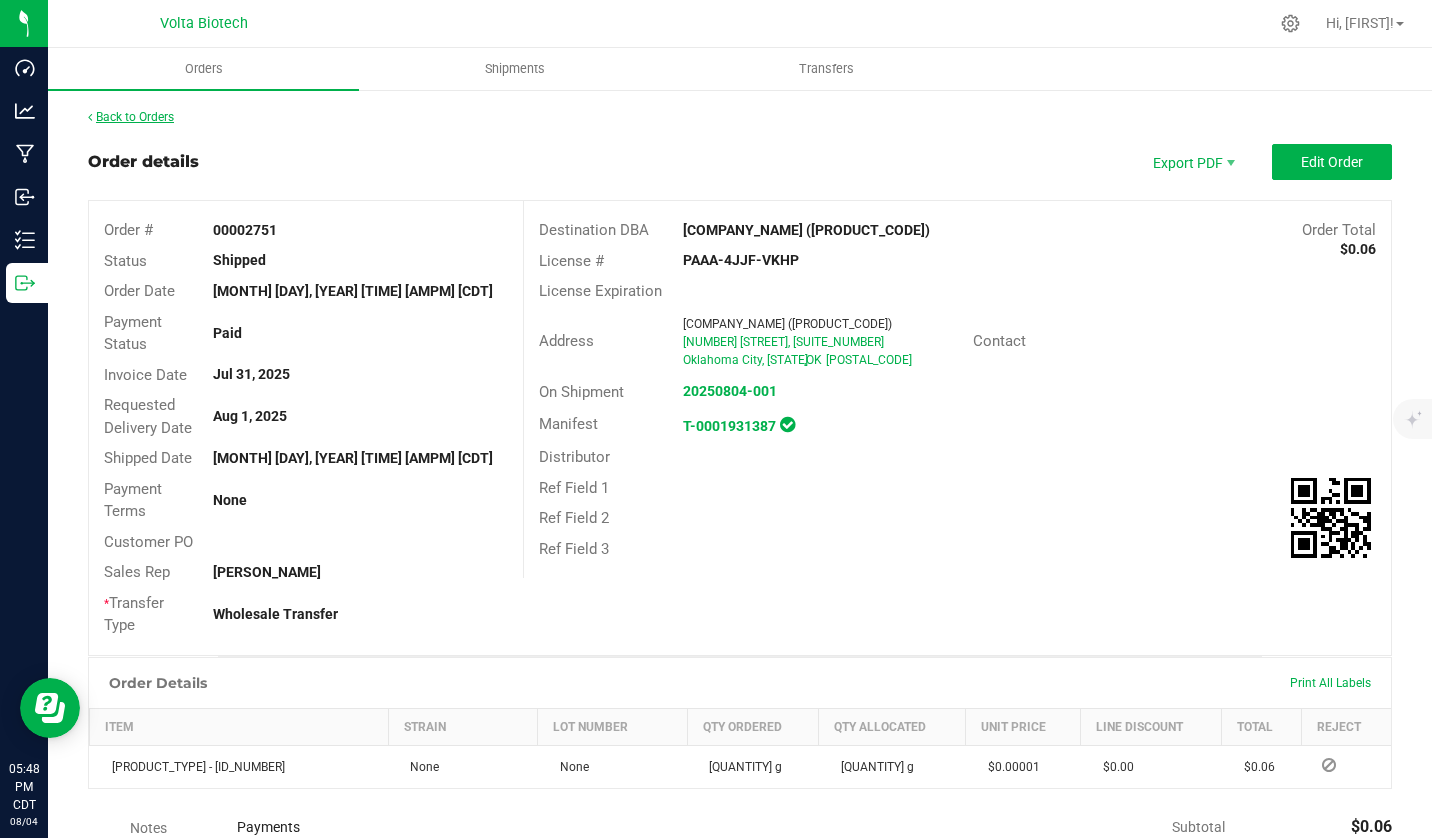 click on "Back to Orders" at bounding box center (131, 117) 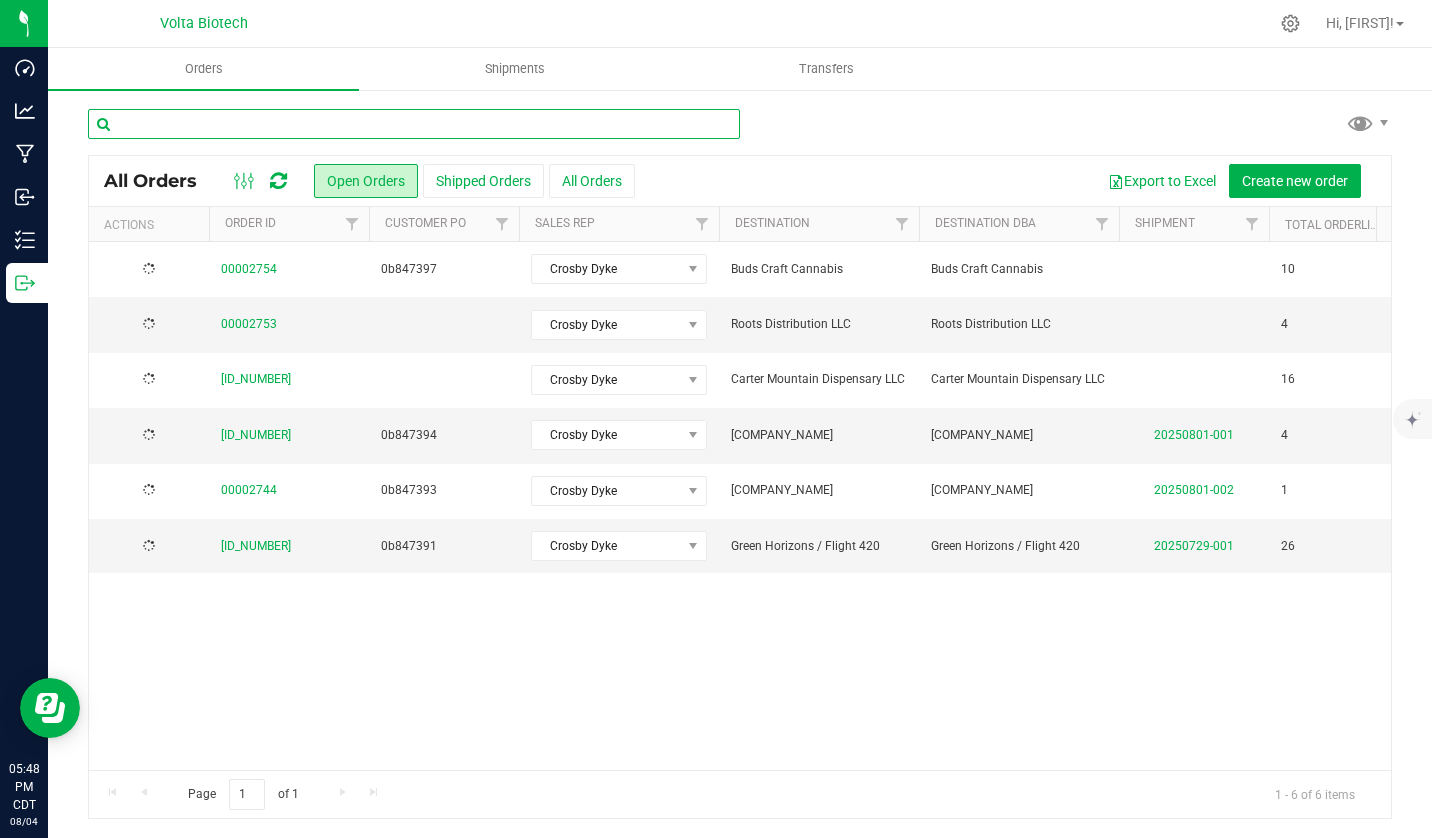 click at bounding box center [414, 124] 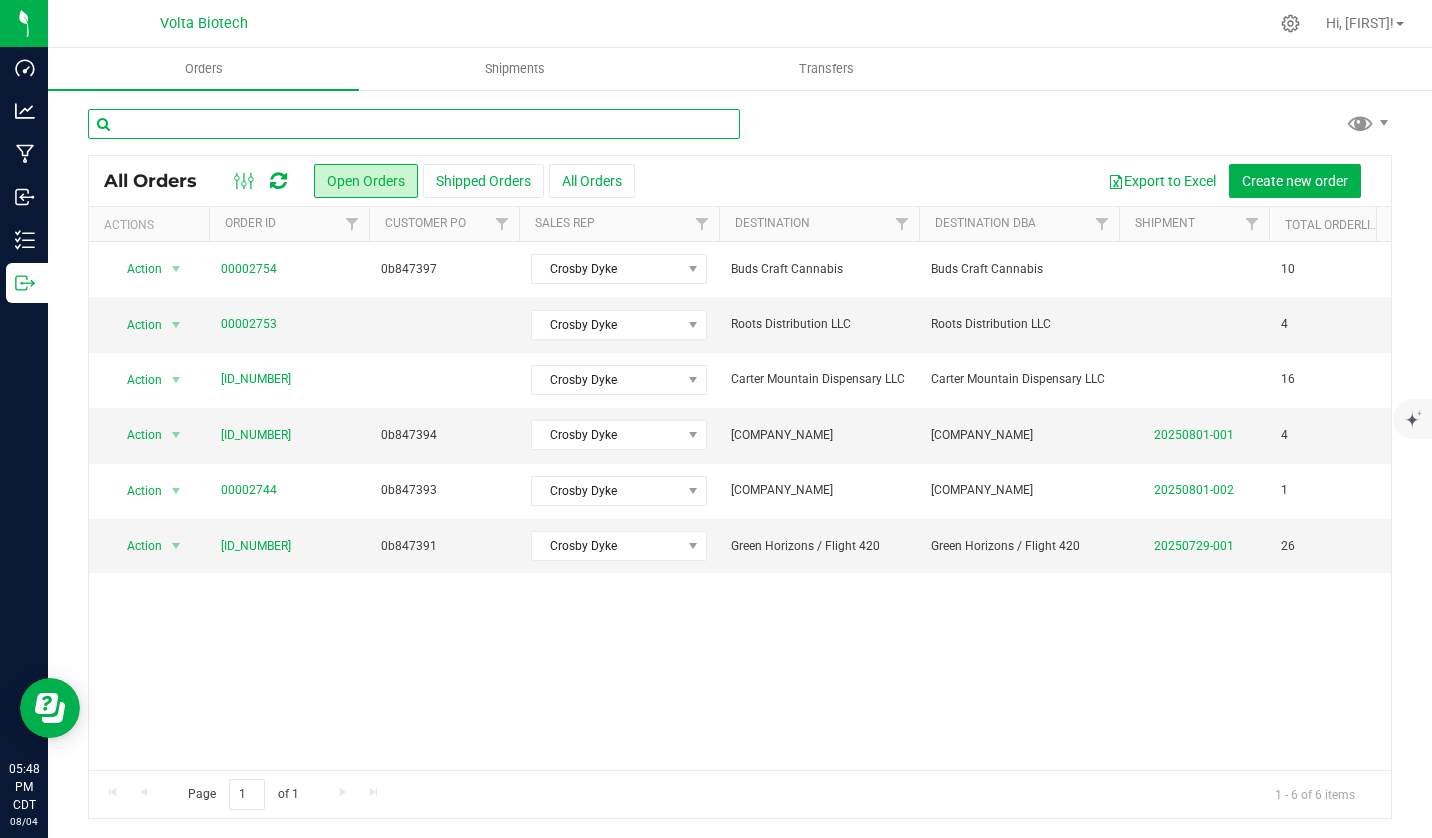 paste on "[ID_NUMBER]" 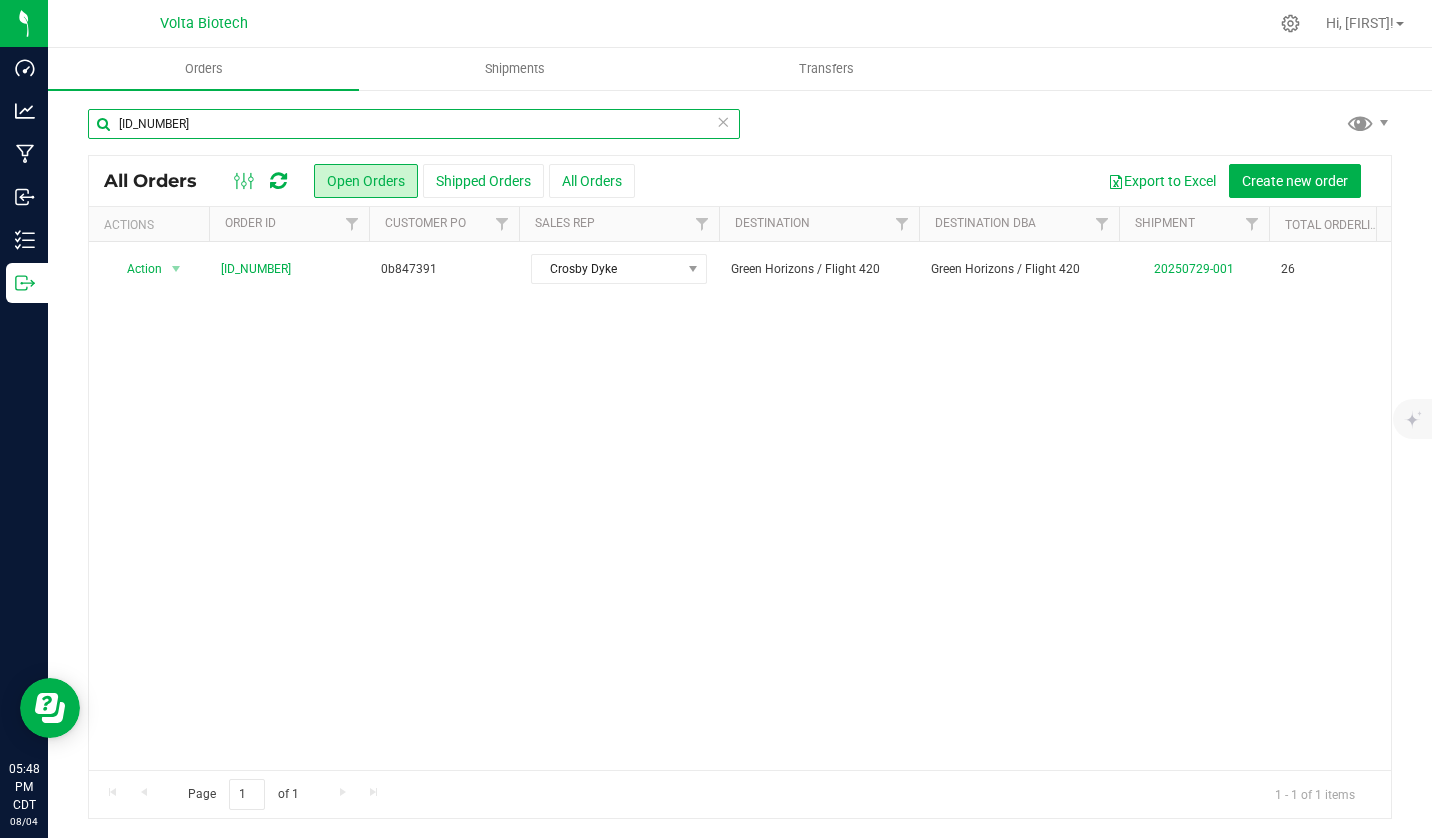 type on "[ID_NUMBER]" 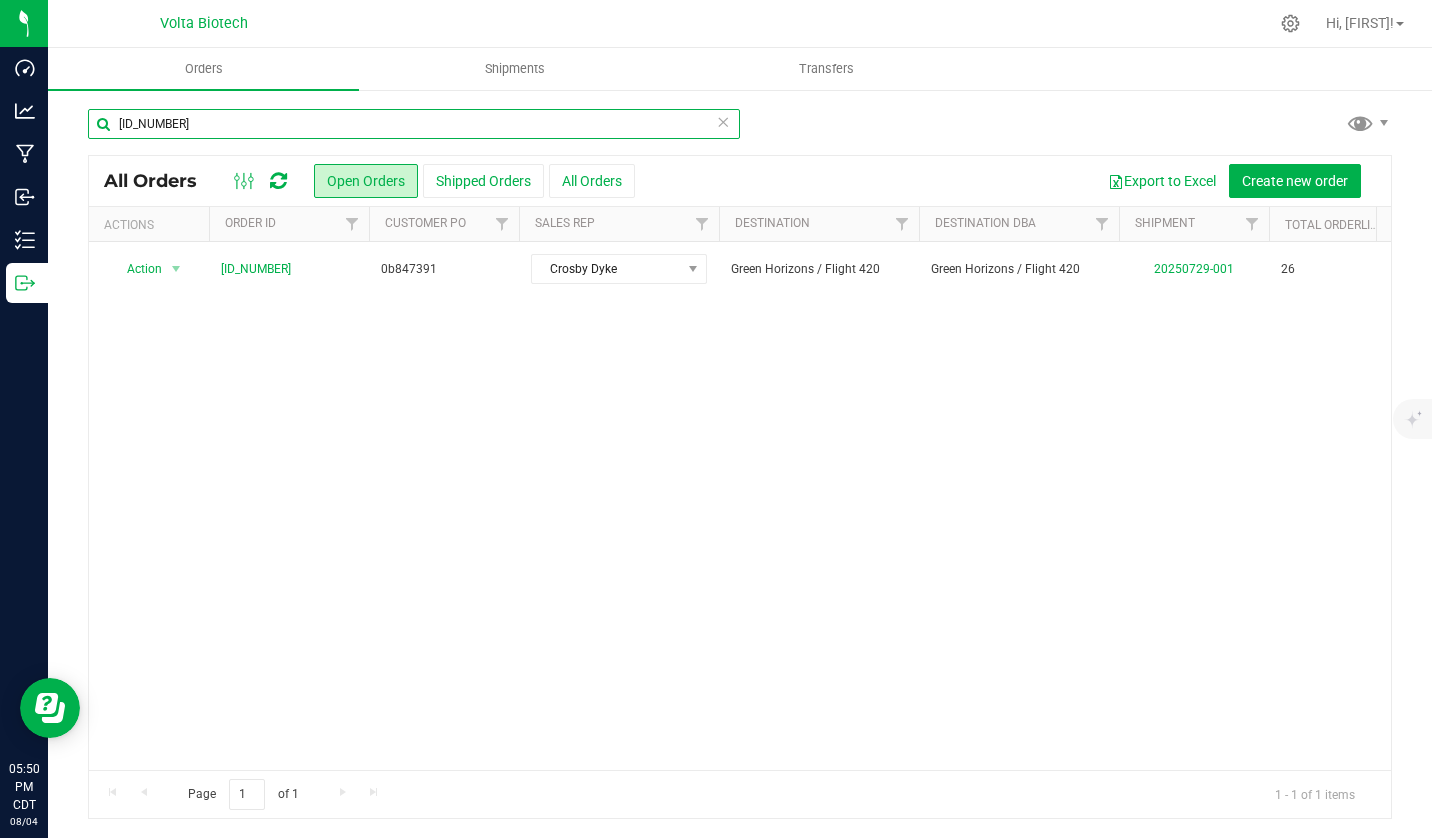 click on "[ID_NUMBER]" at bounding box center [414, 124] 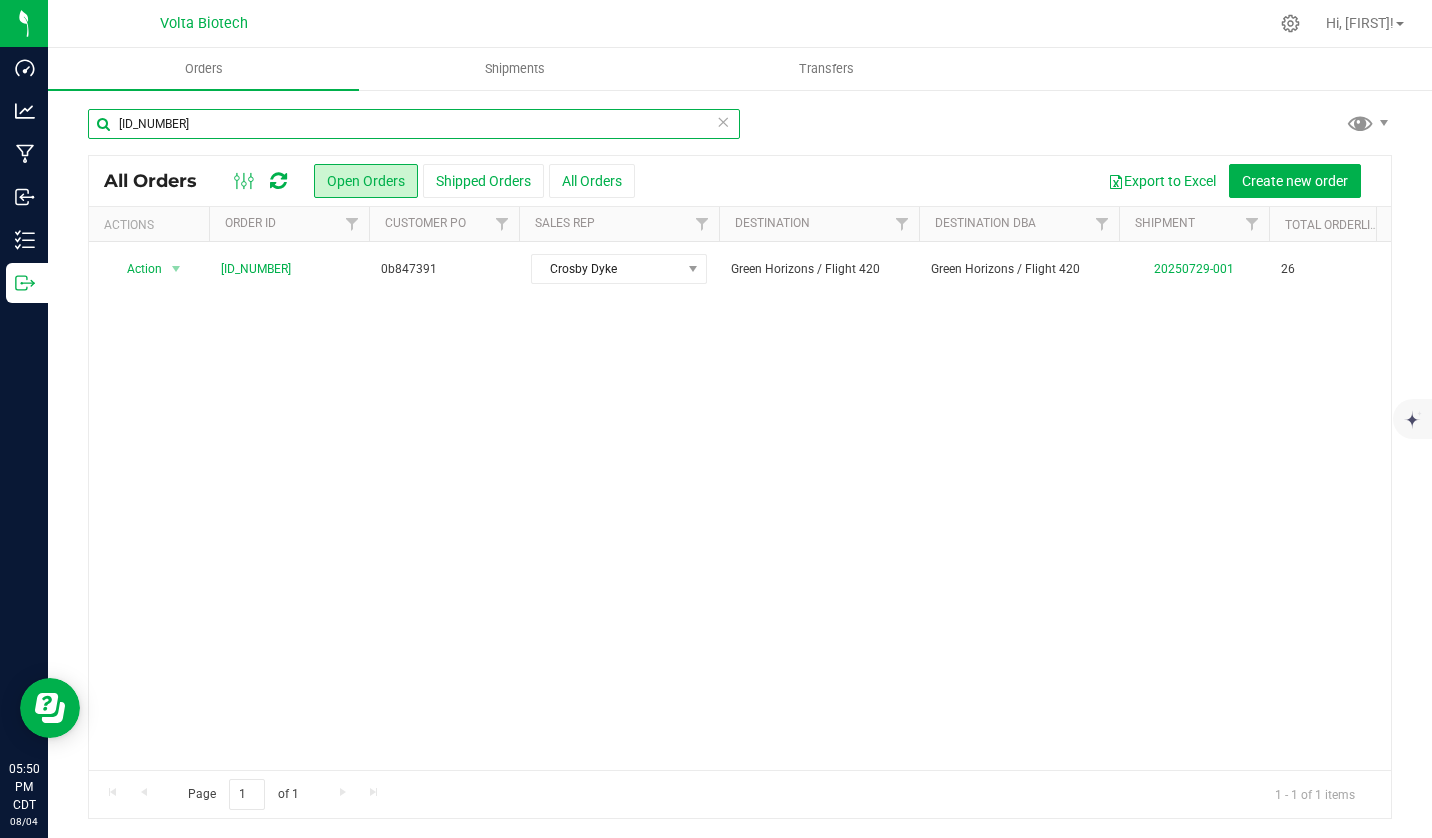 click on "[ID_NUMBER]" at bounding box center [414, 124] 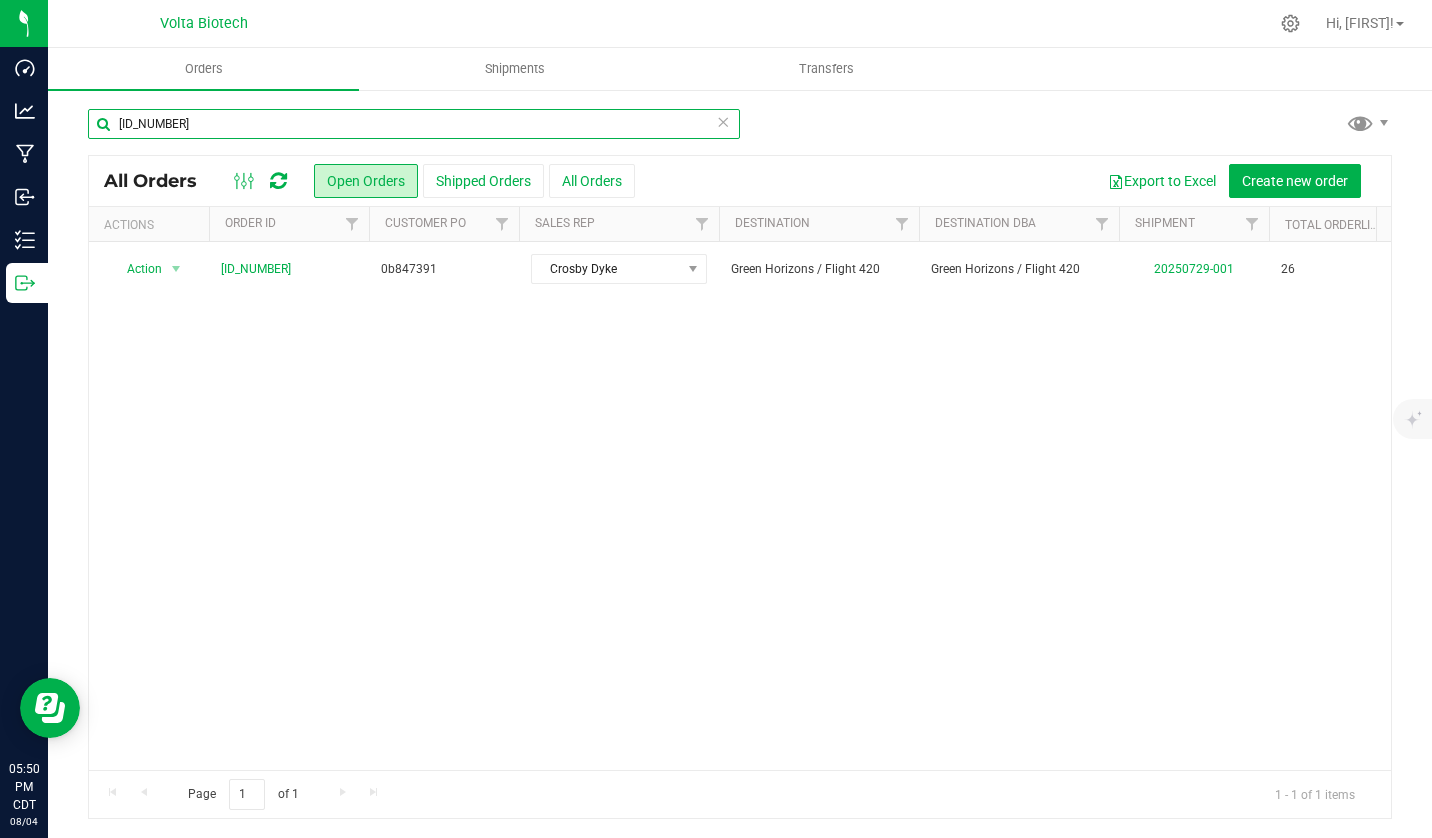 click on "[ID_NUMBER]" at bounding box center (414, 124) 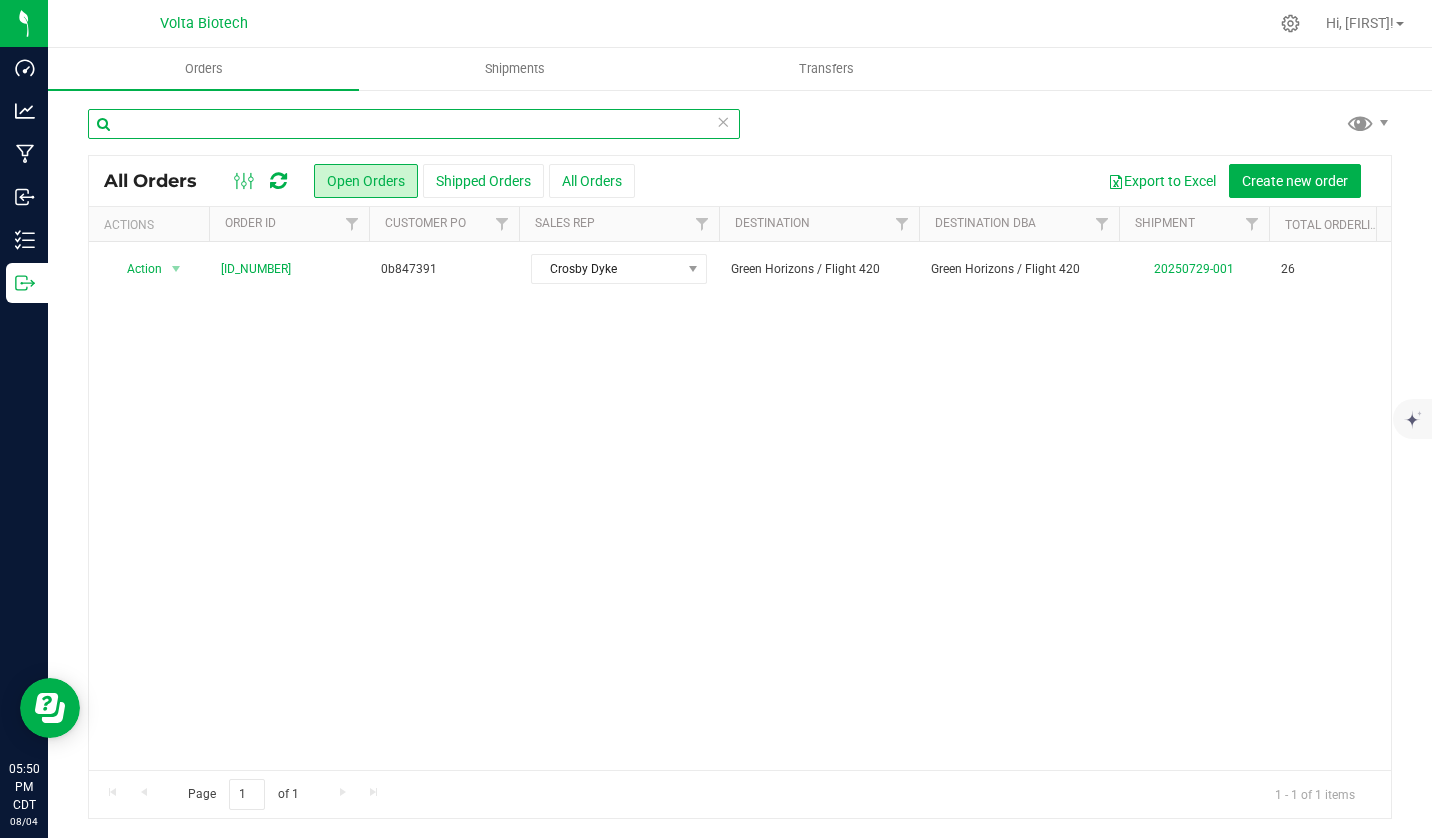 type 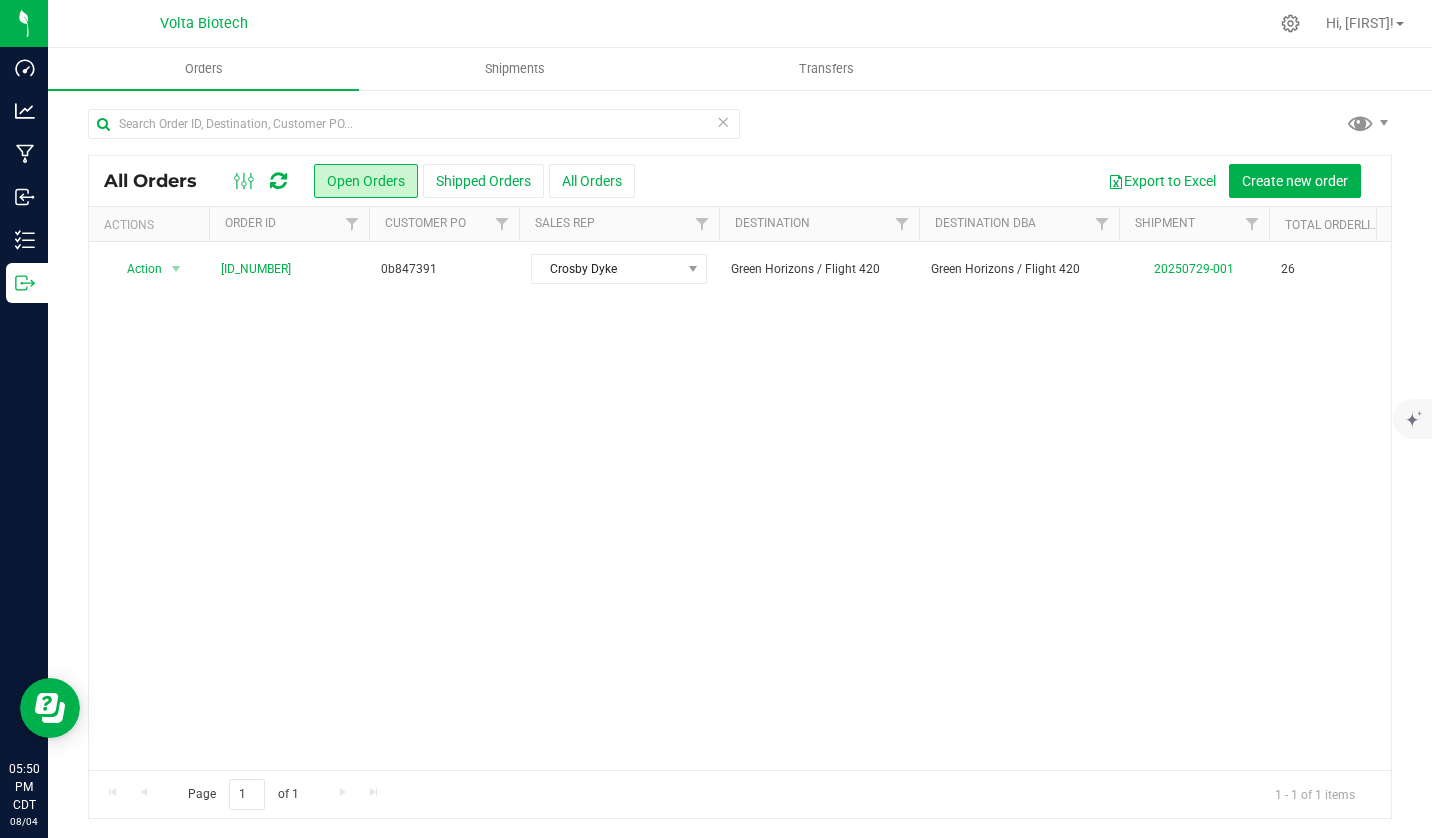 drag, startPoint x: 913, startPoint y: 675, endPoint x: 887, endPoint y: 696, distance: 33.42155 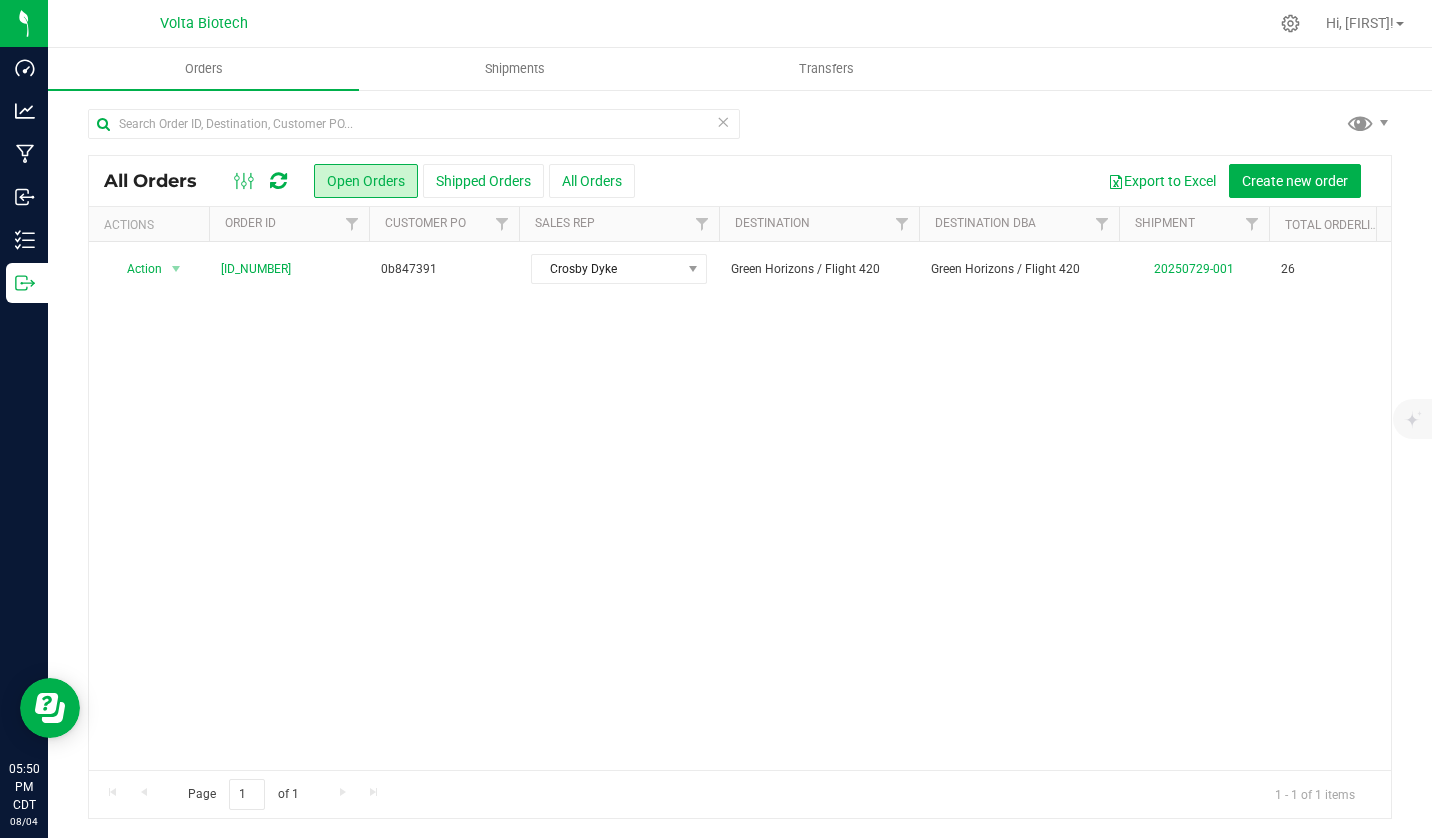 click on "Order #   00002733   Status   Allocated   Order Date   [MONTH] 23, 2025 13:40:43 CDT   Payment Status   Awaiting Payment   Invoice Date   [MONTH] 23, 2025   Requested Delivery Date   [MONTH] 24, 2025   Payment Terms   None   Customer PO      Sales Rep   Crosby Dyke  *  Transfer Type   Wholesale Transfer   Destination DBA   Green Horizons / Flight 420   Order Total   $4,982.75   License #   DAAA-FJNW-CZR5   License Expiration   Address  Green Horizons / Flight 420 [NUMBER] [STREET], [SUITE],
[CITY],
OK
[POSTAL_CODE]
[CITY]" at bounding box center (740, 506) 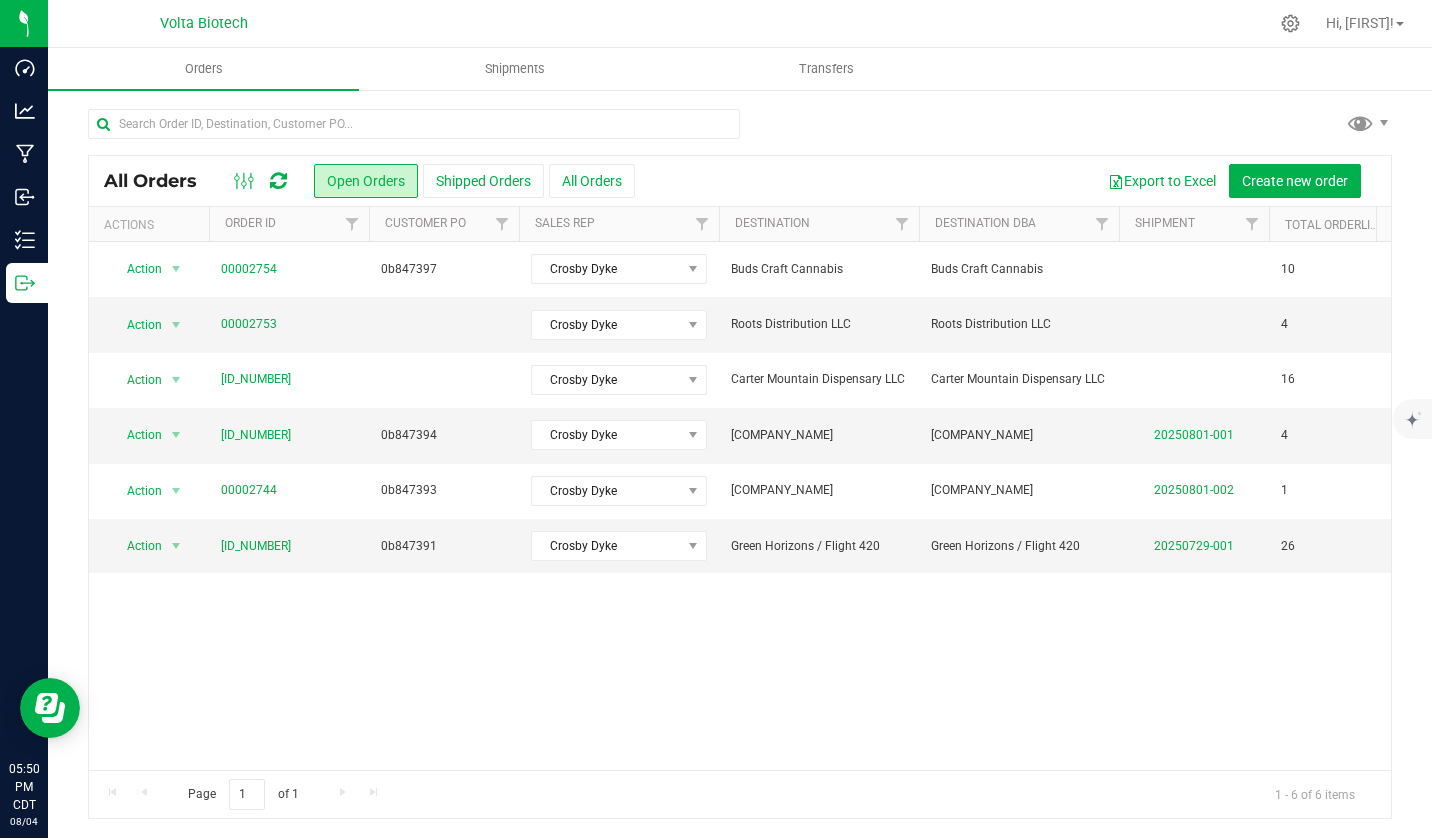 scroll, scrollTop: 0, scrollLeft: 185, axis: horizontal 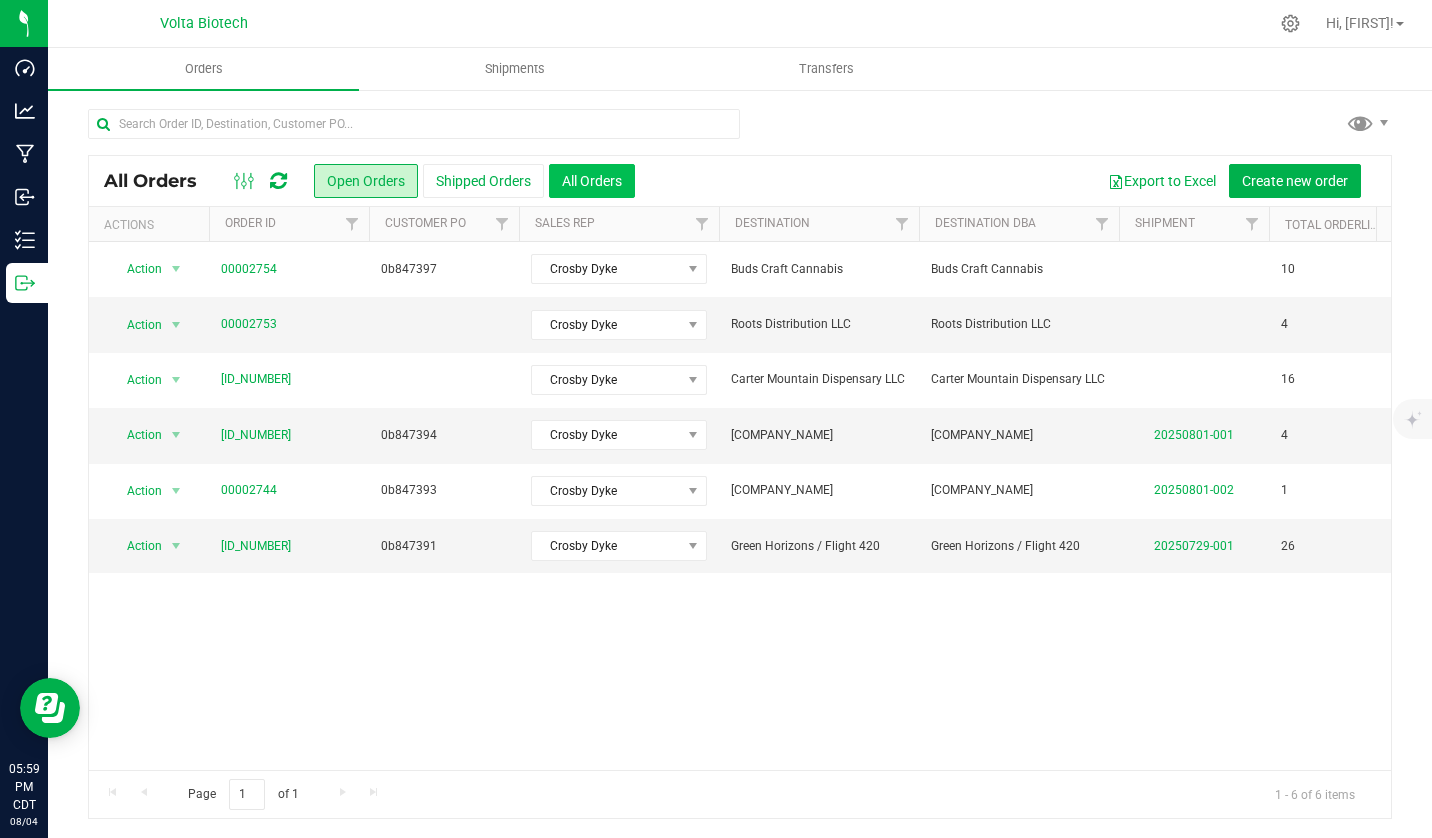 click on "All Orders" at bounding box center [592, 181] 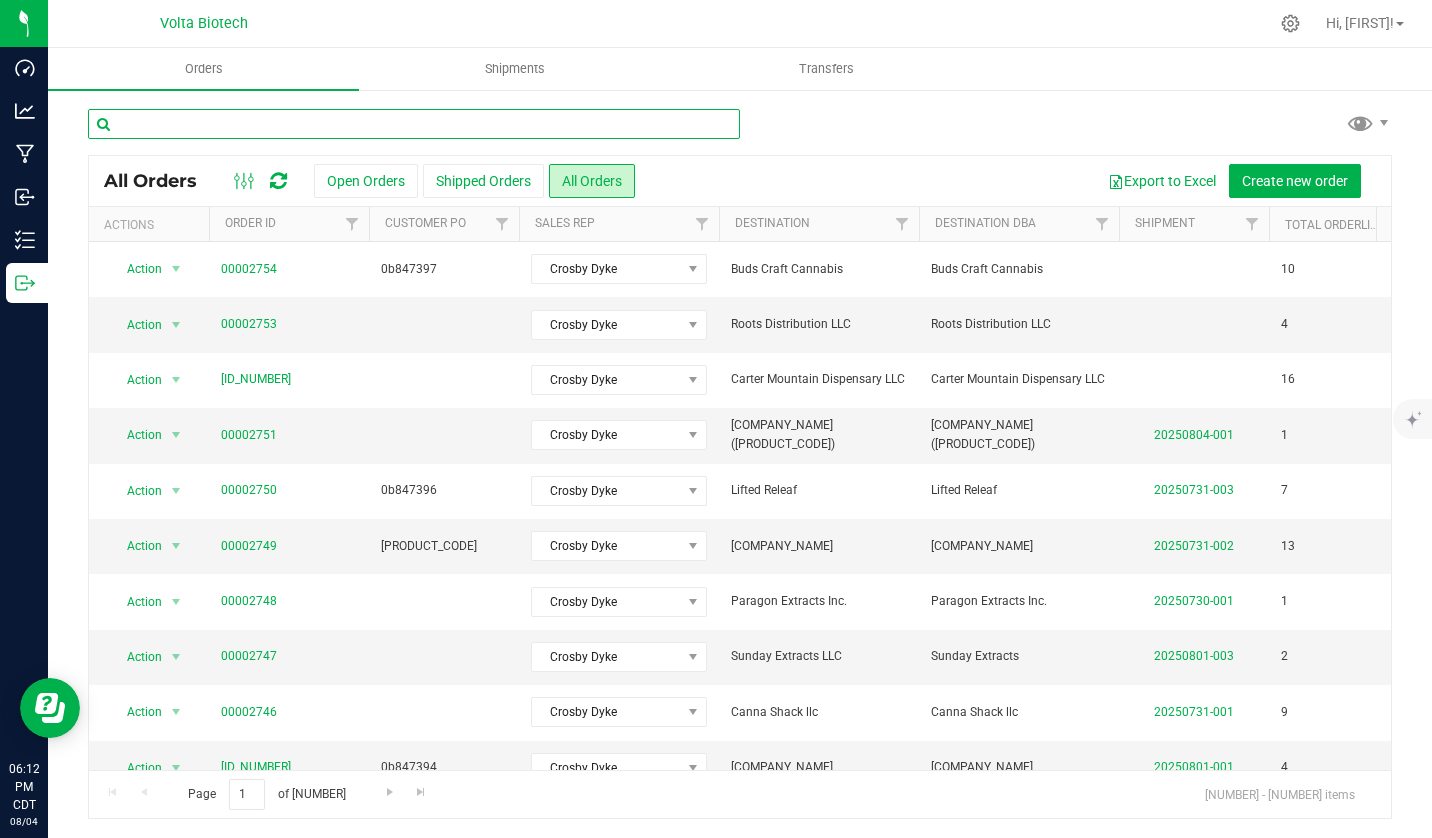 click at bounding box center [414, 124] 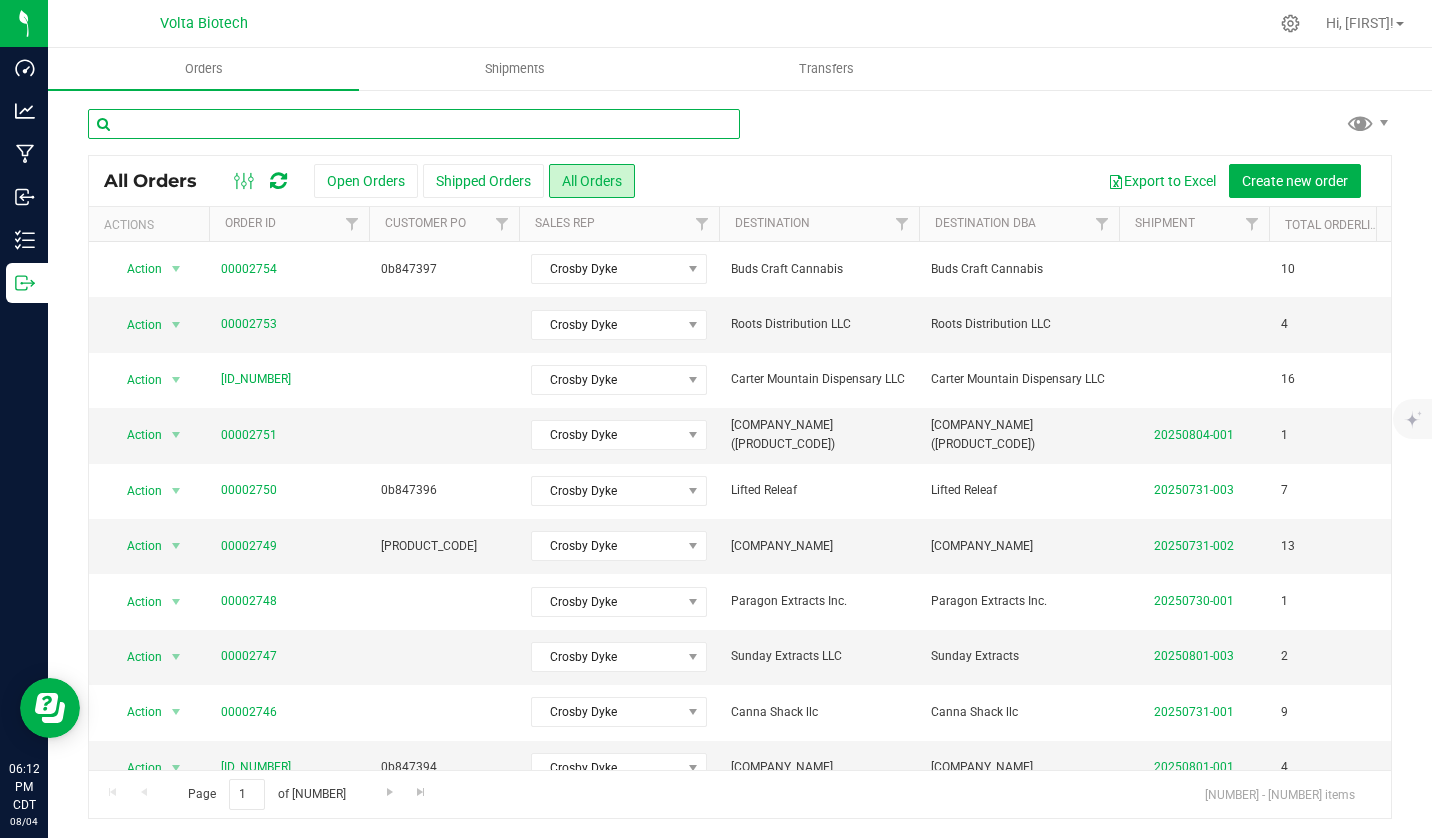 paste on "[ID_NUMBER]" 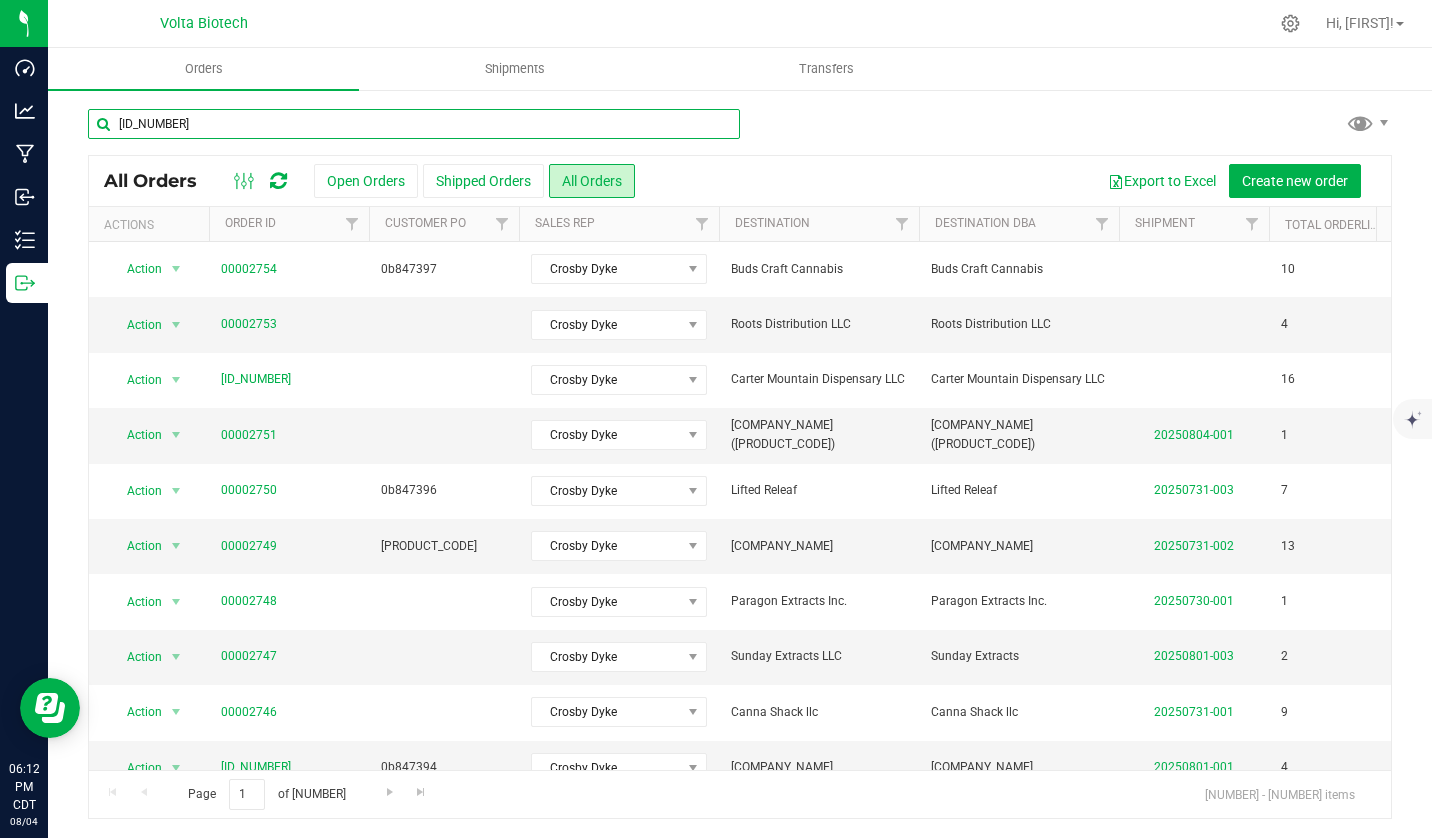 type on "[ID_NUMBER]" 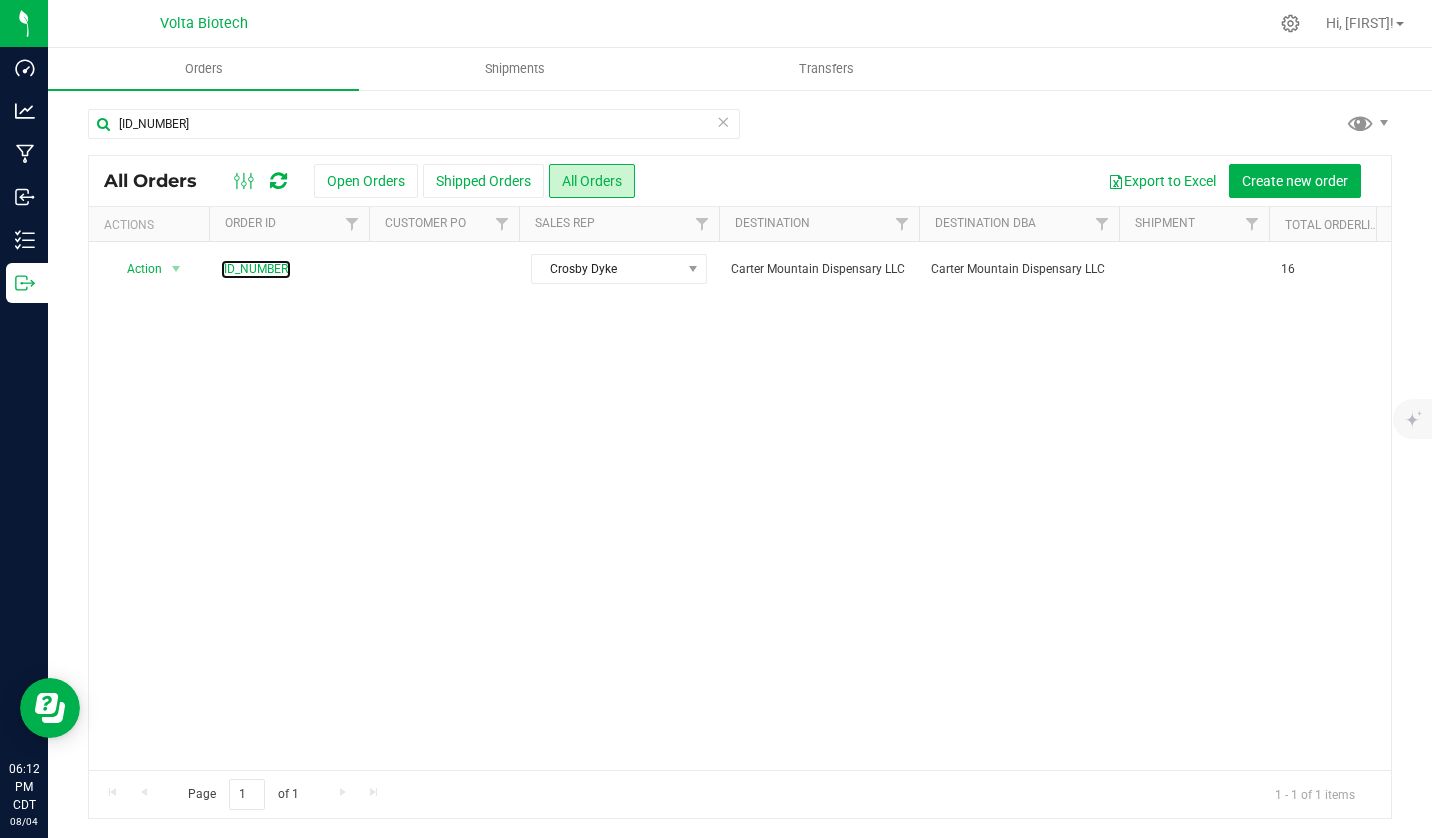 click on "[ID_NUMBER]" at bounding box center [256, 269] 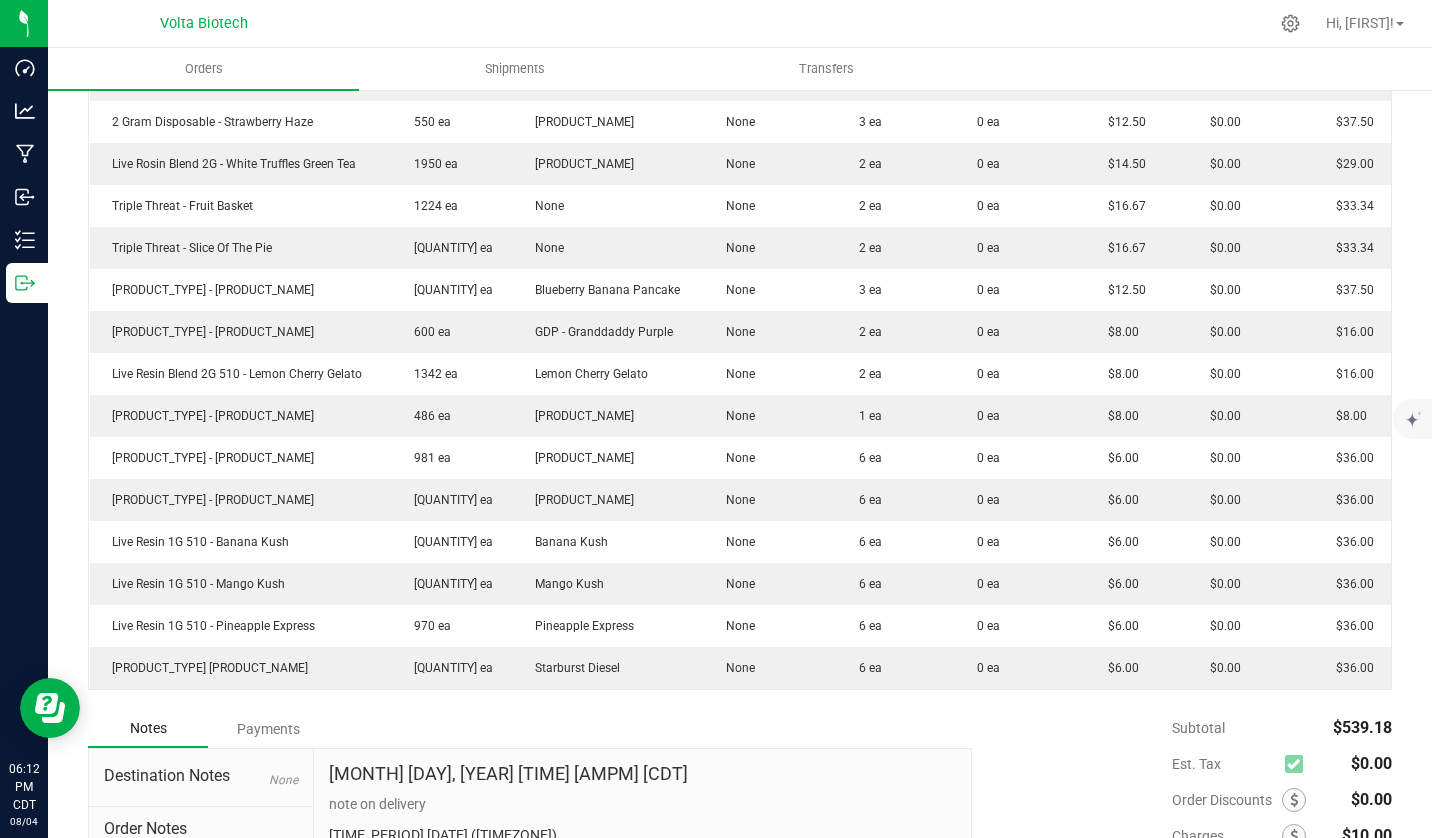 scroll, scrollTop: 700, scrollLeft: 0, axis: vertical 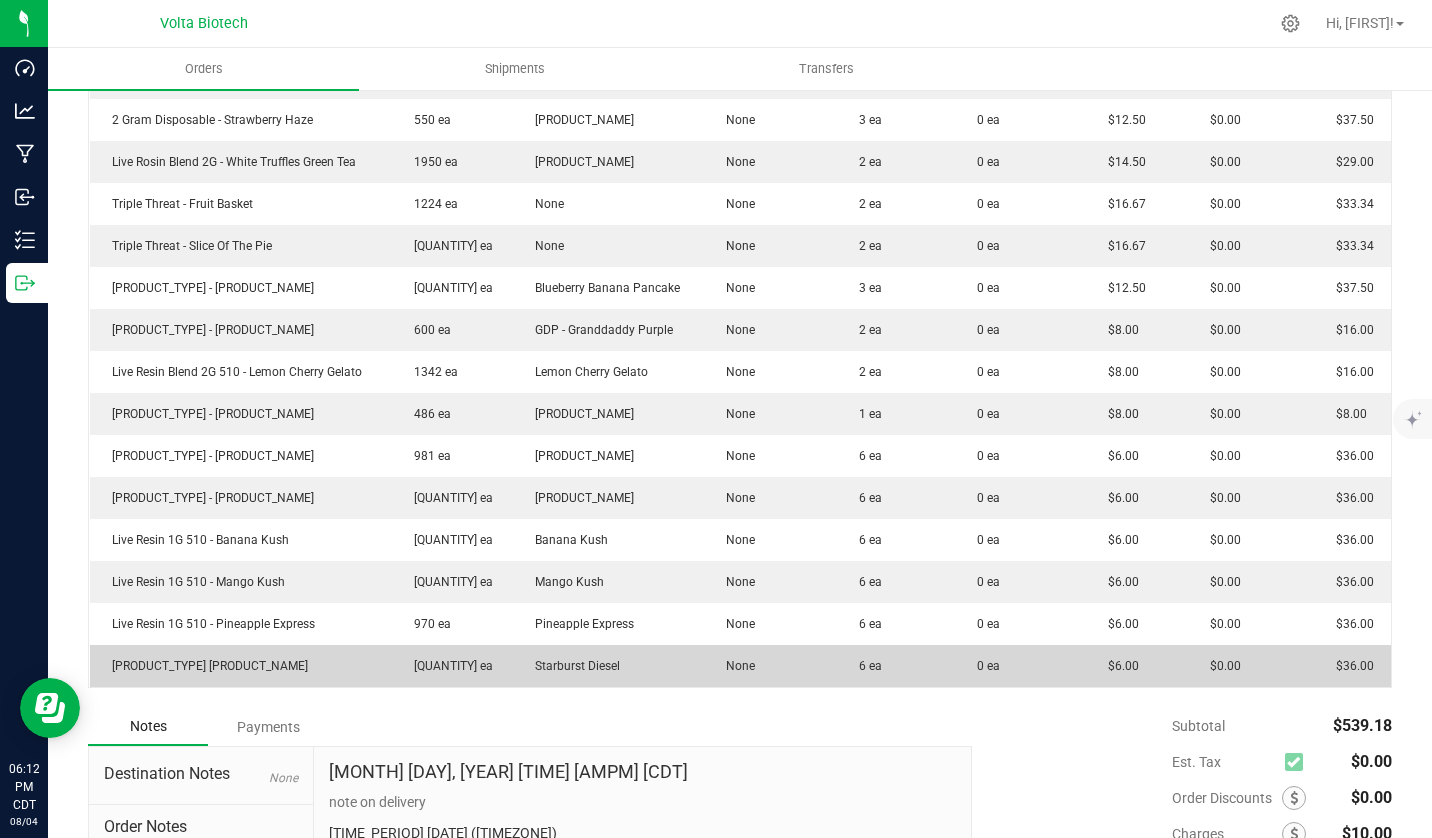 drag, startPoint x: 835, startPoint y: 454, endPoint x: 893, endPoint y: 667, distance: 220.75552 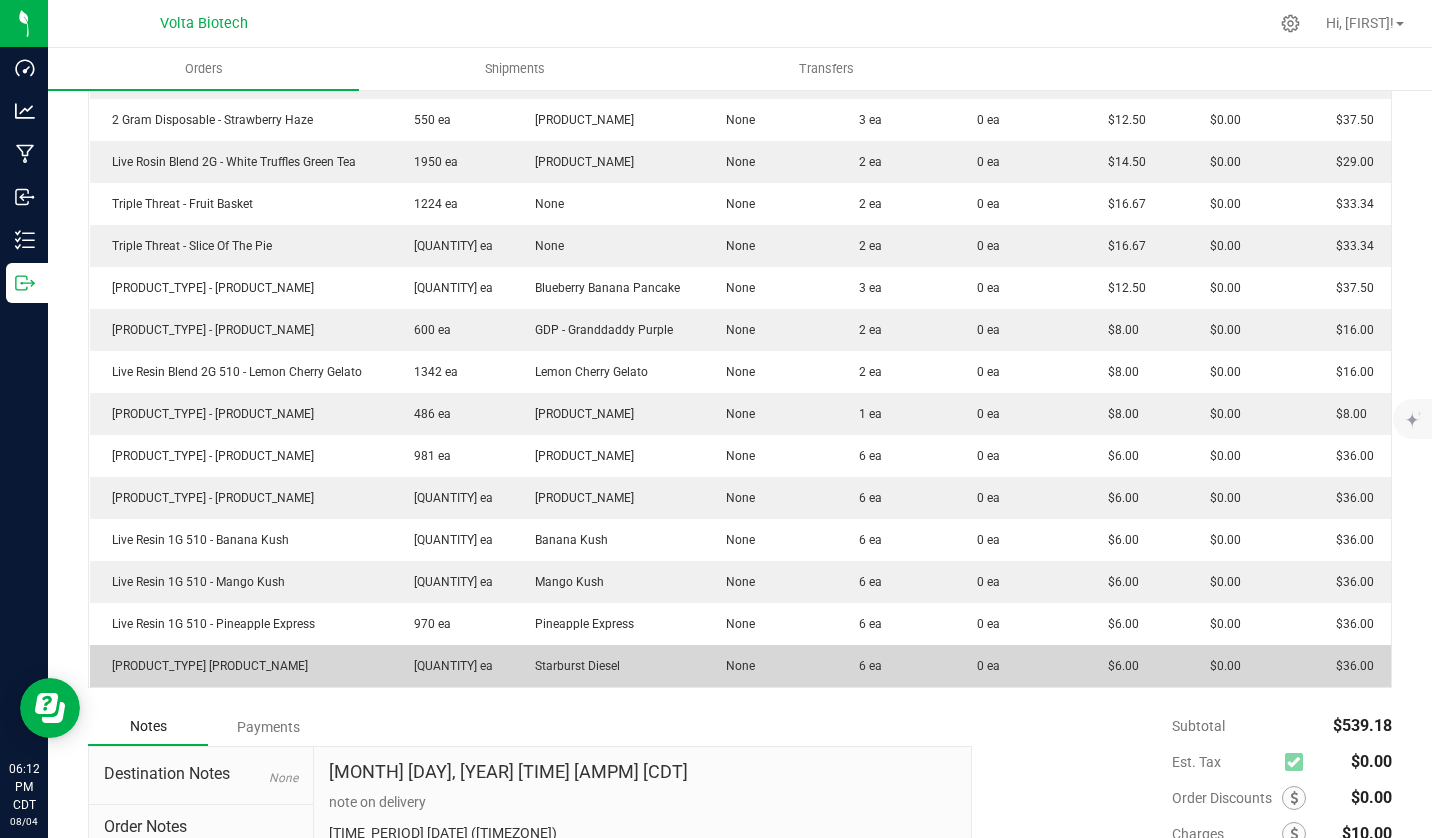 click on "2 Gram Disposable - Cherry Vanilla Kush   477 ea   None   None   5 ea   0 ea   $12.50   $0.00   $62.50   Live Resin Blend 2G - Bluenana   811 ea   Bluenana   None   4 ea   0 ea   $12.50   $0.00   $50.00   2 Gram Disposable - Strawberry Haze   550 ea   Strawberry Haze   None   3 ea   0 ea   $12.50   $0.00   $37.50   Live Rosin Blend 2G - White Truffles Green Tea   1950 ea   White Truffles Green Tea   None   2 ea   0 ea   $14.50   $0.00   $29.00   Triple Threat - Fruit Basket   1224 ea   None   None   2 ea   0 ea   $16.67   $0.00   $33.34   Triple Threat - Slice Of The Pie   1292 ea   None   None   2 ea   0 ea   $16.67   $0.00   $33.34   2 Gram 510 - Blueberry Banana Pancake   1387 ea   Blueberry Banana Pancake   None   3 ea   0 ea   $12.50   $0.00   $37.50   2 Gram 510 - Granddaddy Purple   600 ea   GDP - Granddaddy Purple   None   2 ea   0 ea   $8.00   $0.00   $16.00   Live Resin Blend 2G 510 - Lemon Cherry Gelato   1342 ea   Lemon Cherry Gelato   None   2 ea   0 ea   $8.00   $0.00   $16.00   486 ea   None" at bounding box center (741, 351) 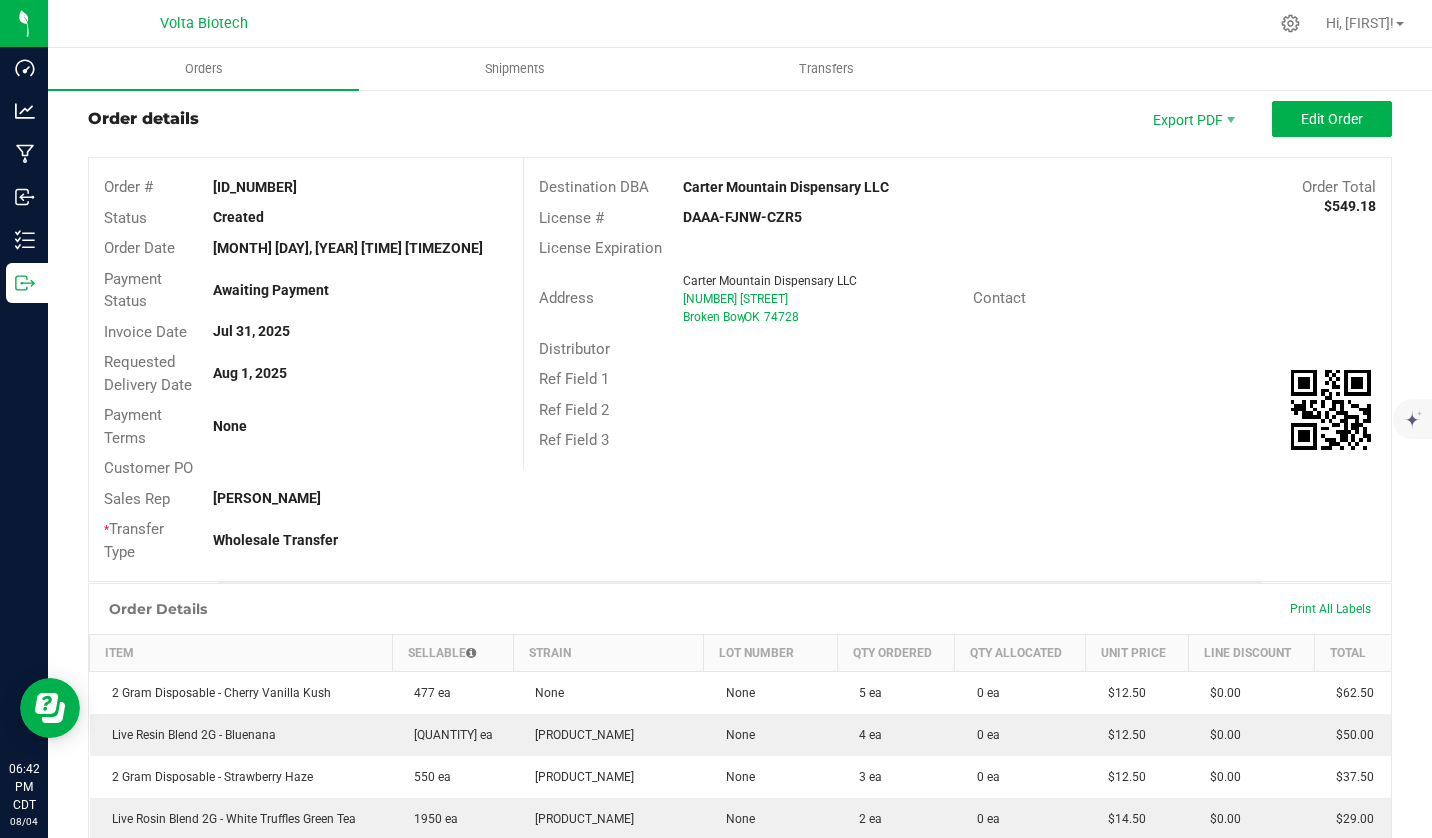 scroll, scrollTop: 0, scrollLeft: 0, axis: both 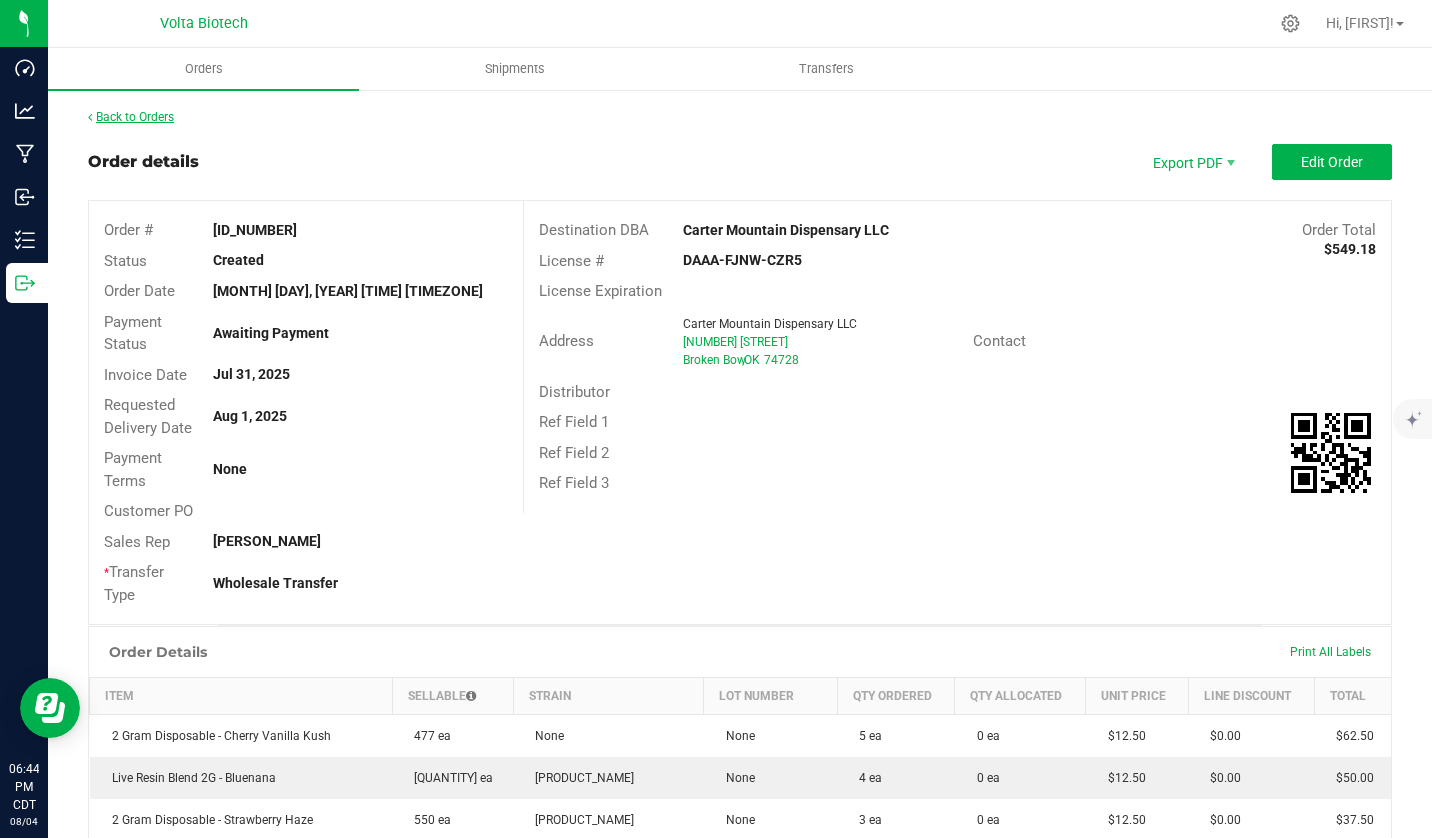click on "Back to Orders" at bounding box center [131, 117] 